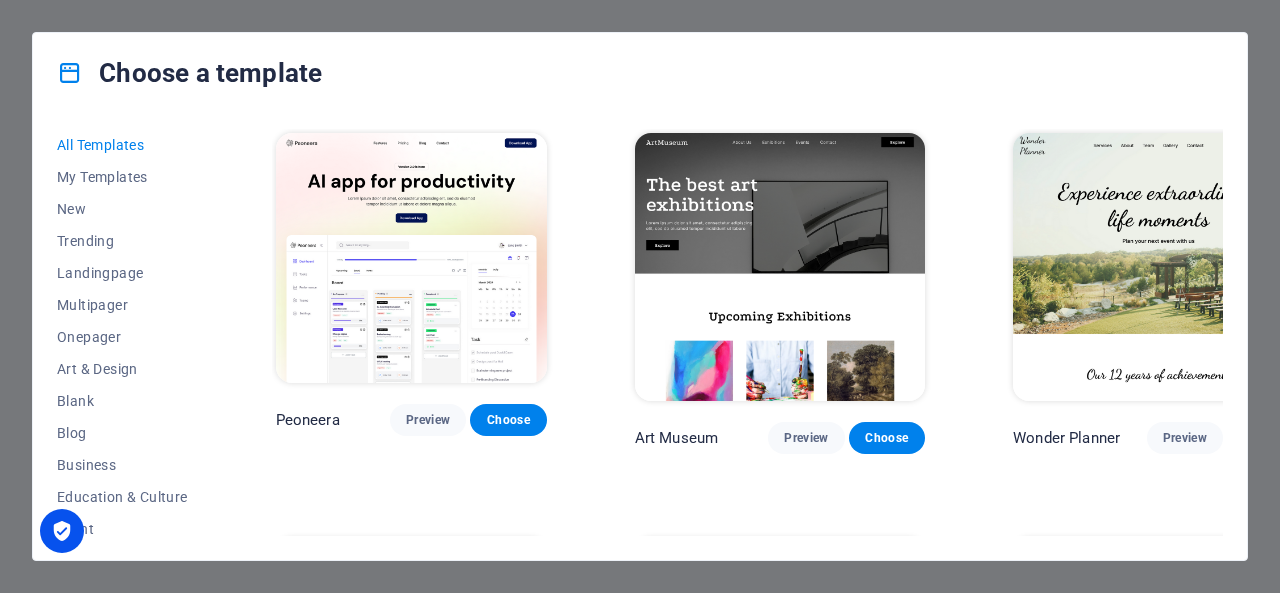 scroll, scrollTop: 0, scrollLeft: 0, axis: both 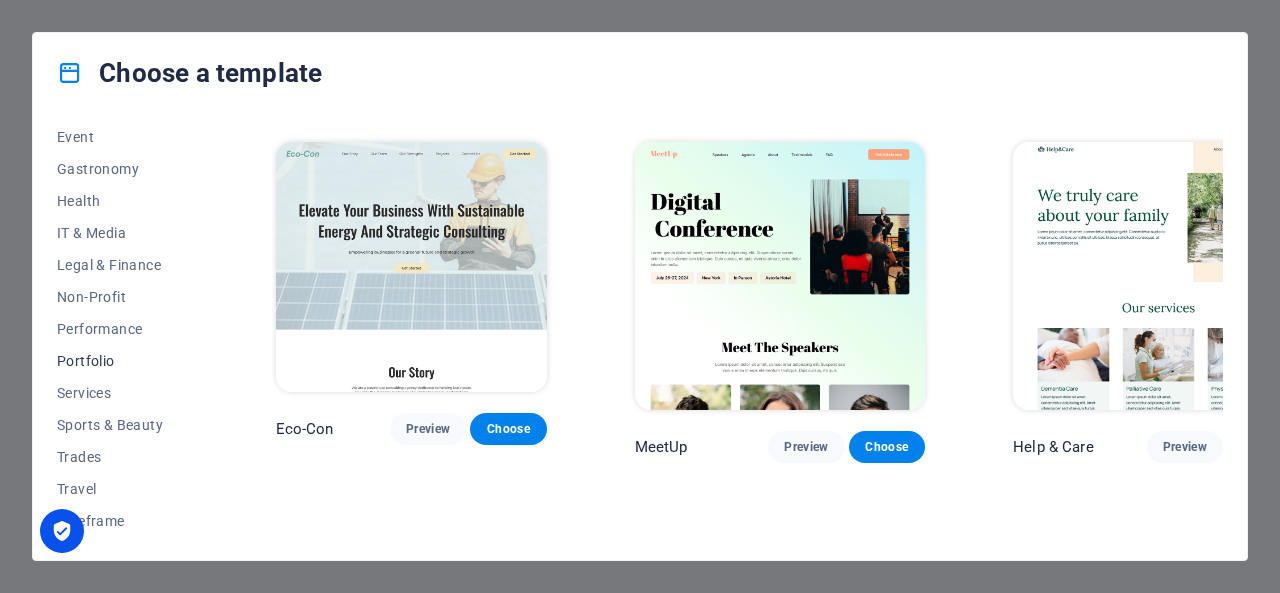 click on "Portfolio" at bounding box center (122, 361) 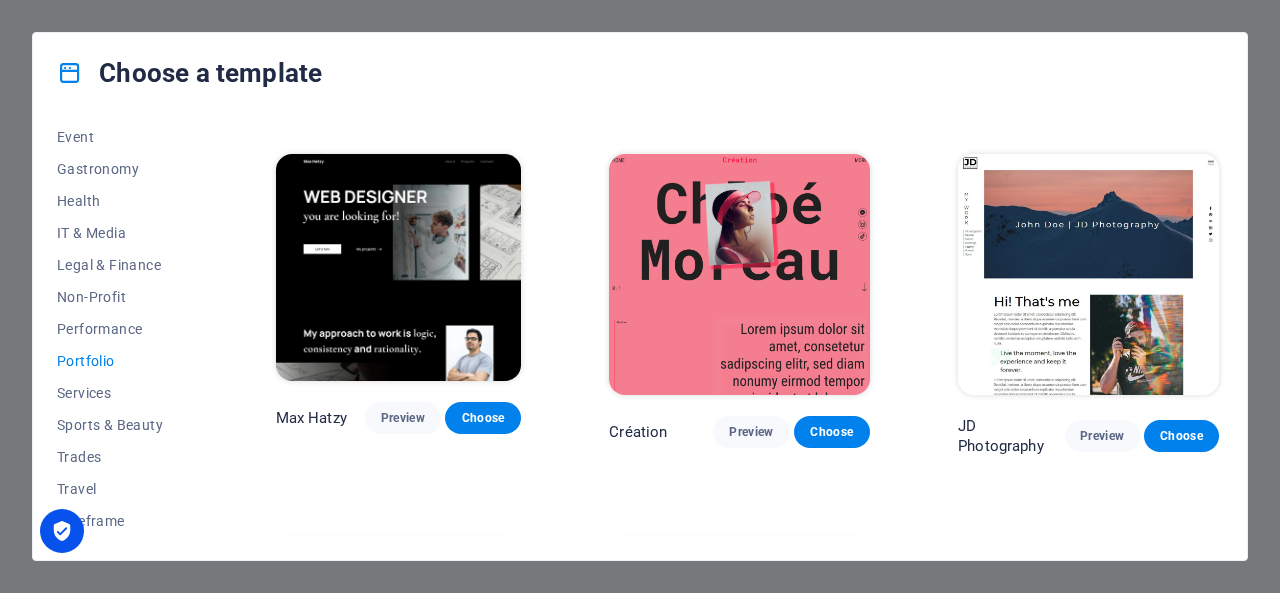 scroll, scrollTop: 338, scrollLeft: 0, axis: vertical 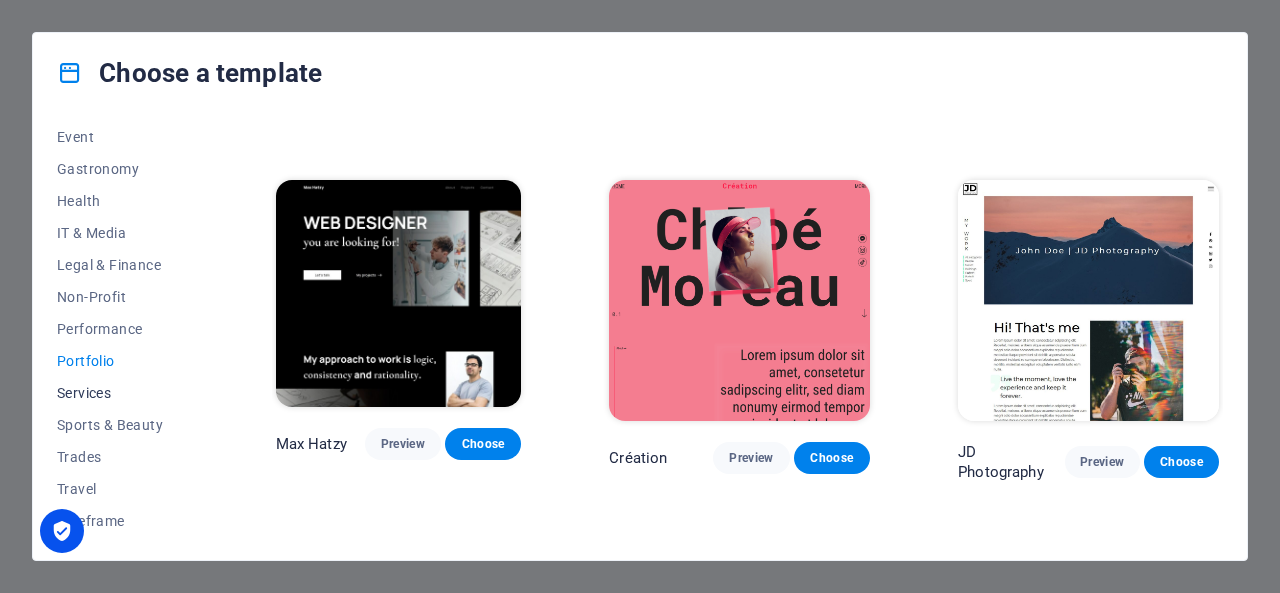 click on "Services" at bounding box center (122, 393) 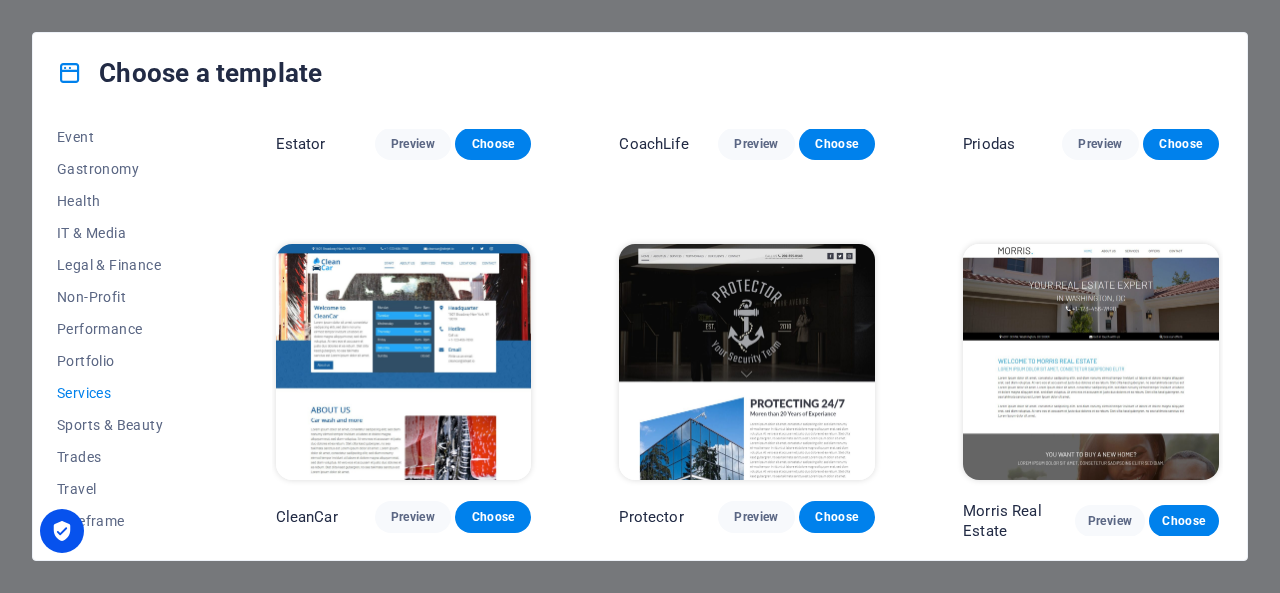 scroll, scrollTop: 1038, scrollLeft: 0, axis: vertical 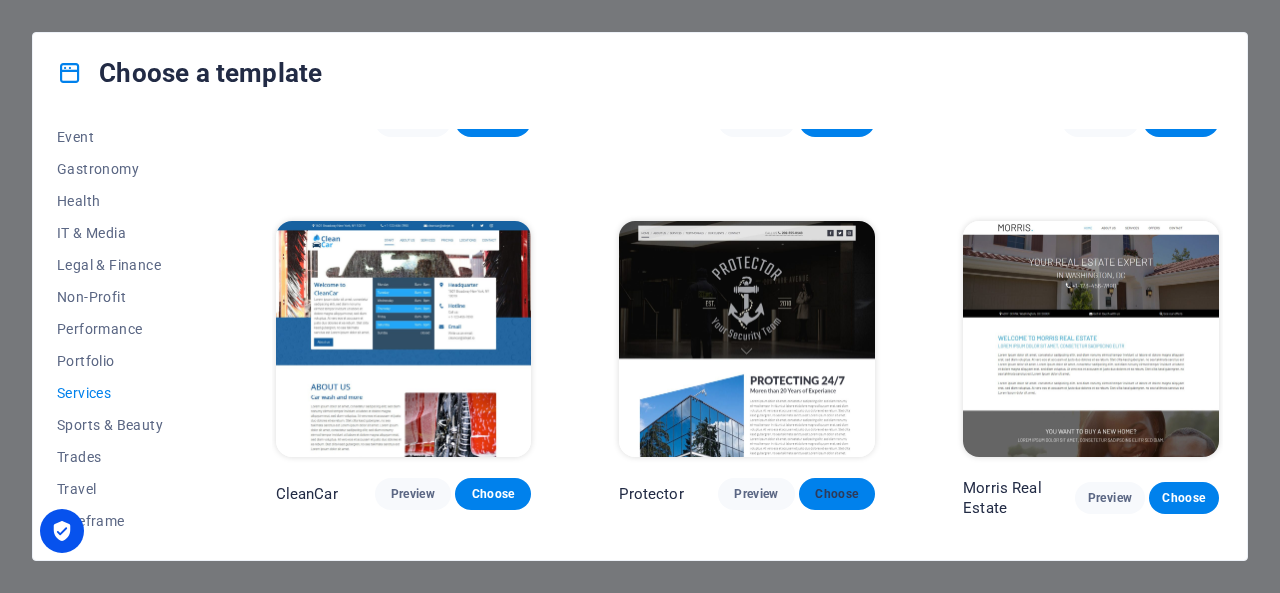 click on "Choose" at bounding box center (837, 494) 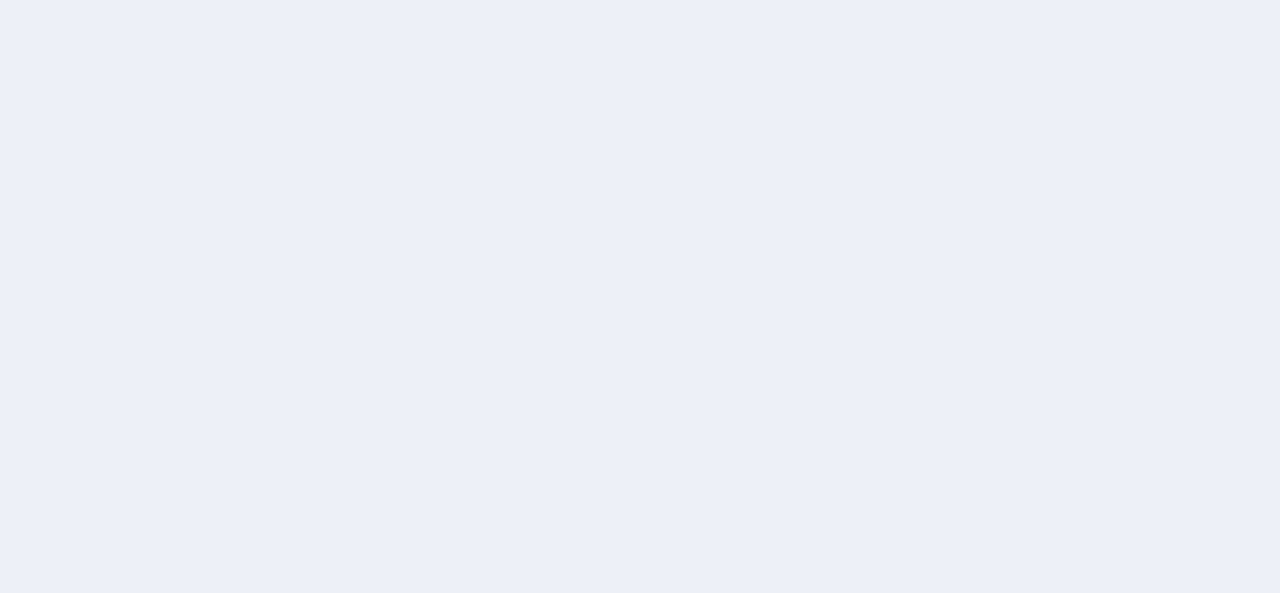 scroll, scrollTop: 0, scrollLeft: 0, axis: both 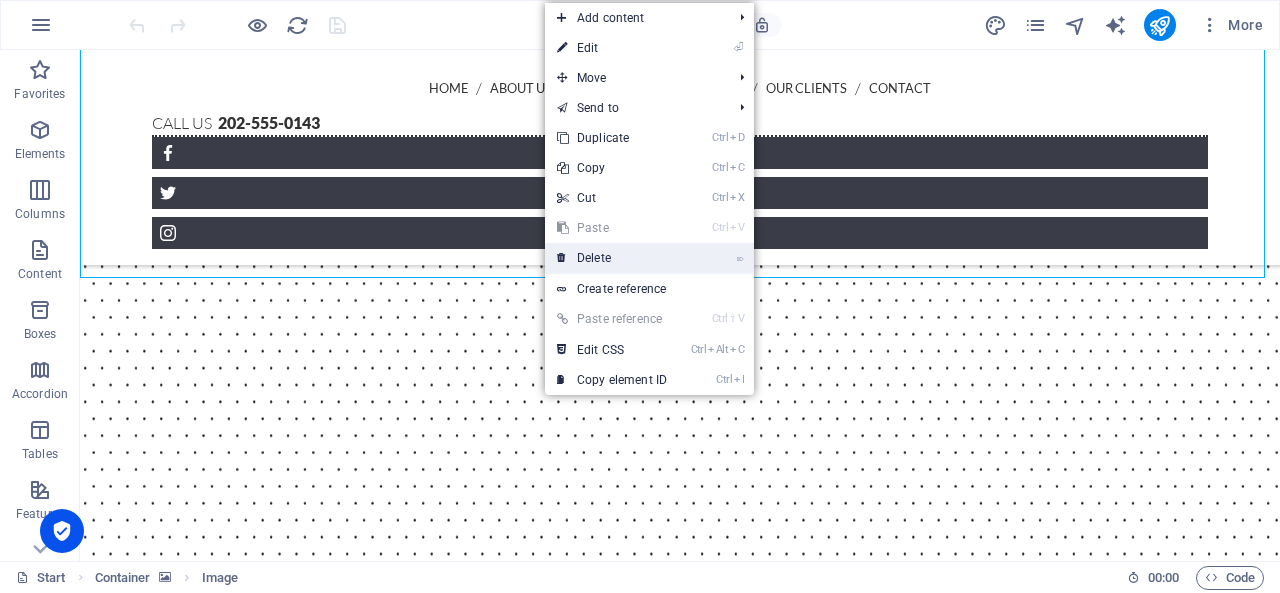 drag, startPoint x: 596, startPoint y: 257, endPoint x: 521, endPoint y: 209, distance: 89.04493 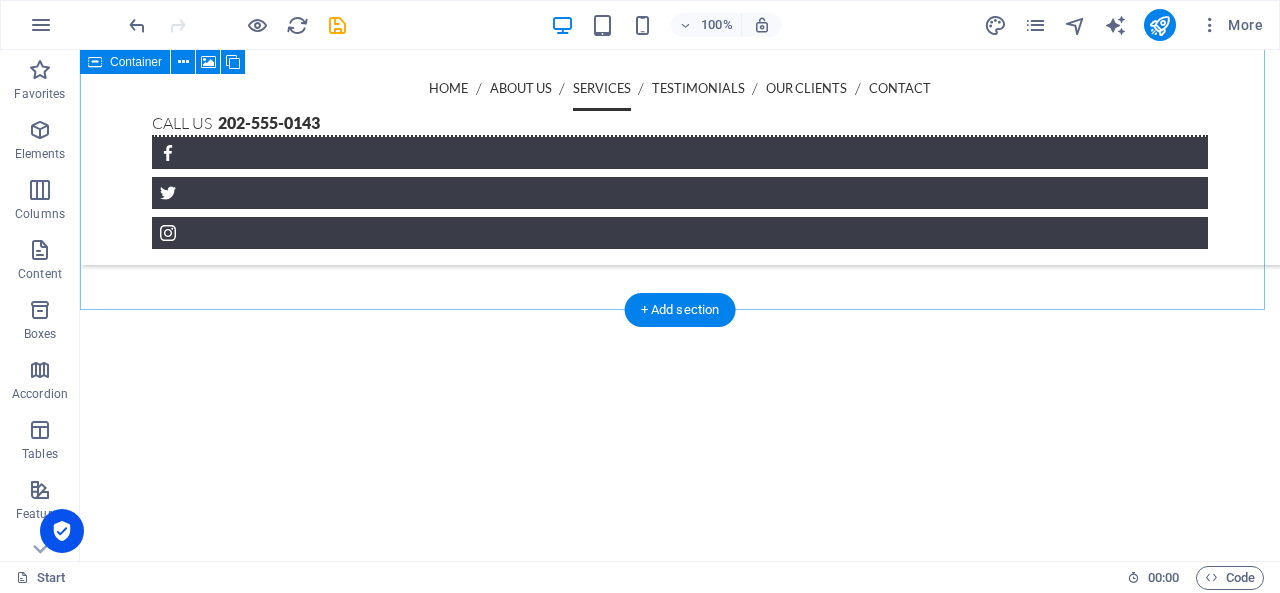 scroll, scrollTop: 3369, scrollLeft: 0, axis: vertical 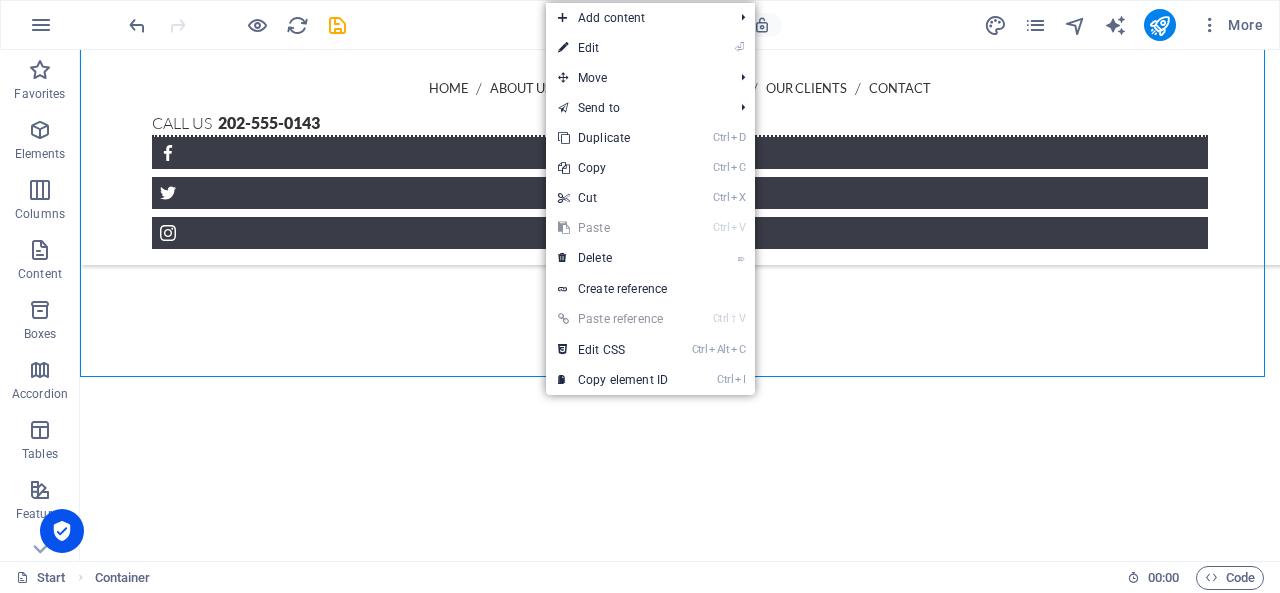 click on "Ctrl V  Paste" at bounding box center (613, 228) 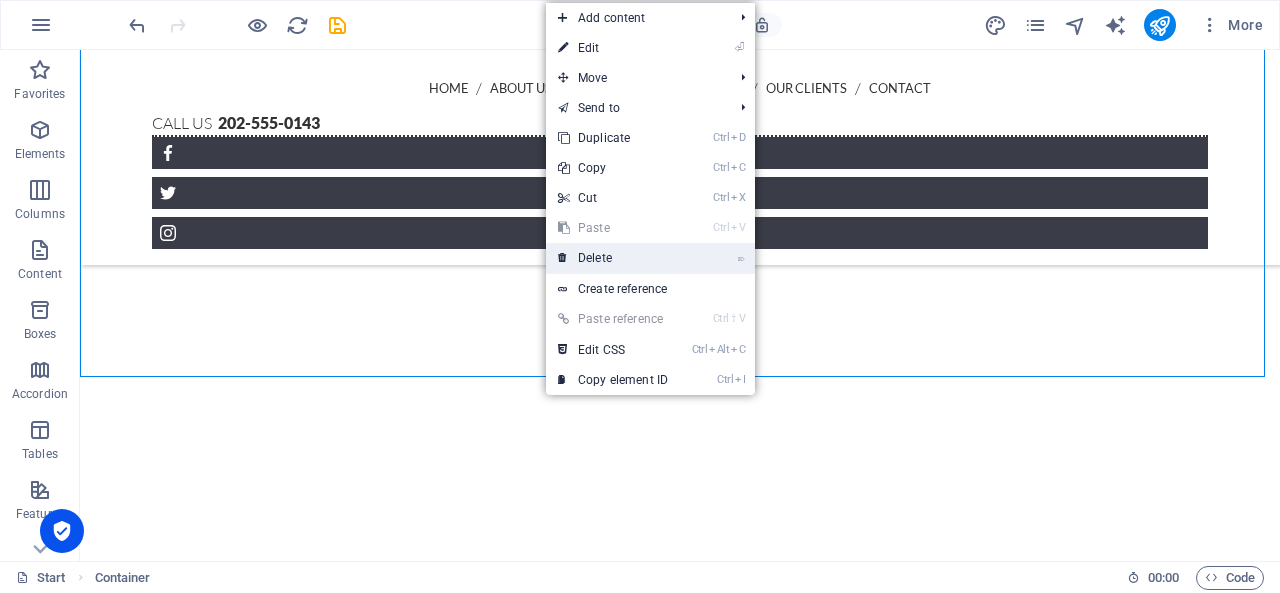 click on "⌦  Delete" at bounding box center (613, 258) 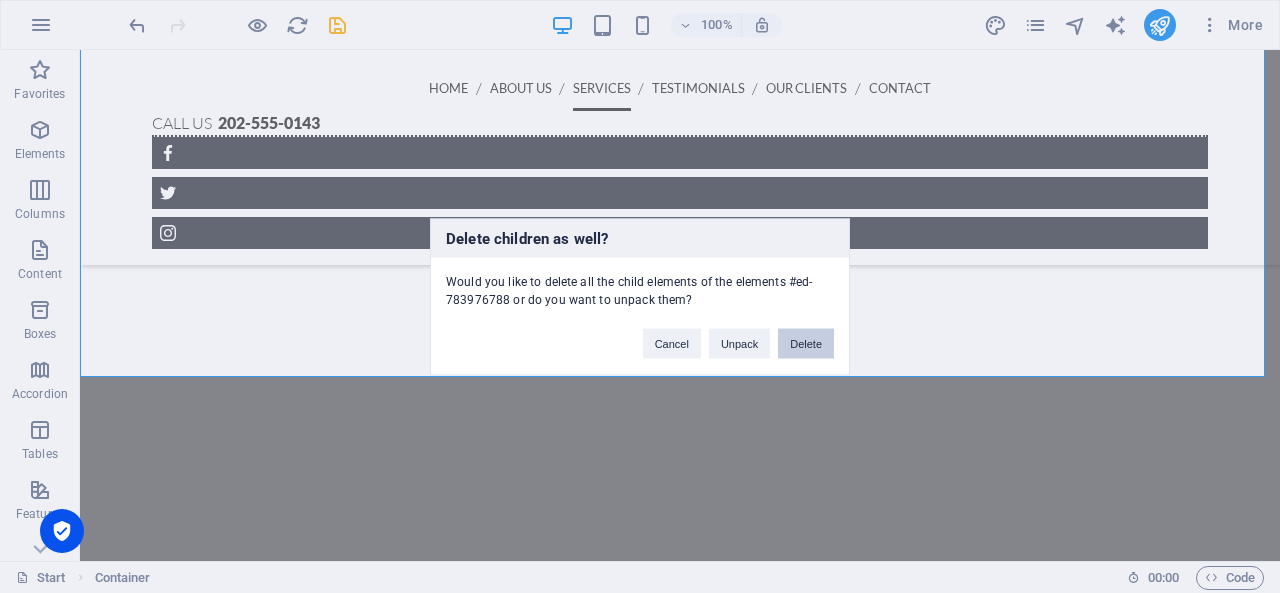 click on "Delete" at bounding box center (806, 343) 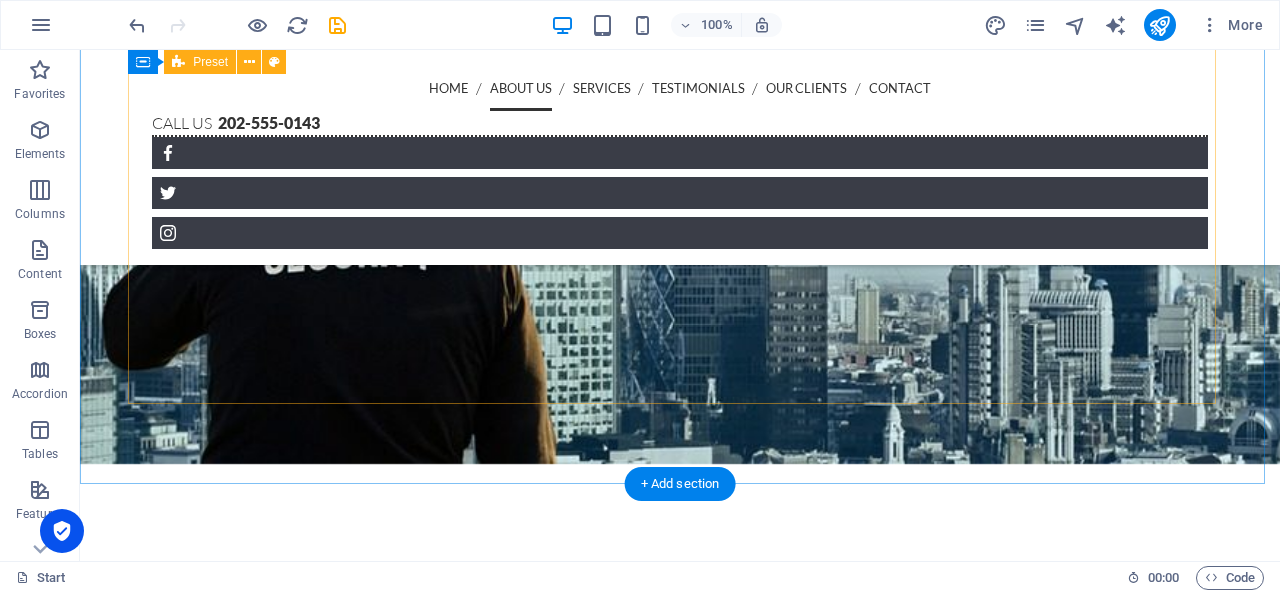 scroll, scrollTop: 3400, scrollLeft: 0, axis: vertical 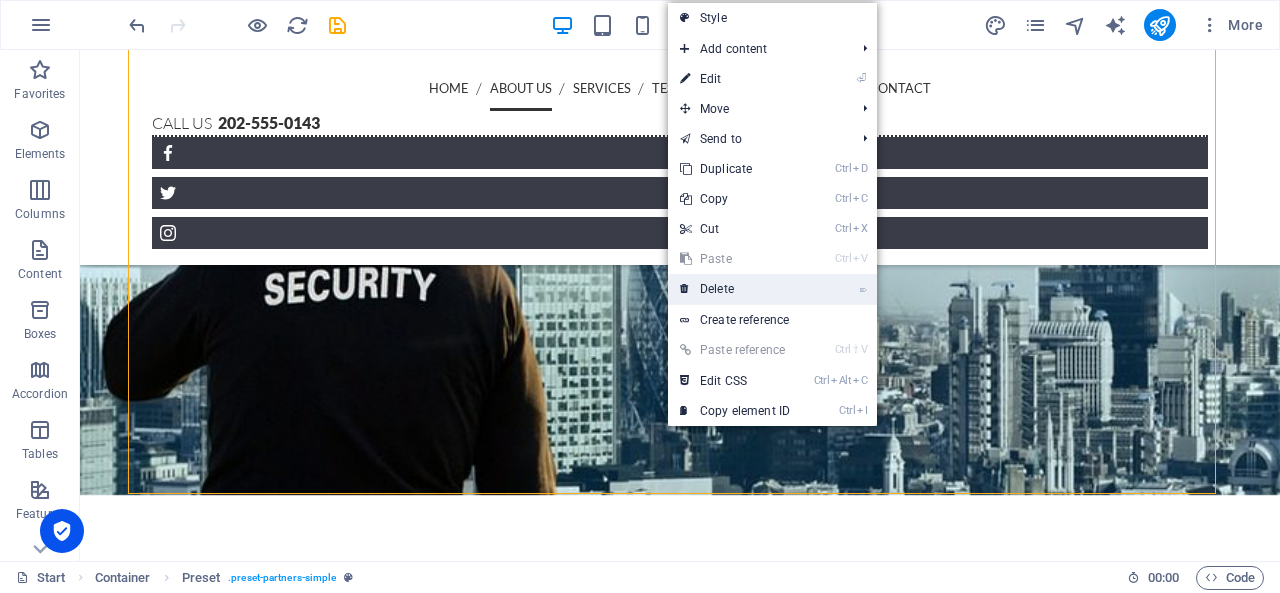 click on "⌦  Delete" at bounding box center [735, 289] 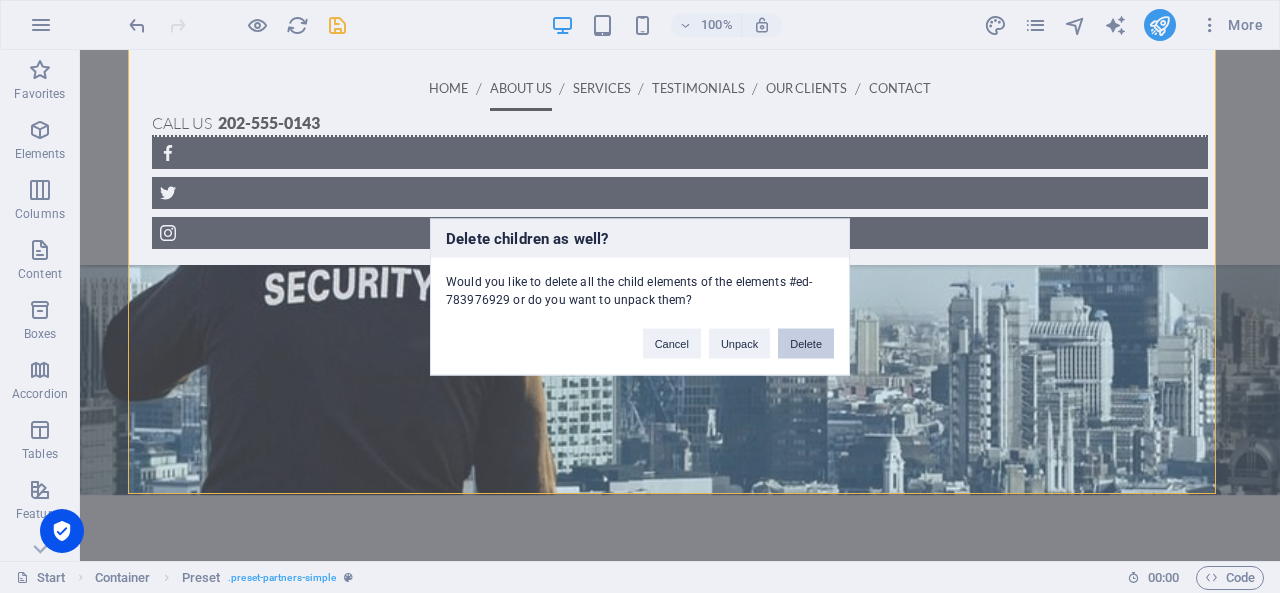 click on "Delete" at bounding box center (806, 343) 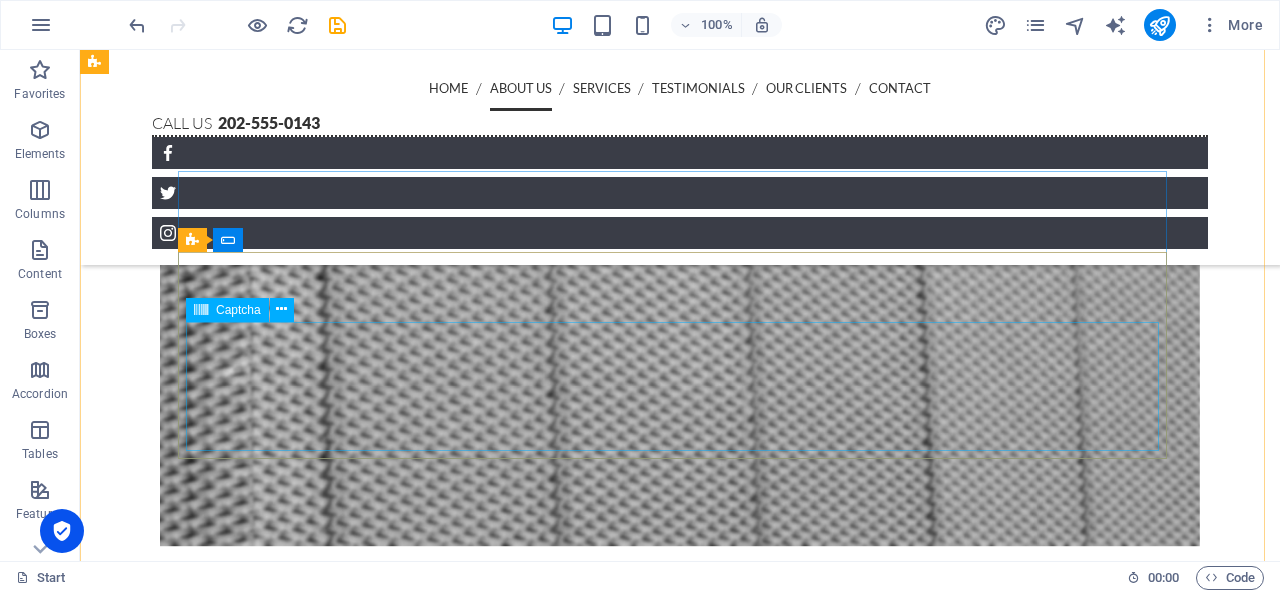 scroll, scrollTop: 2100, scrollLeft: 0, axis: vertical 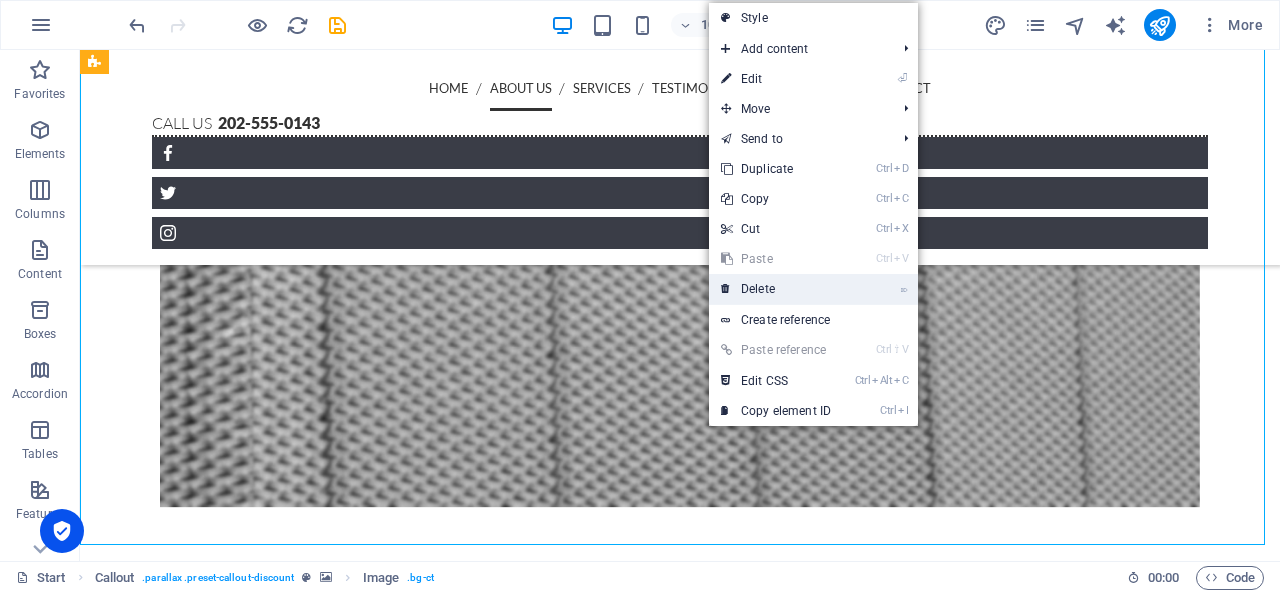 click on "⌦  Delete" at bounding box center (776, 289) 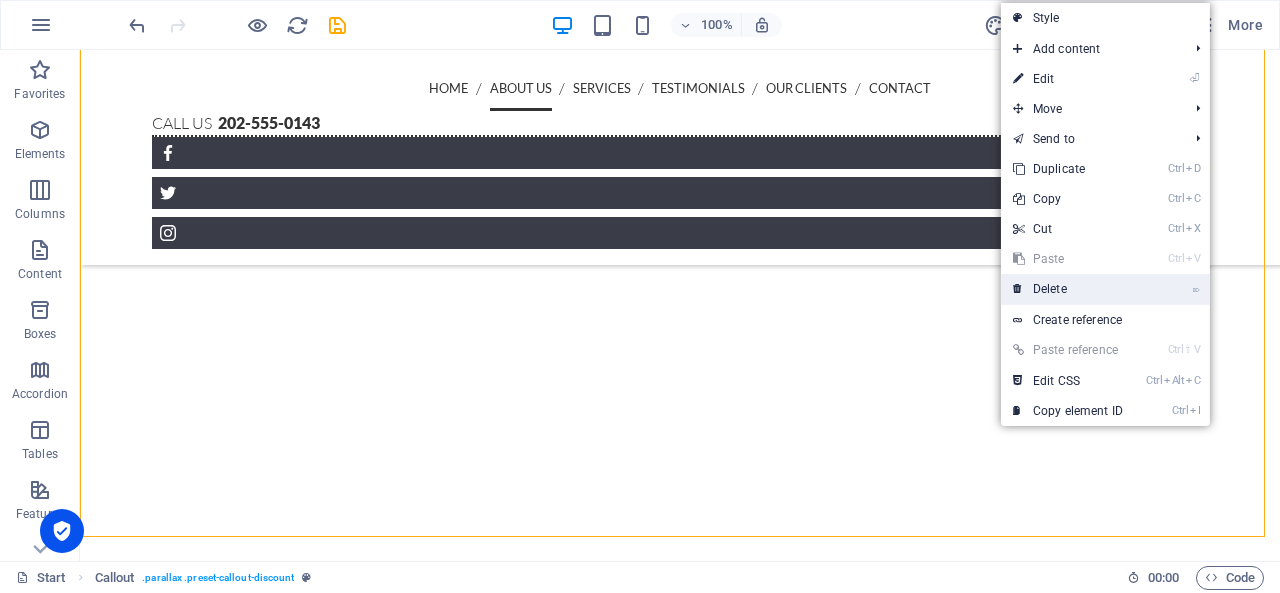 click on "⌦  Delete" at bounding box center [1068, 289] 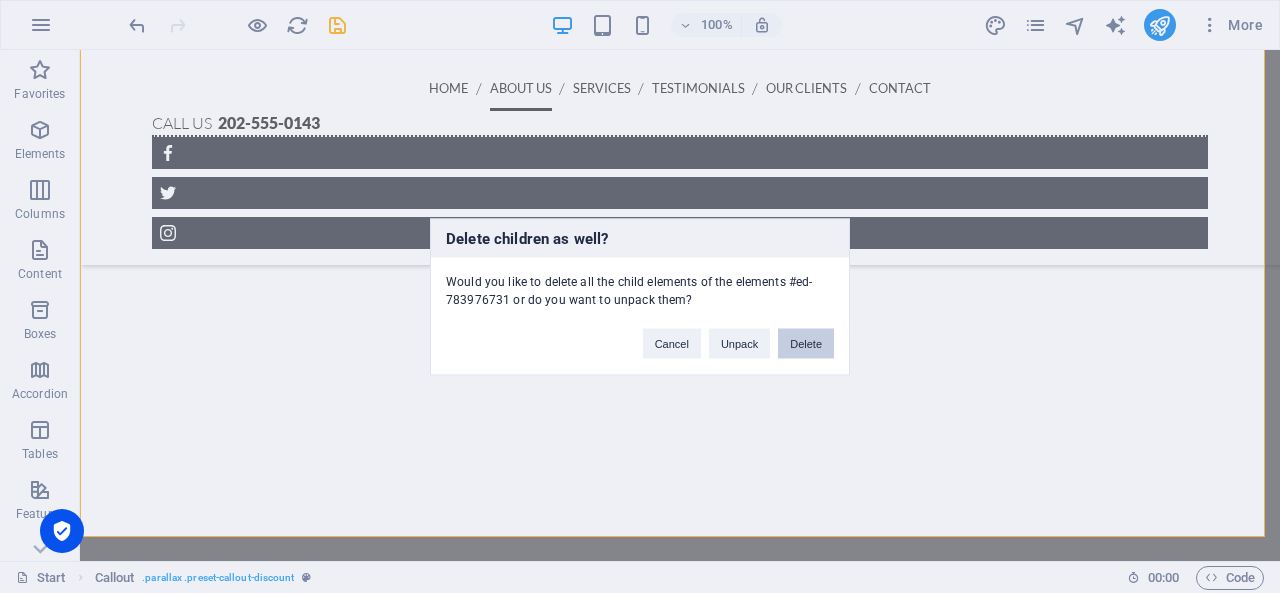 click on "Delete" at bounding box center (806, 343) 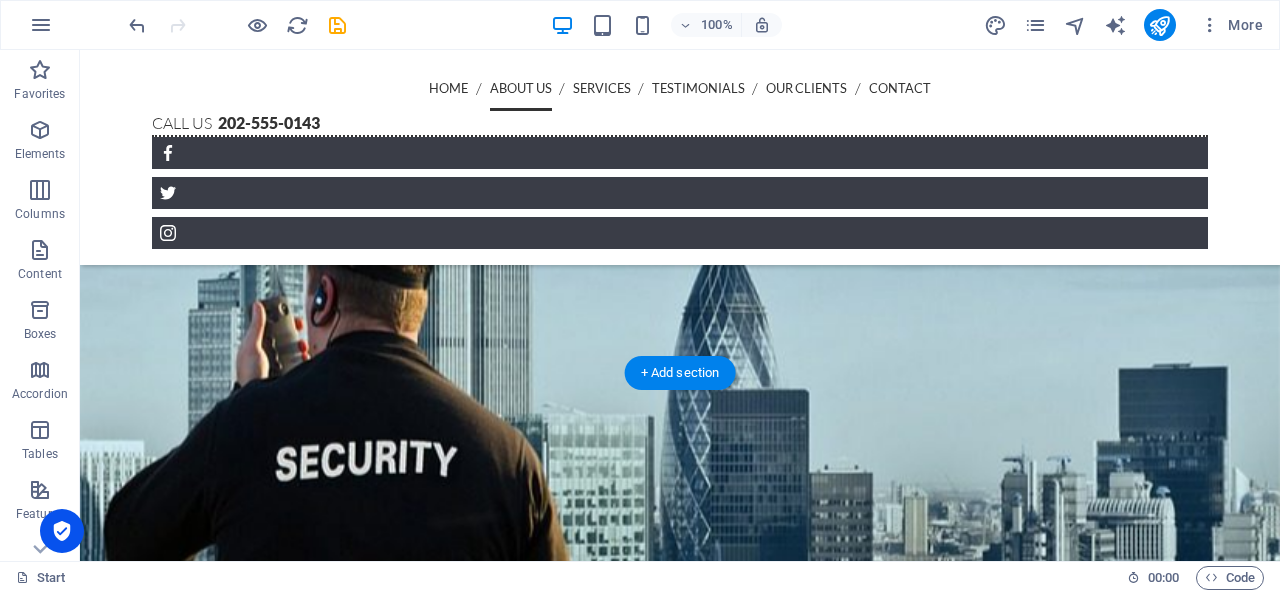 scroll, scrollTop: 1401, scrollLeft: 0, axis: vertical 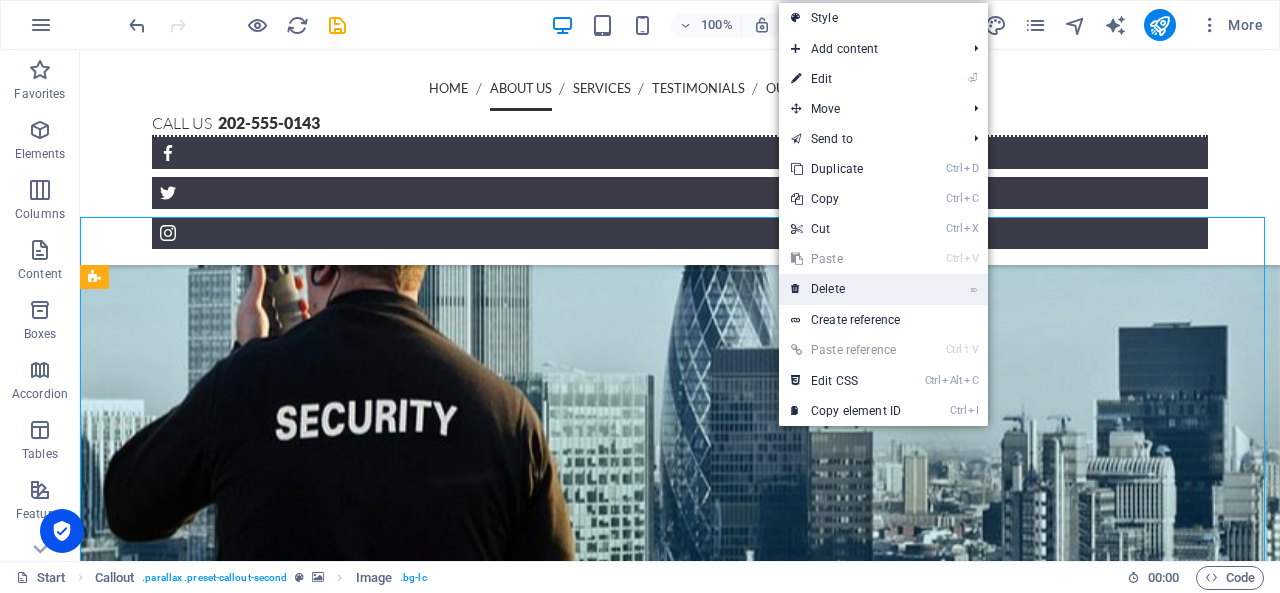 click on "⌦  Delete" at bounding box center [846, 289] 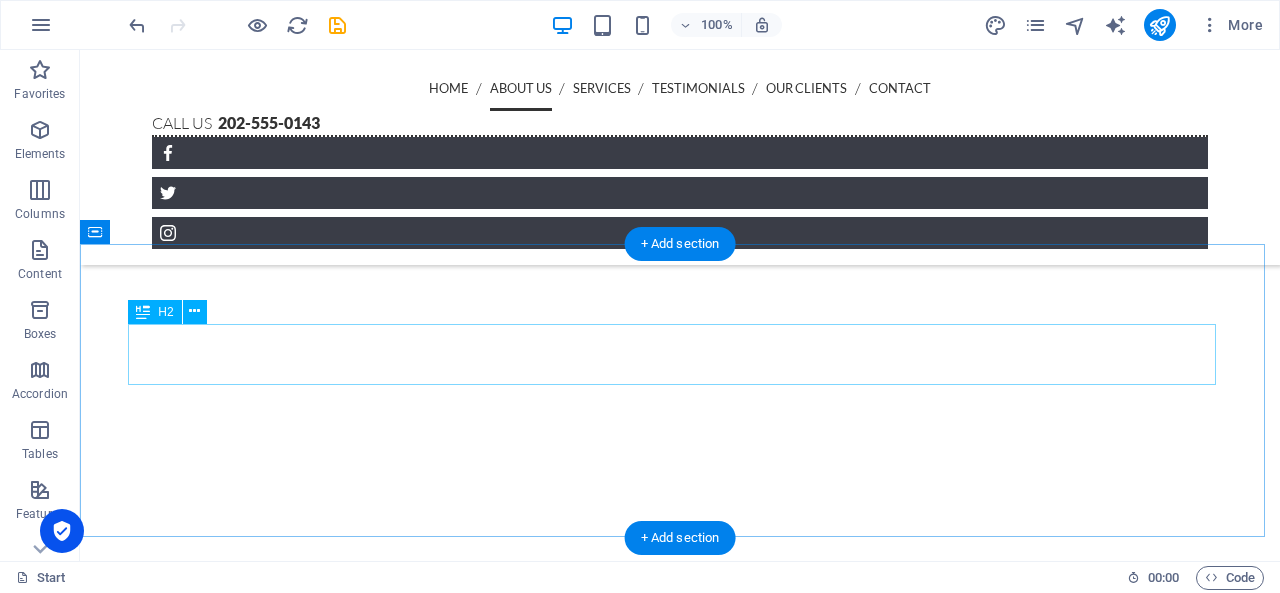 scroll, scrollTop: 2001, scrollLeft: 0, axis: vertical 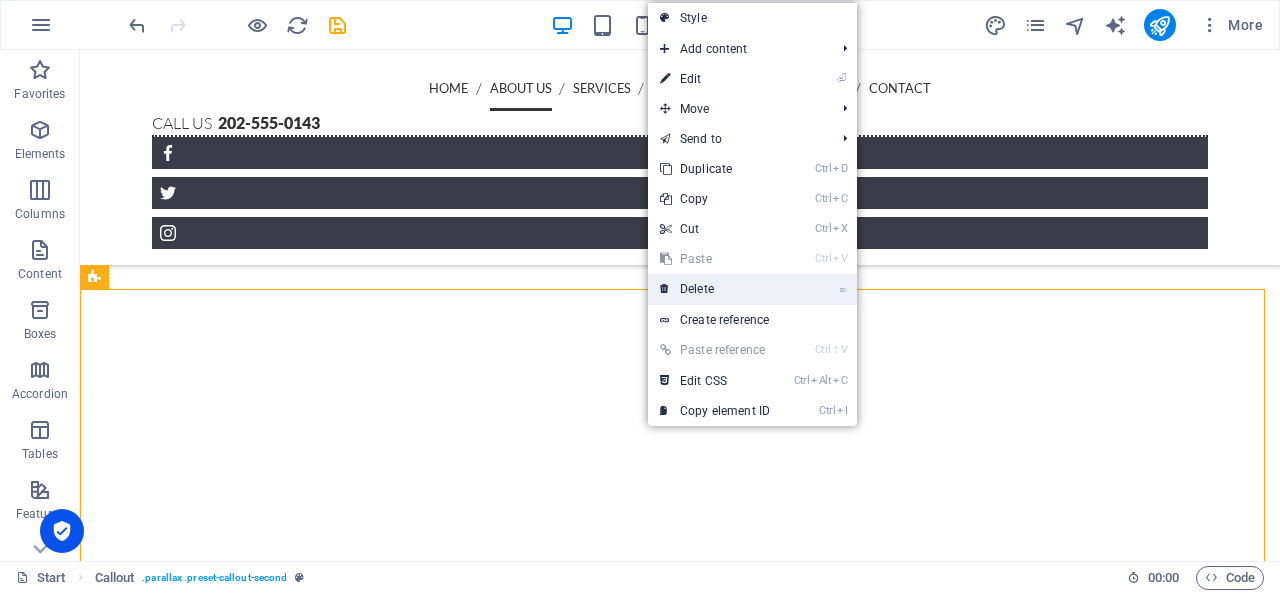 click on "⌦  Delete" at bounding box center (715, 289) 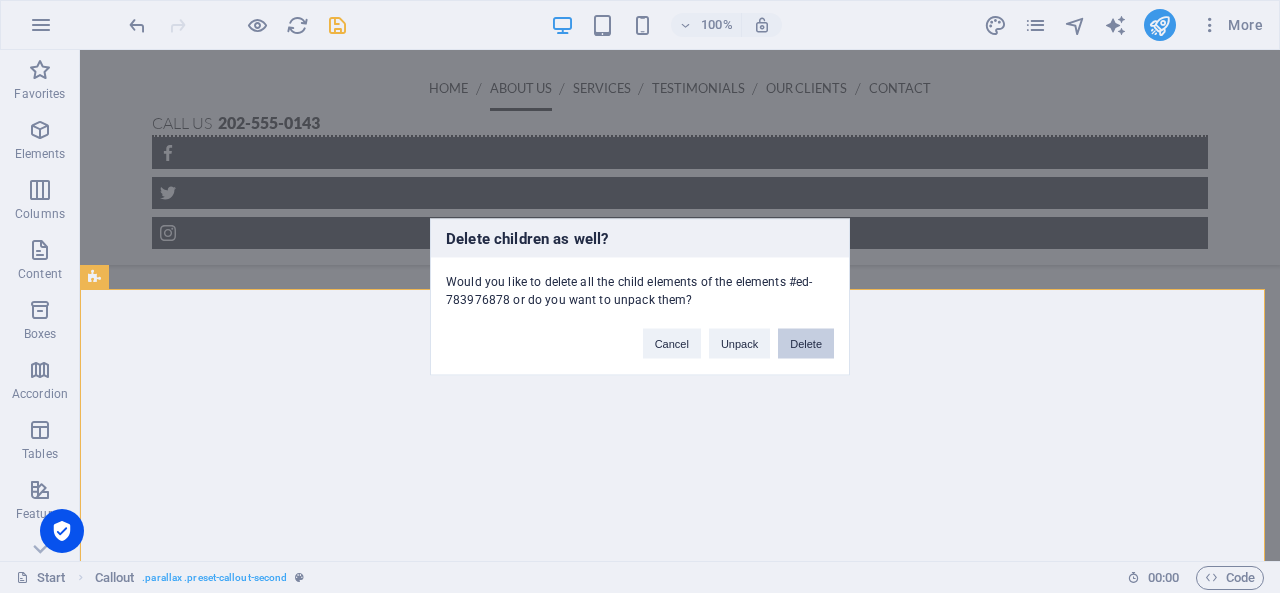 click on "Delete" at bounding box center (806, 343) 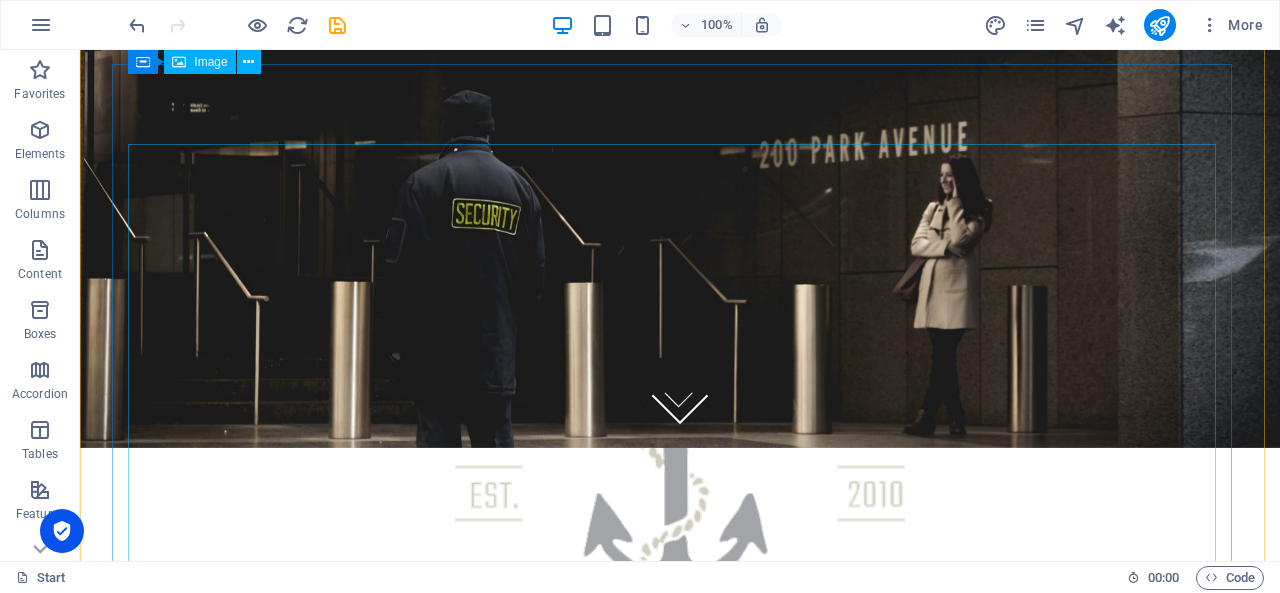 scroll, scrollTop: 0, scrollLeft: 0, axis: both 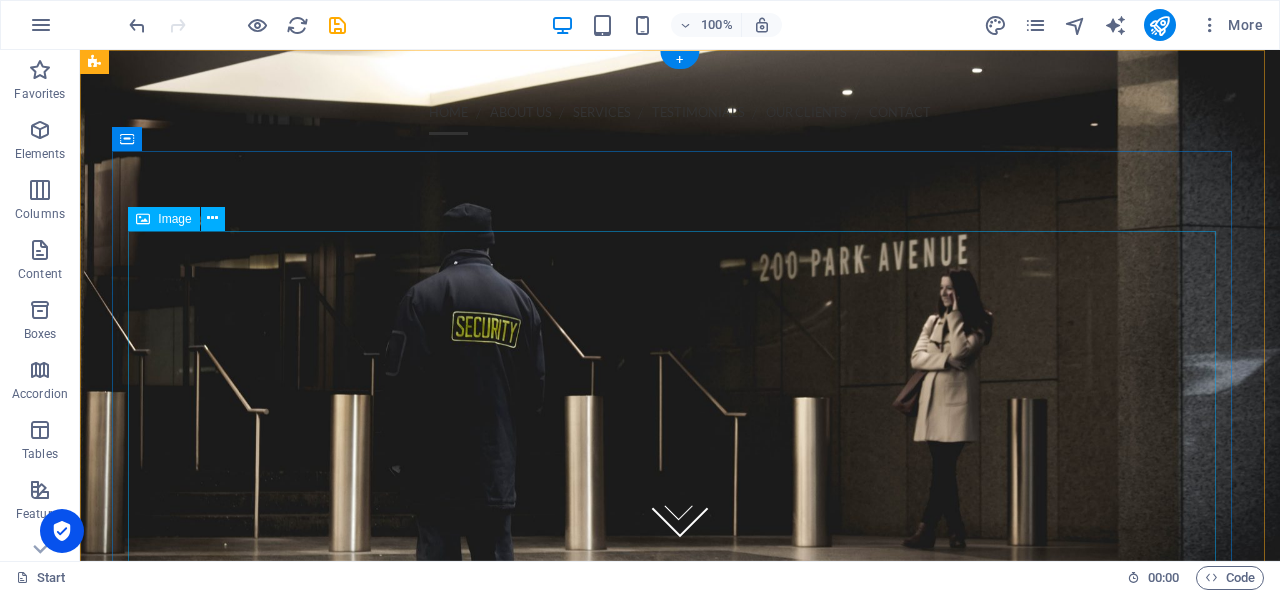 click at bounding box center [680, 581] 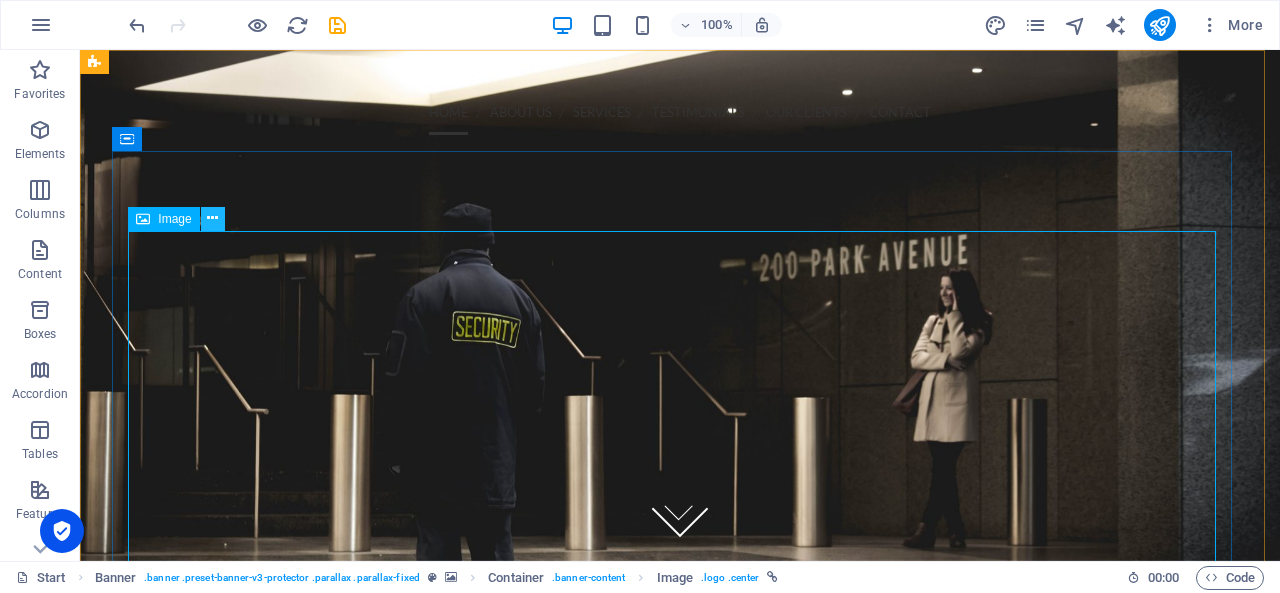 click at bounding box center (212, 218) 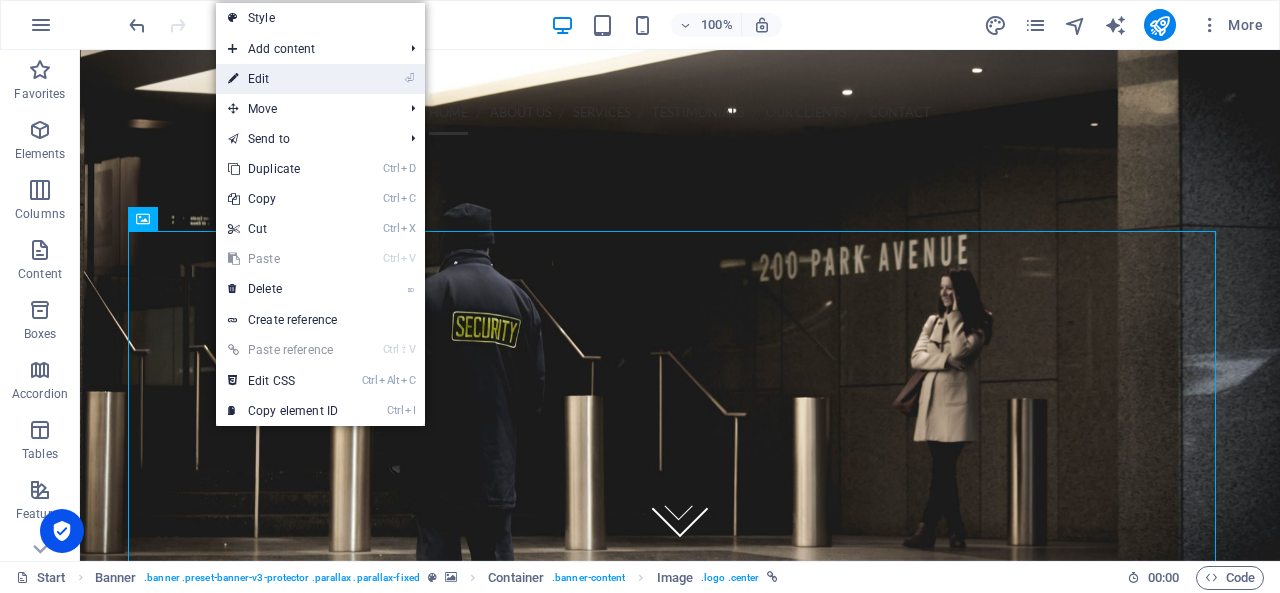 click on "⏎  Edit" at bounding box center [283, 79] 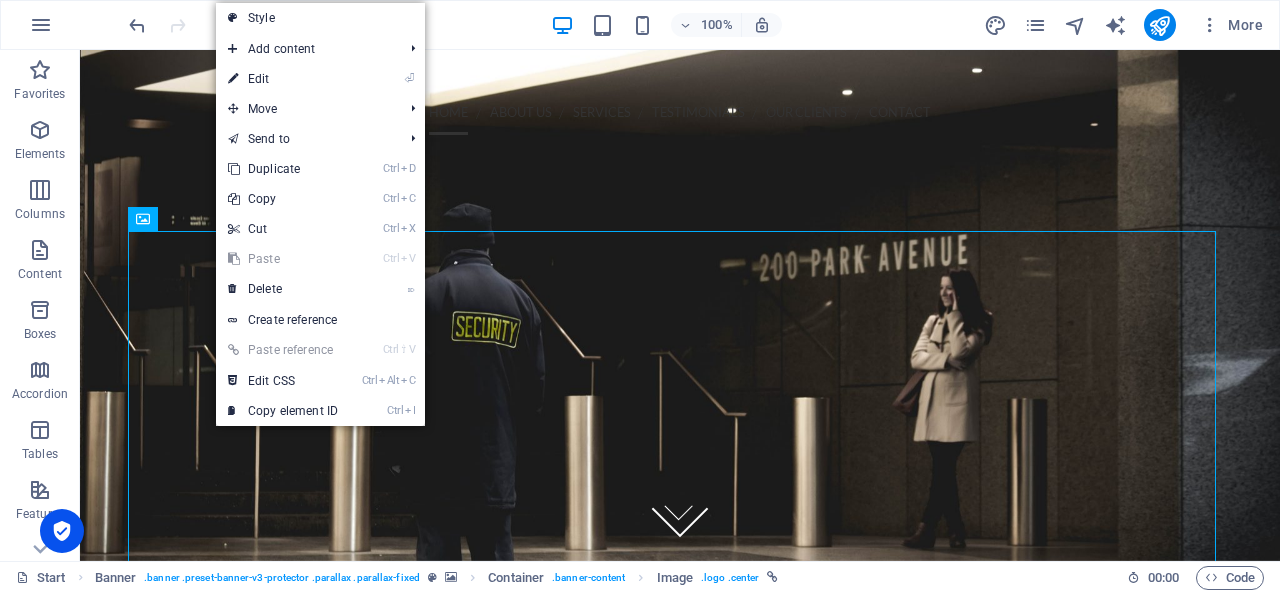 select on "px" 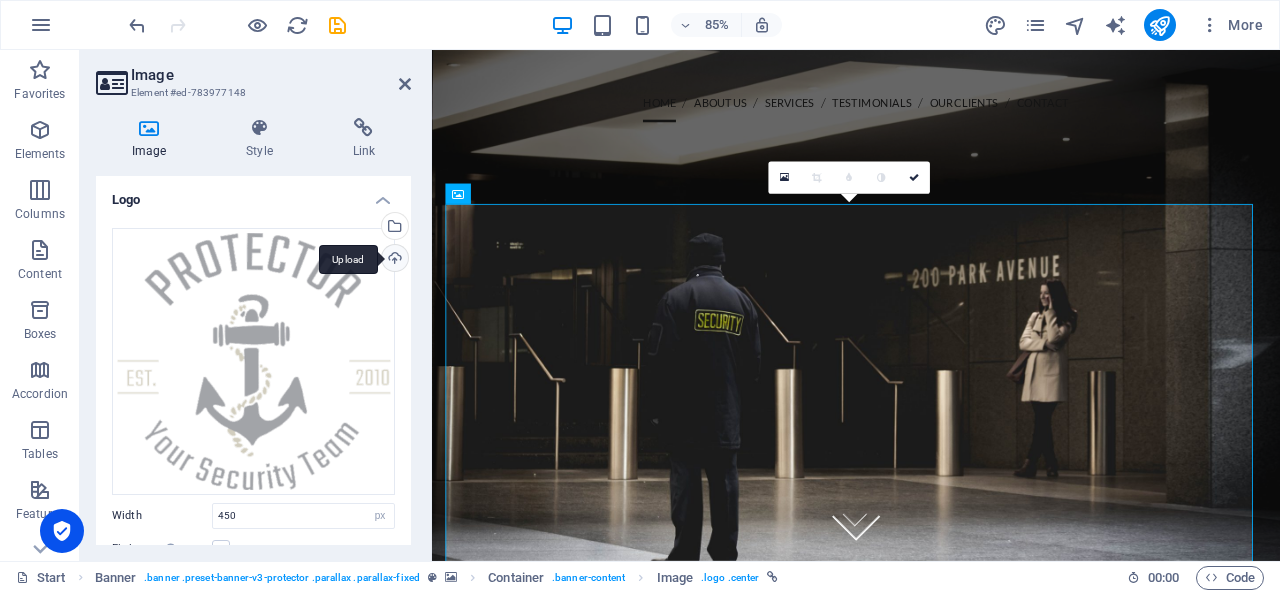 click on "Upload" at bounding box center [393, 260] 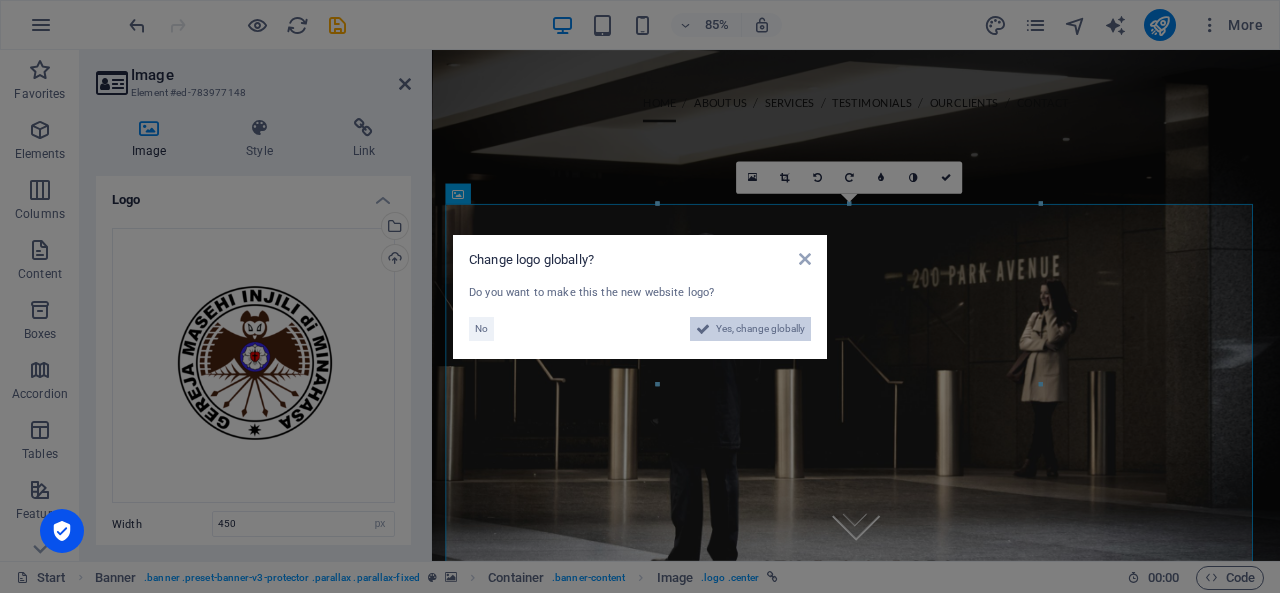 click on "Yes, change globally" at bounding box center [760, 329] 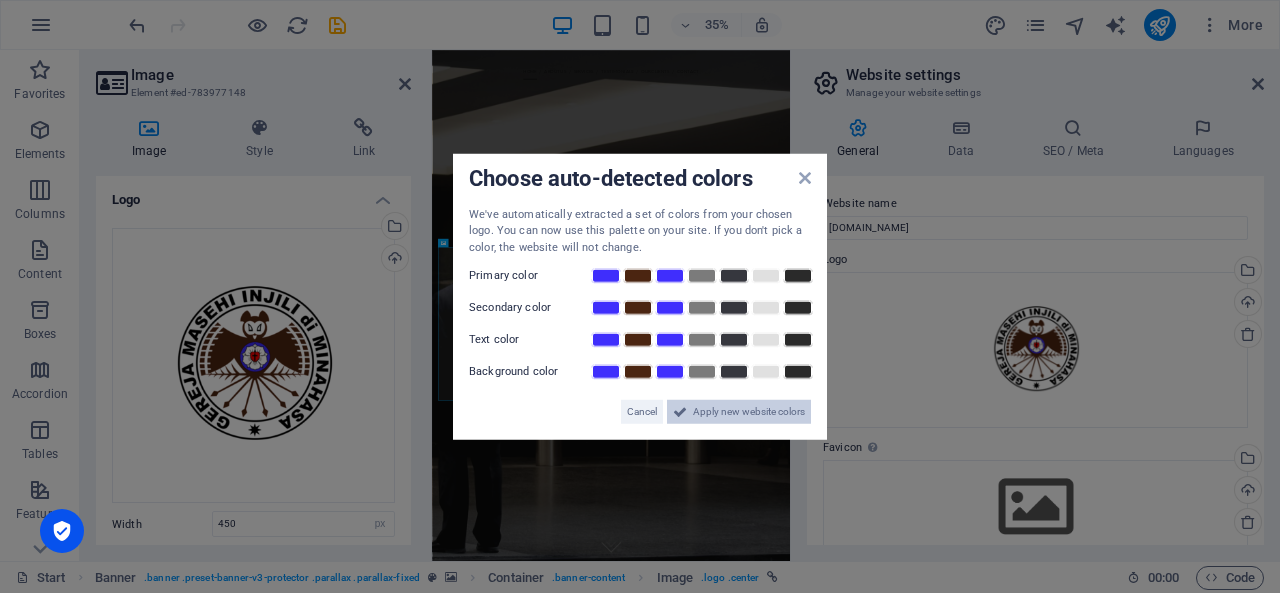 click on "Apply new website colors" at bounding box center (749, 412) 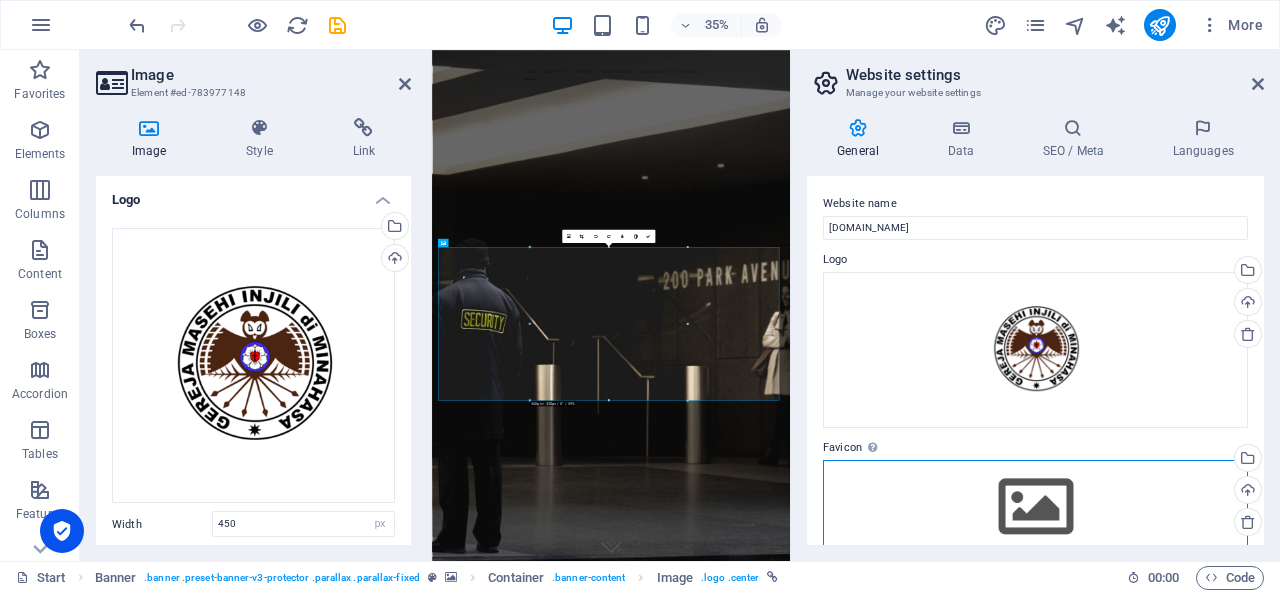 click on "Drag files here, click to choose files or select files from Files or our free stock photos & videos" at bounding box center (1035, 507) 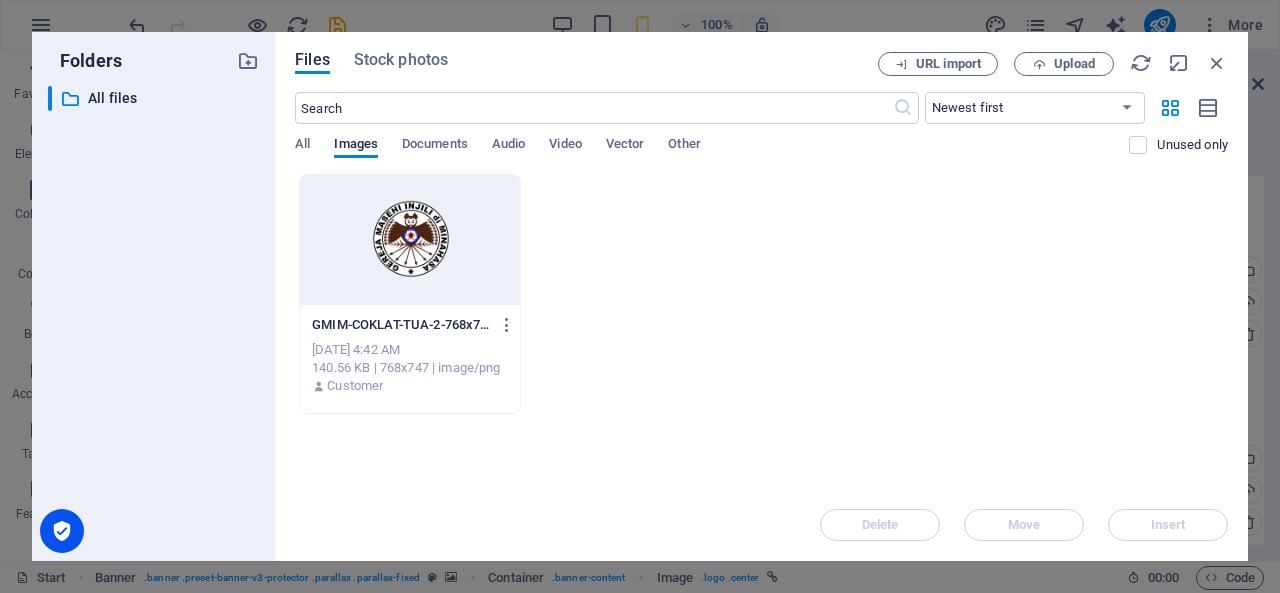 click at bounding box center (410, 240) 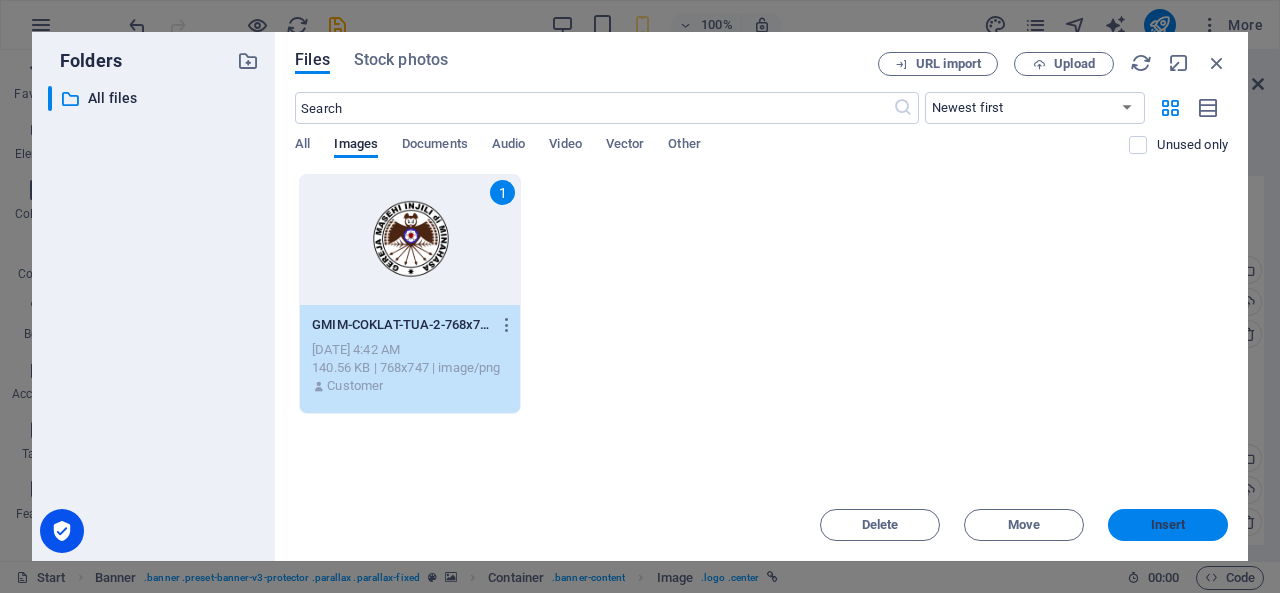 click on "Insert" at bounding box center (1168, 525) 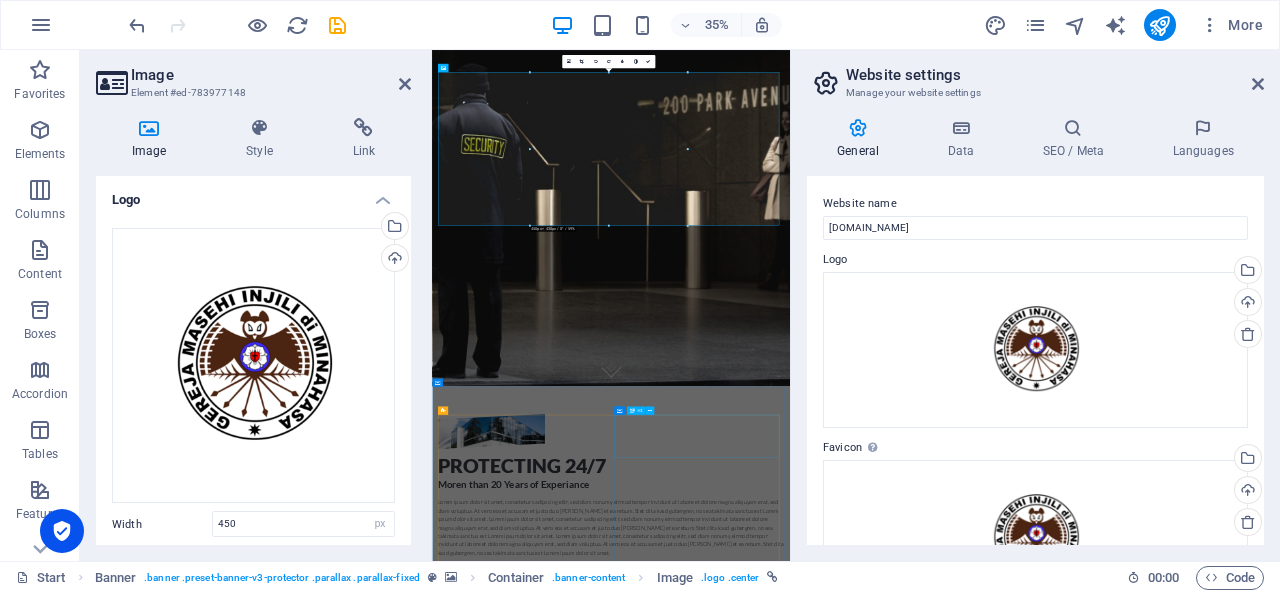 scroll, scrollTop: 700, scrollLeft: 0, axis: vertical 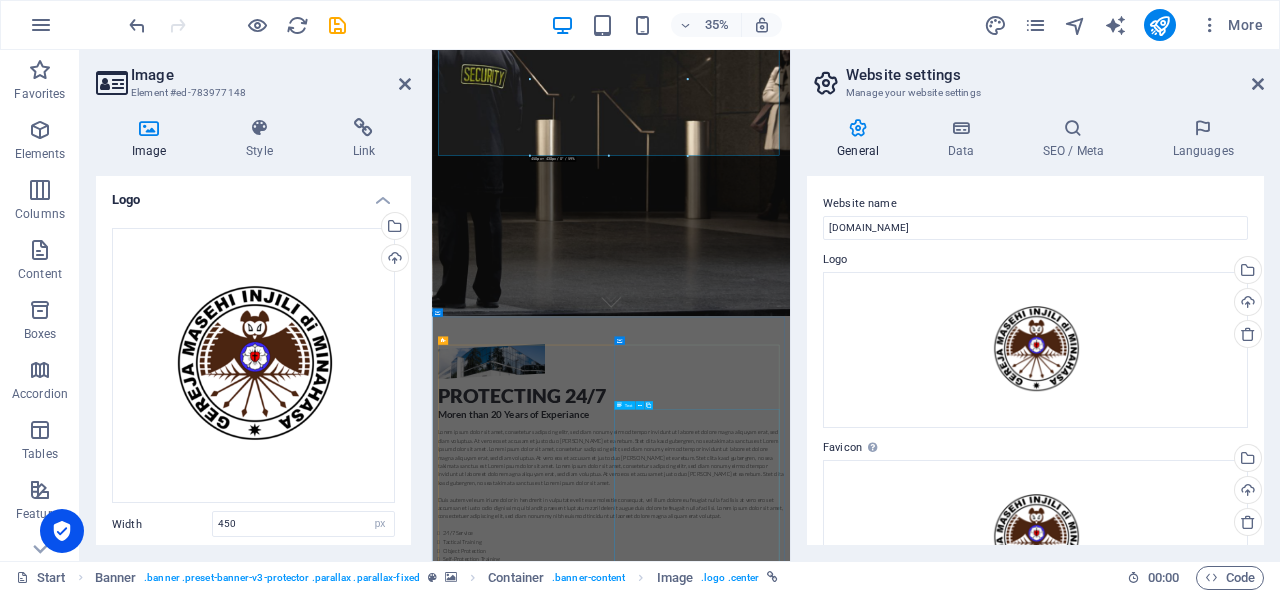 click on "Lorem ipsum dolor sit amet, consetetur sadipscing elitr, sed diam nonumy eirmod tempor invidunt ut labore et dolore magna aliquyam erat, sed diam voluptua. At vero eos et accusam et justo duo dolores et ea rebum. Stet clita kasd gubergren, no sea takimata sanctus est Lorem ipsum dolor sit amet. Lorem ipsum dolor sit amet, consetetur sadipscing elitr, sed diam nonumy eirmod tempor invidunt ut labore et dolore magna aliquyam erat, sed diam voluptua. At vero eos et accusam et justo duo dolores et ea rebum. Stet clita kasd gubergren, no sea takimata sanctus est Lorem ipsum dolor sit amet. Lorem ipsum dolor sit amet, consetetur sadipscing elitr, sed diam nonumy eirmod tempor invidunt ut labore et dolore magna aliquyam erat, sed diam voluptua. At vero eos et accusam et justo duo dolores et ea rebum. Stet clita kasd gubergren, no sea takimata sanctus est Lorem ipsum dolor sit amet.    24/7 Service Tactical Training  Object Protection Self-Protection Training Worldwide transportation" at bounding box center (943, 1360) 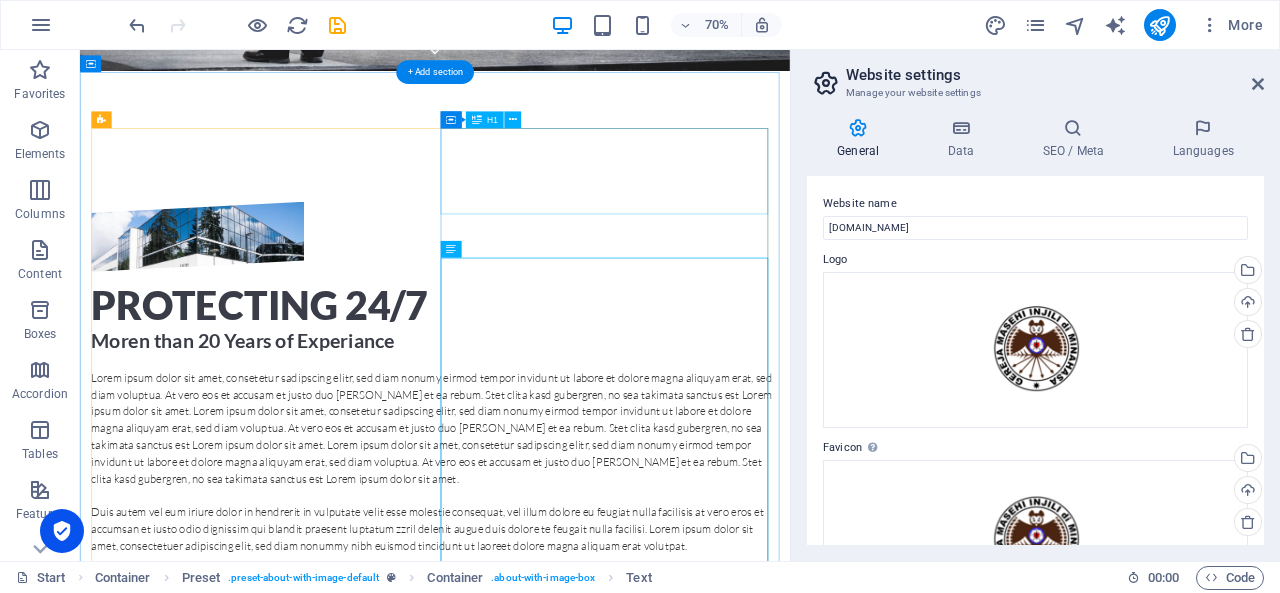 click on "Protecting 24/7" at bounding box center [587, 414] 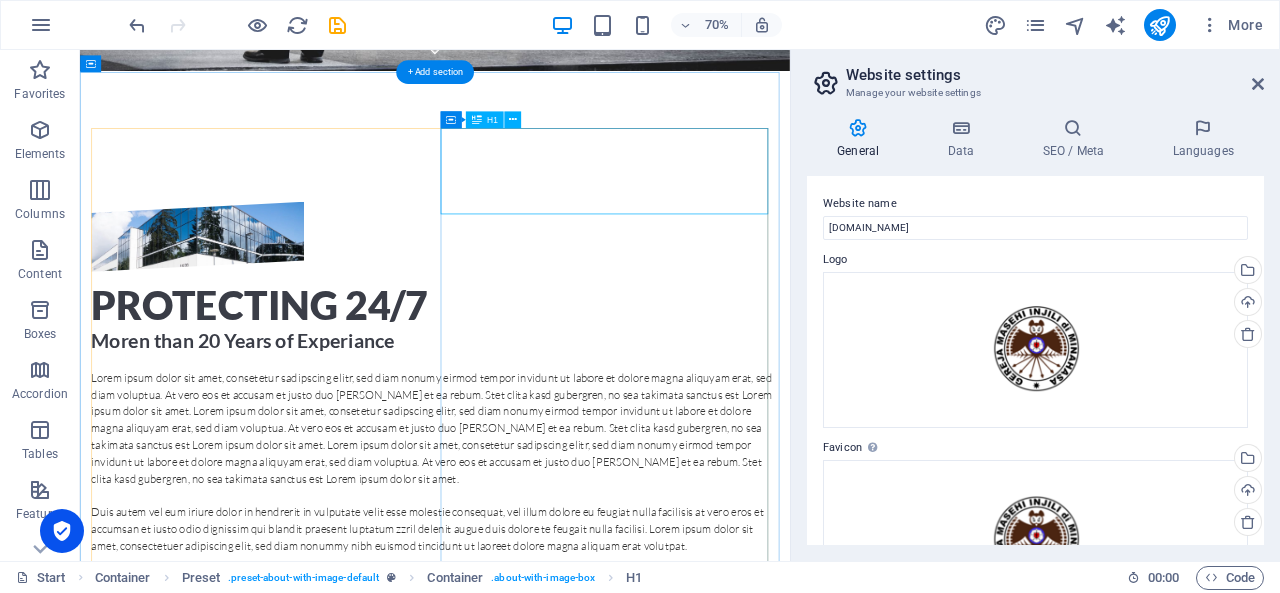 drag, startPoint x: 866, startPoint y: 242, endPoint x: 807, endPoint y: 242, distance: 59 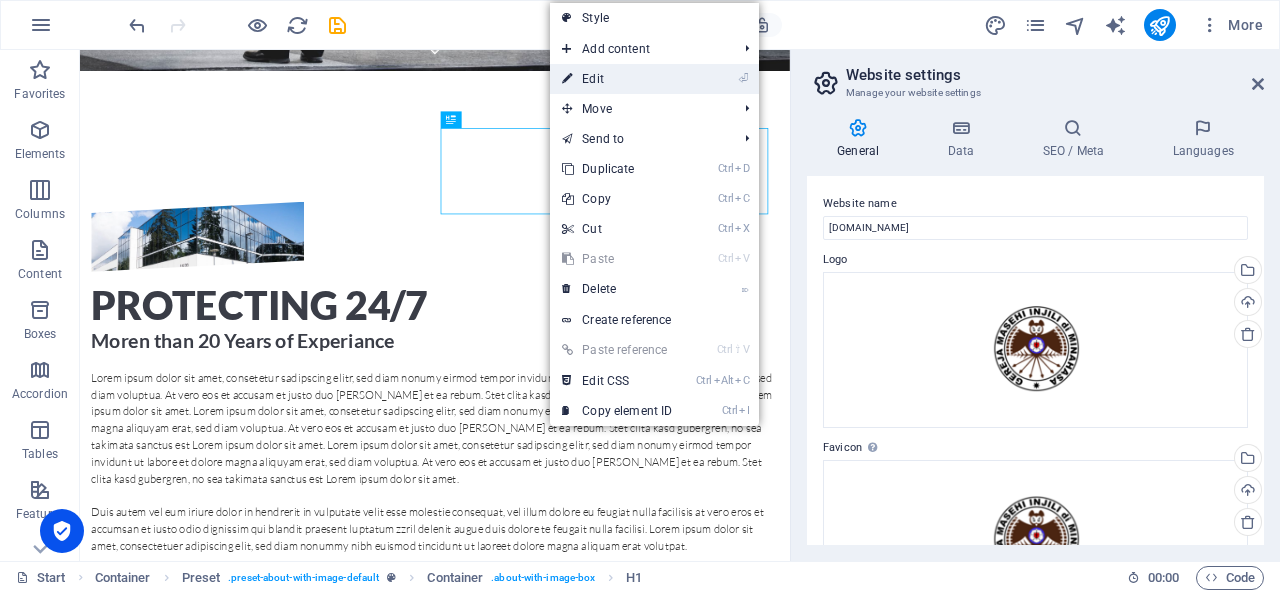 click on "⏎  Edit" at bounding box center (617, 79) 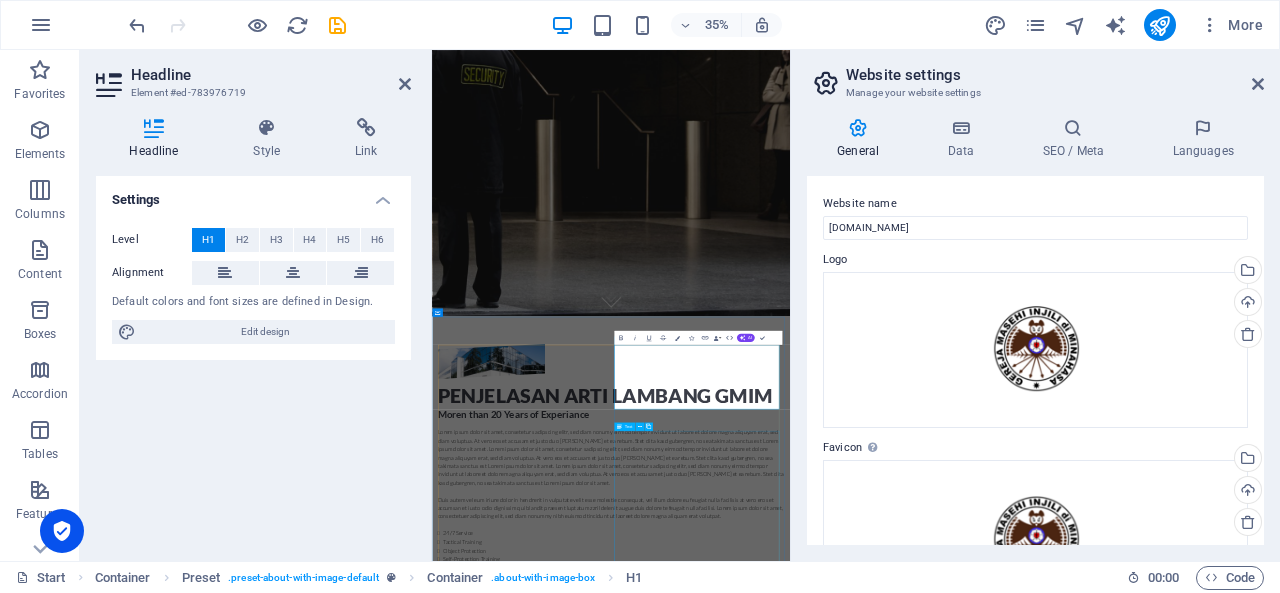 click on "Lorem ipsum dolor sit amet, consetetur sadipscing elitr, sed diam nonumy eirmod tempor invidunt ut labore et dolore magna aliquyam erat, sed diam voluptua. At vero eos et accusam et justo duo dolores et ea rebum. Stet clita kasd gubergren, no sea takimata sanctus est Lorem ipsum dolor sit amet. Lorem ipsum dolor sit amet, consetetur sadipscing elitr, sed diam nonumy eirmod tempor invidunt ut labore et dolore magna aliquyam erat, sed diam voluptua. At vero eos et accusam et justo duo dolores et ea rebum. Stet clita kasd gubergren, no sea takimata sanctus est Lorem ipsum dolor sit amet. Lorem ipsum dolor sit amet, consetetur sadipscing elitr, sed diam nonumy eirmod tempor invidunt ut labore et dolore magna aliquyam erat, sed diam voluptua. At vero eos et accusam et justo duo dolores et ea rebum. Stet clita kasd gubergren, no sea takimata sanctus est Lorem ipsum dolor sit amet.    24/7 Service Tactical Training  Object Protection Self-Protection Training Worldwide transportation" at bounding box center (943, 1360) 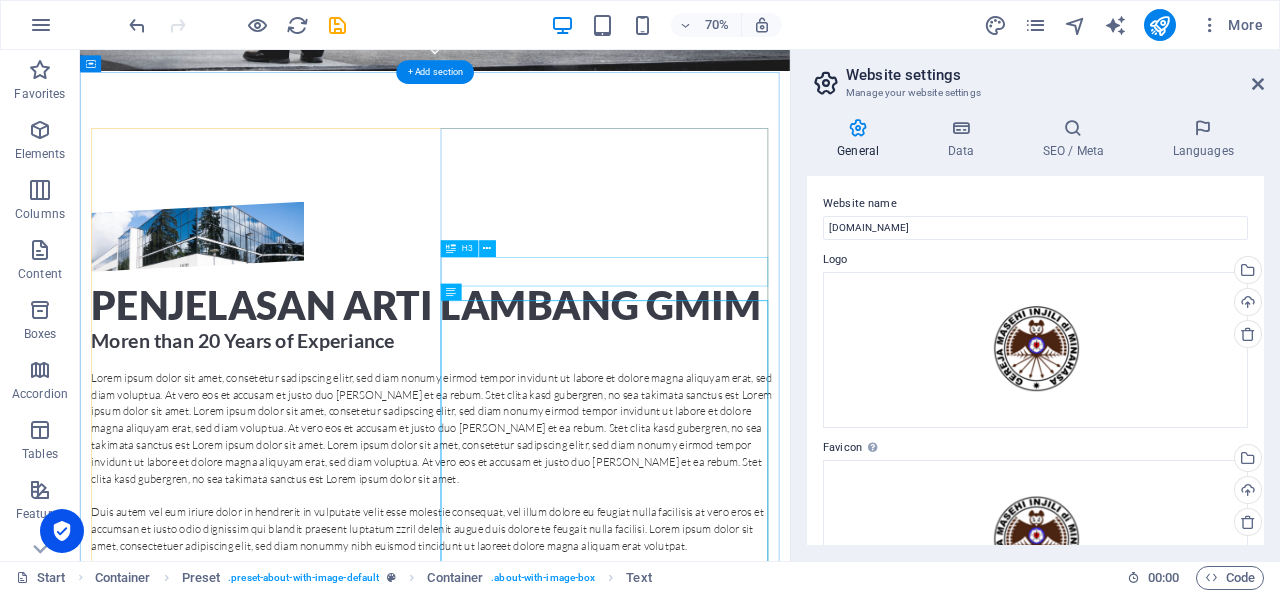 click on "Moren than 20 Years of Experiance" at bounding box center [587, 465] 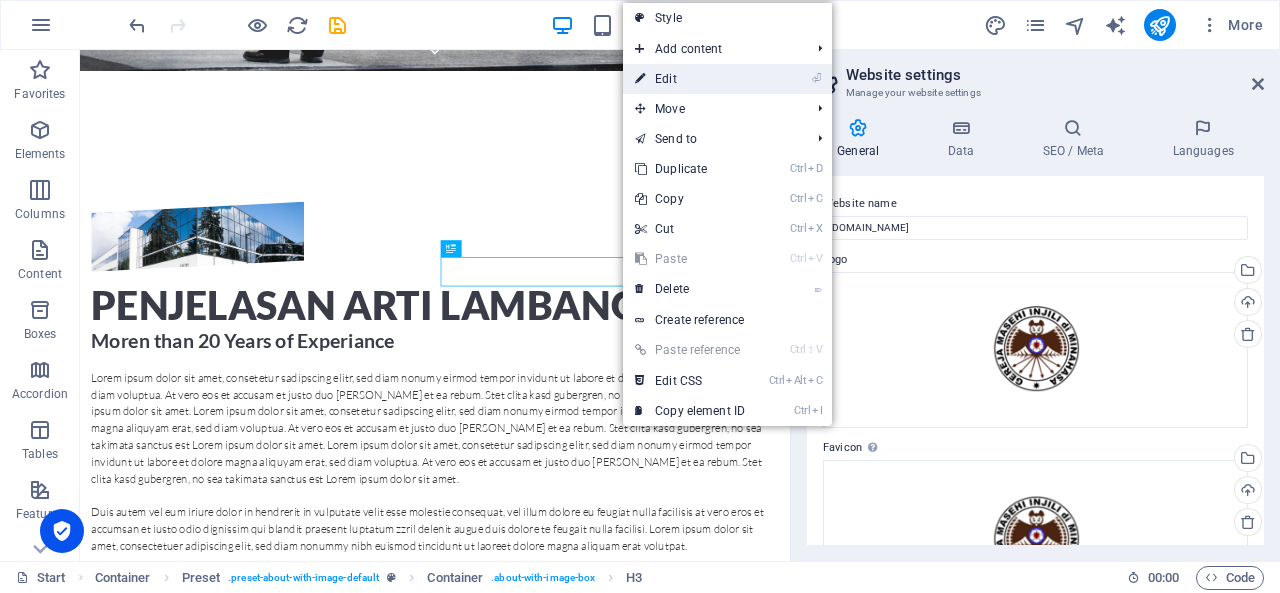 click on "⏎  Edit" at bounding box center [690, 79] 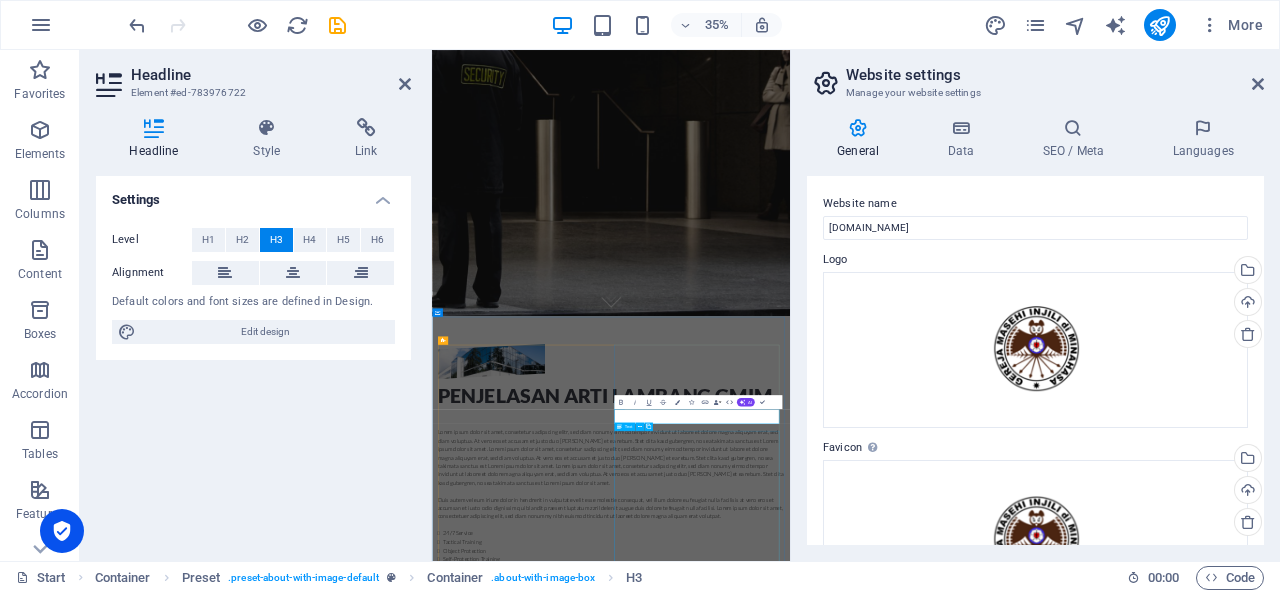 click on "Lorem ipsum dolor sit amet, consetetur sadipscing elitr, sed diam nonumy eirmod tempor invidunt ut labore et dolore magna aliquyam erat, sed diam voluptua. At vero eos et accusam et justo duo dolores et ea rebum. Stet clita kasd gubergren, no sea takimata sanctus est Lorem ipsum dolor sit amet. Lorem ipsum dolor sit amet, consetetur sadipscing elitr, sed diam nonumy eirmod tempor invidunt ut labore et dolore magna aliquyam erat, sed diam voluptua. At vero eos et accusam et justo duo dolores et ea rebum. Stet clita kasd gubergren, no sea takimata sanctus est Lorem ipsum dolor sit amet. Lorem ipsum dolor sit amet, consetetur sadipscing elitr, sed diam nonumy eirmod tempor invidunt ut labore et dolore magna aliquyam erat, sed diam voluptua. At vero eos et accusam et justo duo dolores et ea rebum. Stet clita kasd gubergren, no sea takimata sanctus est Lorem ipsum dolor sit amet.    24/7 Service Tactical Training  Object Protection Self-Protection Training Worldwide transportation" at bounding box center [943, 1360] 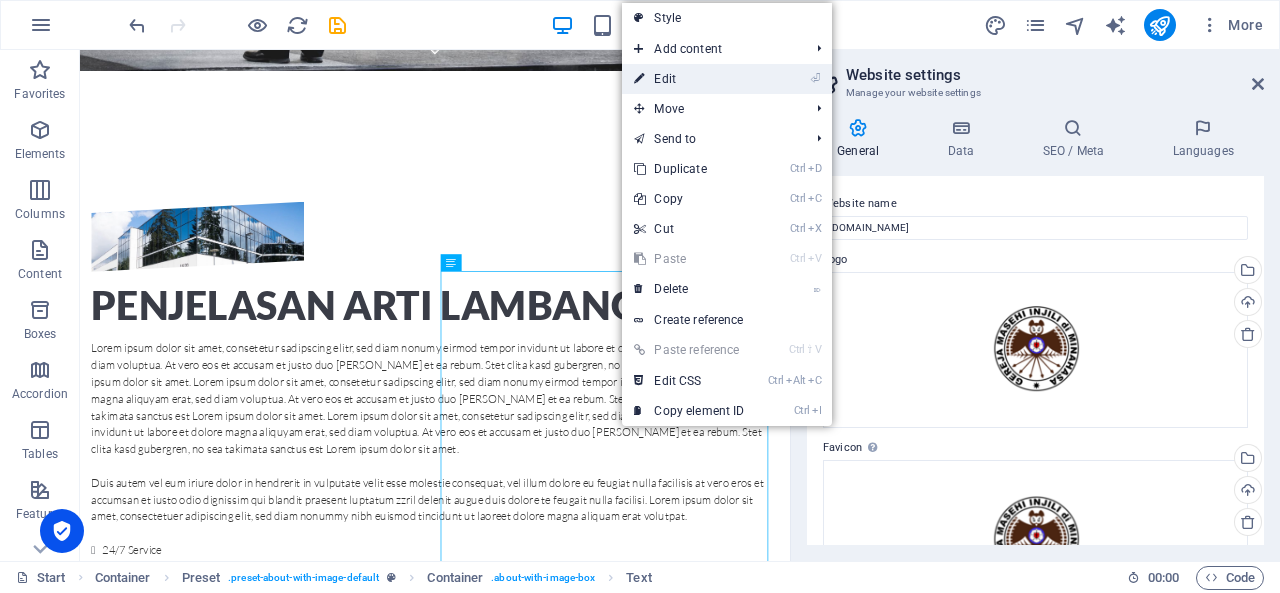click on "⏎  Edit" at bounding box center (689, 79) 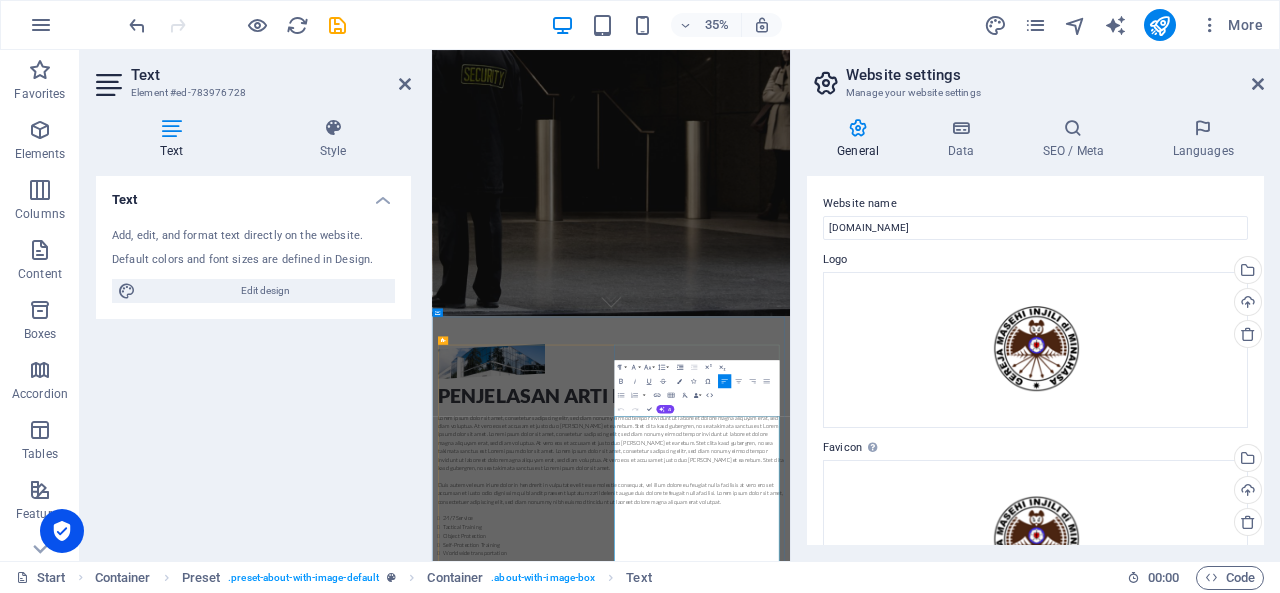 click on "Lorem ipsum dolor sit amet, consetetur sadipscing elitr, sed diam nonumy eirmod tempor invidunt ut labore et dolore magna aliquyam erat, sed diam voluptua. At vero eos et accusam et justo duo dolores et ea rebum. Stet clita kasd gubergren, no sea takimata sanctus est Lorem ipsum dolor sit amet. Lorem ipsum dolor sit amet, consetetur sadipscing elitr, sed diam nonumy eirmod tempor invidunt ut labore et dolore magna aliquyam erat, sed diam voluptua. At vero eos et accusam et justo duo dolores et ea rebum. Stet clita kasd gubergren, no sea takimata sanctus est Lorem ipsum dolor sit amet. Lorem ipsum dolor sit amet, consetetur sadipscing elitr, sed diam nonumy eirmod tempor invidunt ut labore et dolore magna aliquyam erat, sed diam voluptua. At vero eos et accusam et justo duo dolores et ea rebum. Stet clita kasd gubergren, no sea takimata sanctus est Lorem ipsum dolor sit amet." at bounding box center [943, 1172] 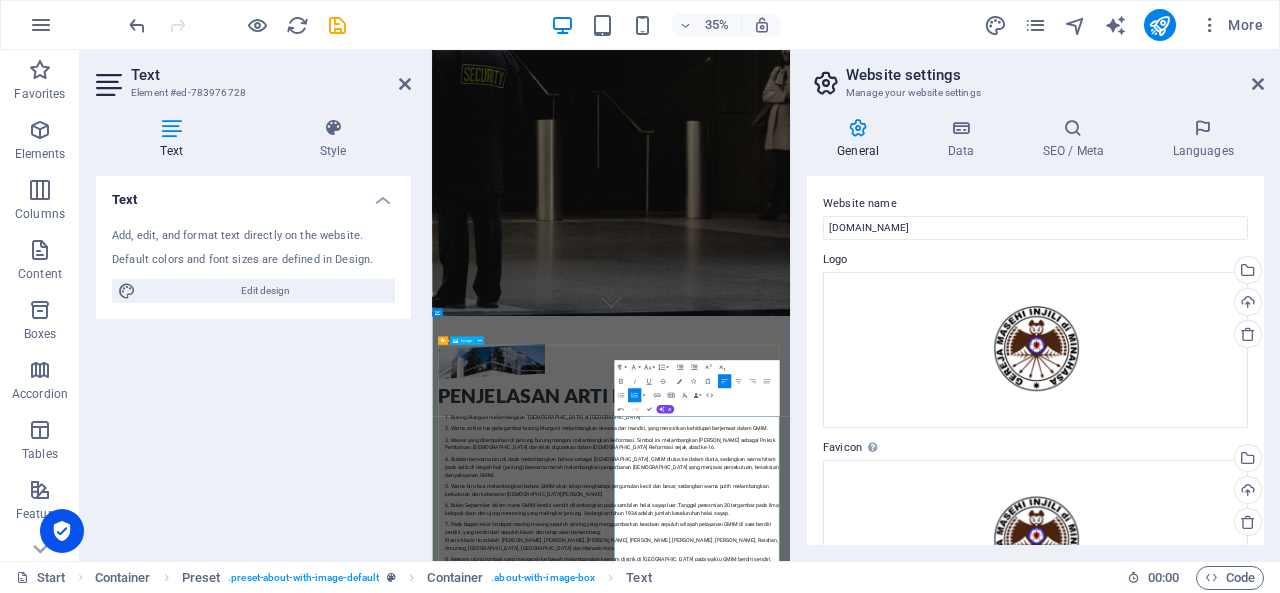 click at bounding box center [601, 940] 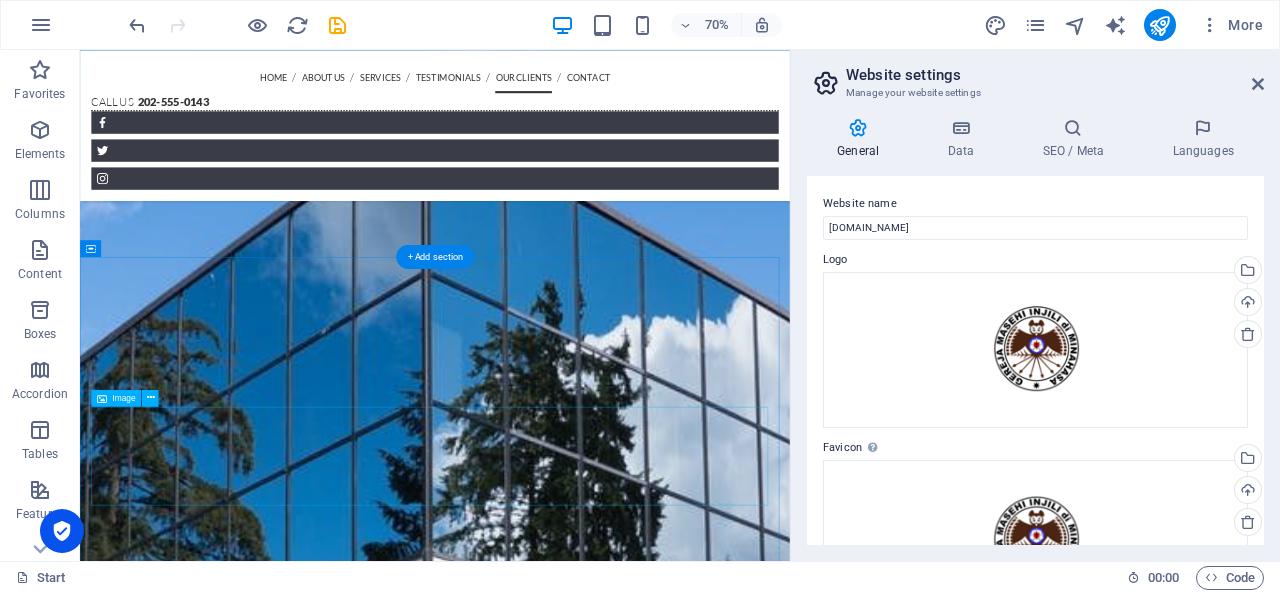 scroll, scrollTop: 2200, scrollLeft: 0, axis: vertical 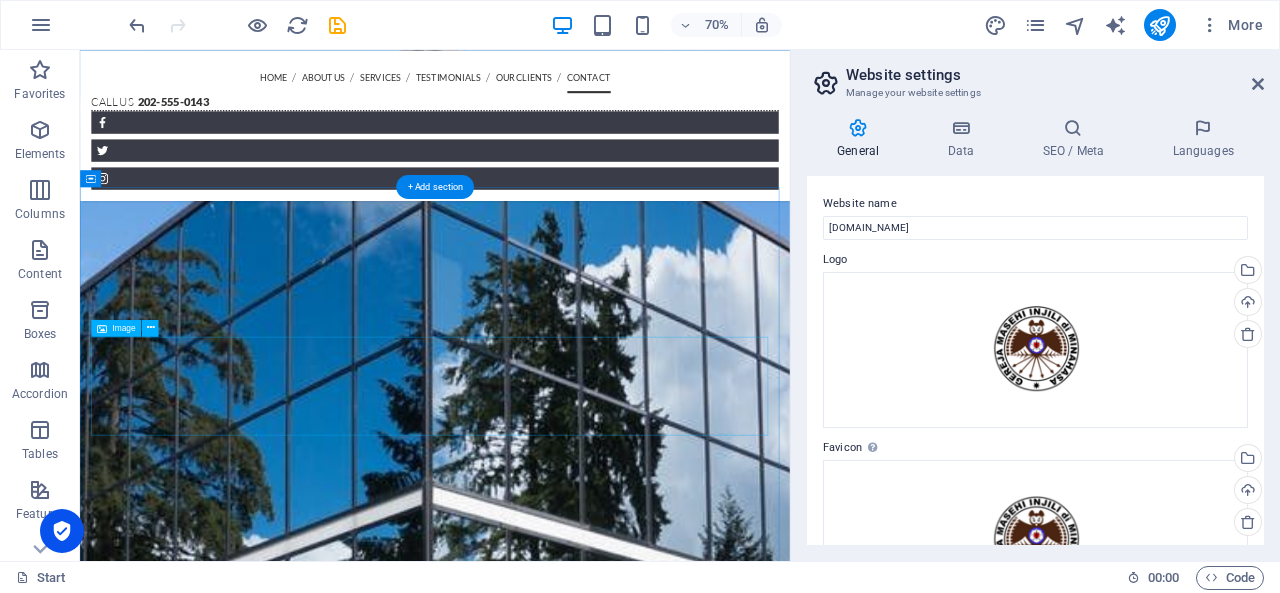 drag, startPoint x: 533, startPoint y: 487, endPoint x: 585, endPoint y: 515, distance: 59.05929 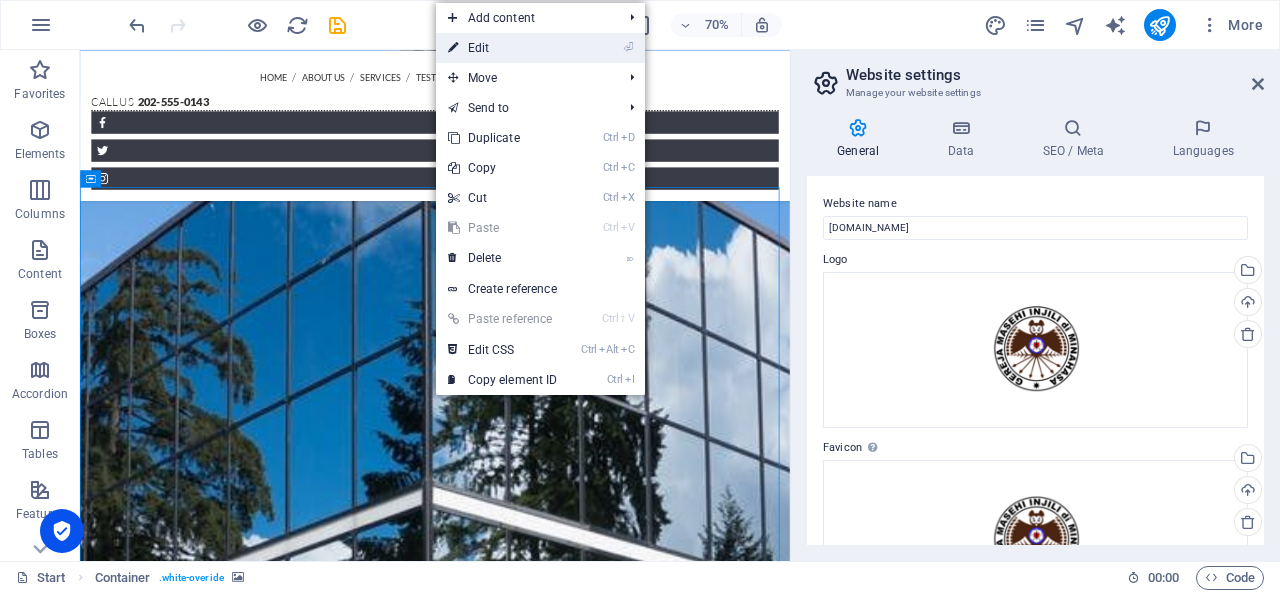 drag, startPoint x: 484, startPoint y: 47, endPoint x: 207, endPoint y: 160, distance: 299.16217 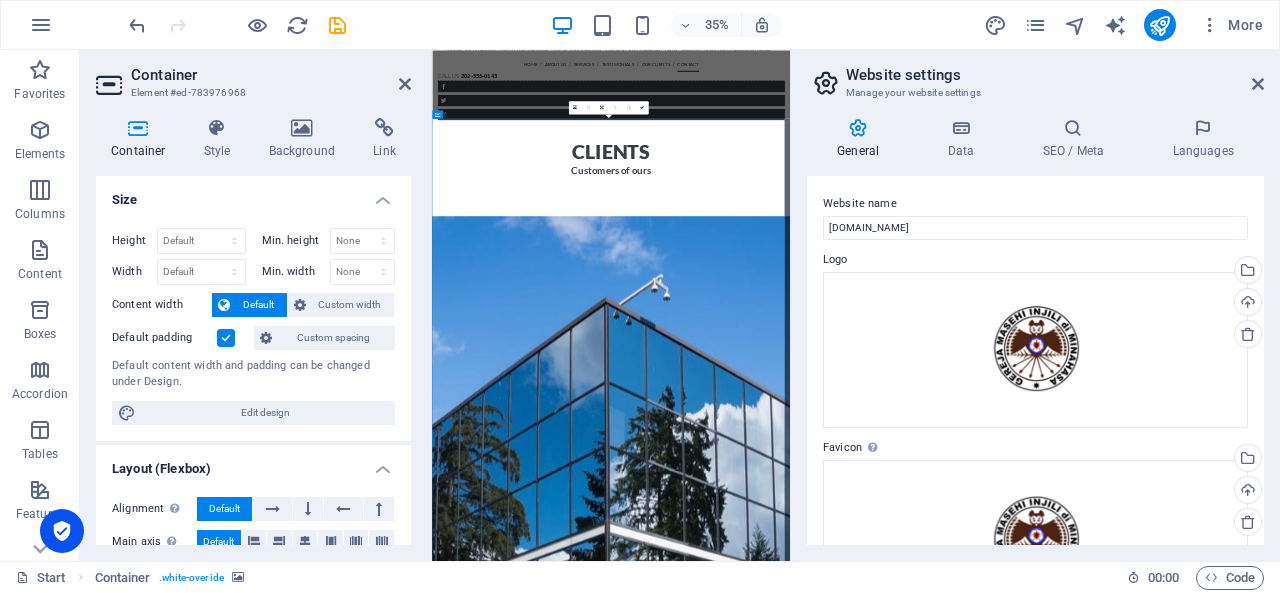 scroll, scrollTop: 2930, scrollLeft: 0, axis: vertical 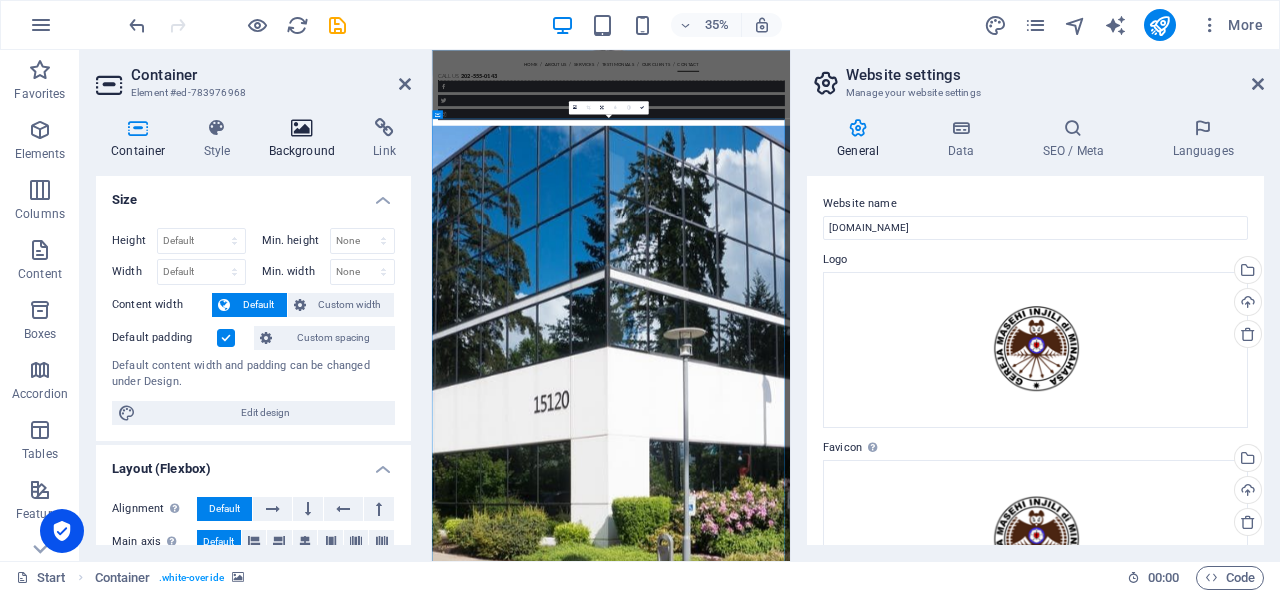 click at bounding box center [302, 128] 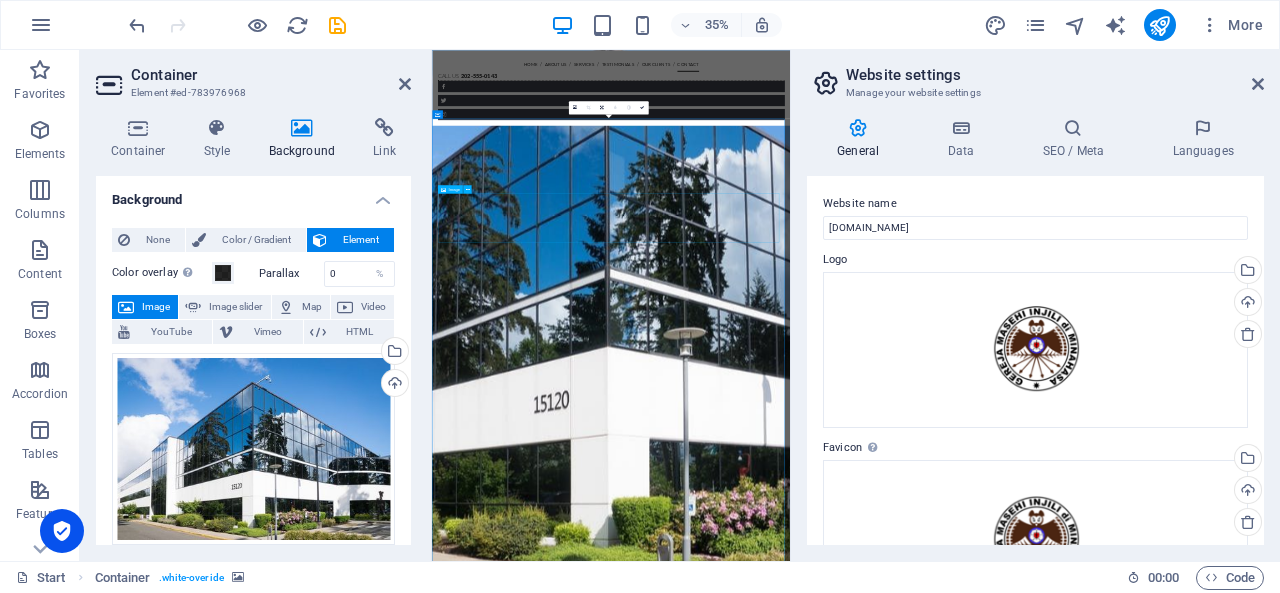 click at bounding box center (943, 1865) 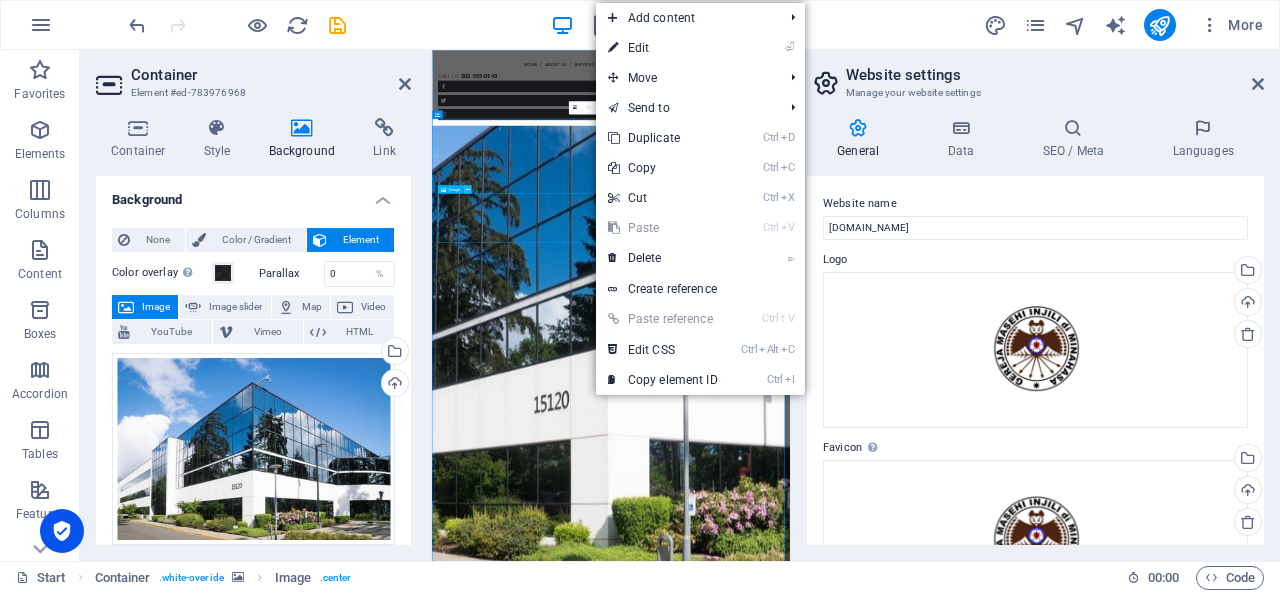 click at bounding box center (467, 188) 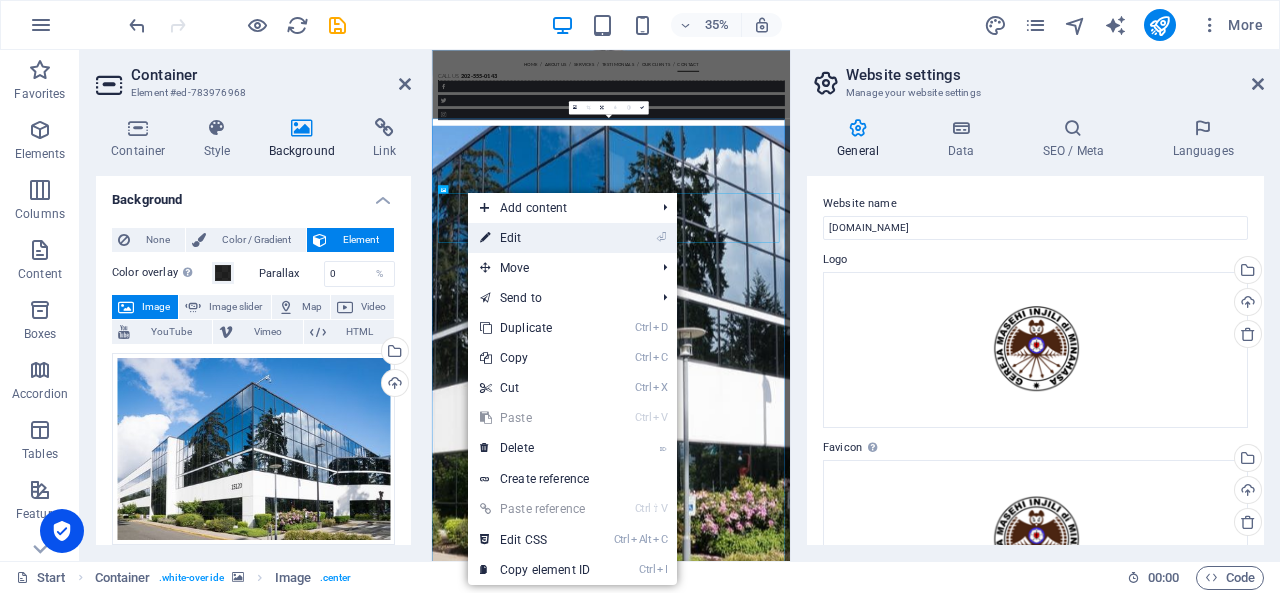 click on "⏎  Edit" at bounding box center (535, 238) 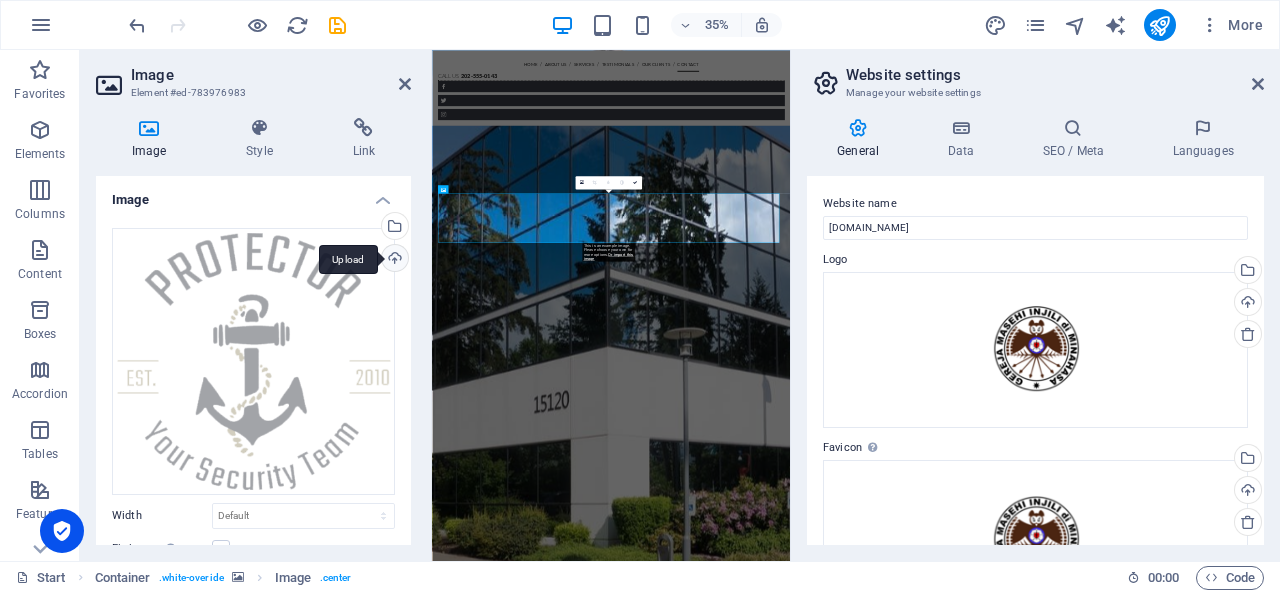 click on "Upload" at bounding box center (393, 260) 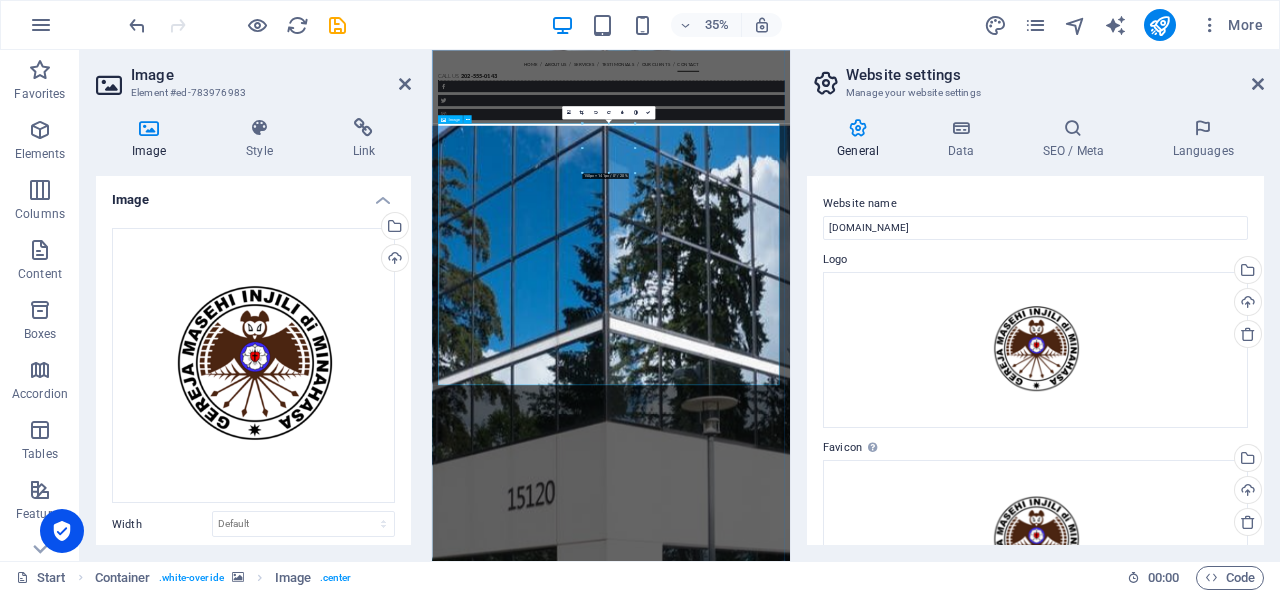 scroll, scrollTop: 3130, scrollLeft: 0, axis: vertical 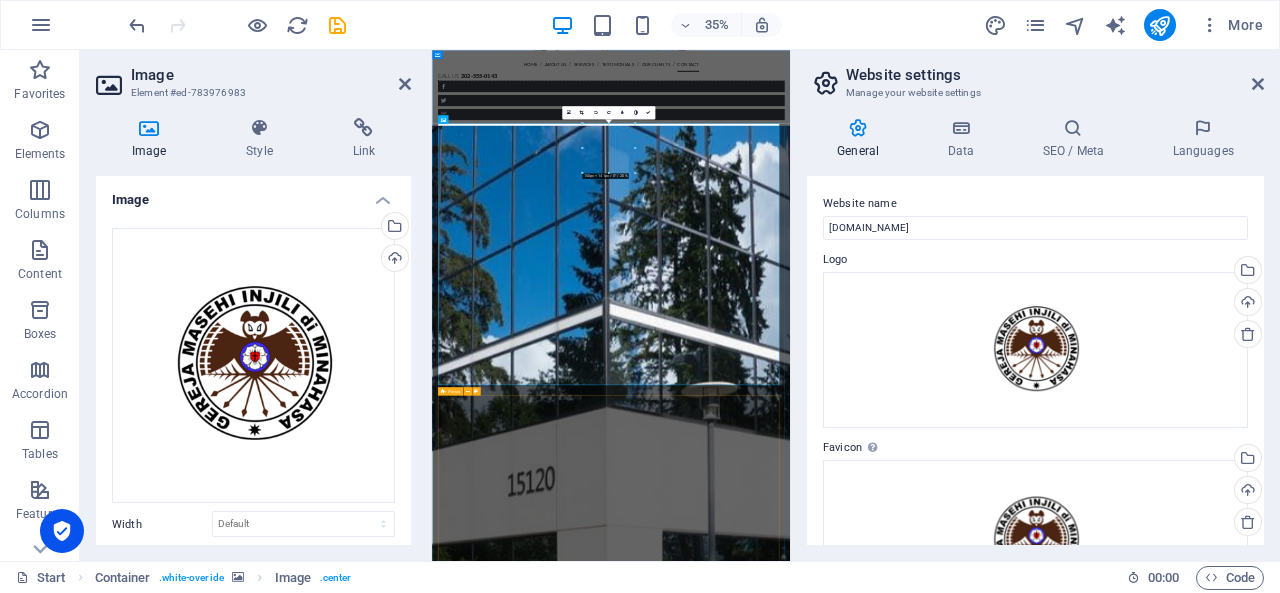 click on "Contact Information Lorem ipsum dolor sit amet, consectetur adipisicing elit. Maiores ipsum repellat minus nihil. Labore, delectus, nam dignissimos ea repudiandae minima voluptatum magni pariatur possimus quia accusamus harum facilis corporis animi nisi. Enim, pariatur, impedit quia repellat harum ipsam laboriosam voluptas dicta illum nisi obcaecati reprehenderit quis placeat recusandae tenetur aperiam. Address ,    Phone E-Mail 1752d06d590e85caaf22c93b2d2c98@cpanel.local ← Move left → Move right ↑ Move up ↓ Move down + Zoom in - Zoom out Home Jump left by 75% End Jump right by 75% Page Up Jump up by 75% Page Down Jump down by 75% Map Terrain Satellite Labels Keyboard shortcuts Map Data Map data ©2025 Google Map data ©2025 Google 200 m  Click to toggle between metric and imperial units Terms Report a map error Send us a message! Leave us a message and we will get back to you!   I have read and understand the privacy policy. Unreadable? Regenerate Send Message Legal Notice  |  Privacy" at bounding box center [943, 3679] 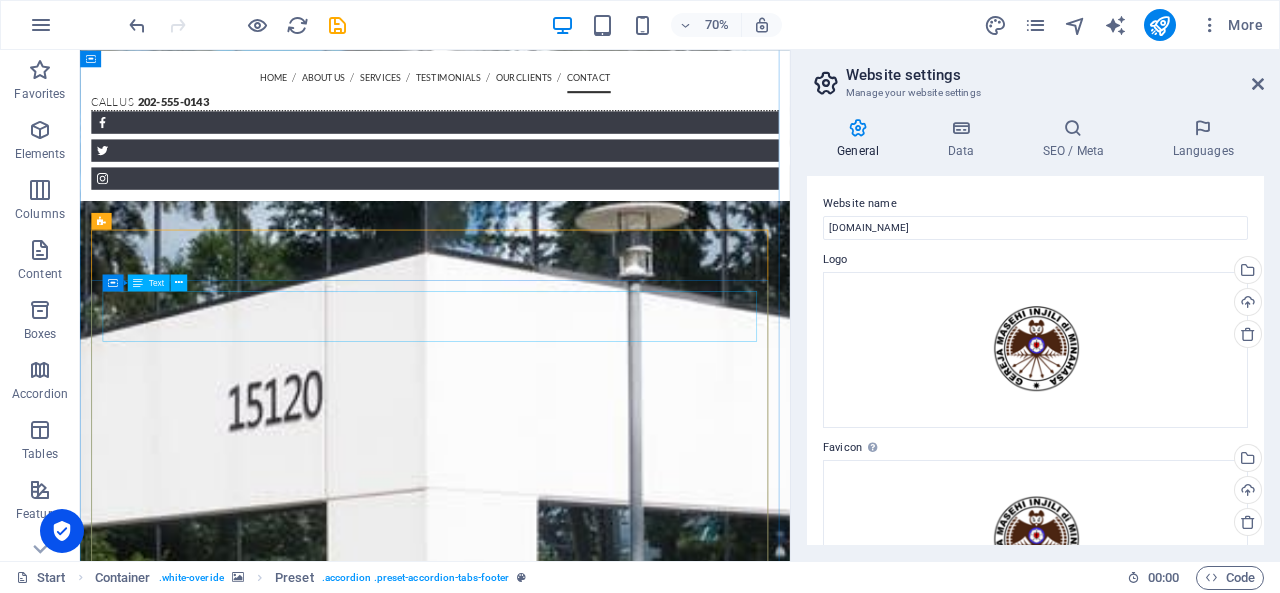 click on "Lorem ipsum dolor sit amet, consectetur adipisicing elit. Maiores ipsum repellat minus nihil. Labore, delectus, nam dignissimos ea repudiandae minima voluptatum magni pariatur possimus quia accusamus harum facilis corporis animi nisi. Enim, pariatur, impedit quia repellat harum ipsam laboriosam voluptas dicta illum nisi obcaecati reprehenderit quis placeat recusandae tenetur aperiam." at bounding box center [498, 2512] 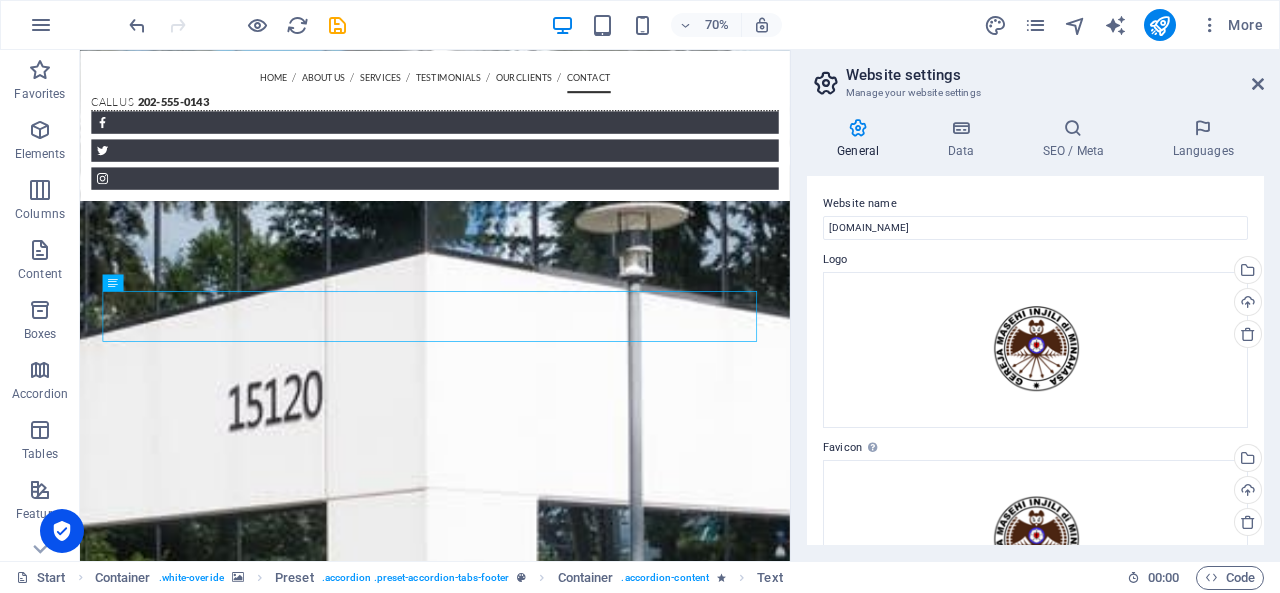 scroll, scrollTop: 3330, scrollLeft: 0, axis: vertical 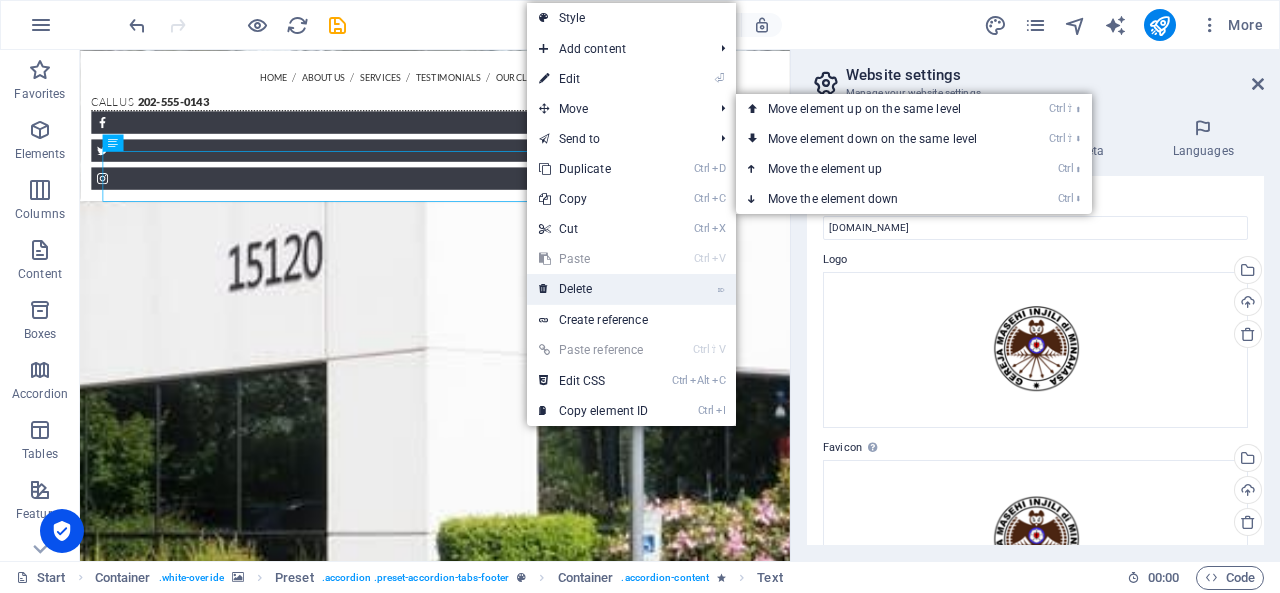 click on "⌦  Delete" at bounding box center [594, 289] 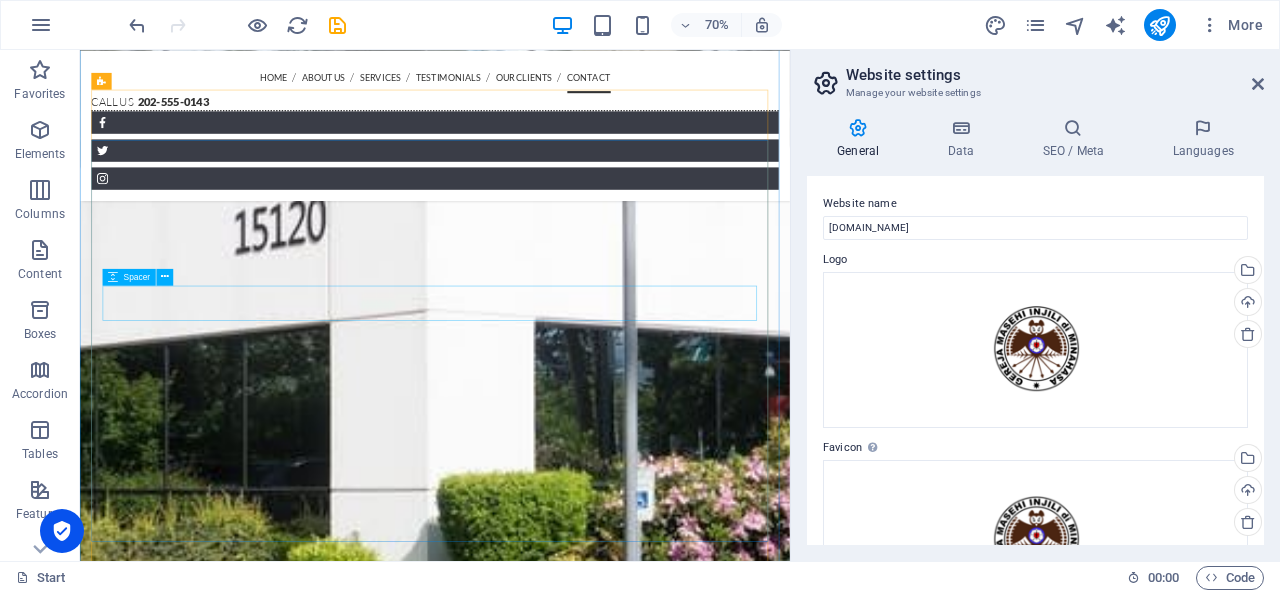 click at bounding box center [498, 2509] 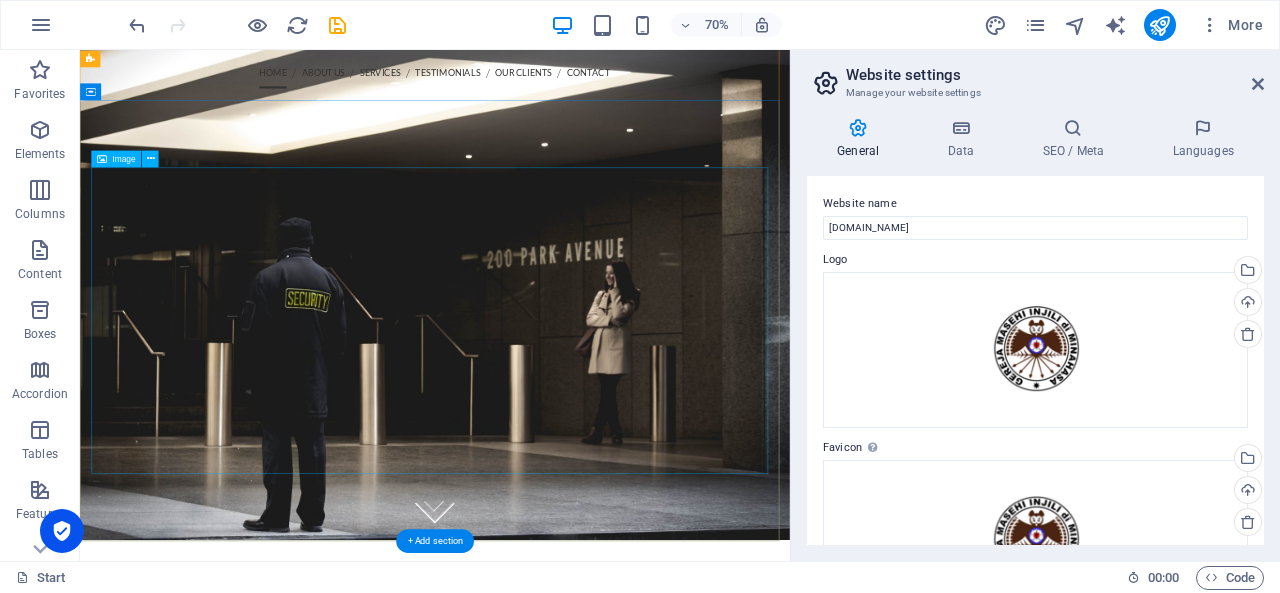 scroll, scrollTop: 0, scrollLeft: 0, axis: both 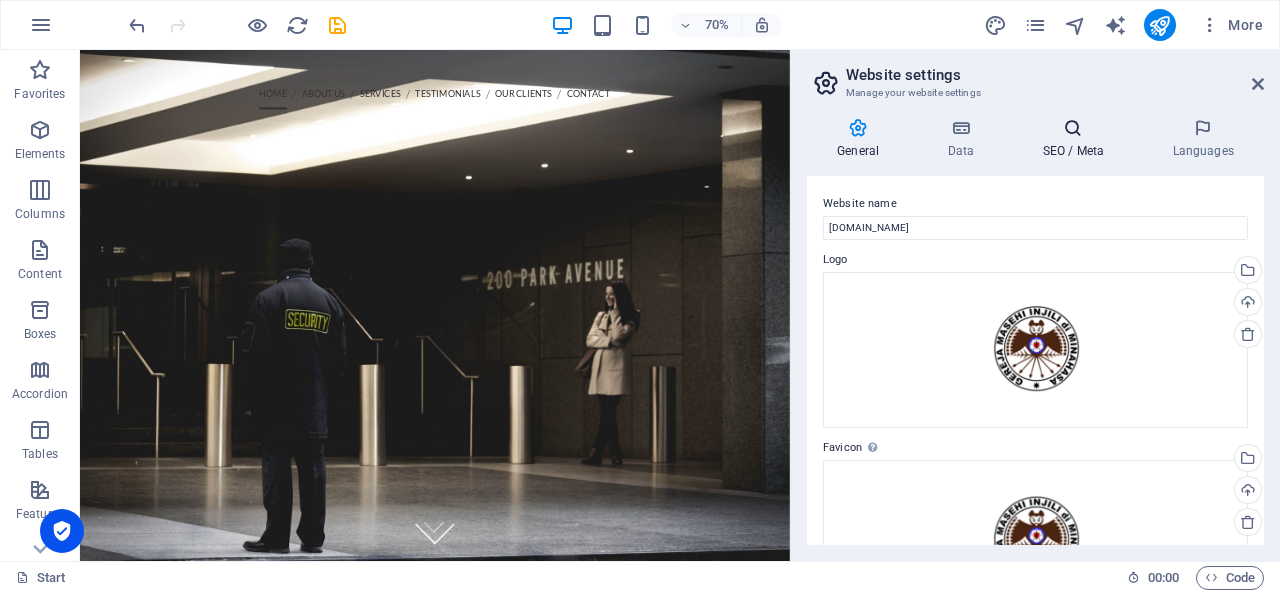 drag, startPoint x: 1053, startPoint y: 145, endPoint x: 1038, endPoint y: 148, distance: 15.297058 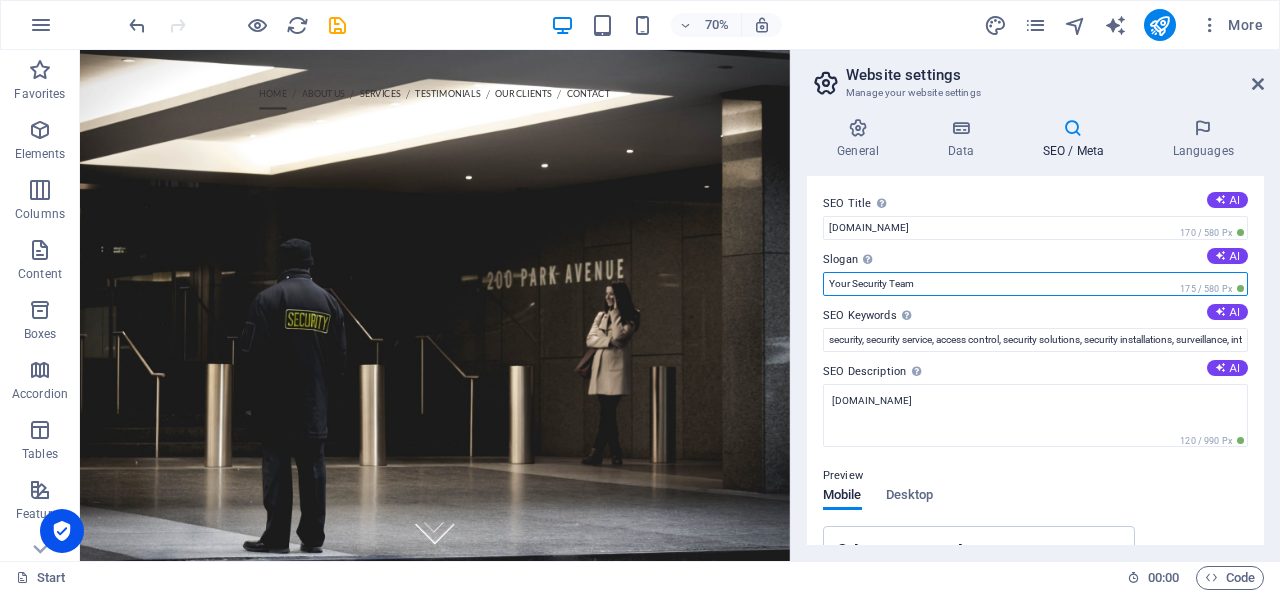 click on "Your Security Team" at bounding box center (1035, 284) 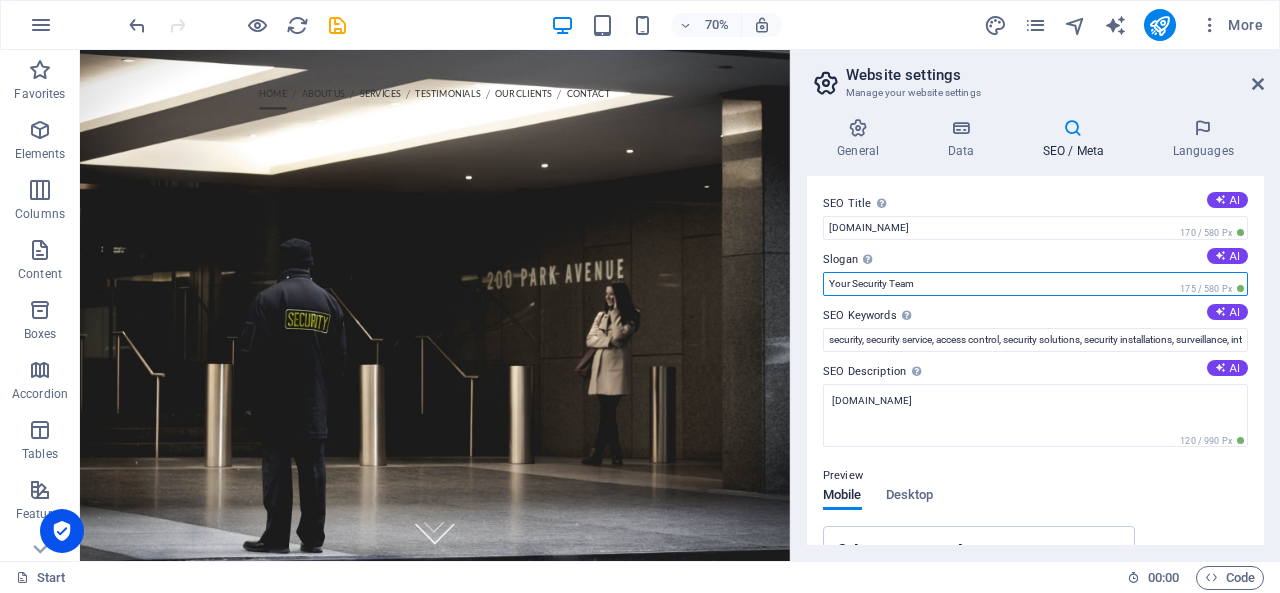 paste on "© Gereja Masehi Injili di Minahasa" 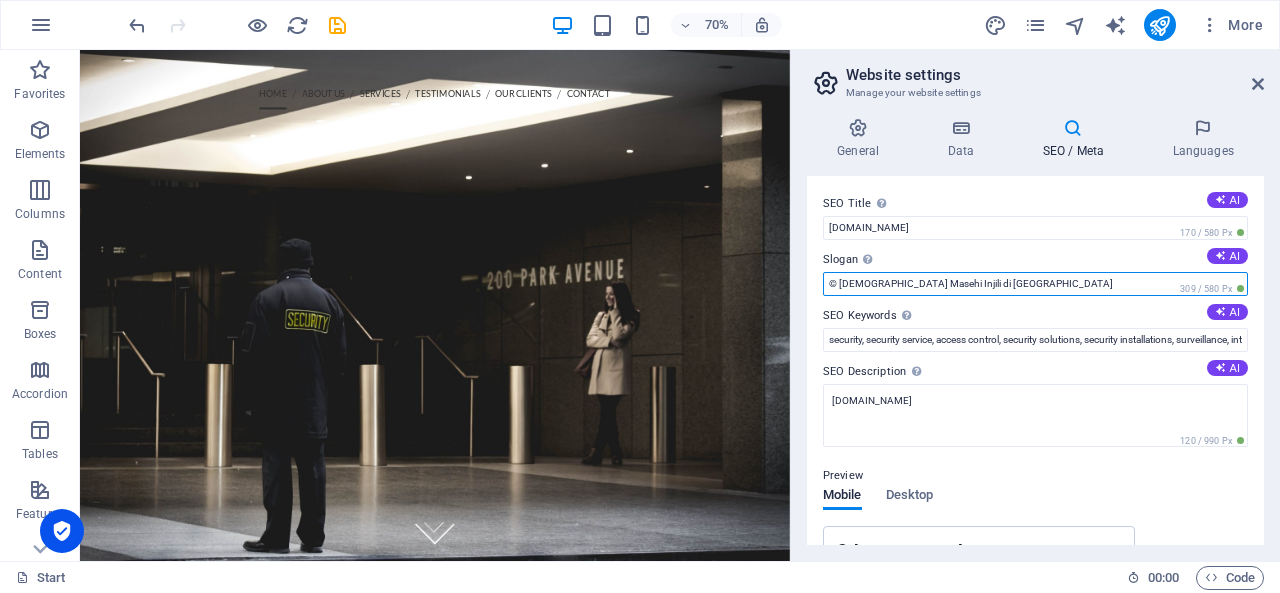 click on "© Gereja Masehi Injili di Minahasa" at bounding box center (1035, 284) 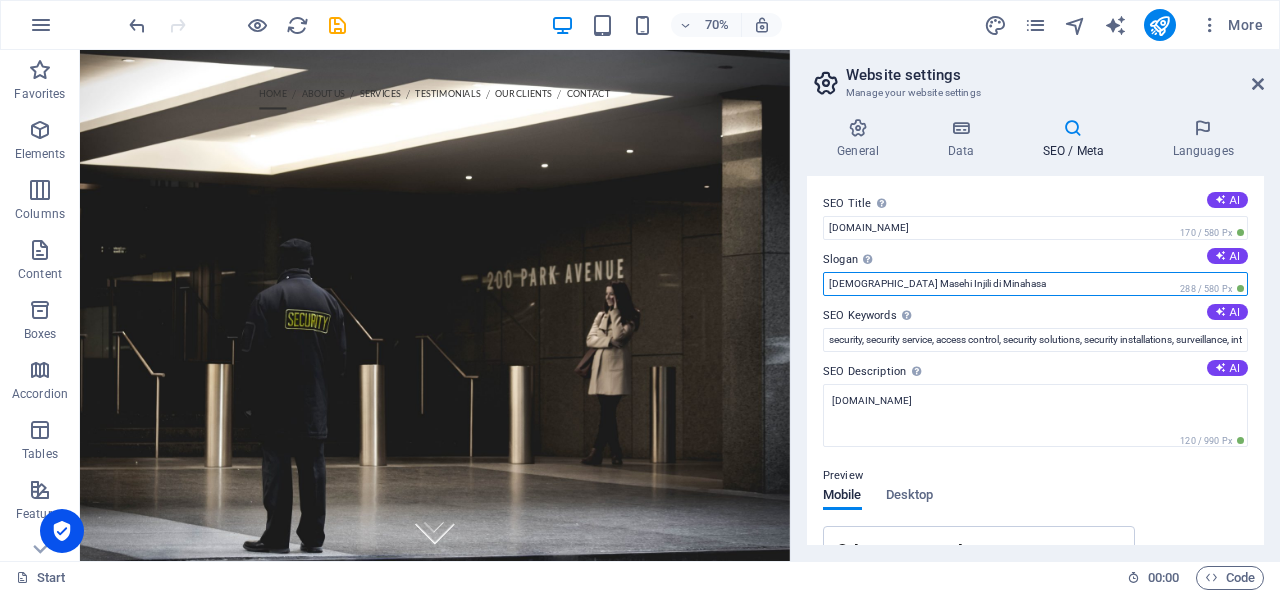 type on "Gereja Masehi Injili di Minahasa" 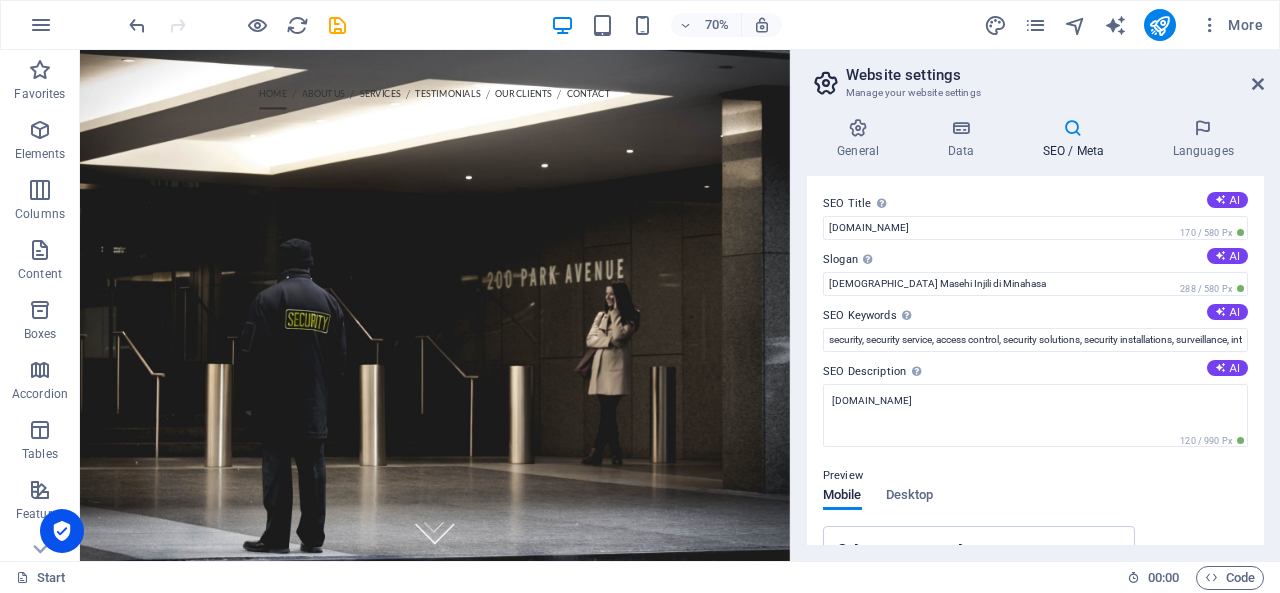 click on "SEO Description Describe the contents of your website - this is crucial for search engines and SEO! AI" at bounding box center (1035, 372) 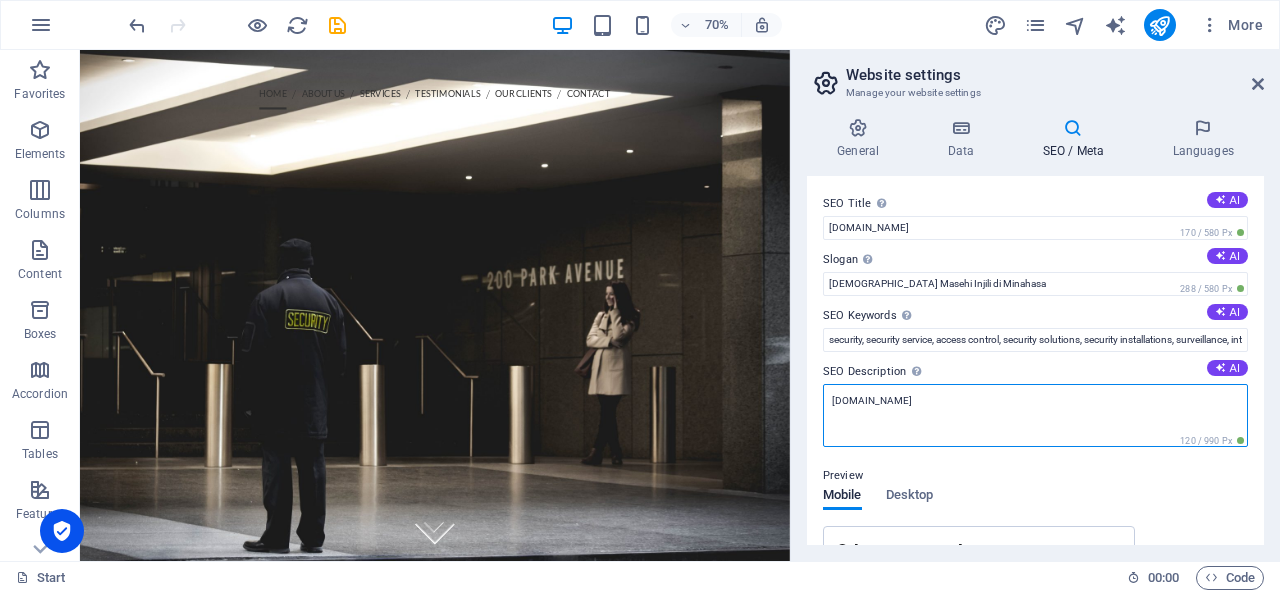 click on "[DOMAIN_NAME]" at bounding box center [1035, 415] 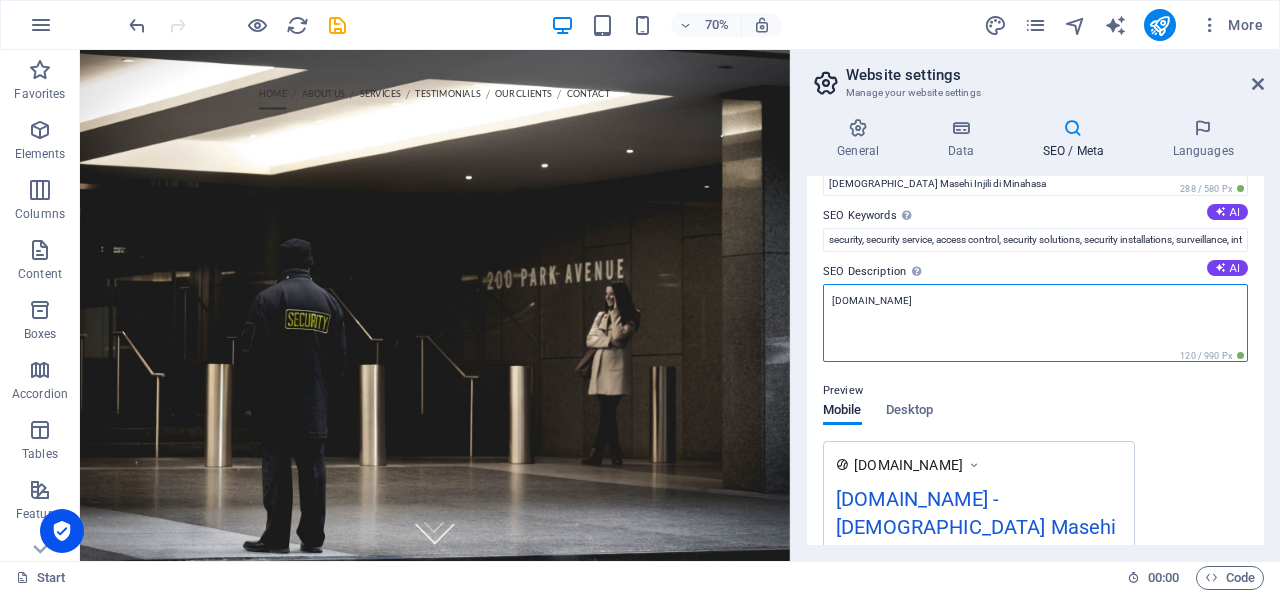 scroll, scrollTop: 200, scrollLeft: 0, axis: vertical 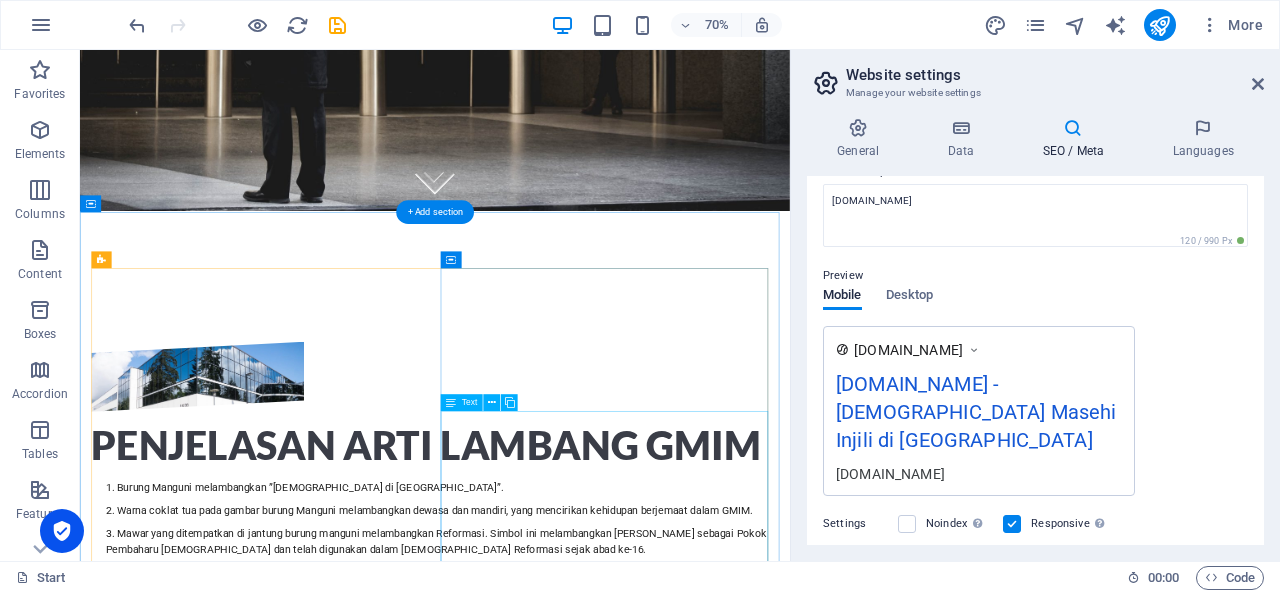 click on "Burung Manguni melambangkan ”Gereja di tanah Minahasa”. Warna coklat tua pada gambar burung Manguni melambangkan dewasa dan mandiri, yang mencirikan kehidupan berjemaat dalam GMIM. Mawar yang ditempatkan di jantung burung manguni melambangkan Reformasi. Simbol ini melambangkan Yesus Kristus sebagai Pokok Pembaharu Gereja dan telah digunakan dalam Gereja Reformasi sejak abad ke-16. Bulatan berwarna biru di dada melambangkan bahwa sebagai Gereja, GMIM diutus ke dalam dunia, sedangkan warna hitam pada salib di tengah hati (jantung) berwarna merah melambangkan pengorbanan Kristus yang menjiwai persekutuan, kesaksian dan pelayanan GMIM. Warna biru laut melambangkan bahwa GMIM akan tetap menghadapi pergumulan kecil dan besar, sedangkan warna putih melambangkan kekudusan dan kebenaran Injil Yesus Kristus. Pada bagian ekor terdapat masing-masing sepuluh ranting yang menggambarkan keadaan sepuluh wilayah pelayanan GMIM di saat berdiri sendiri, yang terdiri dari sepuluh klasis dan tetap akan berkembang." at bounding box center [587, 940] 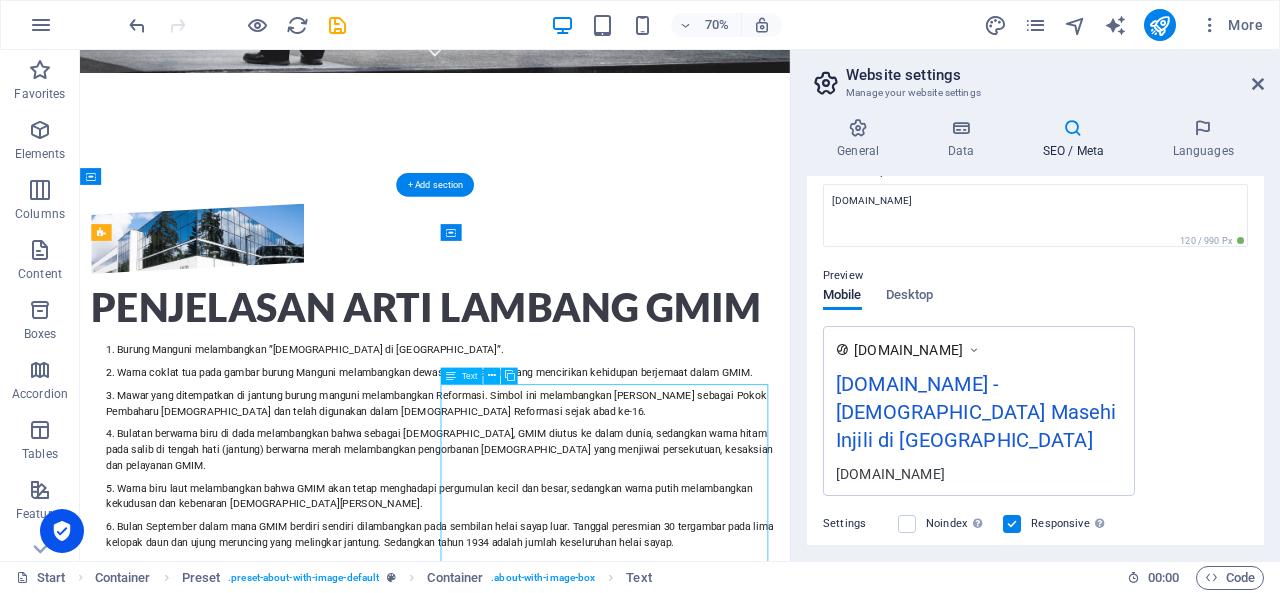drag, startPoint x: 632, startPoint y: 619, endPoint x: 746, endPoint y: 720, distance: 152.30562 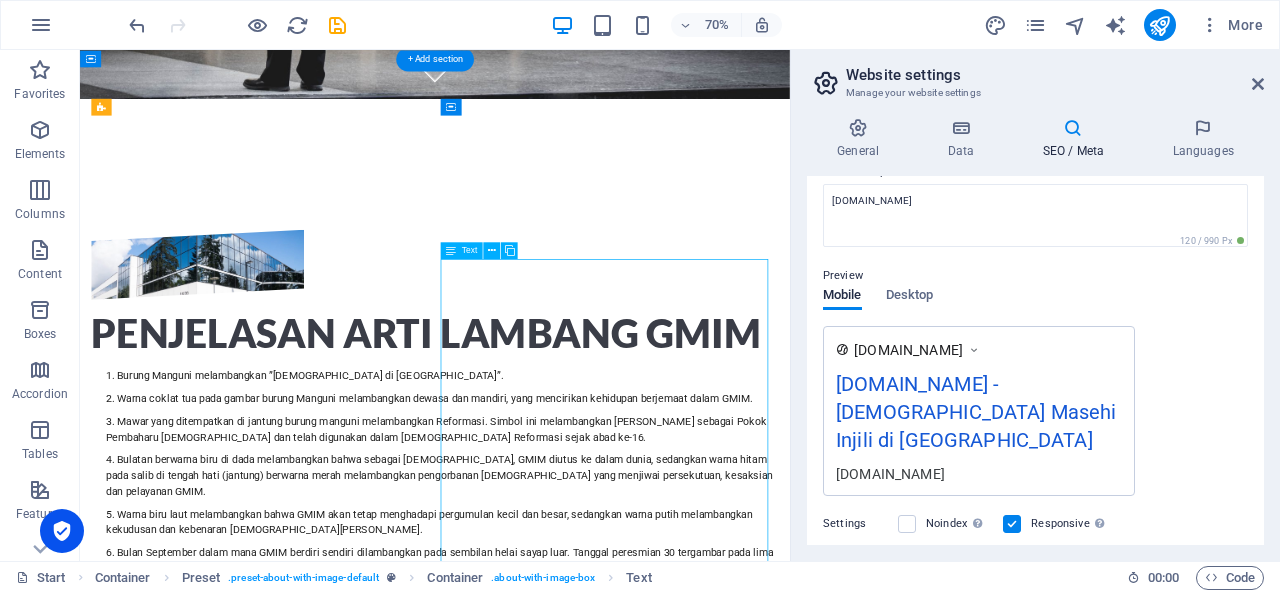 scroll, scrollTop: 632, scrollLeft: 0, axis: vertical 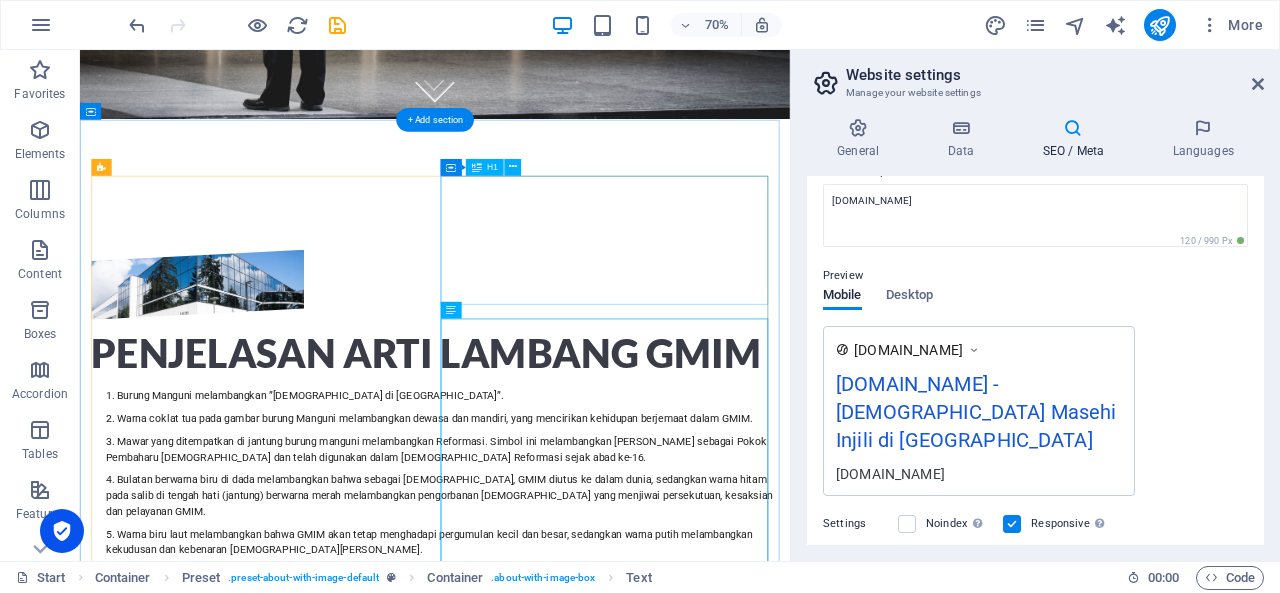 click on "PENJELASAN ARTI LAMBANG GMIM" at bounding box center [587, 482] 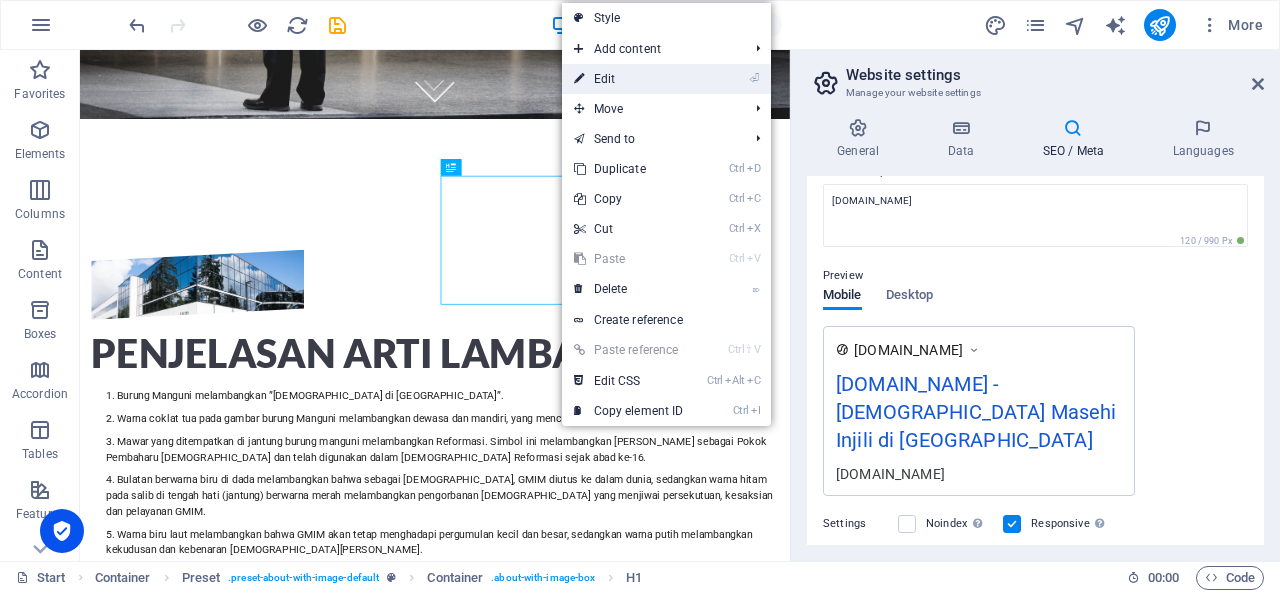 click on "⏎  Edit" at bounding box center (629, 79) 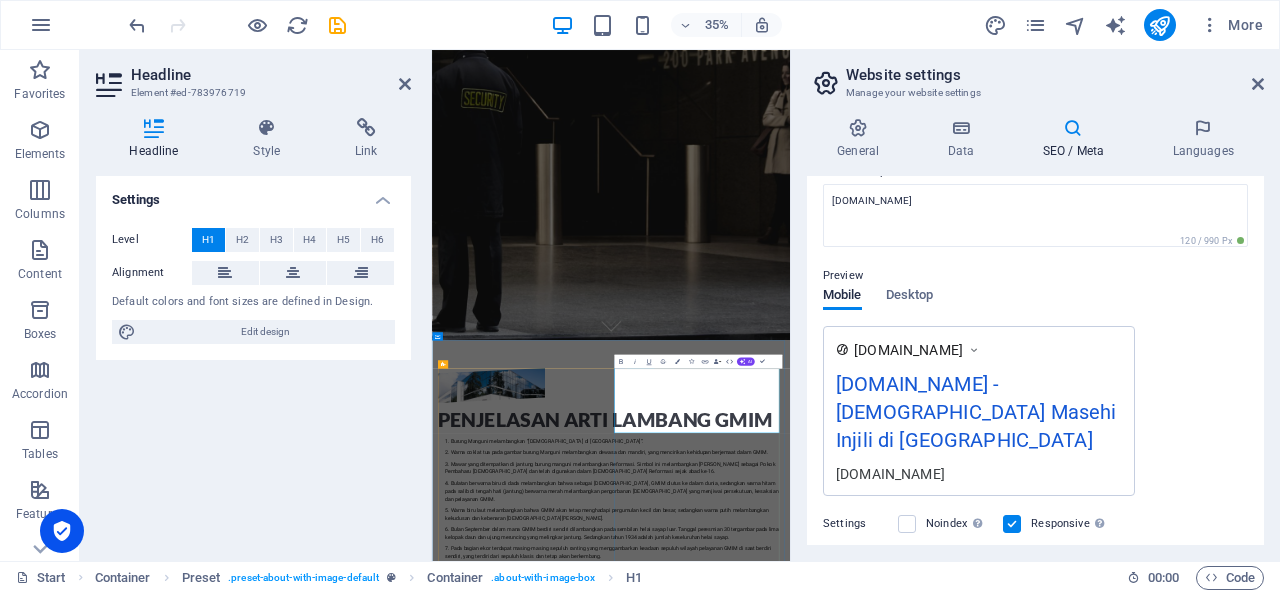 copy on "PENJELASAN ARTI LAMBANG GMIM" 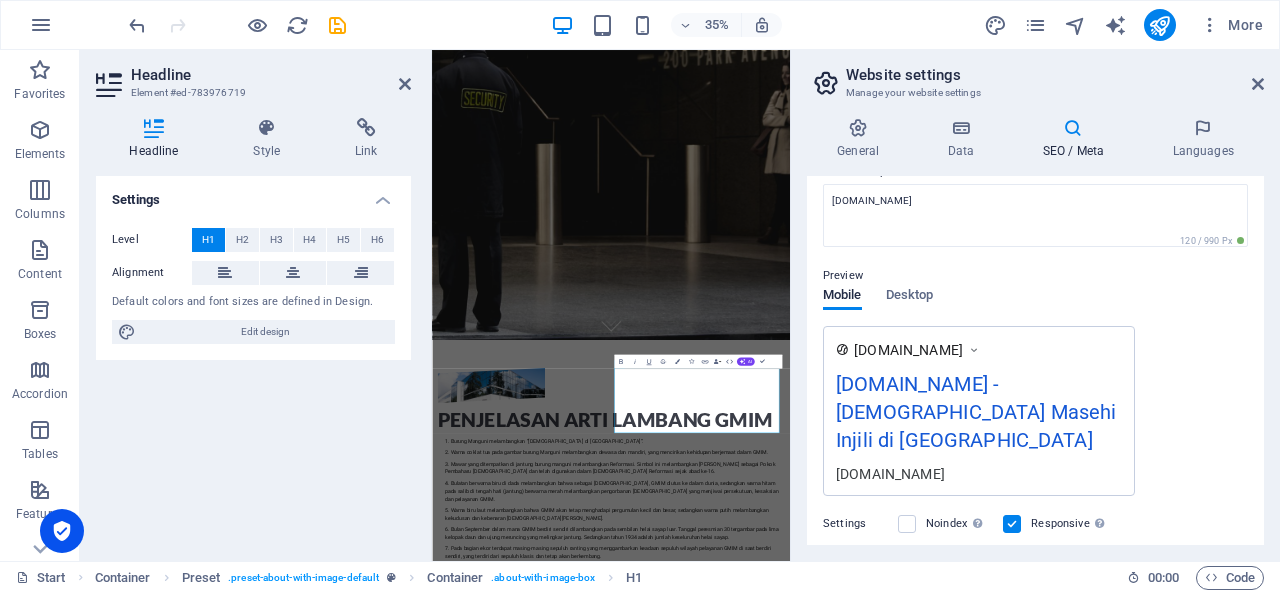 click on "www.example.com layanan.gmim.or.id - Gereja Masehi Injili di Minahasa layanan.gmim.or.id" at bounding box center (1035, 411) 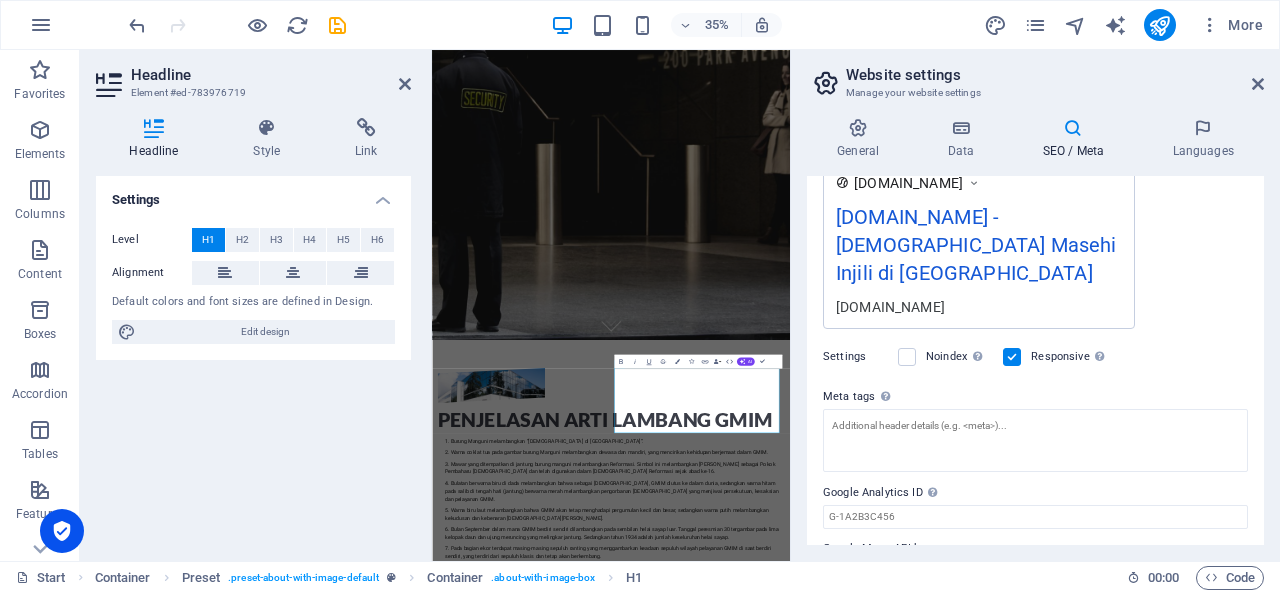 scroll, scrollTop: 392, scrollLeft: 0, axis: vertical 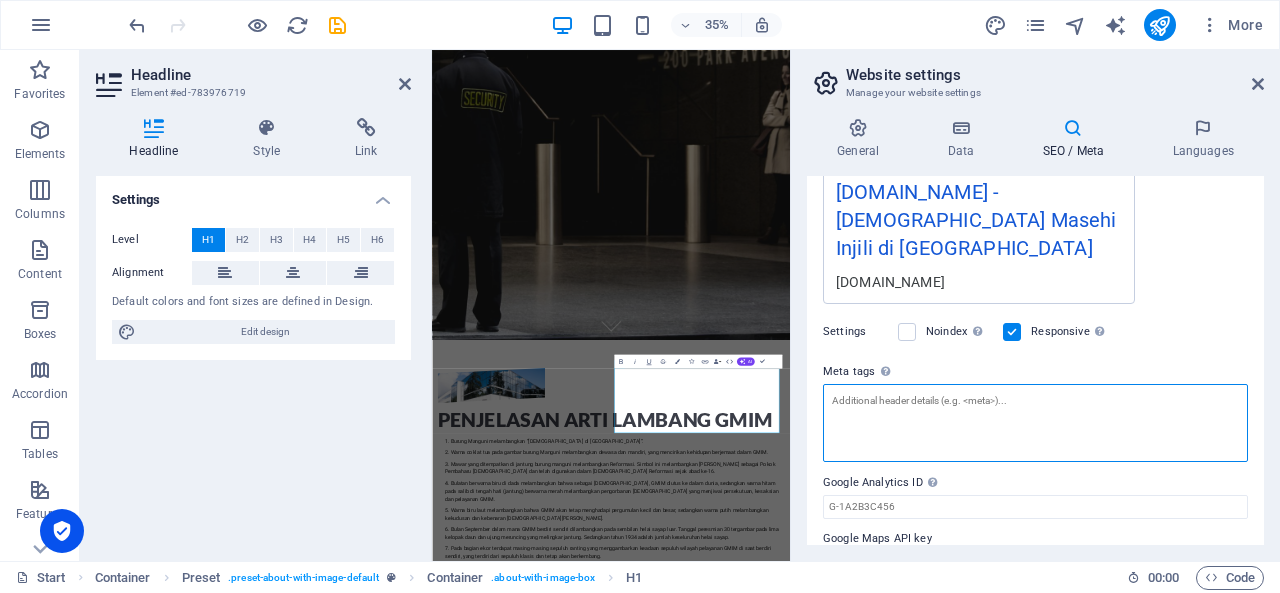 click on "Meta tags Enter HTML code here that will be placed inside the  tags of your website. Please note that your website may not function if you include code with errors." at bounding box center (1035, 423) 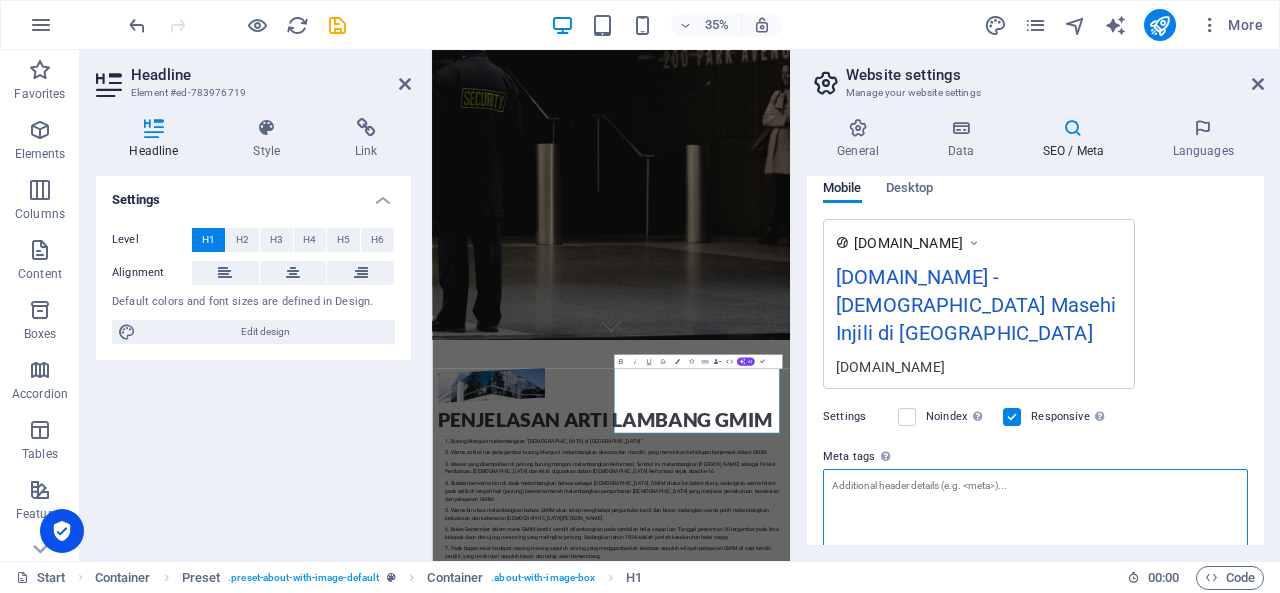 scroll, scrollTop: 107, scrollLeft: 0, axis: vertical 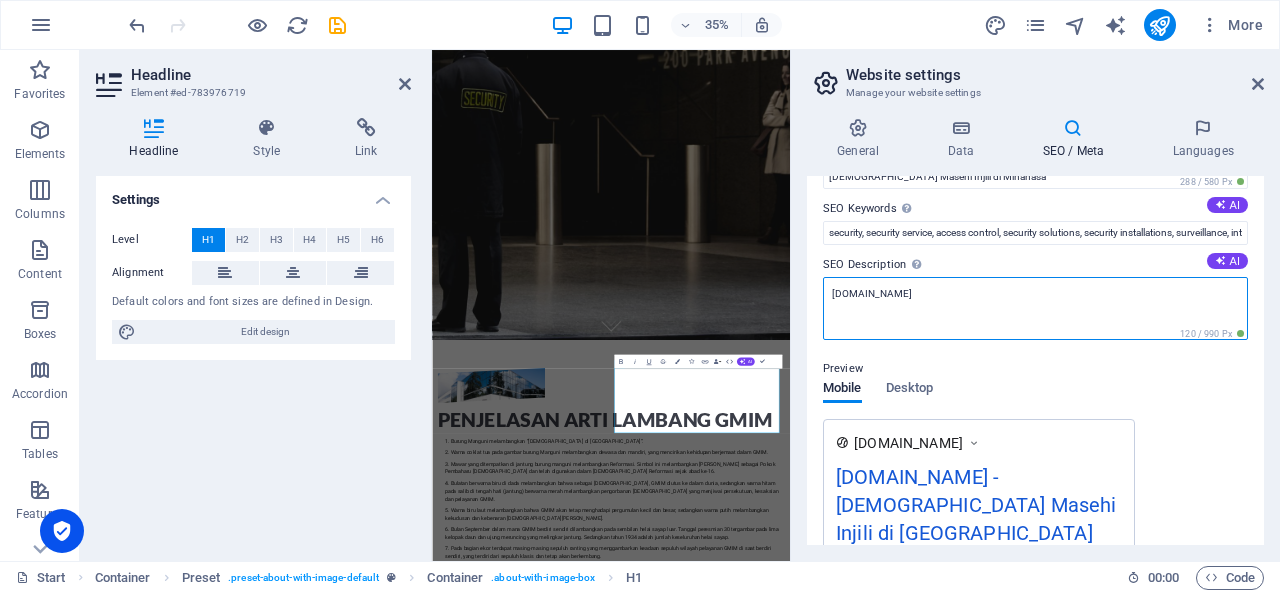 click on "[DOMAIN_NAME]" at bounding box center [1035, 308] 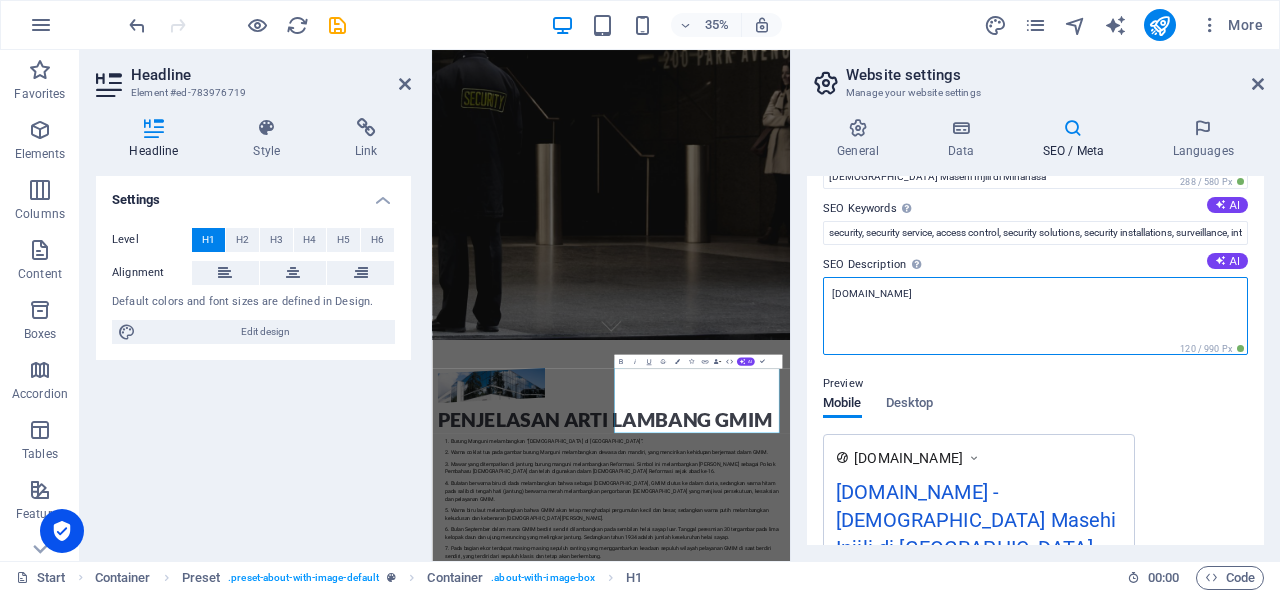 click on "[DOMAIN_NAME]" at bounding box center (1035, 316) 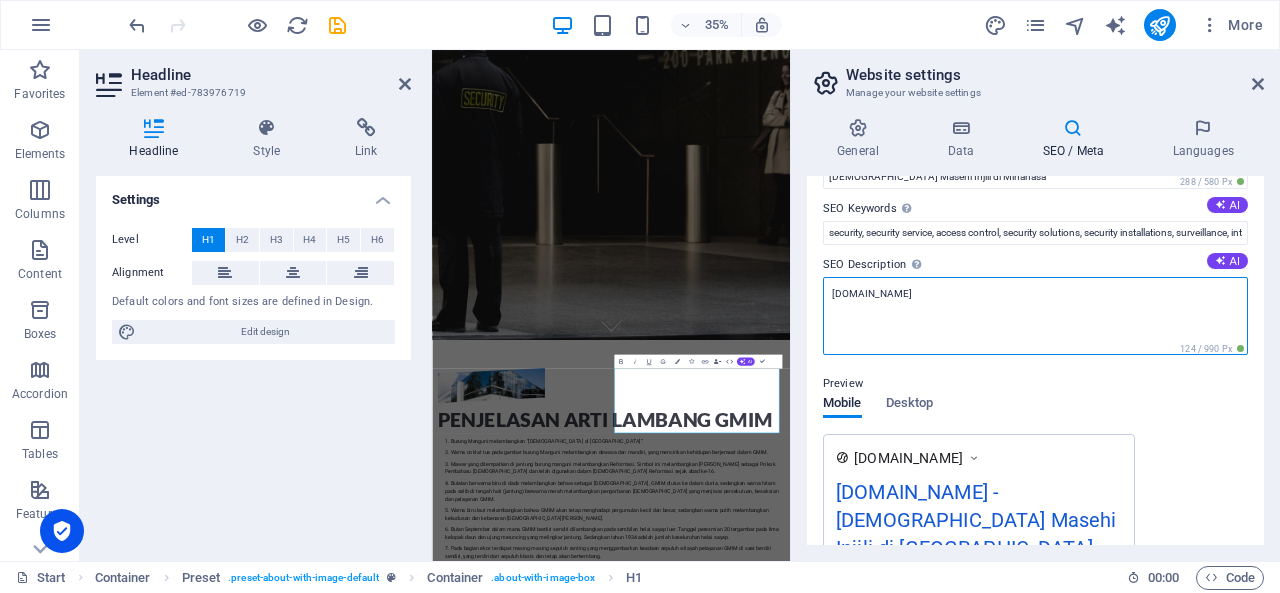 paste on "PENJELASAN ARTI LAMBANG GMIM" 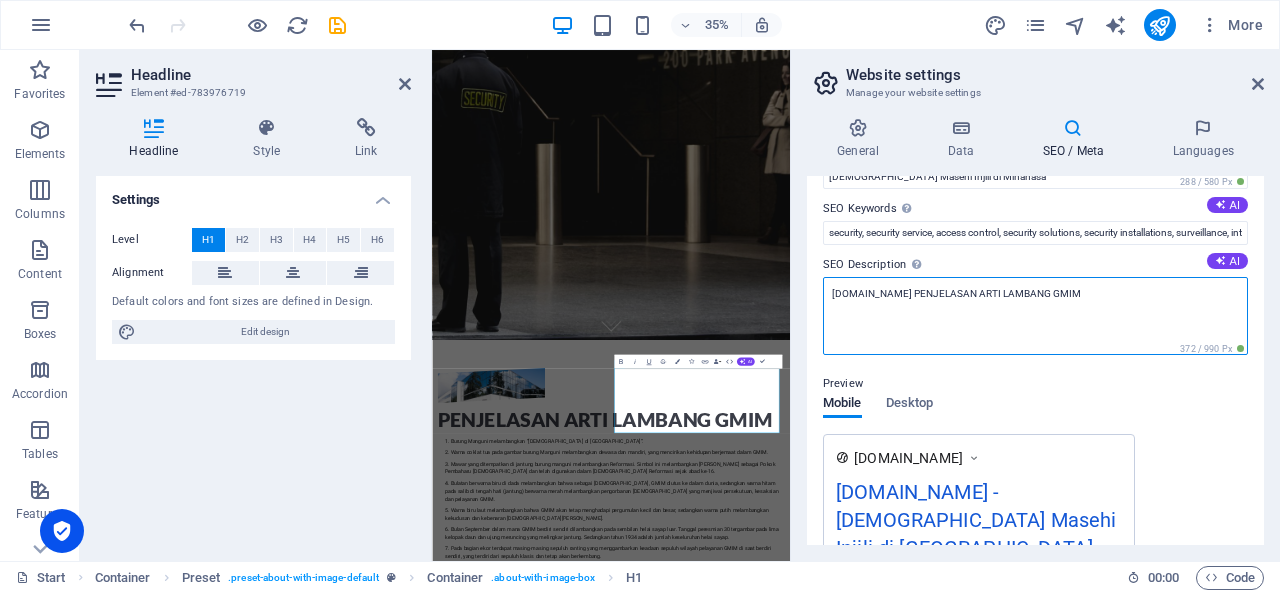 type on "layanan.gmim.or.id PENJELASAN ARTI LAMBANG GMIM" 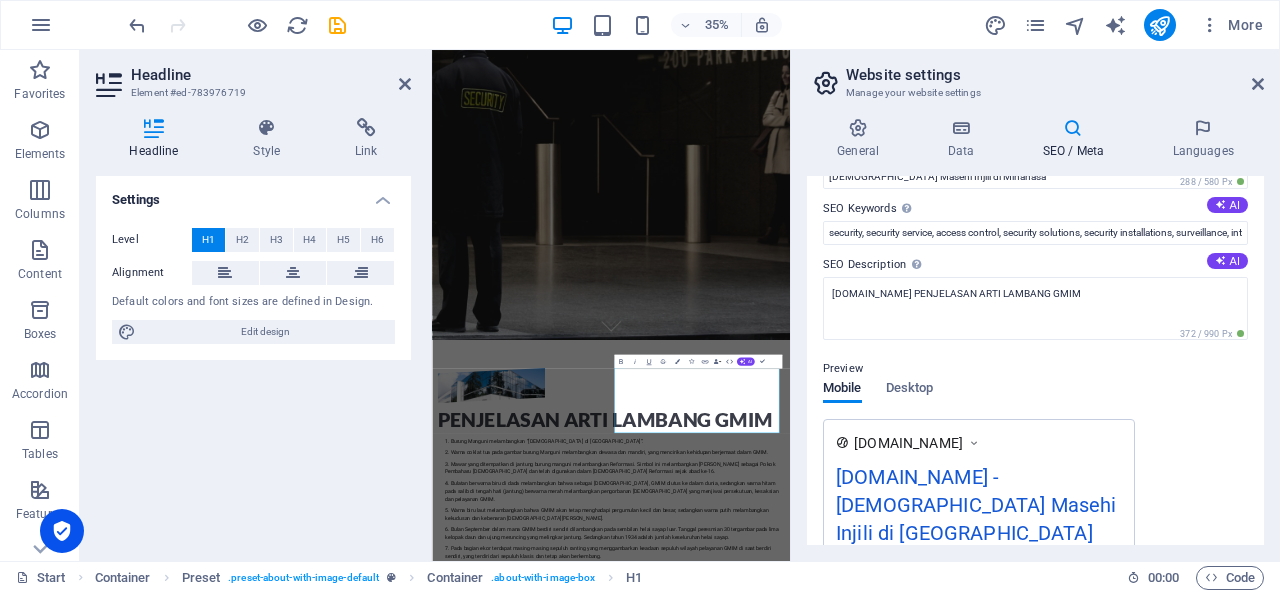 click on "Preview Mobile Desktop www.example.com layanan.gmim.or.id - Gereja Masehi Injili di Minahasa layanan.gmim.or.id PENJELASAN ARTI LAMBANG GMIM" at bounding box center (1035, 475) 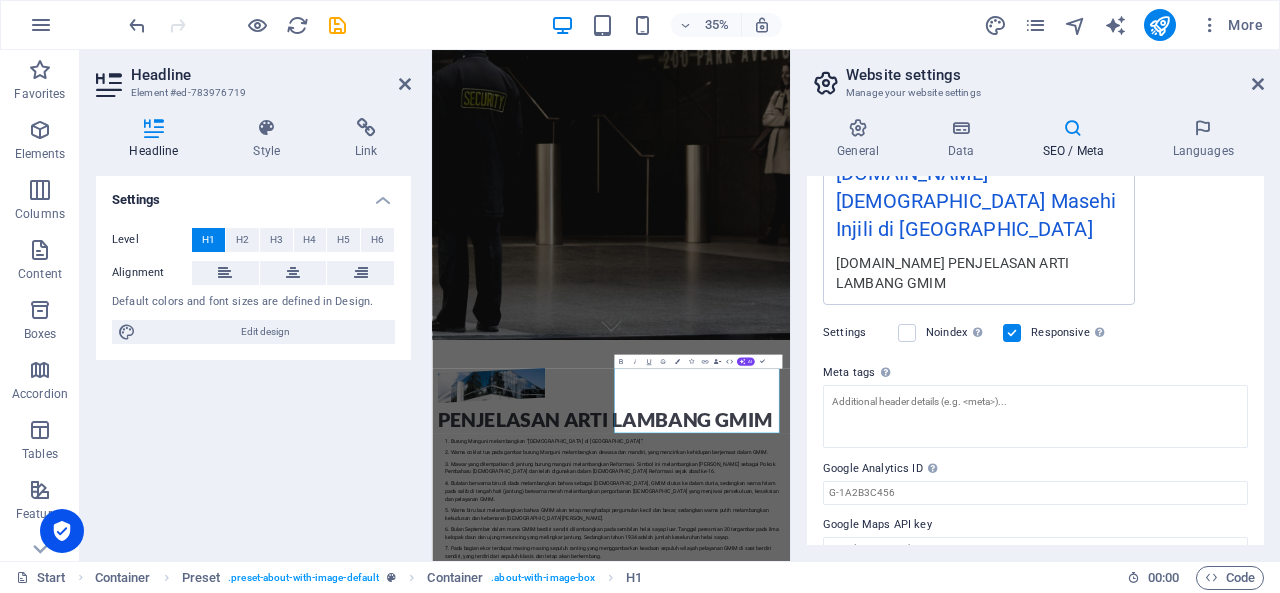 scroll, scrollTop: 412, scrollLeft: 0, axis: vertical 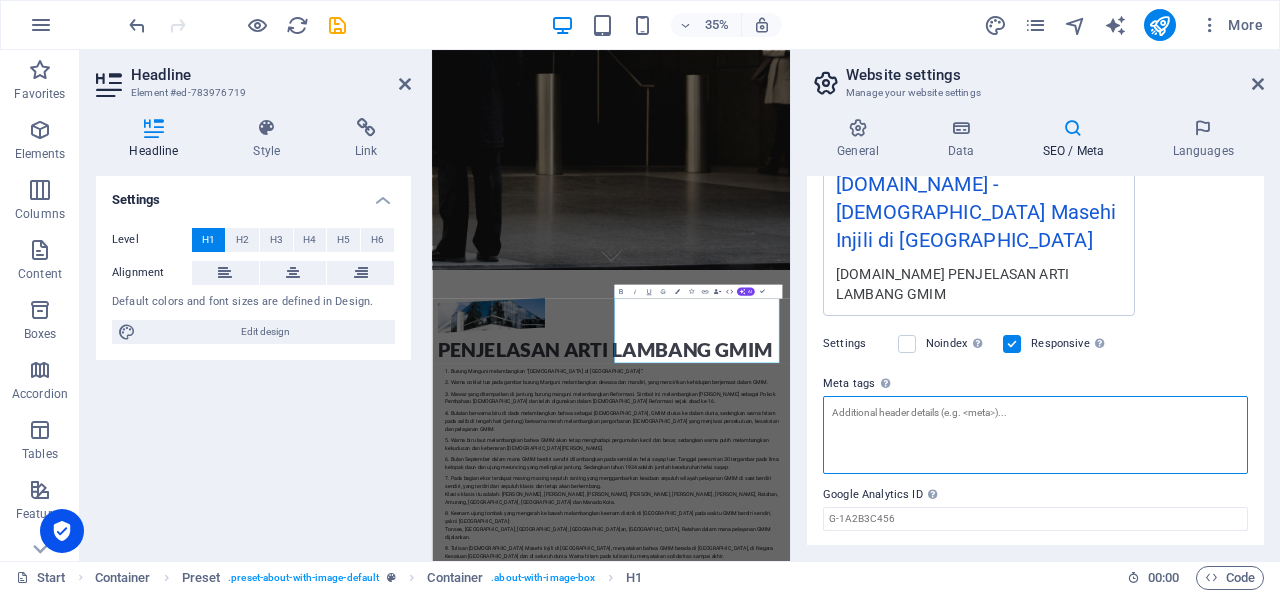 click on "Meta tags Enter HTML code here that will be placed inside the  tags of your website. Please note that your website may not function if you include code with errors." at bounding box center (1035, 435) 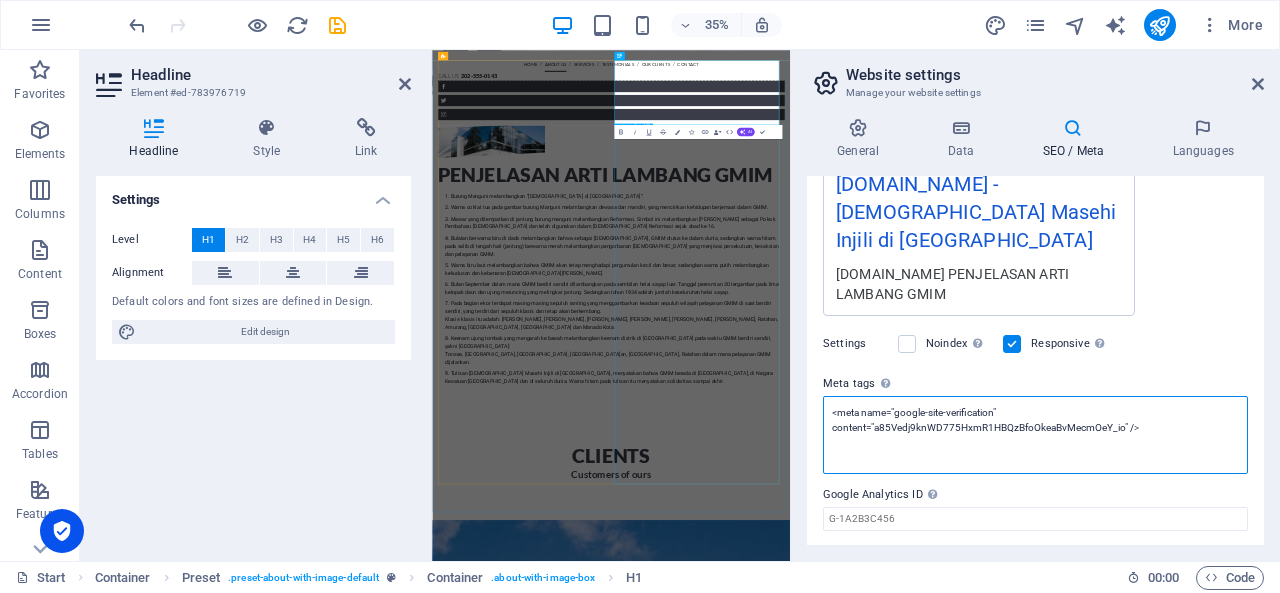 scroll, scrollTop: 1532, scrollLeft: 0, axis: vertical 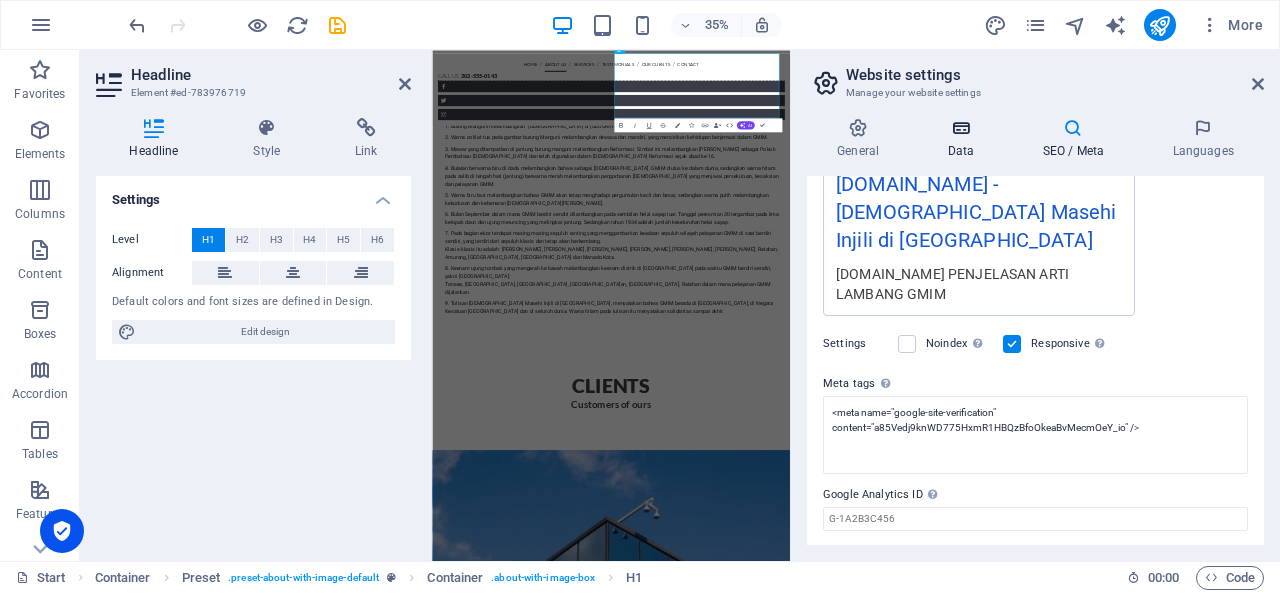 click on "layanan.gmim.or.id Start Favorites Elements Columns Content Boxes Accordion Tables Features Images Slider Header Footer Forms Marketing Collections Headline Element #ed-783976719 Headline Style Link Settings Level H1 H2 H3 H4 H5 H6 Alignment Default colors and font sizes are defined in Design. Edit design Preset Element Layout How this element expands within the layout (Flexbox). Size Default auto px % 1/1 1/2 1/3 1/4 1/5 1/6 1/7 1/8 1/9 1/10 Grow Shrink Order Container layout Visible Visible Opacity 100 % Overflow Spacing Margin Default auto px % rem vw vh Custom Custom auto px % rem vw vh auto px % rem vw vh auto px % rem vw vh auto px % rem vw vh Padding Default px rem % vh vw Custom Custom px rem % vh vw px rem % vh vw px rem % vh vw px rem % vh vw Border Style              - Width 1 auto px rem % vh vw Custom Custom 1 auto px rem % vh vw 1 auto px rem % vh vw 1 auto px rem % vh vw 1 auto px rem % vh vw Default" at bounding box center [640, 296] 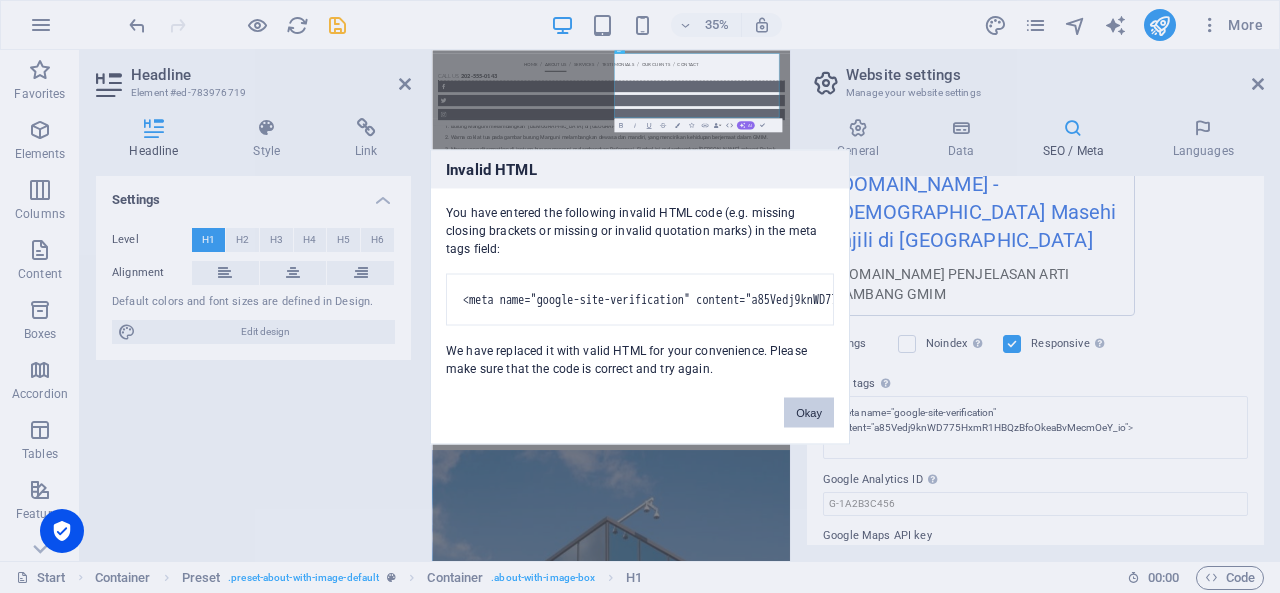 drag, startPoint x: 786, startPoint y: 418, endPoint x: 1011, endPoint y: 1050, distance: 670.85693 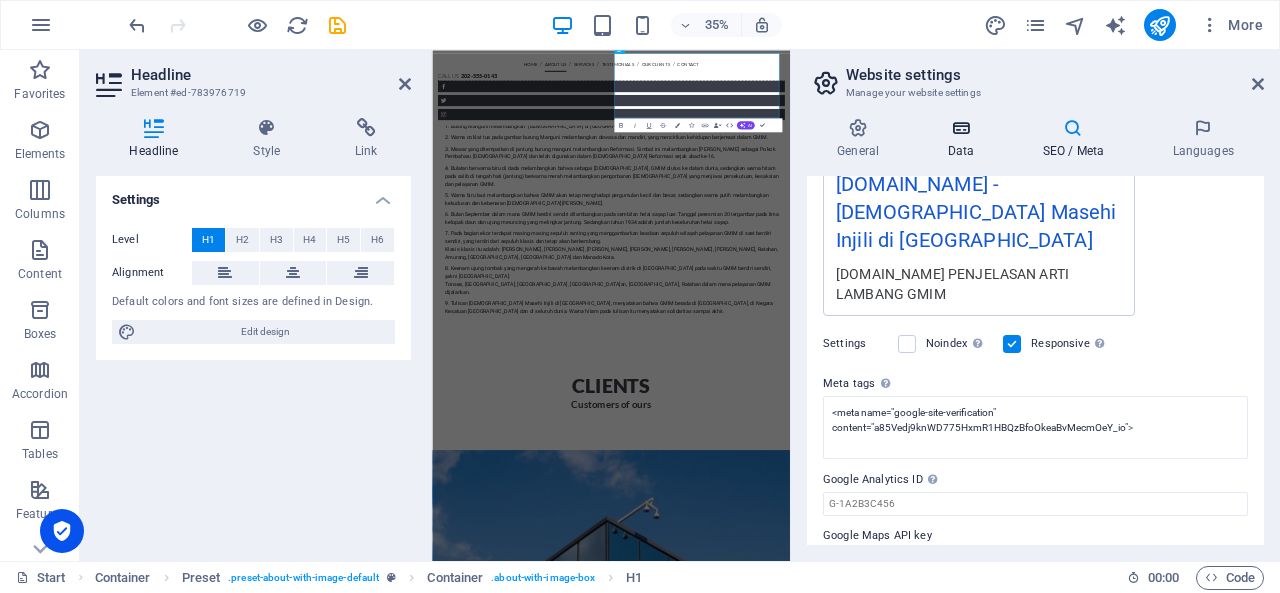 click at bounding box center [960, 128] 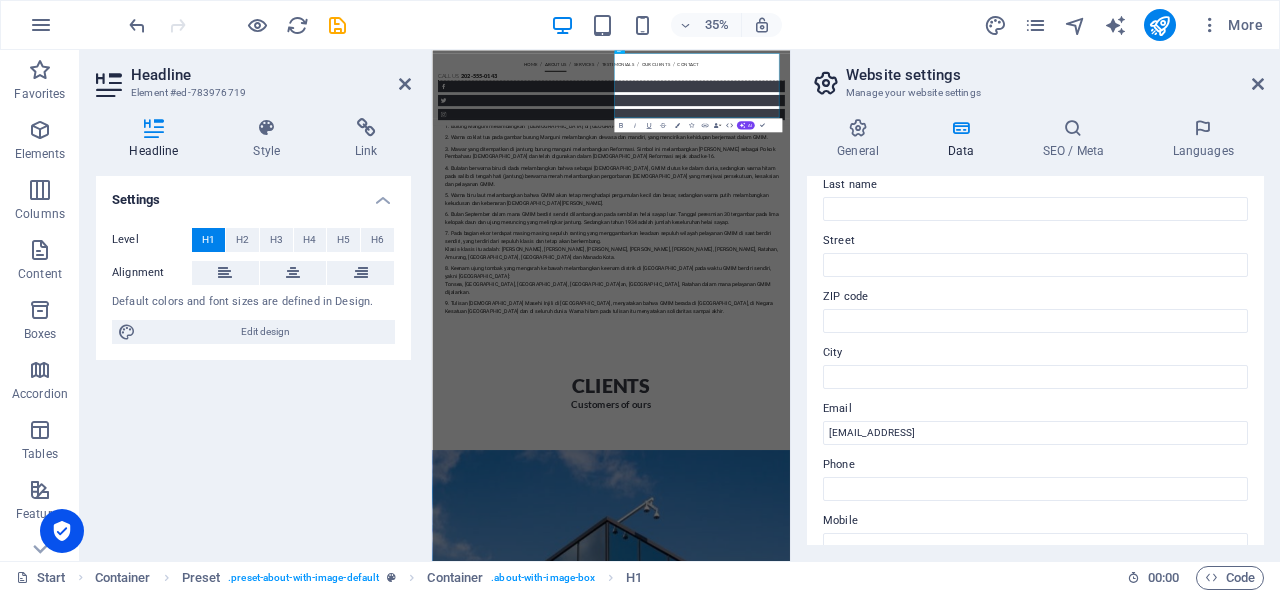 scroll, scrollTop: 200, scrollLeft: 0, axis: vertical 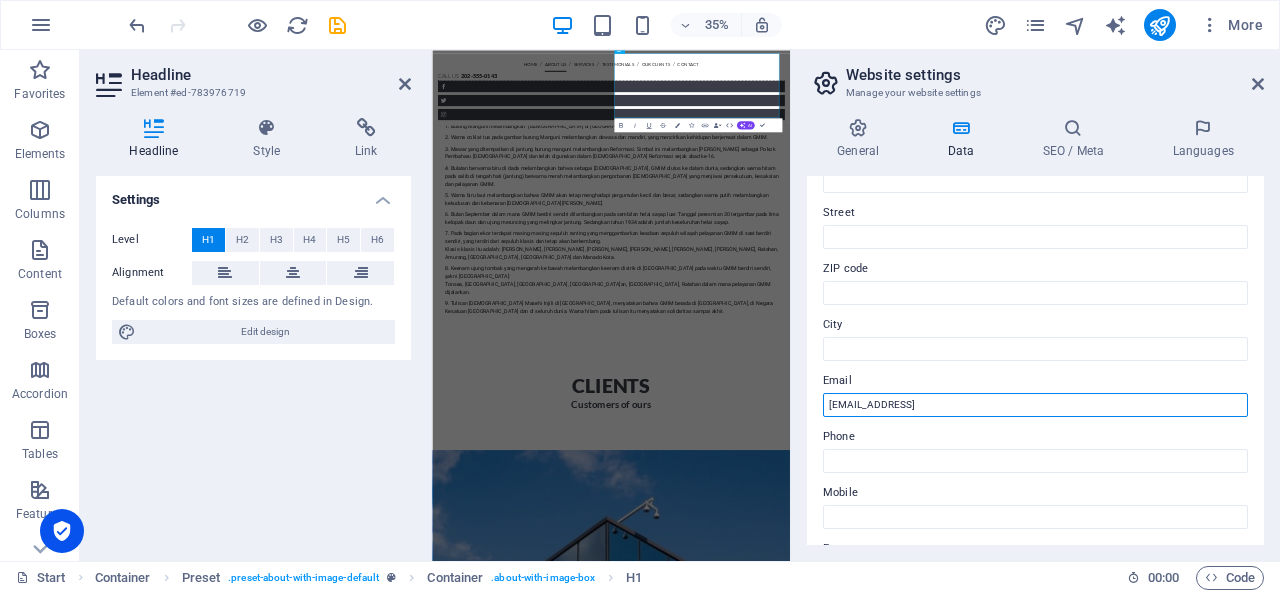 click on "1752d06d590e85caaf22c93b2d2c98@cpanel.local" at bounding box center [1035, 405] 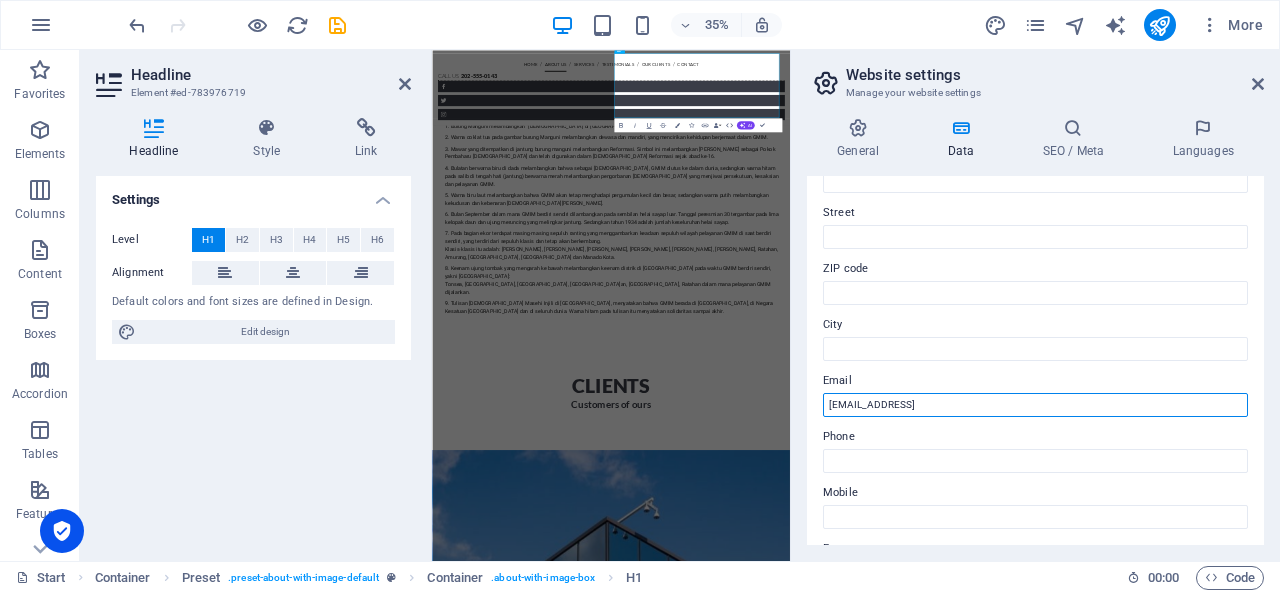 paste on "<meta name="google-site-verification" content="a85Vedj9knWD775HxmR1HBQzBfoOkeaBvMecmOeY_io" />" 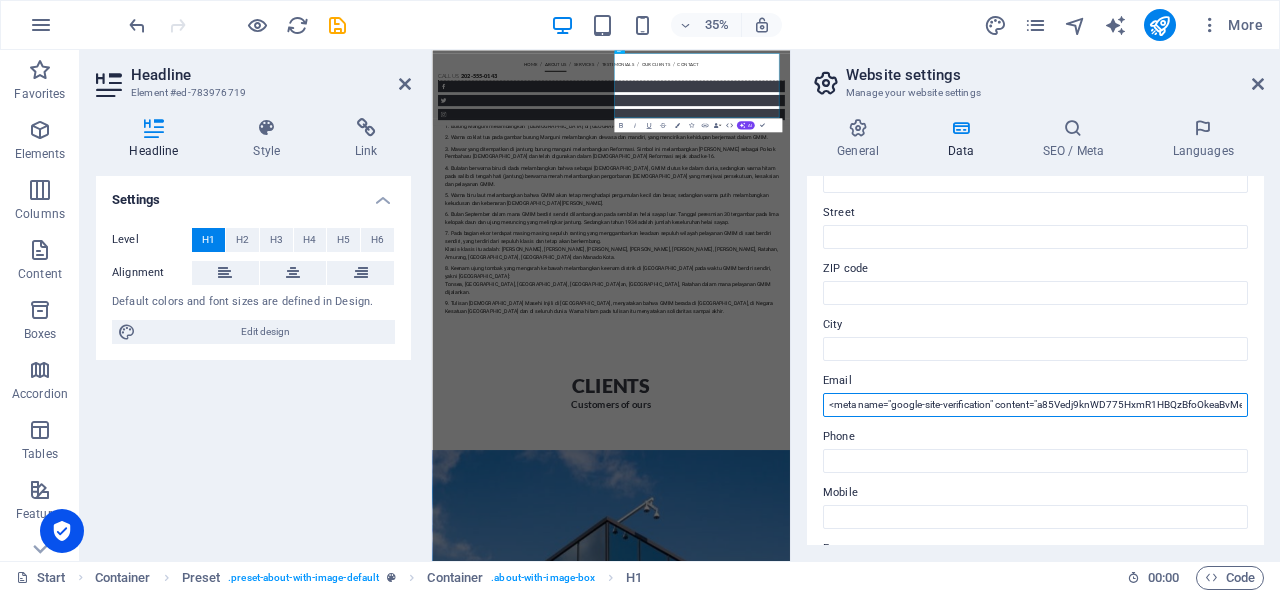 scroll, scrollTop: 0, scrollLeft: 67, axis: horizontal 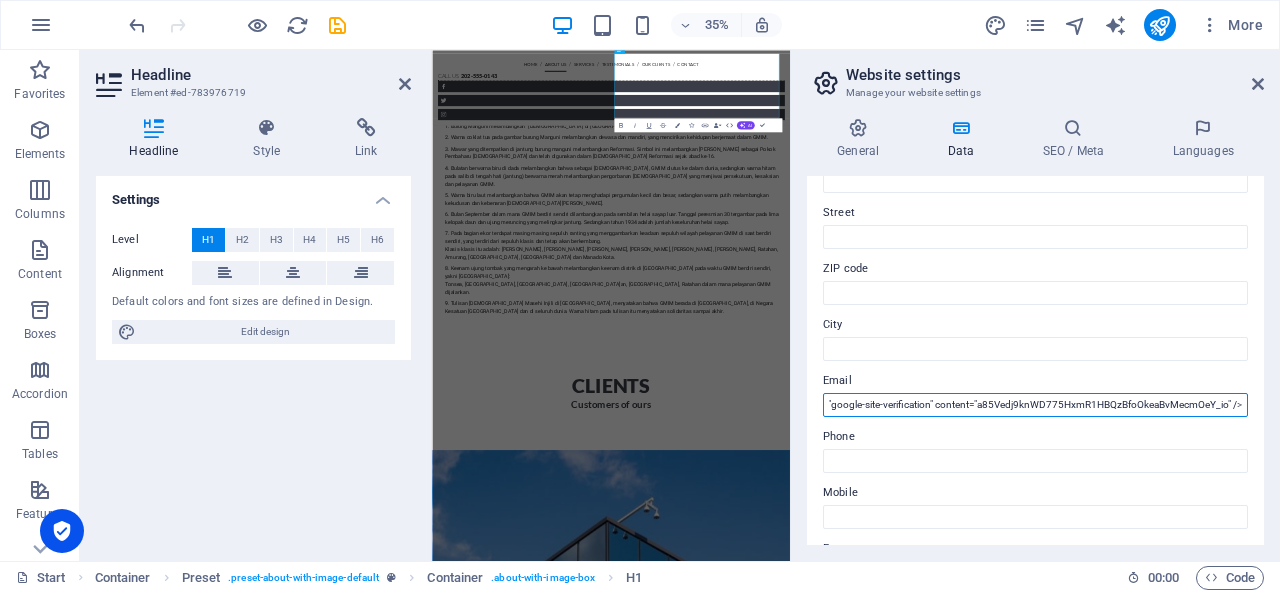 type on "1752d06d590e85caaf22c93b2d2c98@cpanel.local" 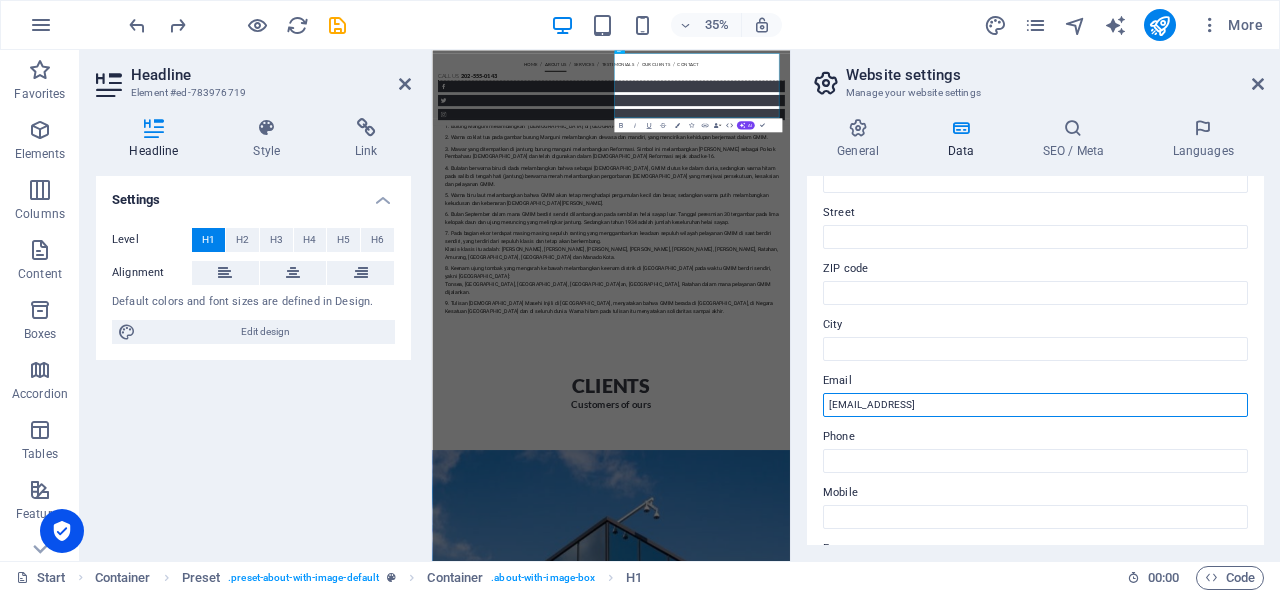 scroll, scrollTop: 0, scrollLeft: 0, axis: both 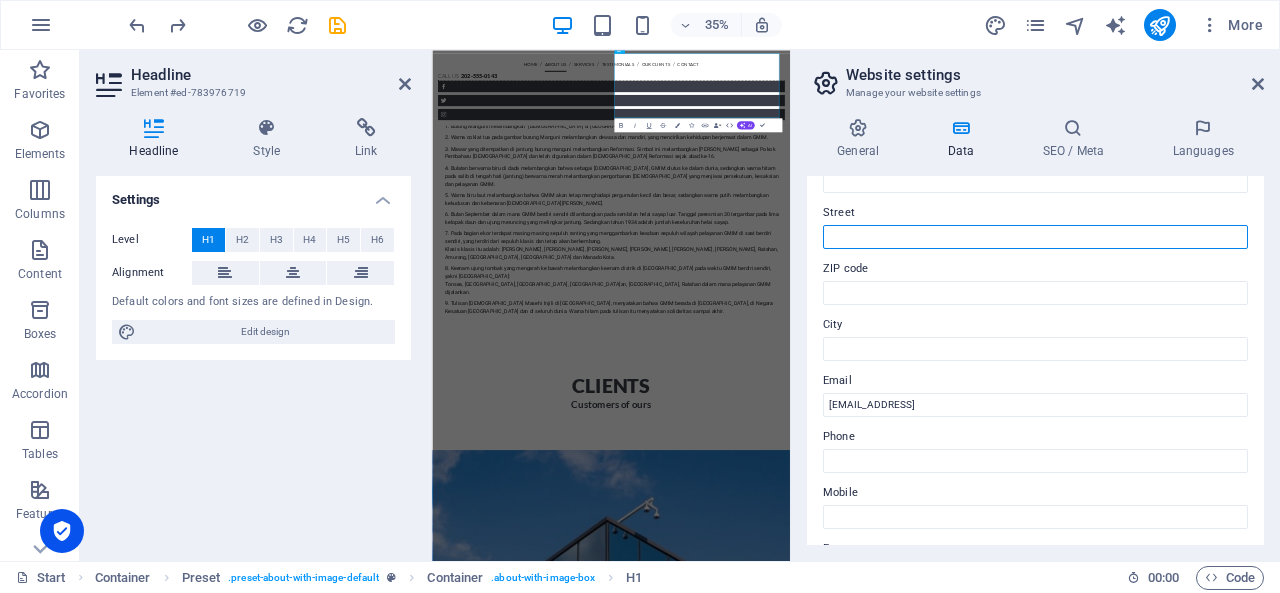 click on "Street" at bounding box center [1035, 237] 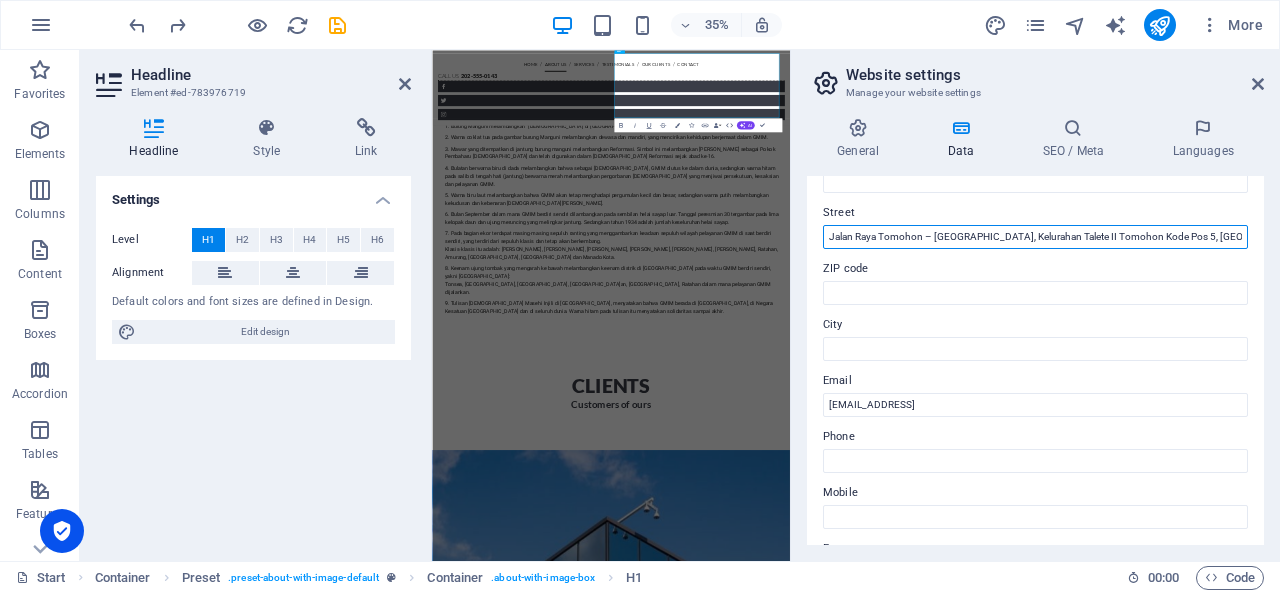 scroll, scrollTop: 0, scrollLeft: 25, axis: horizontal 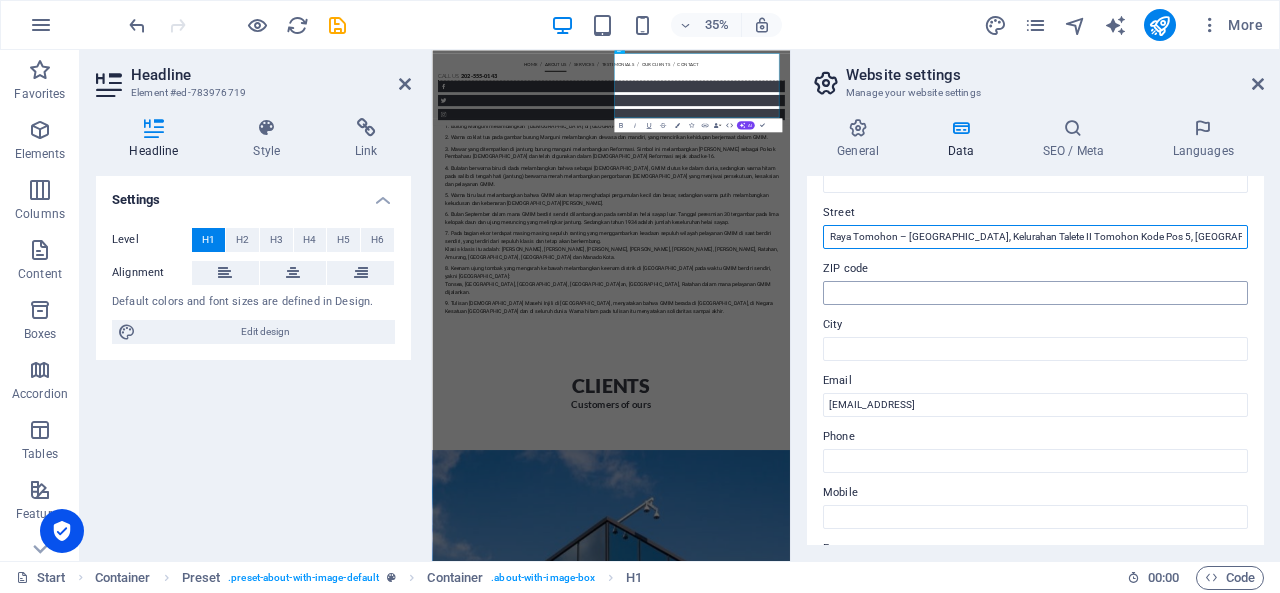 type on "Jalan Raya Tomohon – Manado, Kelurahan Talete II Tomohon Kode Pos 5, Sulawesi Utara – 95362" 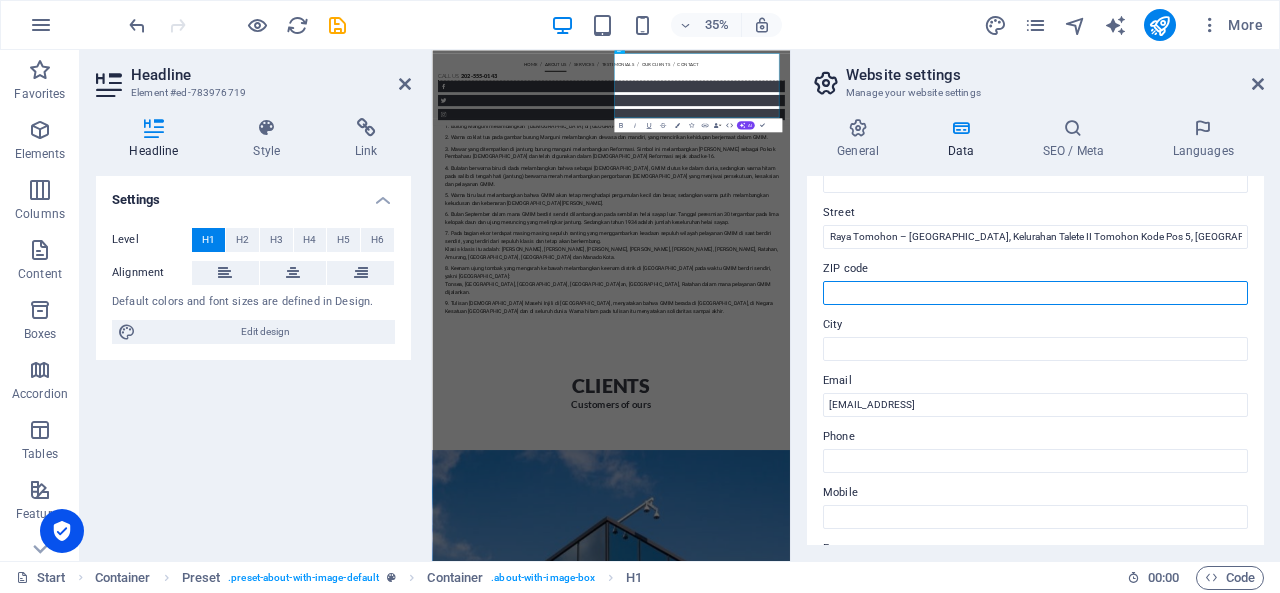 scroll, scrollTop: 0, scrollLeft: 0, axis: both 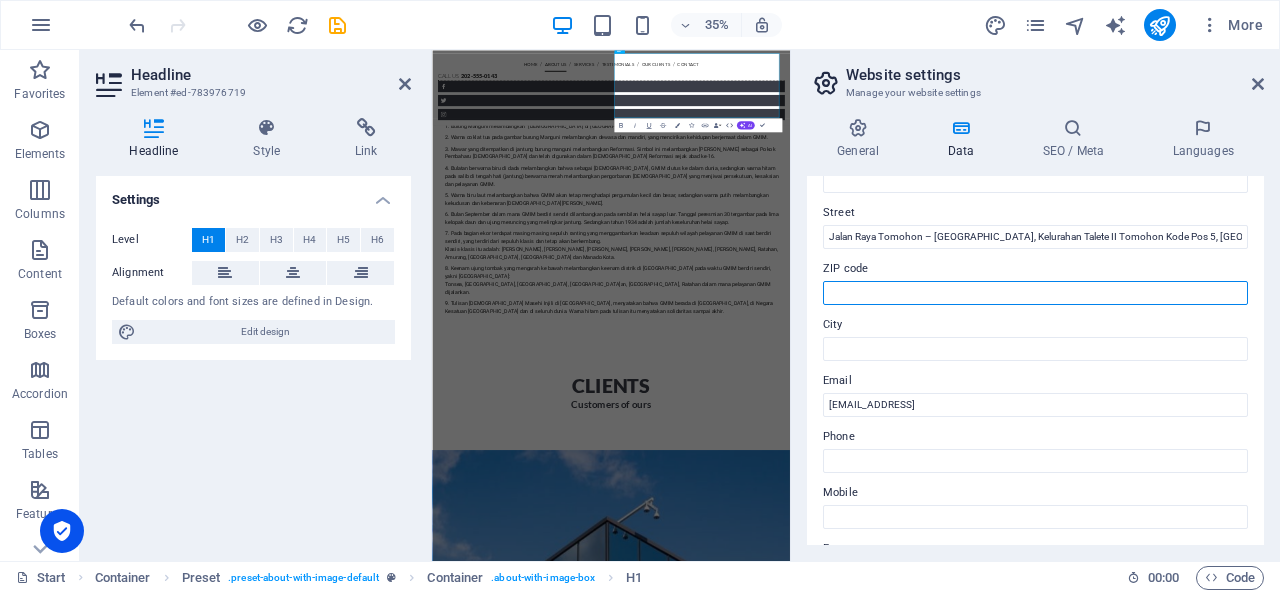 click on "ZIP code" at bounding box center (1035, 293) 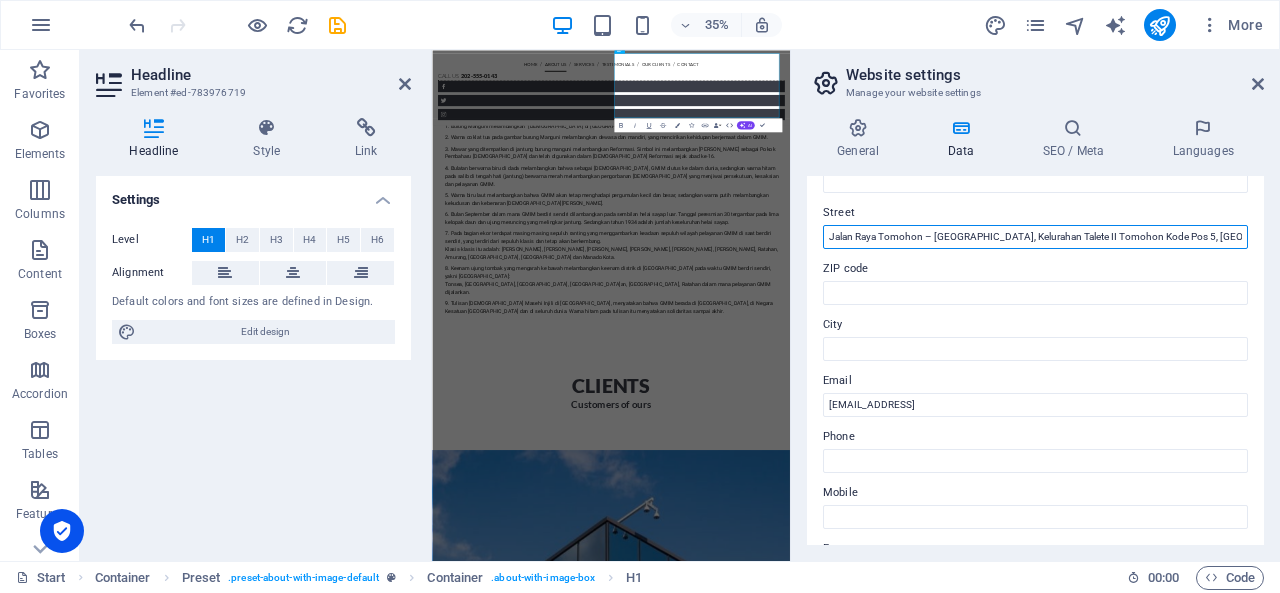 scroll, scrollTop: 0, scrollLeft: 25, axis: horizontal 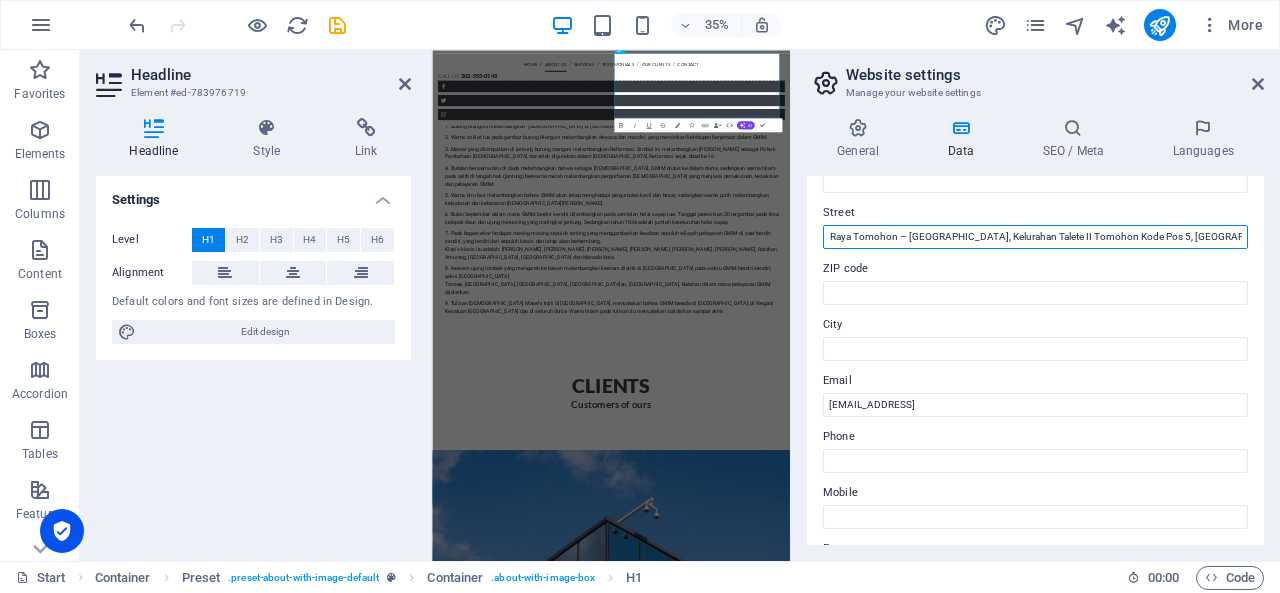 drag, startPoint x: 1134, startPoint y: 243, endPoint x: 1230, endPoint y: 243, distance: 96 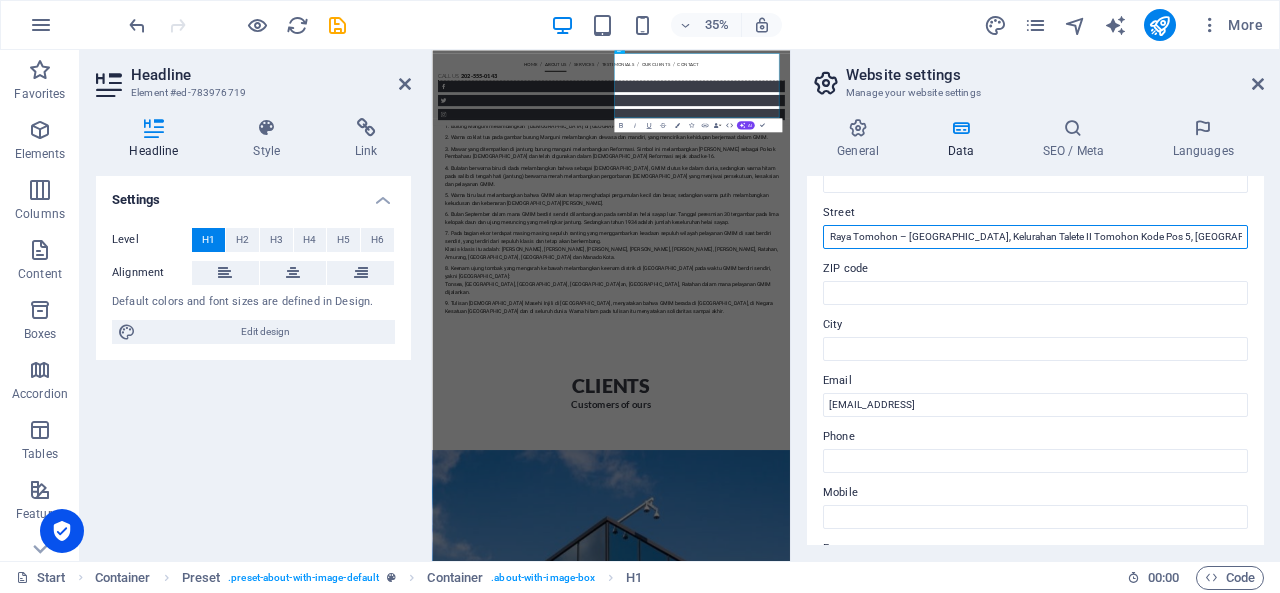 click on "Jalan Raya Tomohon – Manado, Kelurahan Talete II Tomohon Kode Pos 5, Sulawesi Utara – 95362" at bounding box center [1035, 237] 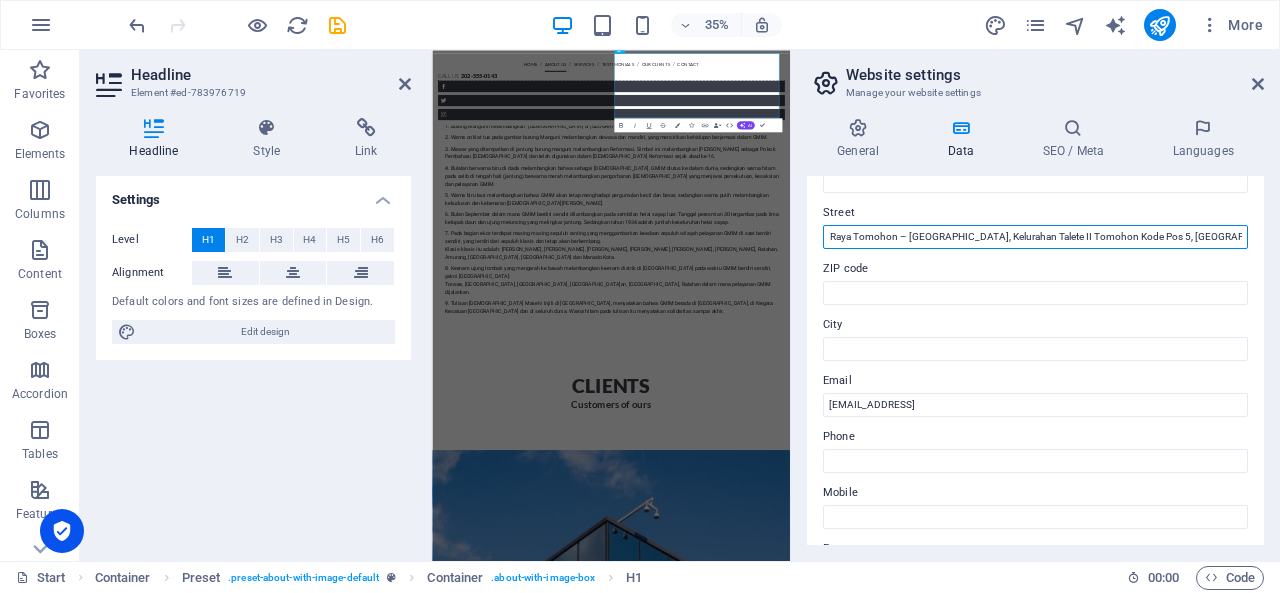 click on "Jalan Raya Tomohon – Manado, Kelurahan Talete II Tomohon Kode Pos 5, Sulawesi Utara – 95362" at bounding box center (1035, 237) 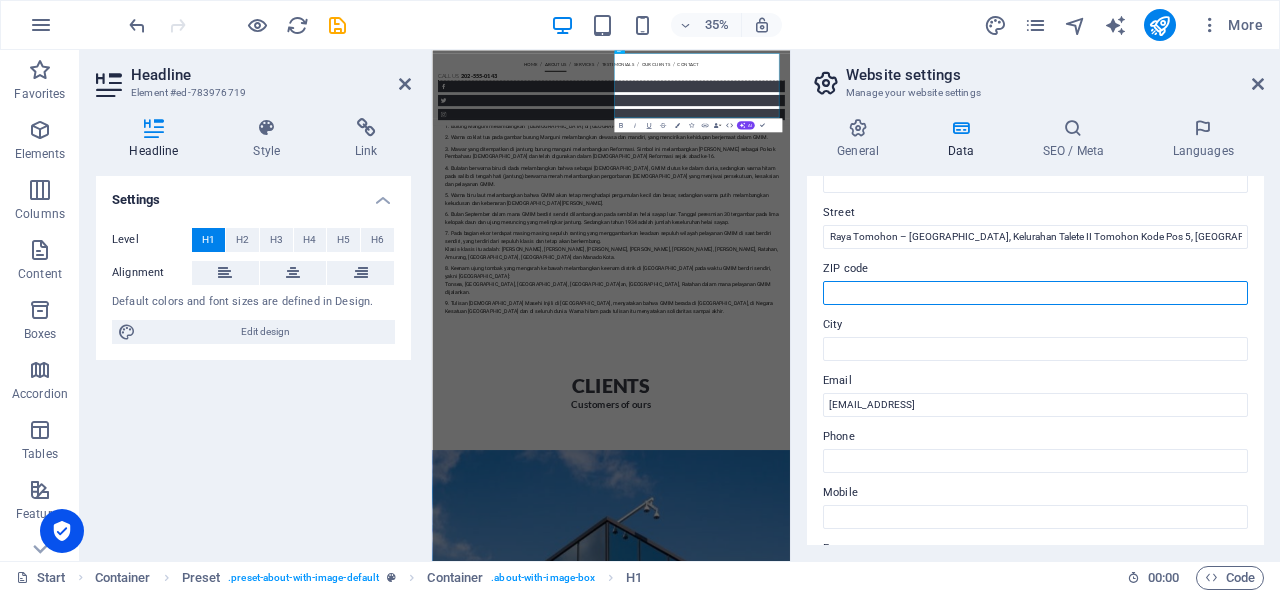 scroll, scrollTop: 0, scrollLeft: 0, axis: both 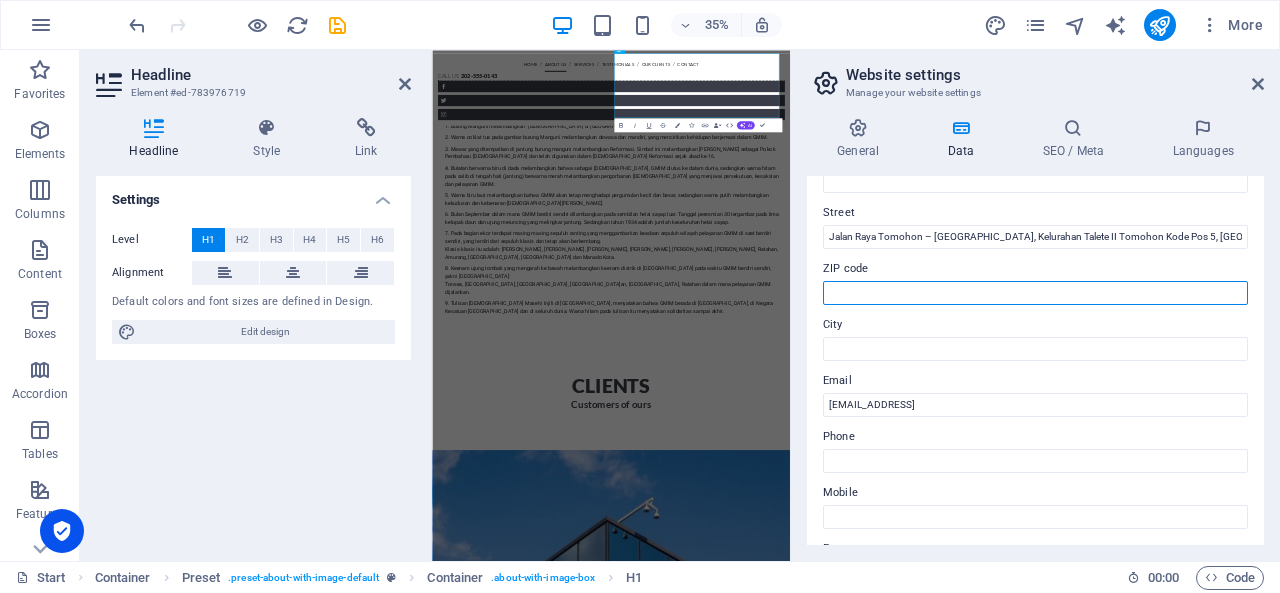 click on "ZIP code" at bounding box center (1035, 293) 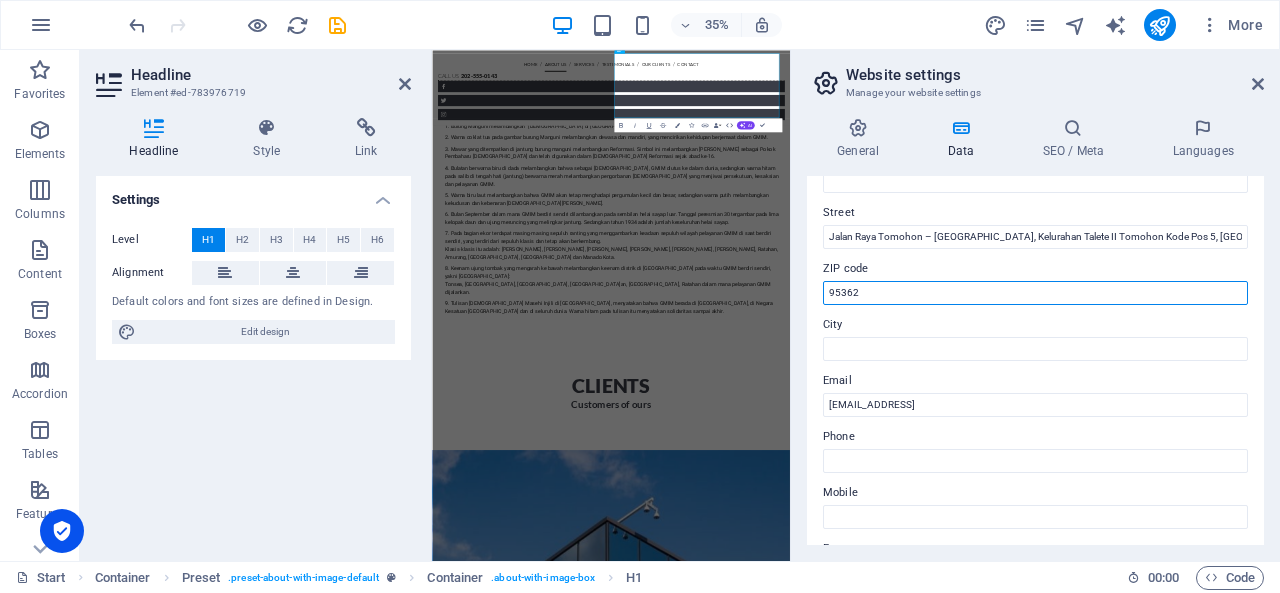 type on "95362" 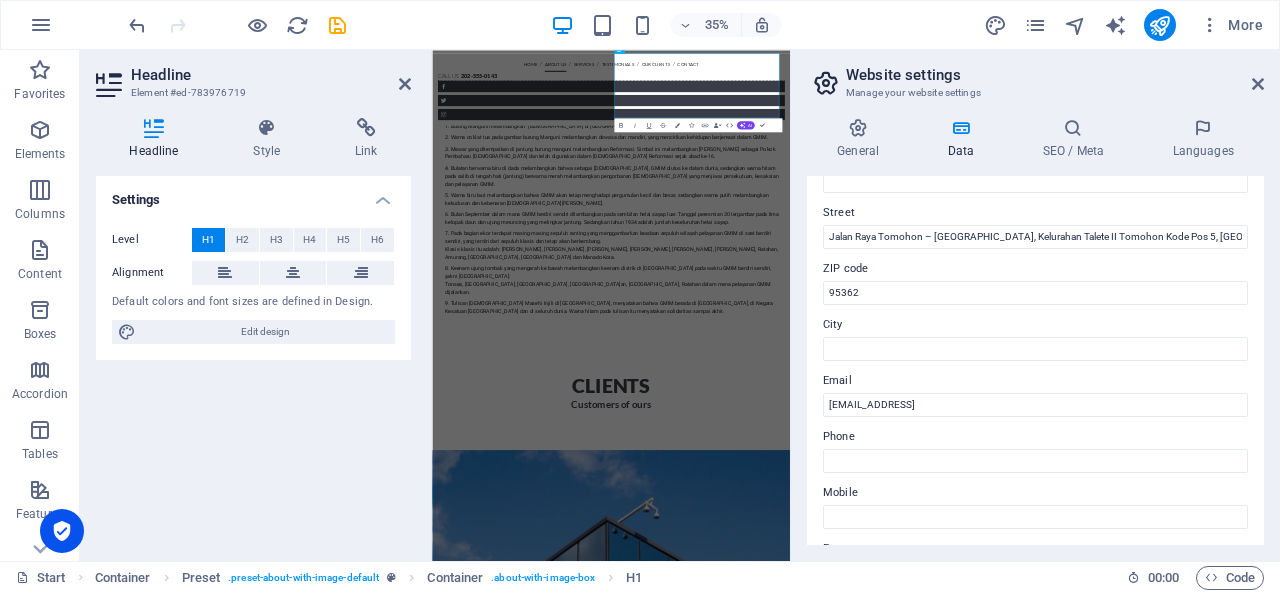 click on "City" at bounding box center [1035, 325] 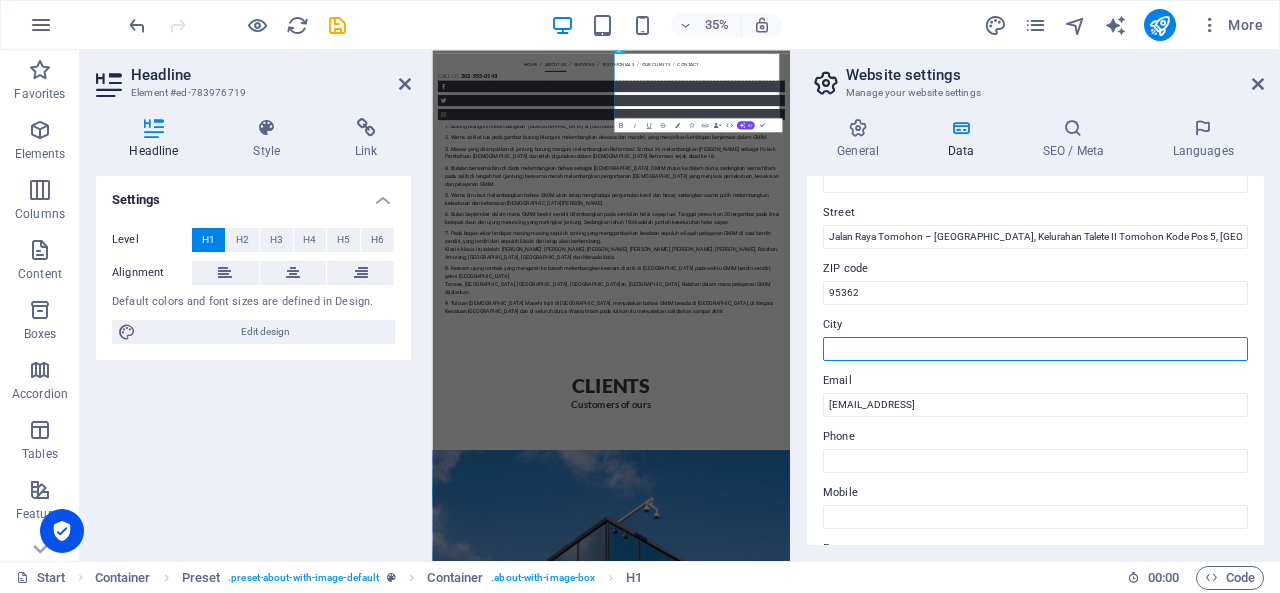 click on "City" at bounding box center (1035, 349) 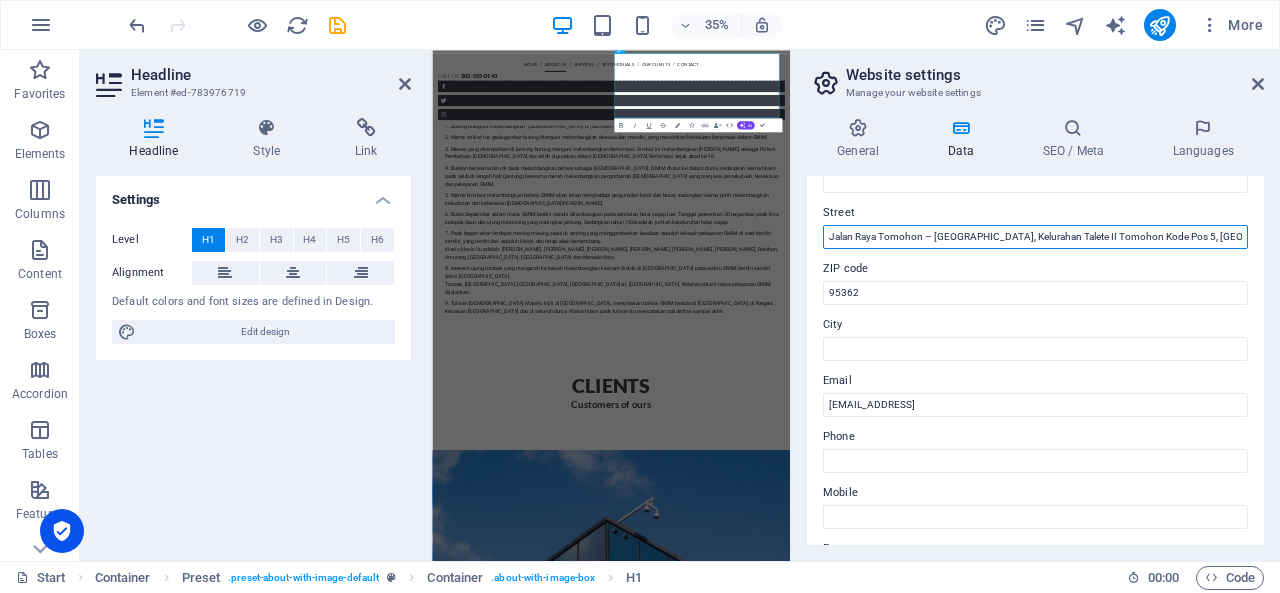 click on "Jalan Raya Tomohon – Manado, Kelurahan Talete II Tomohon Kode Pos 5, Sulawesi Utara – 95362" at bounding box center [1035, 237] 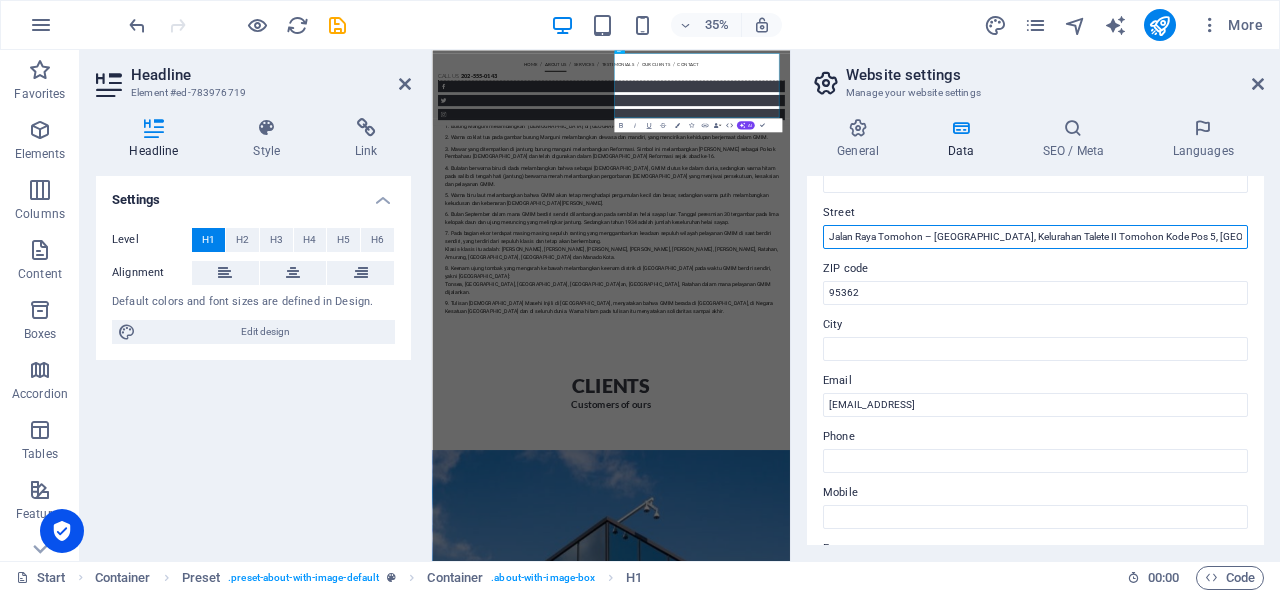 click on "Jalan Raya Tomohon – Manado, Kelurahan Talete II Tomohon Kode Pos 5, Sulawesi Utara – 95362" at bounding box center [1035, 237] 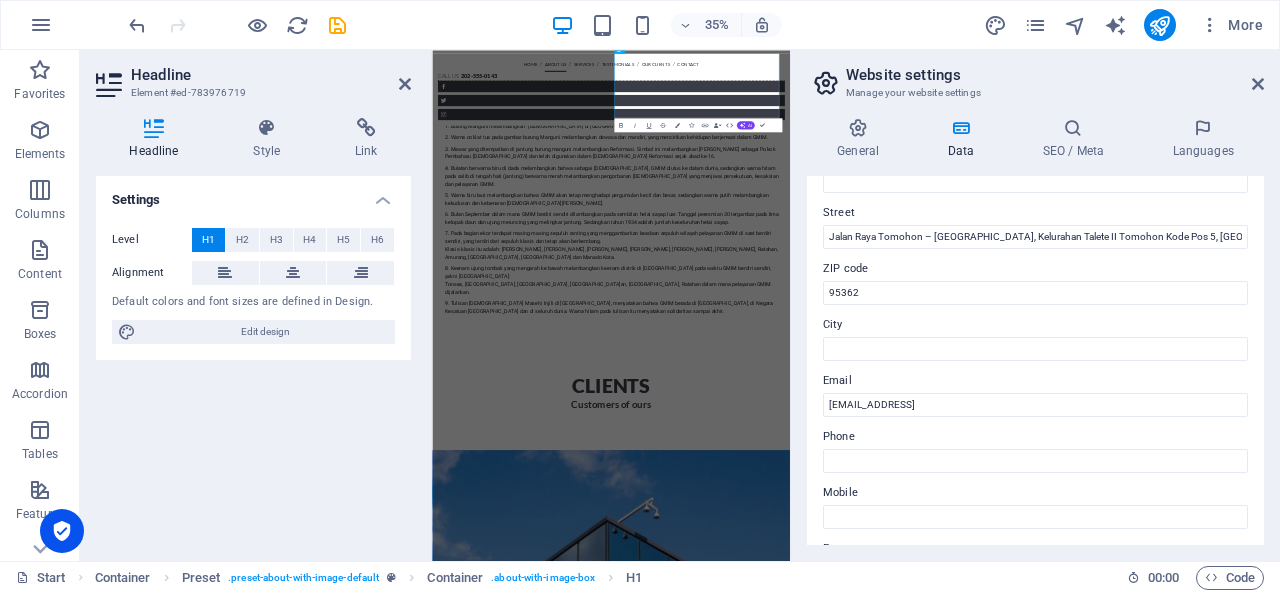 click on "City" at bounding box center (1035, 325) 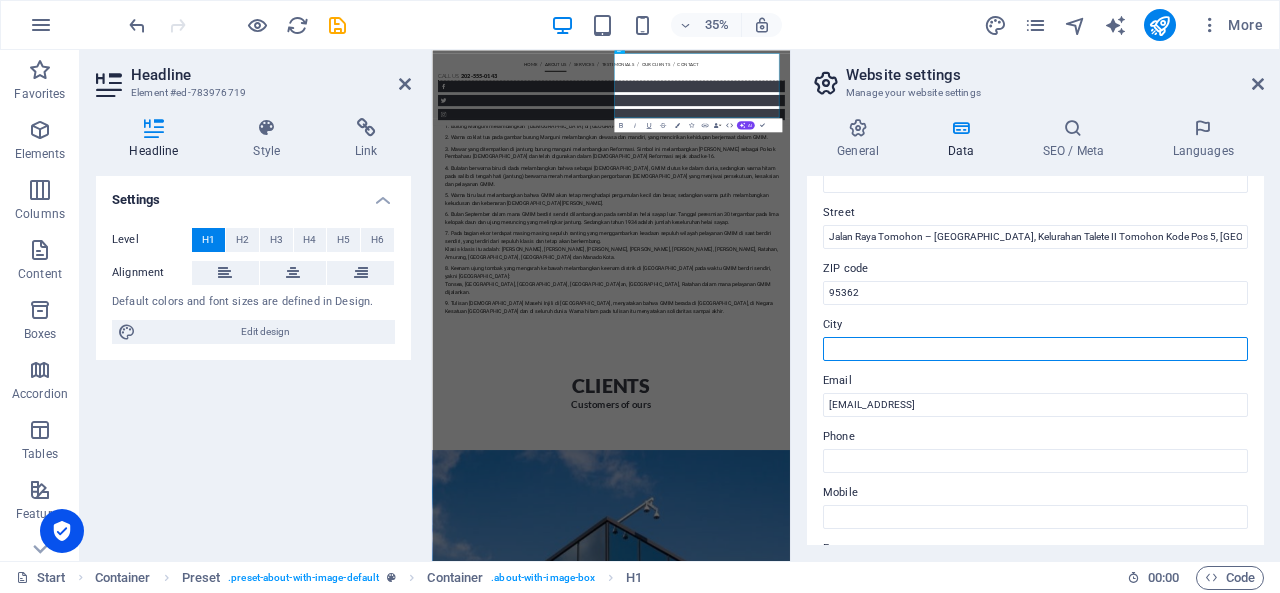 click on "City" at bounding box center (1035, 349) 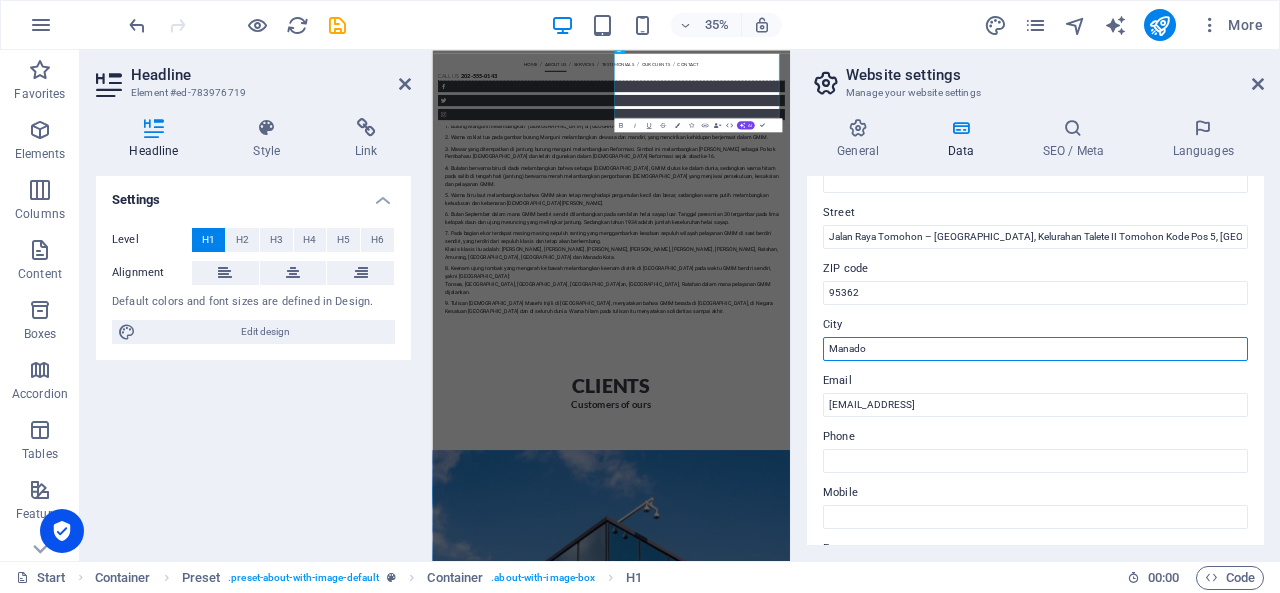 scroll, scrollTop: 300, scrollLeft: 0, axis: vertical 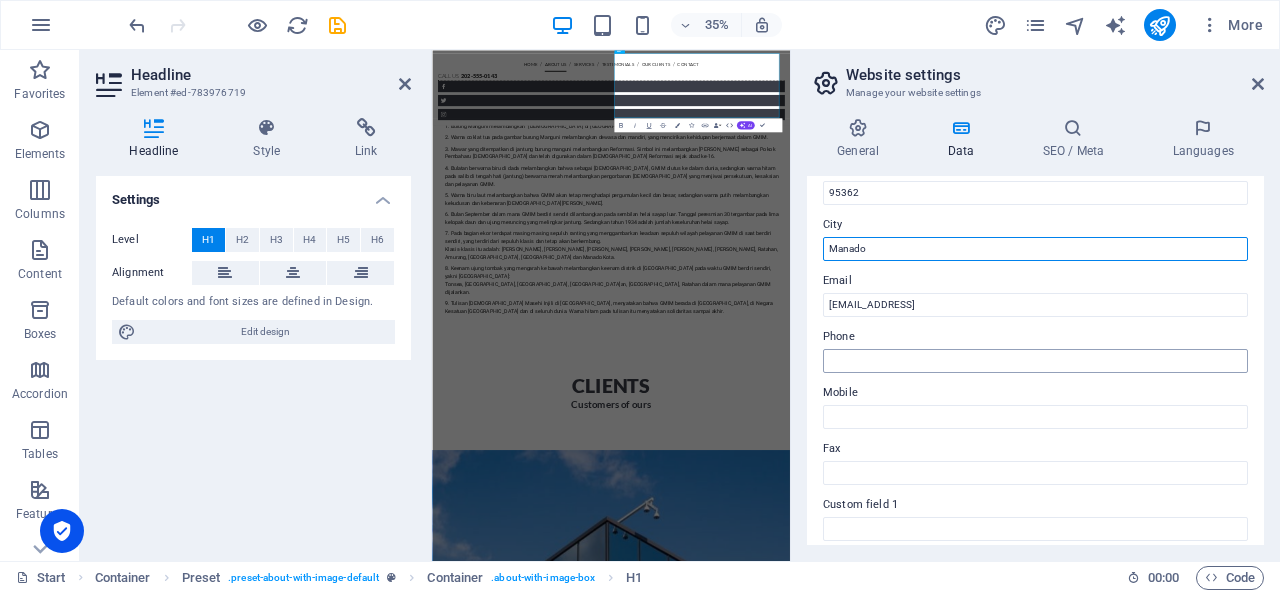 type on "Manado" 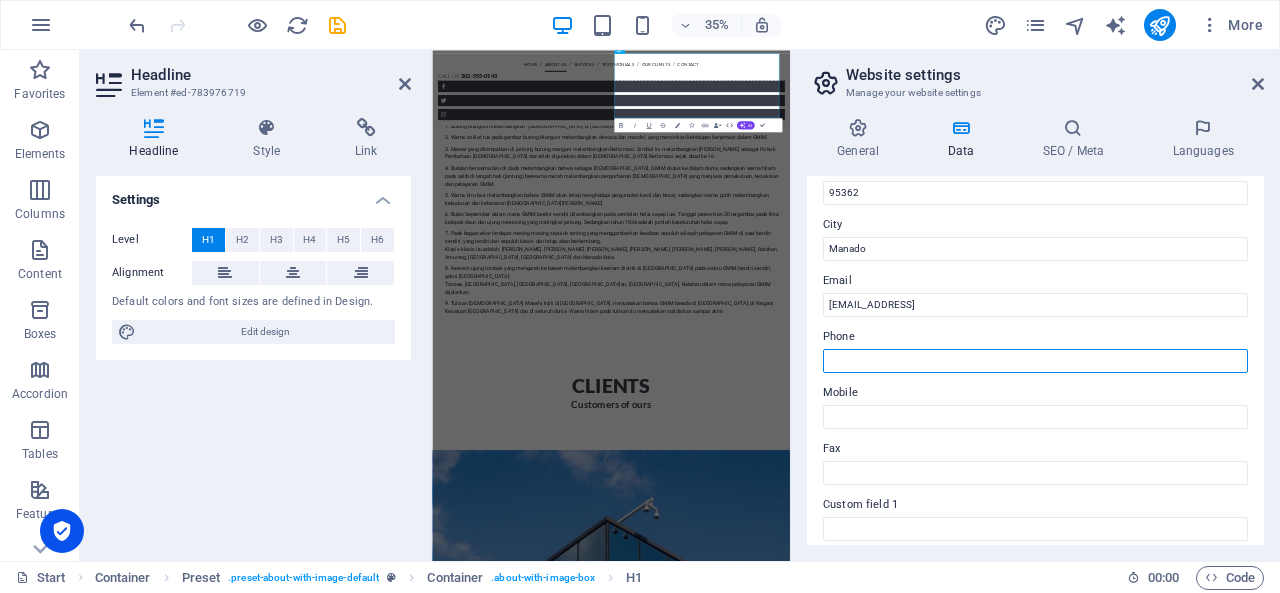 click on "Phone" at bounding box center (1035, 361) 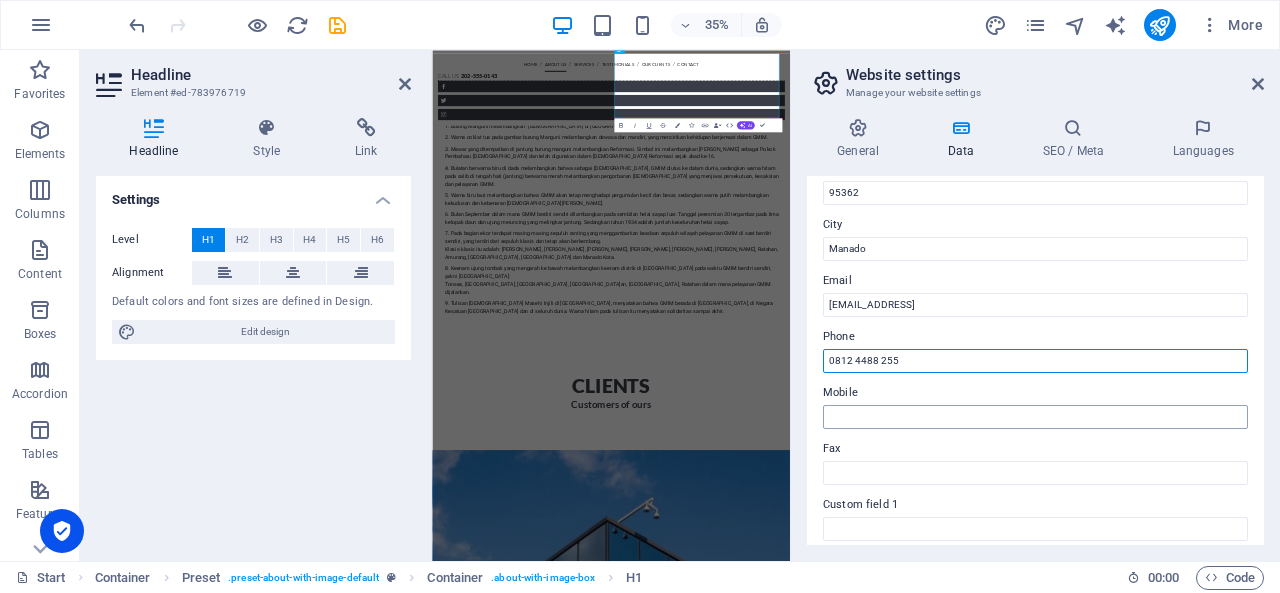type on "0812 4488 255" 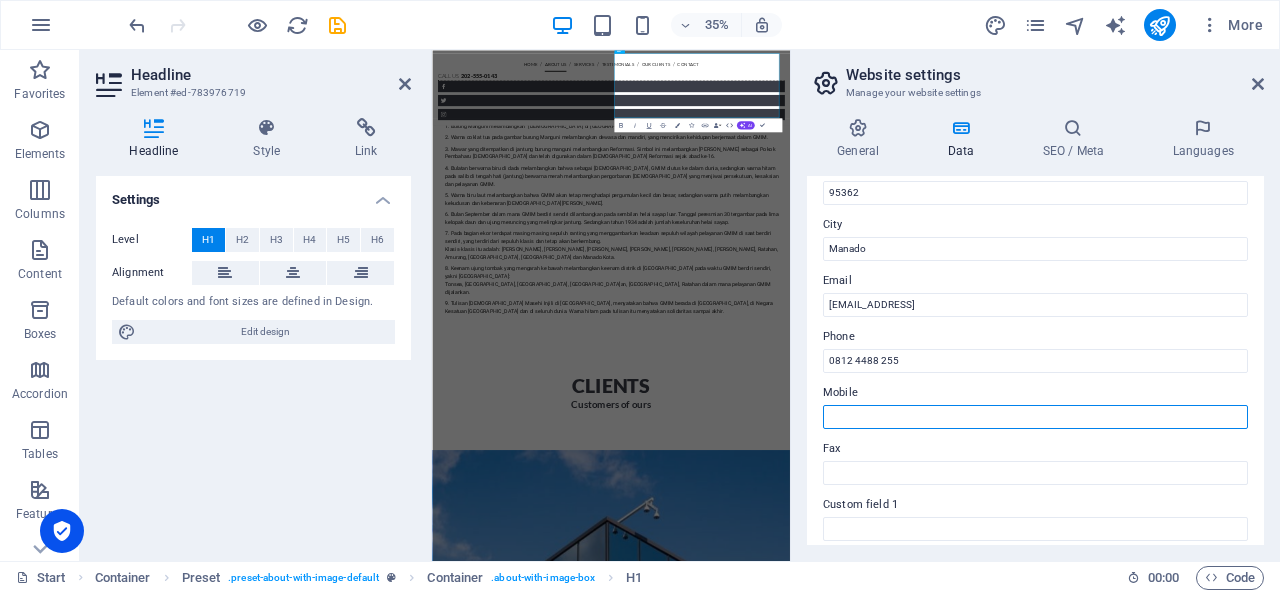 click on "Mobile" at bounding box center (1035, 417) 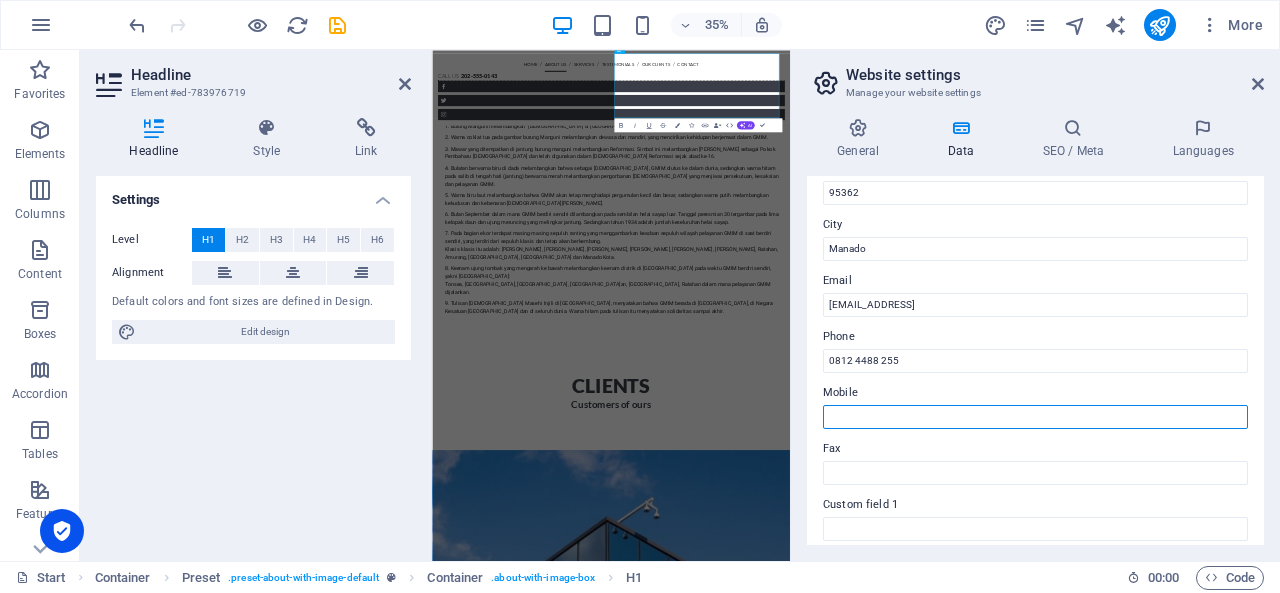 paste on "0812 4488 255" 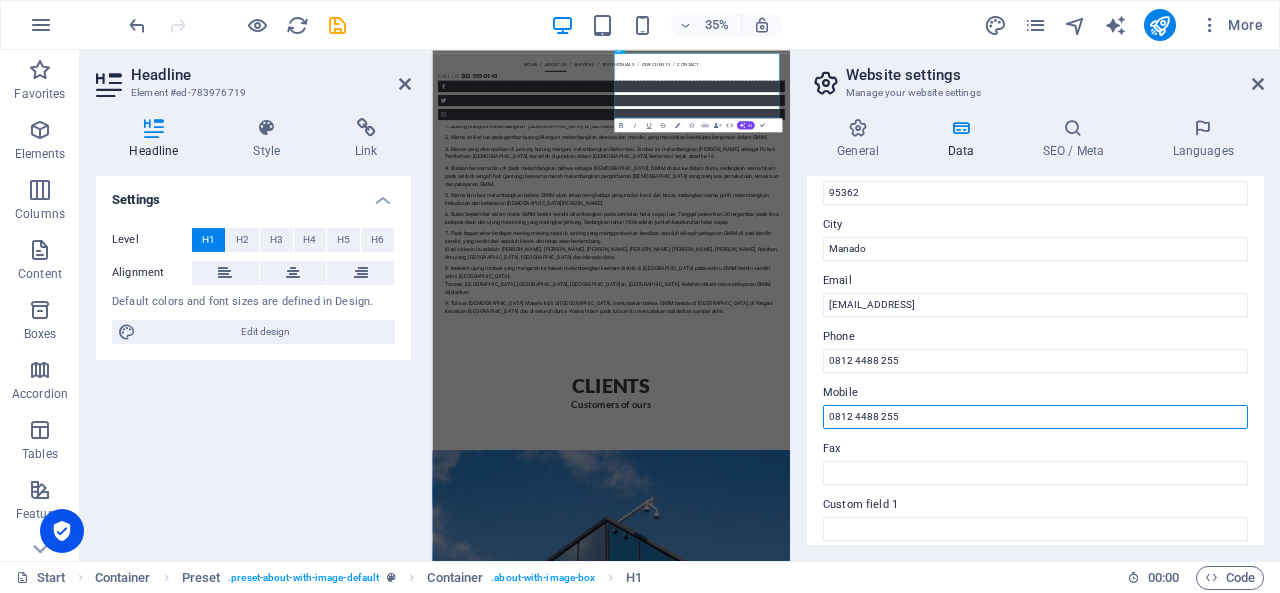type on "0812 4488 255" 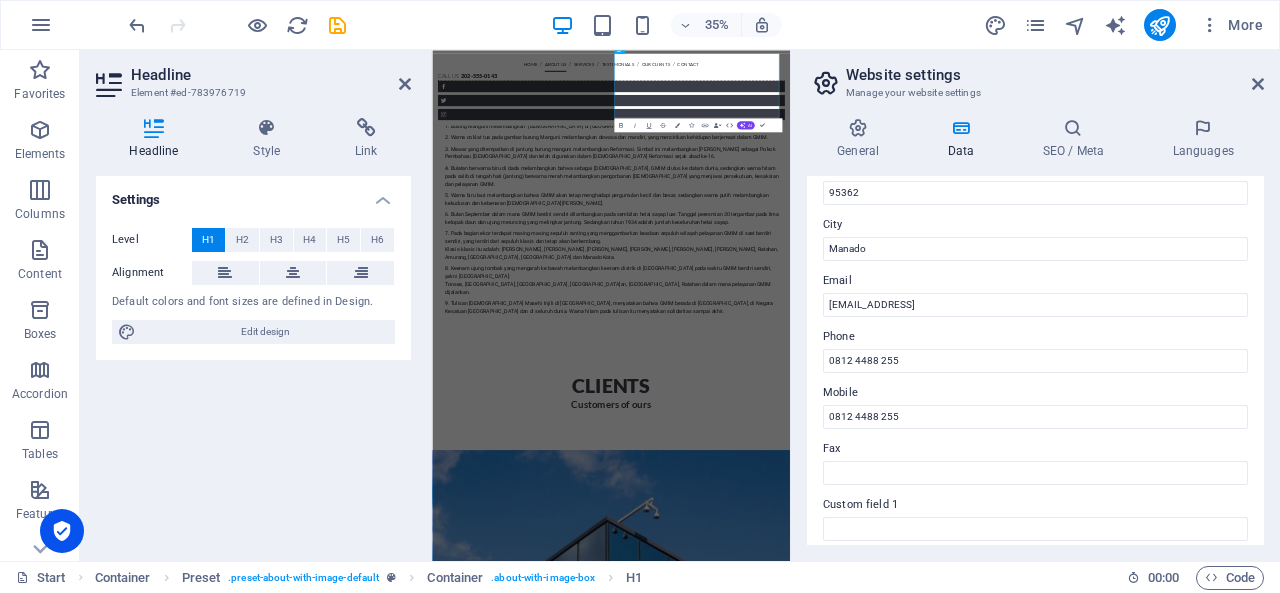 click on "Fax" at bounding box center (1035, 449) 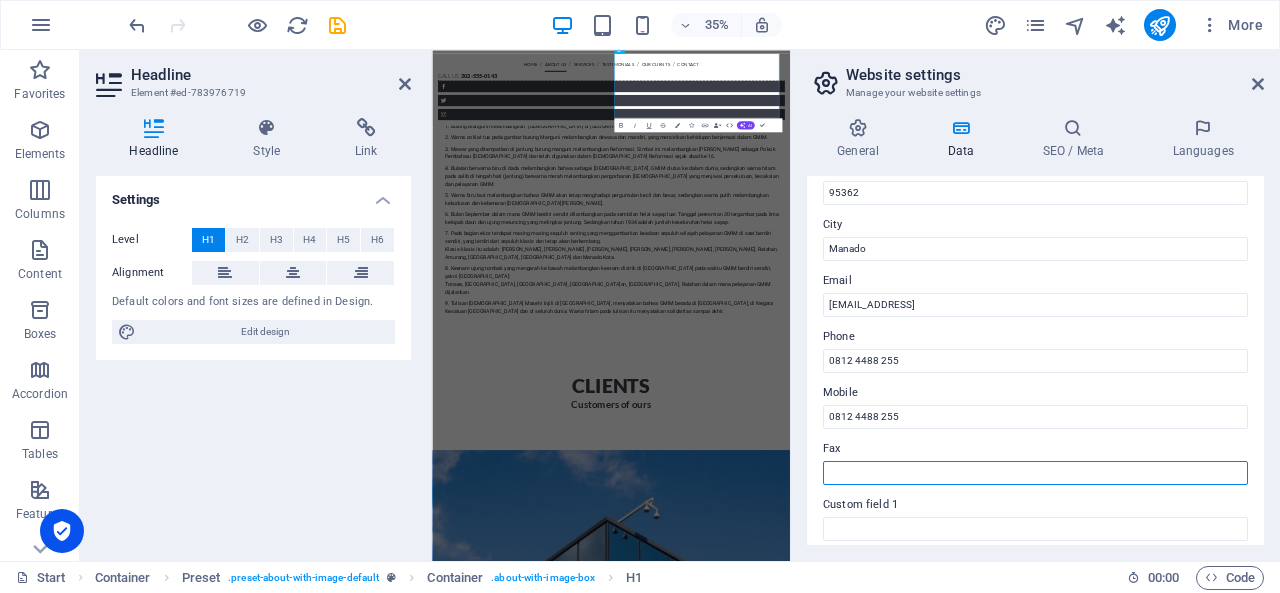 click on "Fax" at bounding box center (1035, 473) 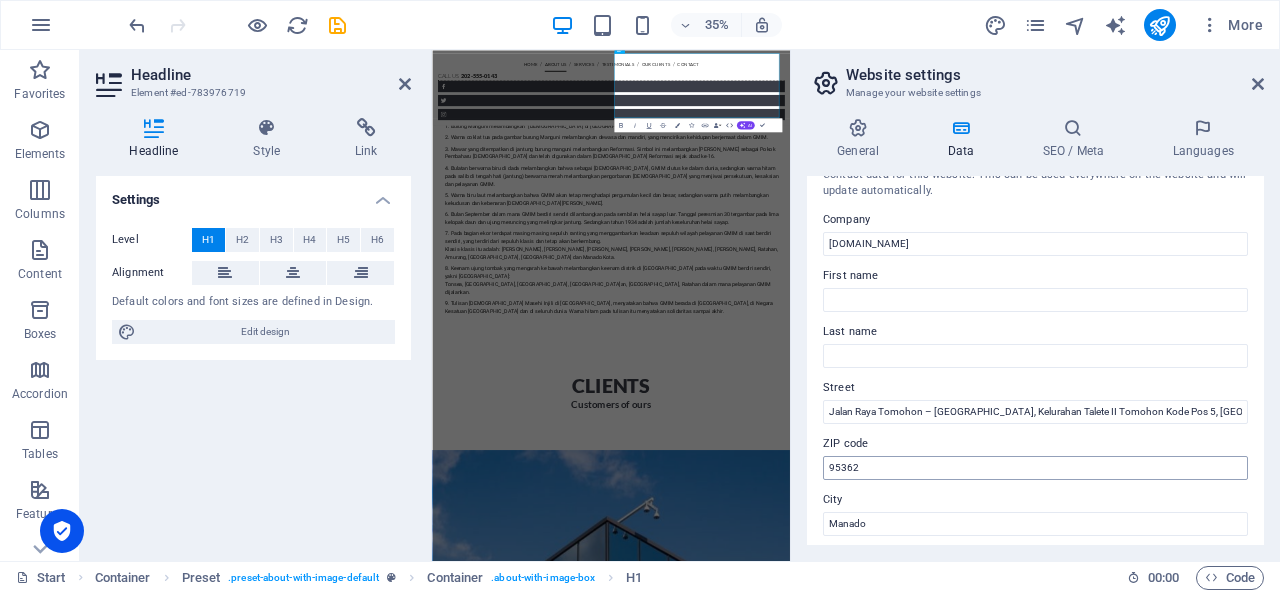 scroll, scrollTop: 0, scrollLeft: 0, axis: both 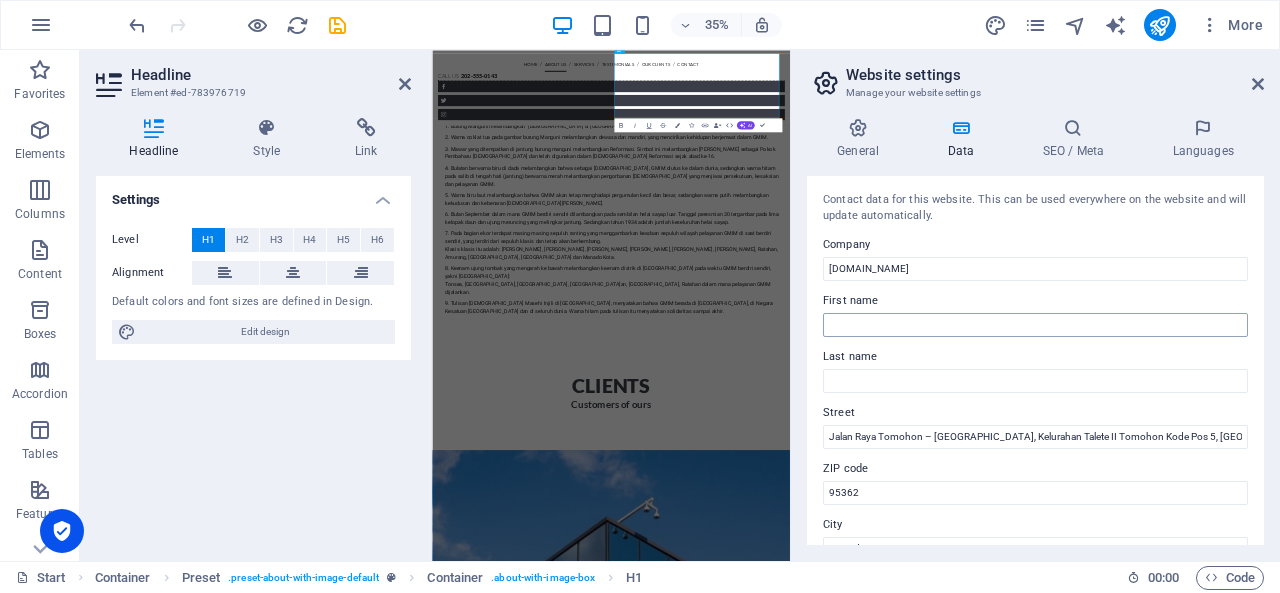 type on "0812 4488 255" 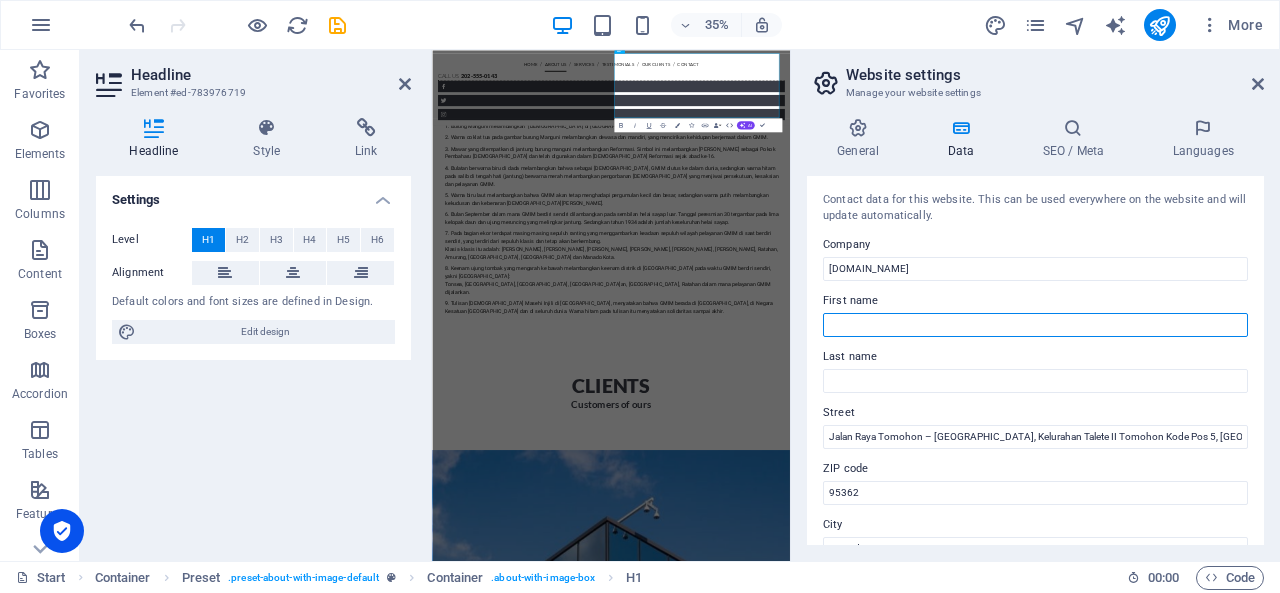 click on "First name" at bounding box center (1035, 325) 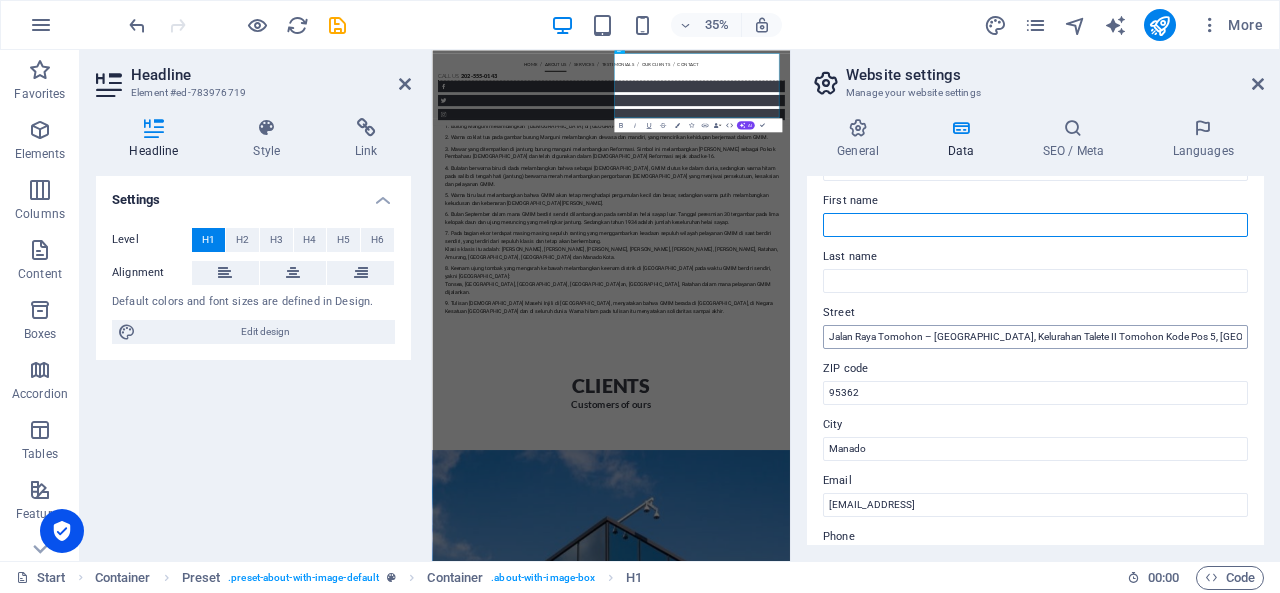 scroll, scrollTop: 200, scrollLeft: 0, axis: vertical 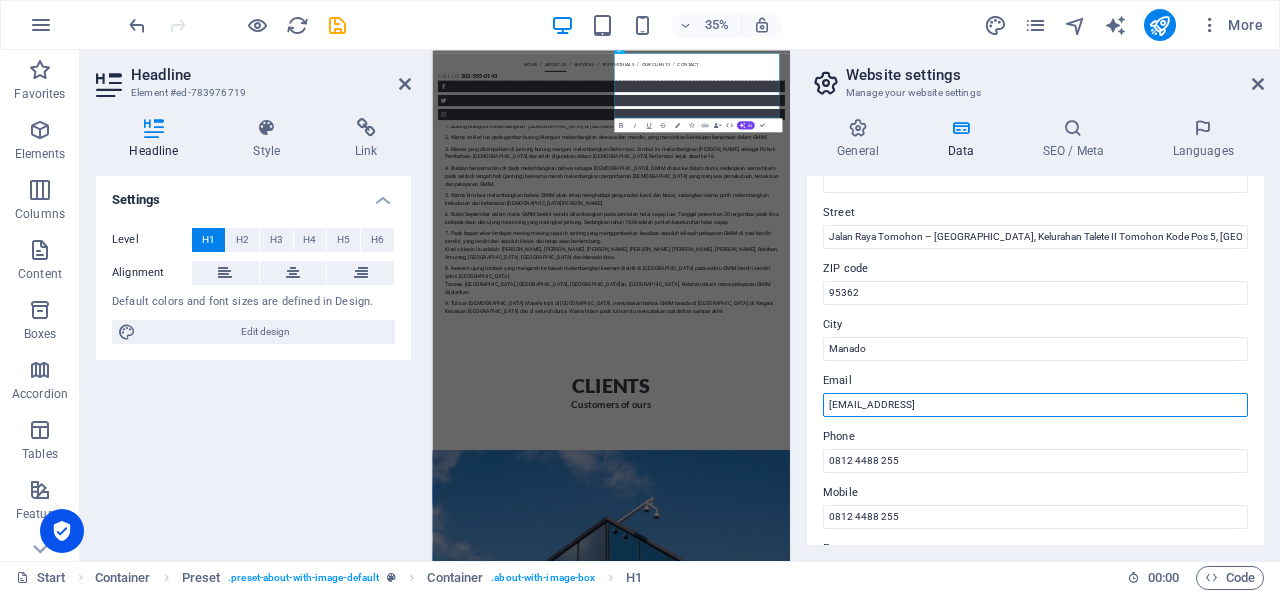 click on "1752d06d590e85caaf22c93b2d2c98@cpanel.local" at bounding box center (1035, 405) 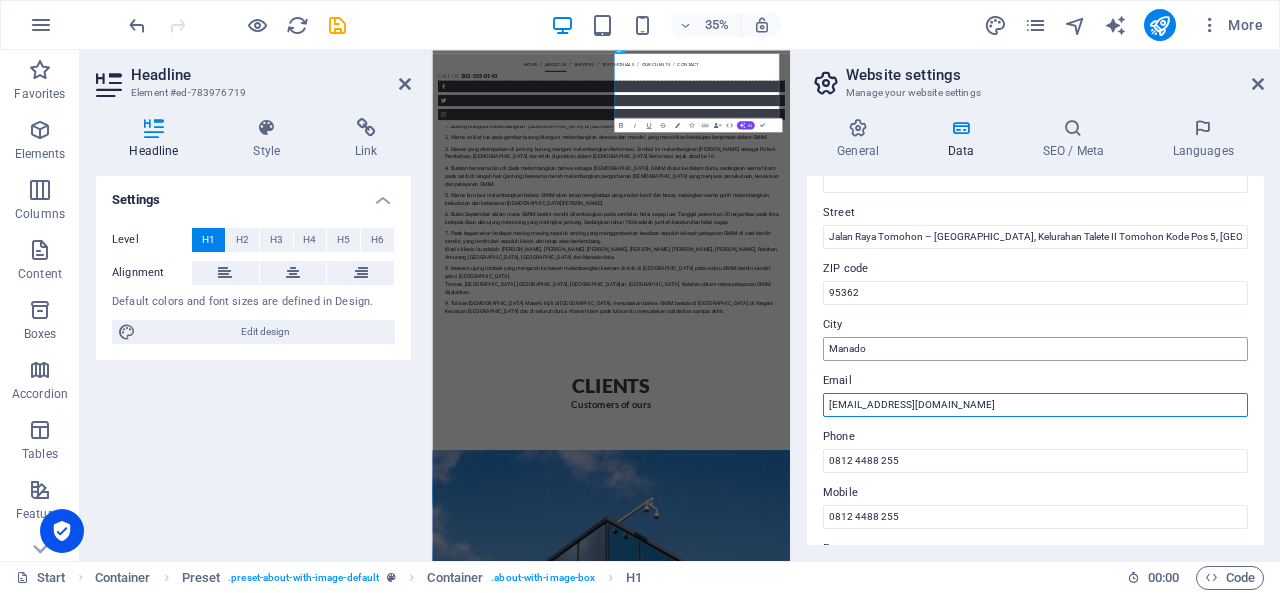 type on "sinode@gmim.or.id" 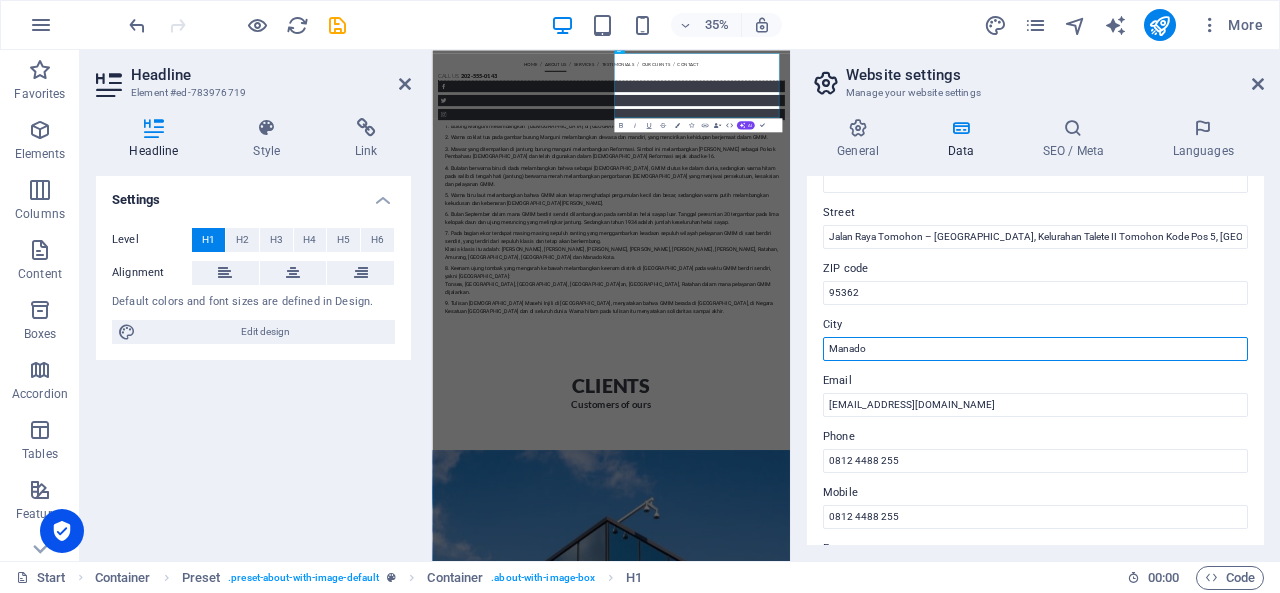 click on "Manado" at bounding box center [1035, 349] 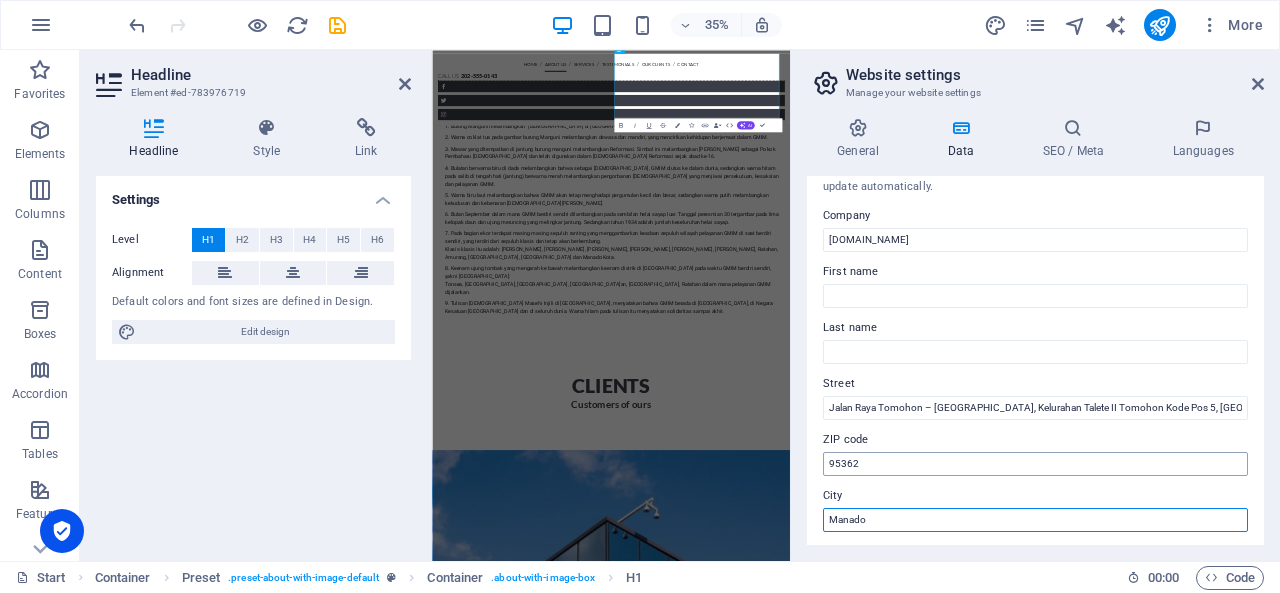 scroll, scrollTop: 0, scrollLeft: 0, axis: both 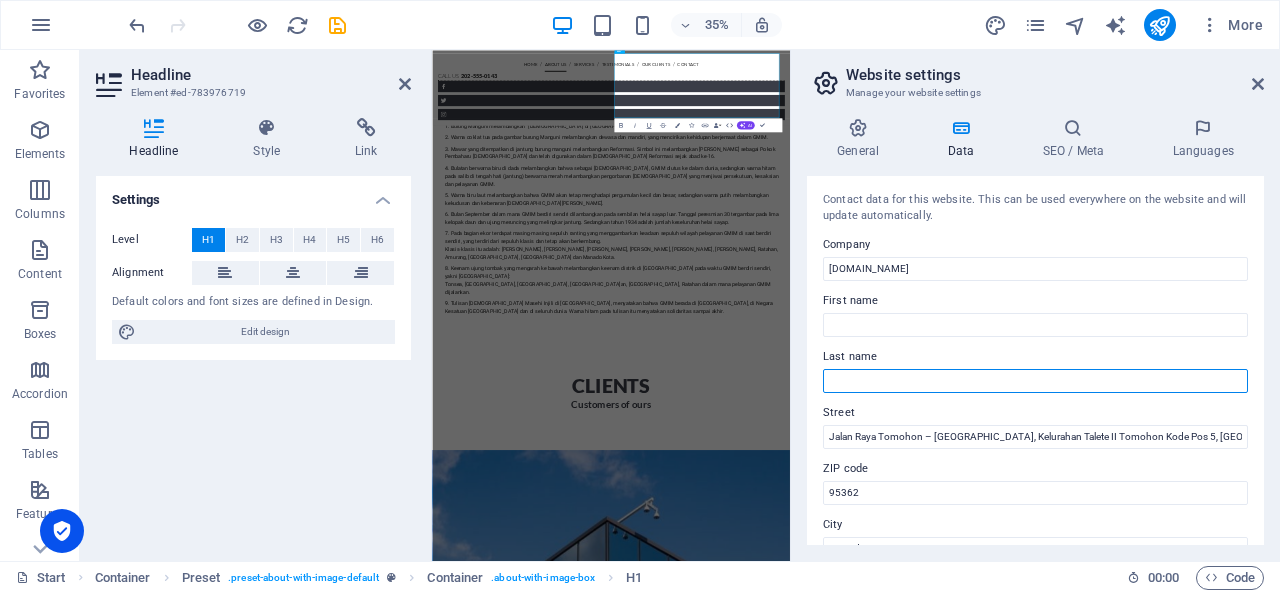 click on "Last name" at bounding box center (1035, 381) 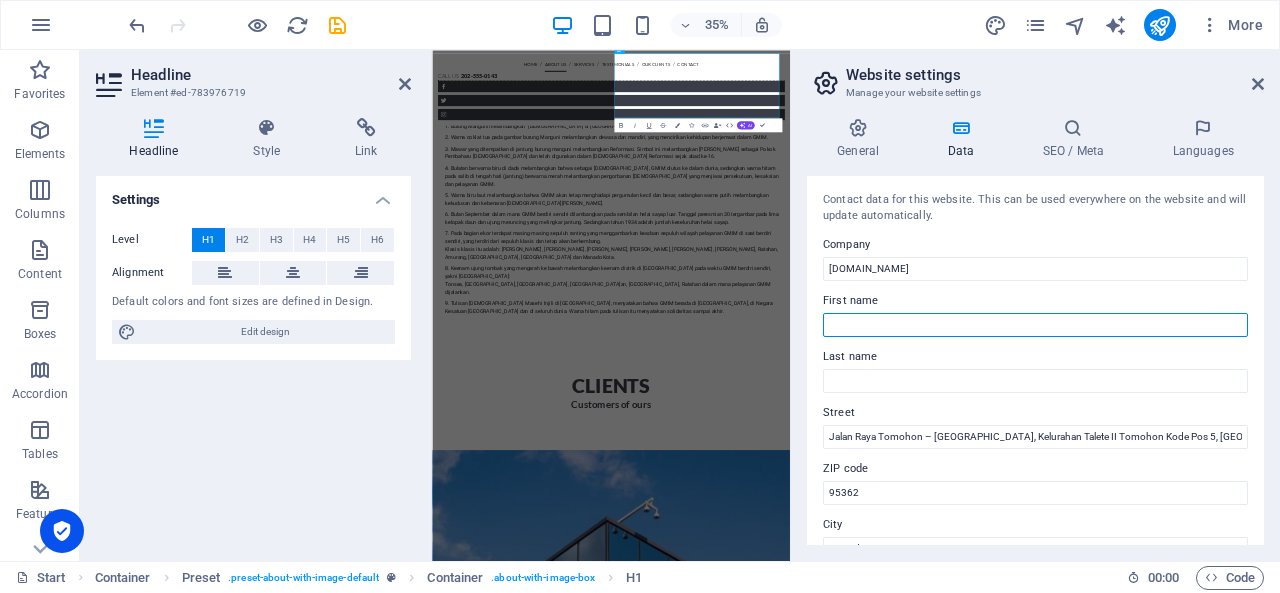 click on "First name" at bounding box center [1035, 325] 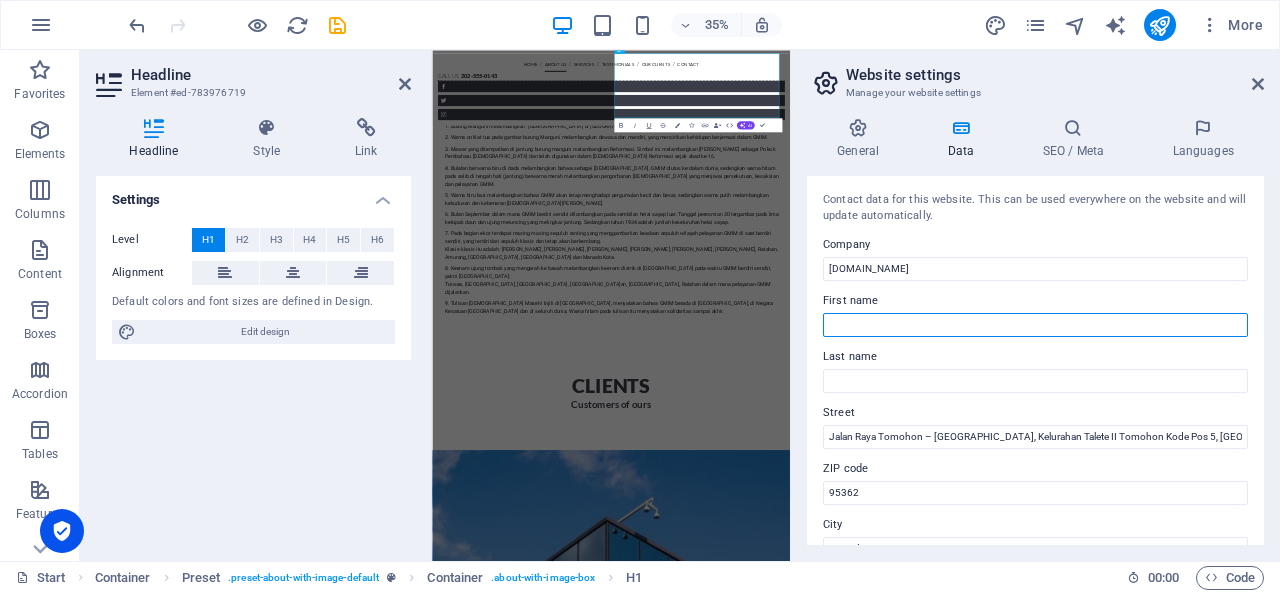 paste on "sinode@gmim.or.id" 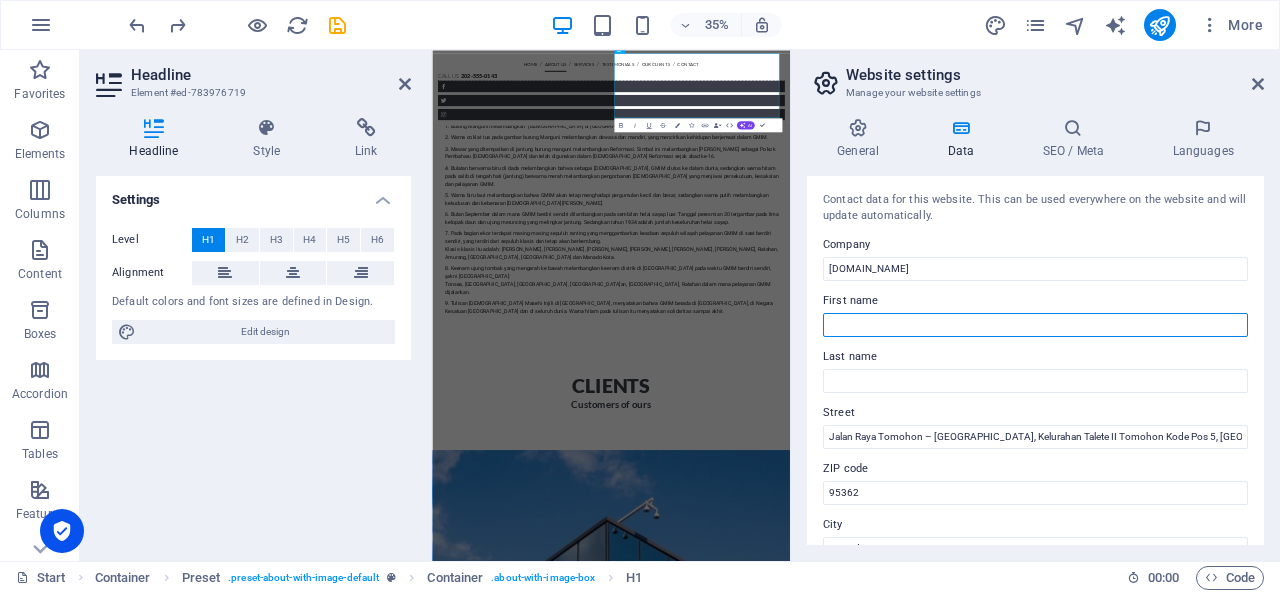 paste on "sinode@gmim.or.id" 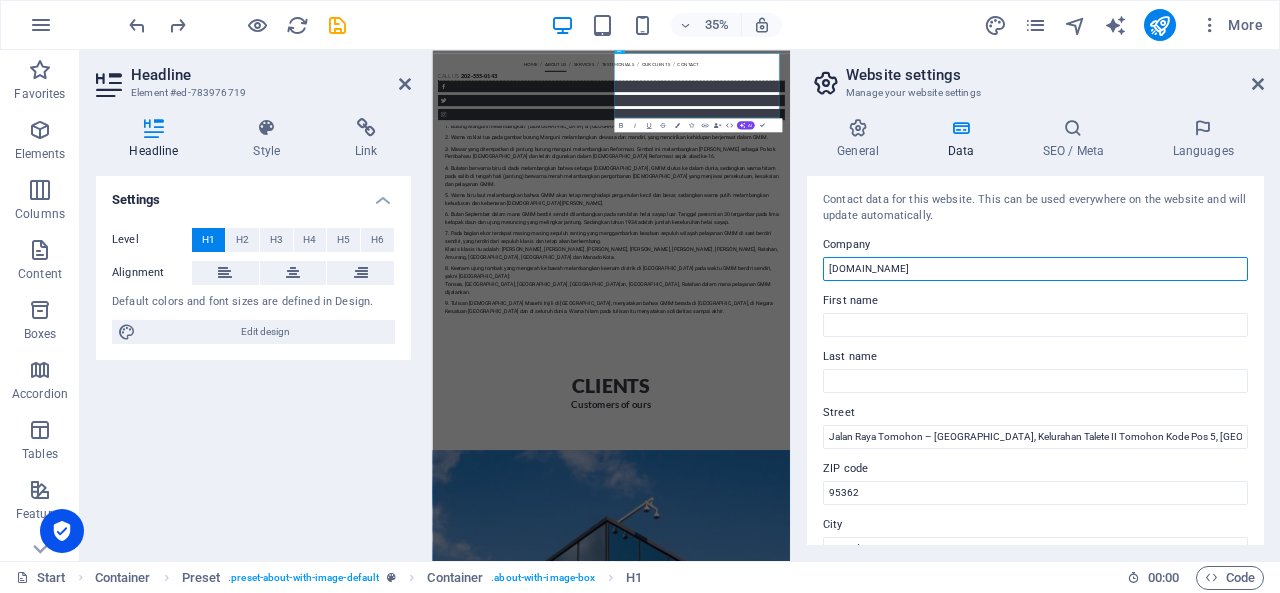 click on "[DOMAIN_NAME]" at bounding box center [1035, 269] 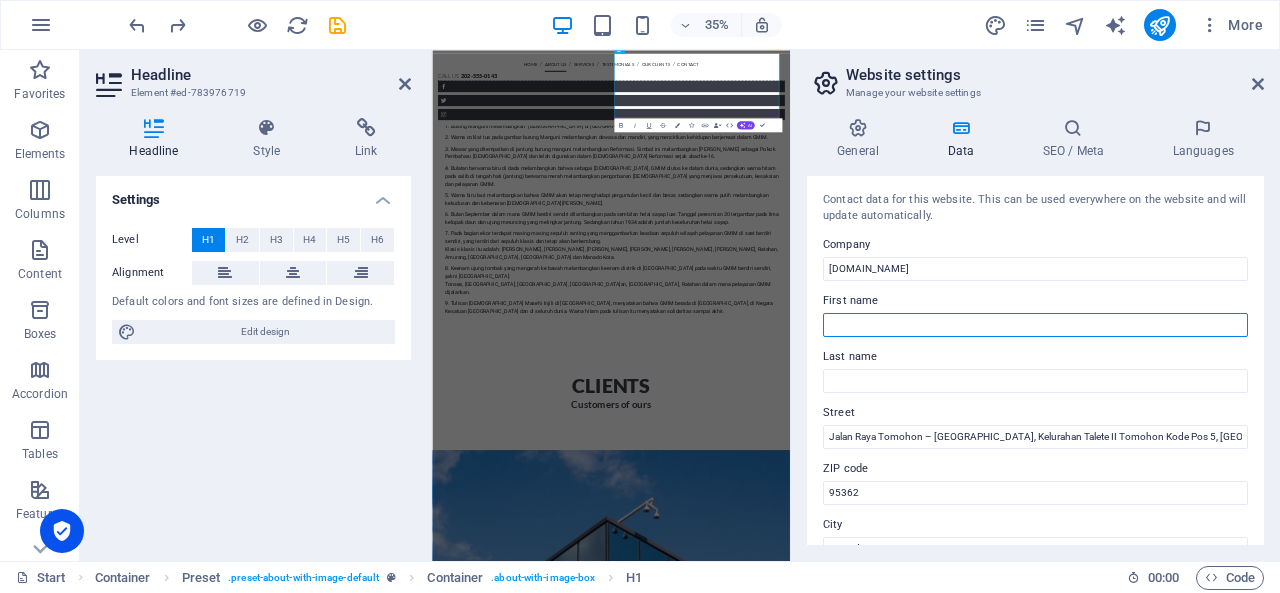 click on "First name" at bounding box center [1035, 325] 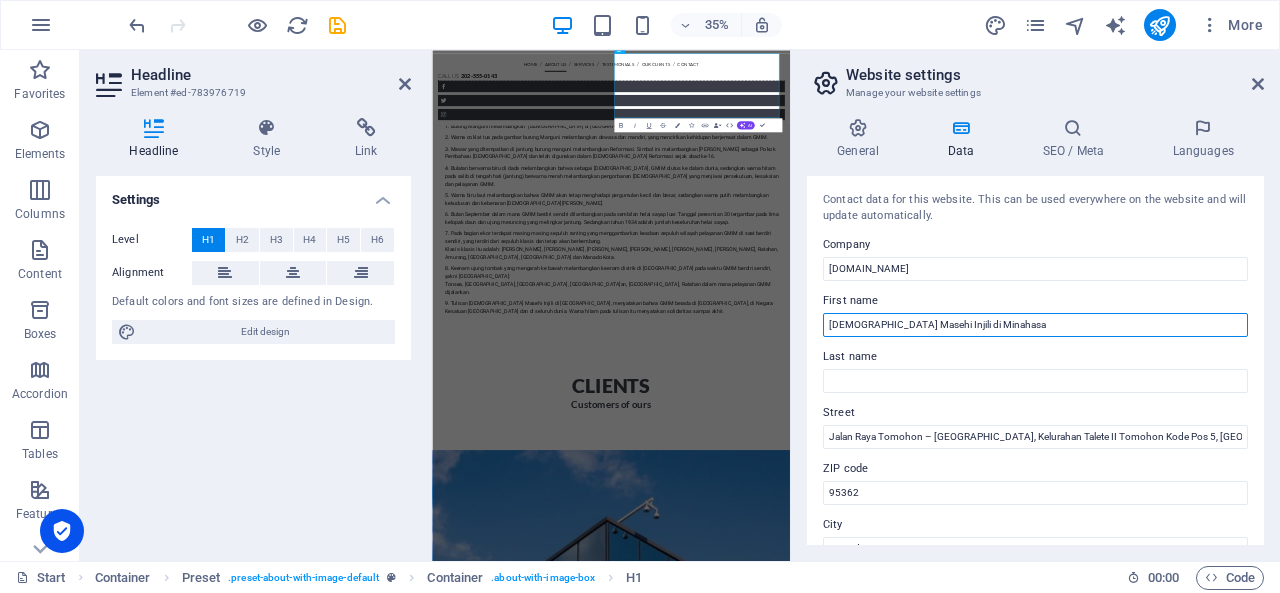 drag, startPoint x: 980, startPoint y: 325, endPoint x: 894, endPoint y: 335, distance: 86.579445 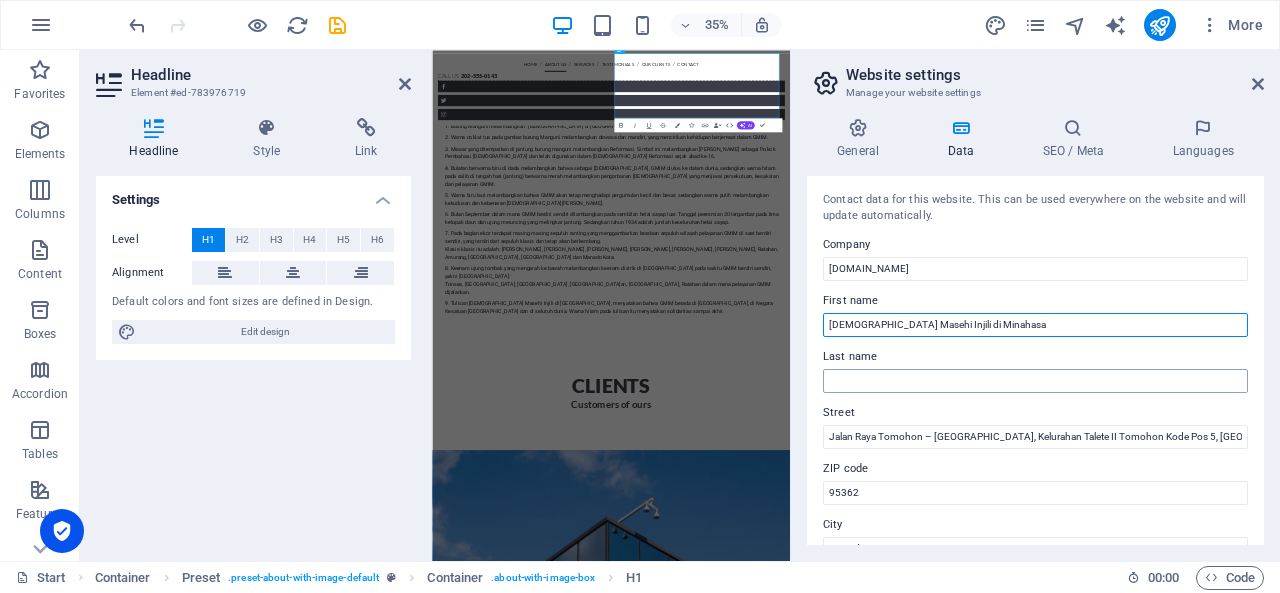 type on "Gereja Masehi Injili di Minahasa" 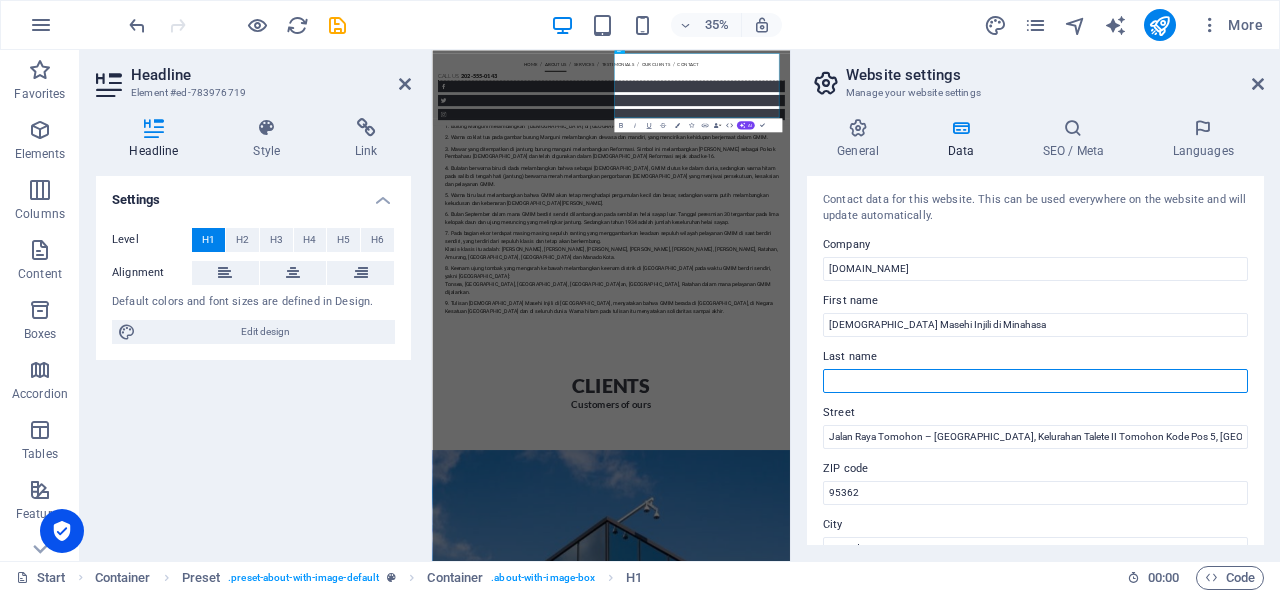 click on "Last name" at bounding box center (1035, 381) 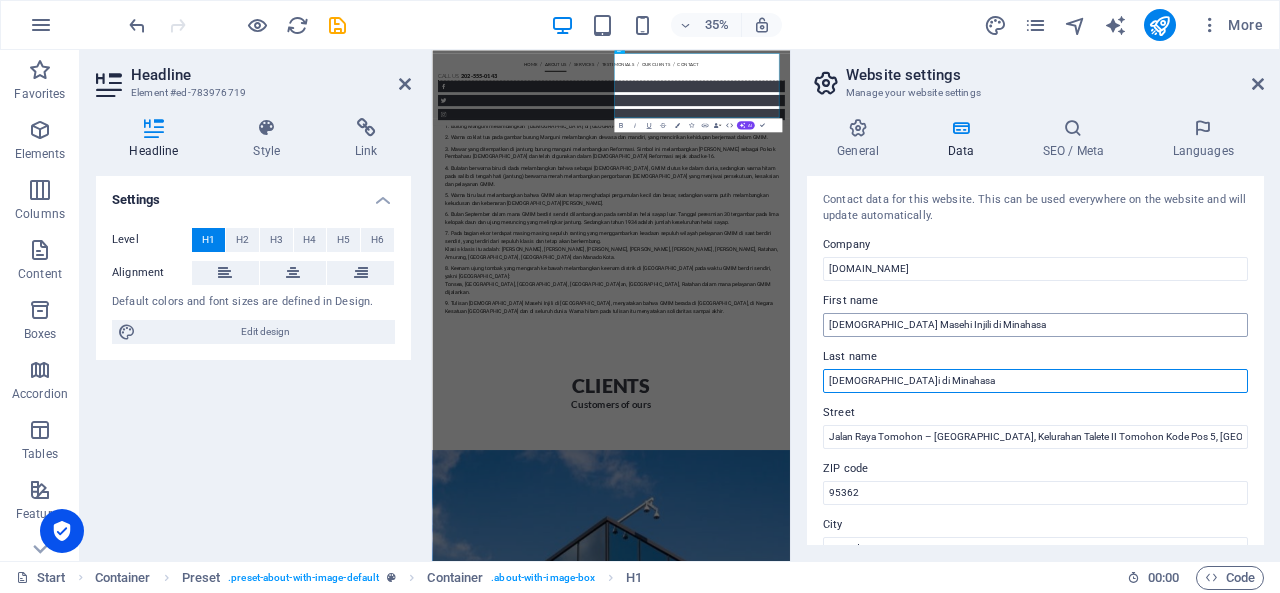type on "Injili di Minahasa" 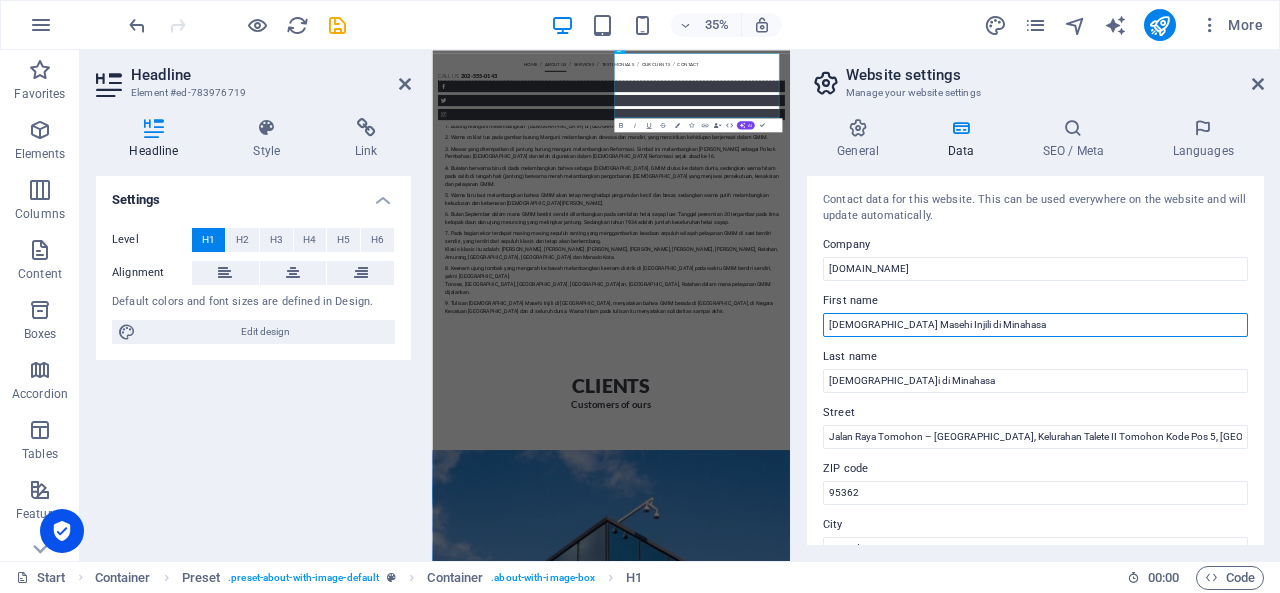 drag, startPoint x: 890, startPoint y: 327, endPoint x: 996, endPoint y: 332, distance: 106.11786 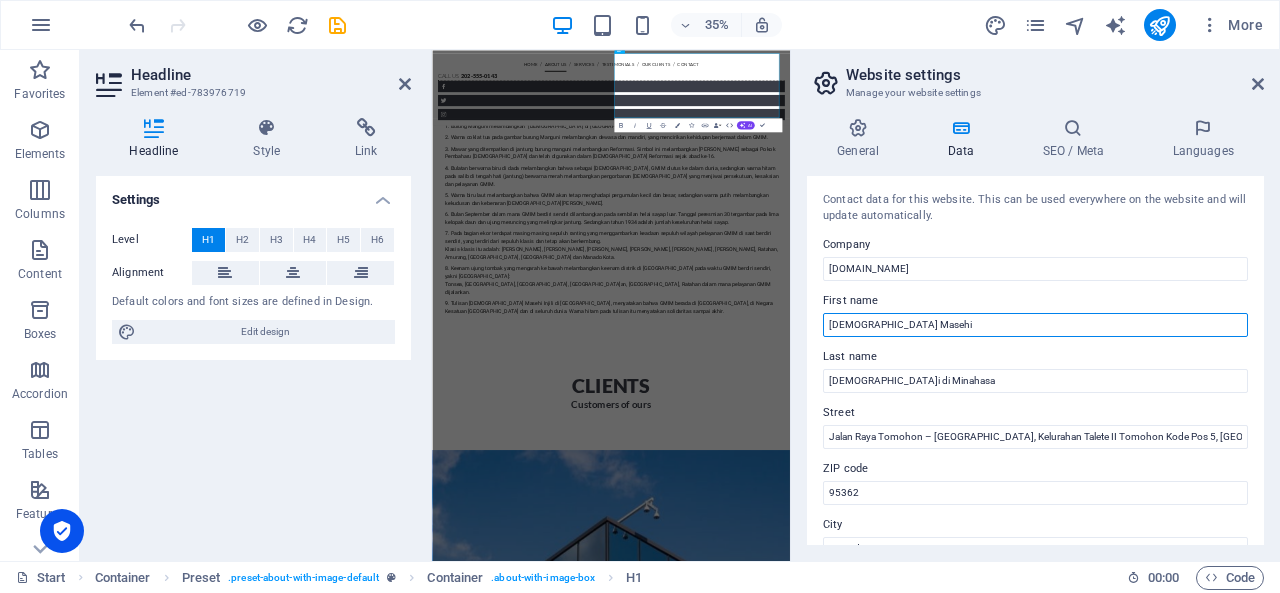 type on "Gereja Masehi" 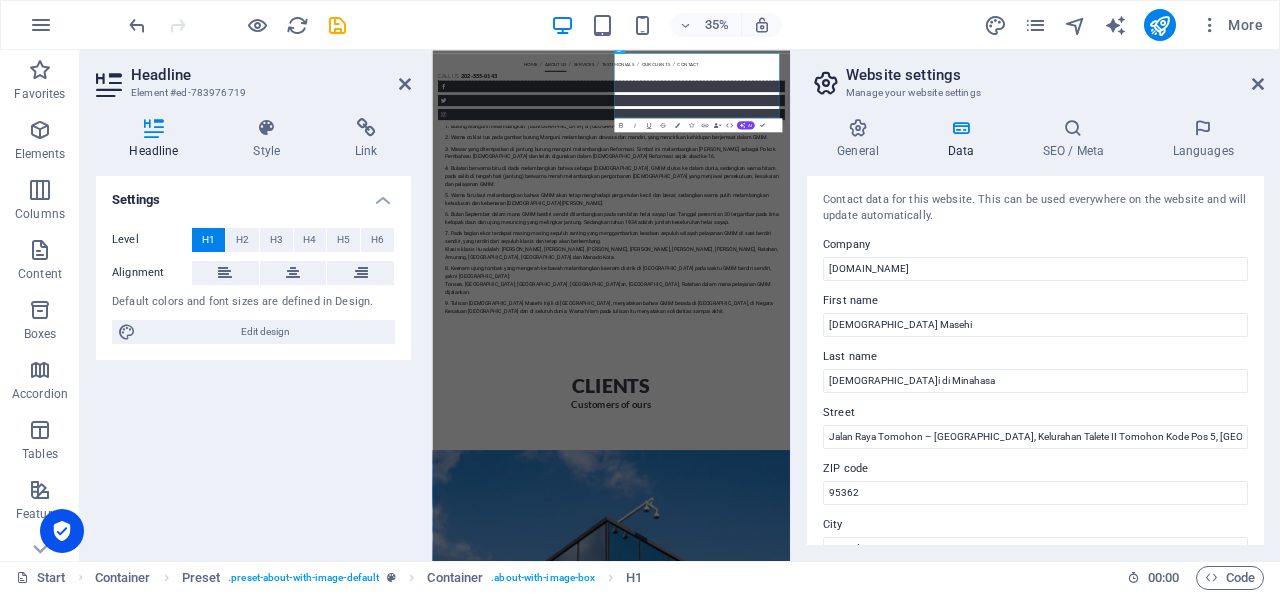 click on "Last name" at bounding box center (1035, 357) 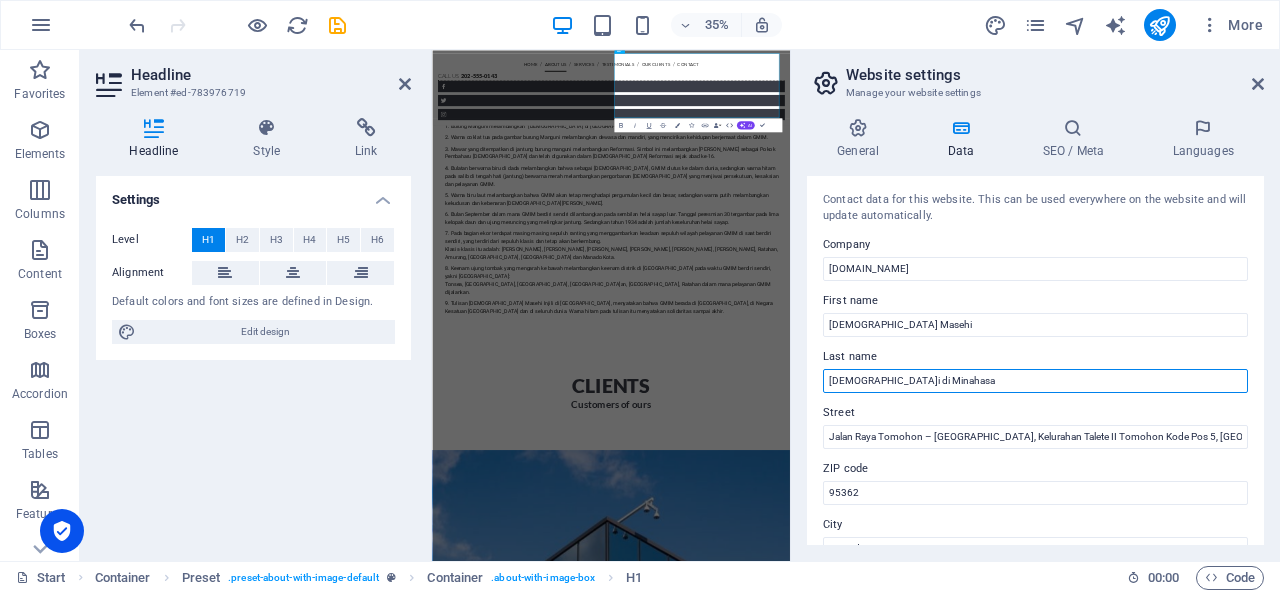 click on "Injili di Minahasa" at bounding box center [1035, 381] 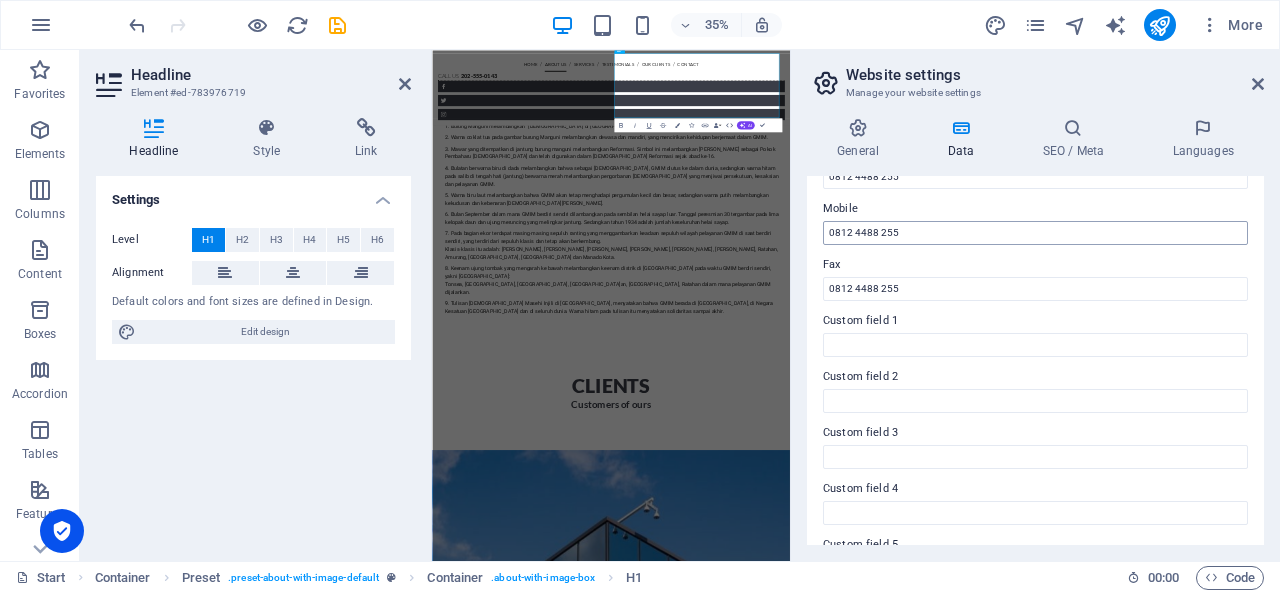scroll, scrollTop: 391, scrollLeft: 0, axis: vertical 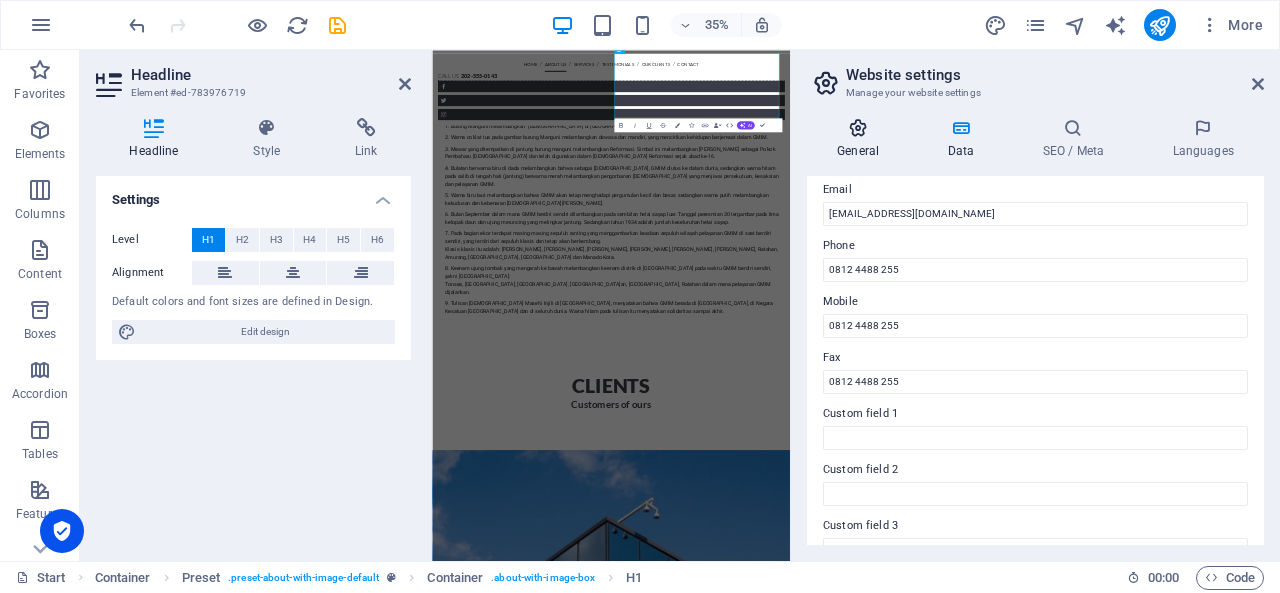 click at bounding box center (858, 128) 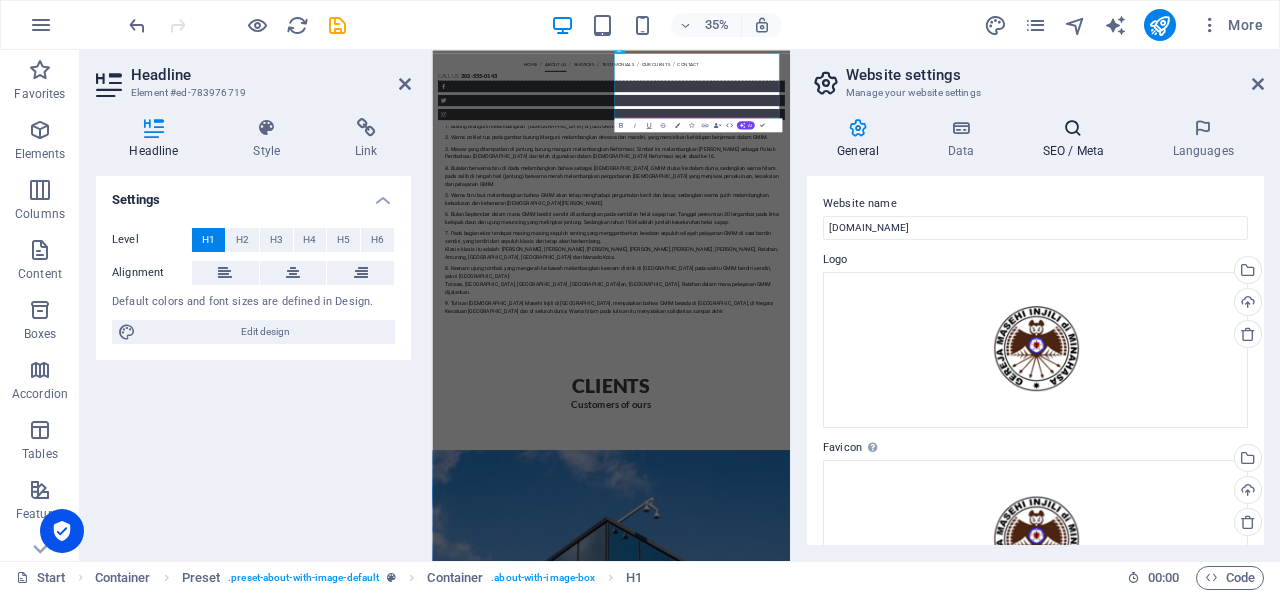 click at bounding box center (1073, 128) 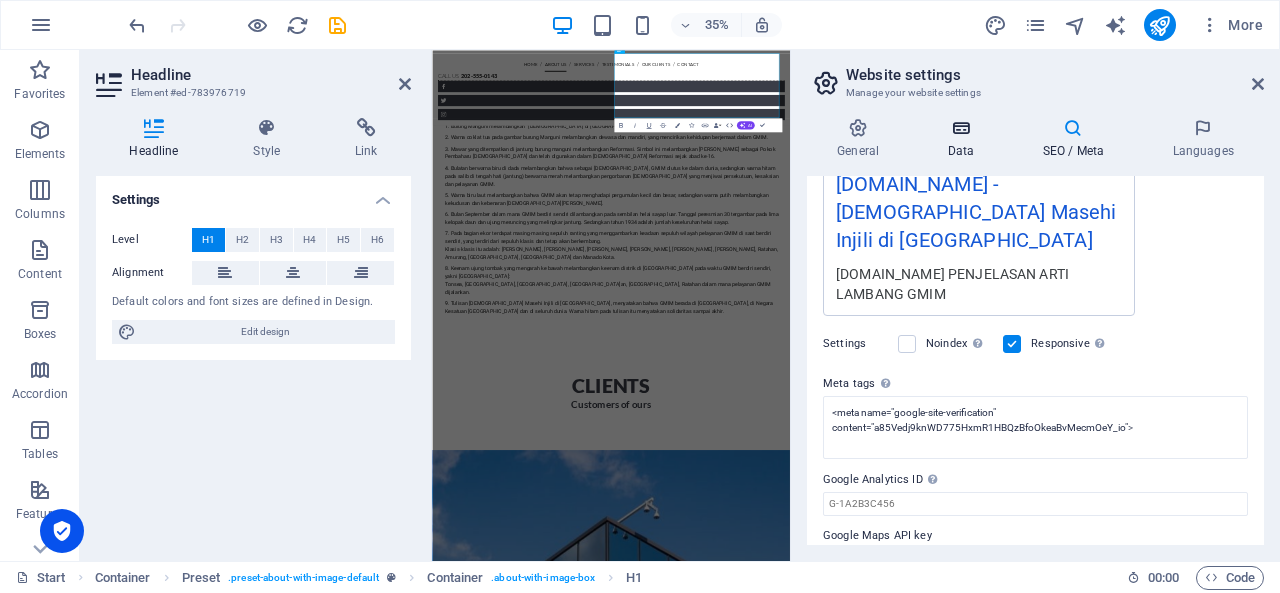 click on "Data" at bounding box center [964, 139] 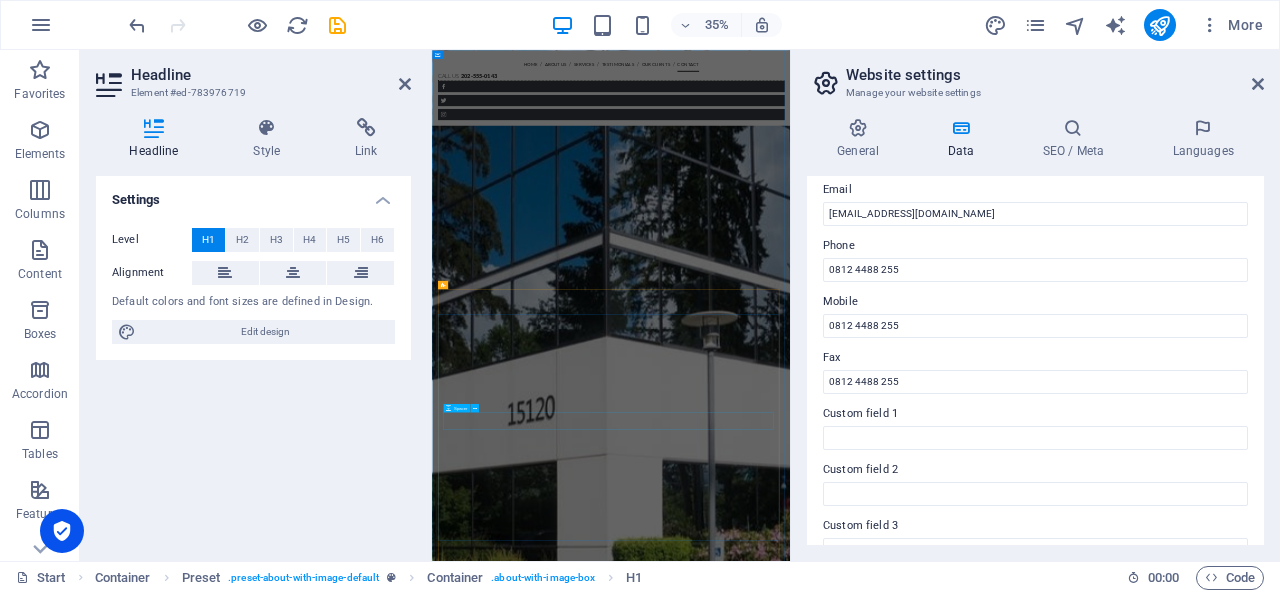 scroll, scrollTop: 3532, scrollLeft: 0, axis: vertical 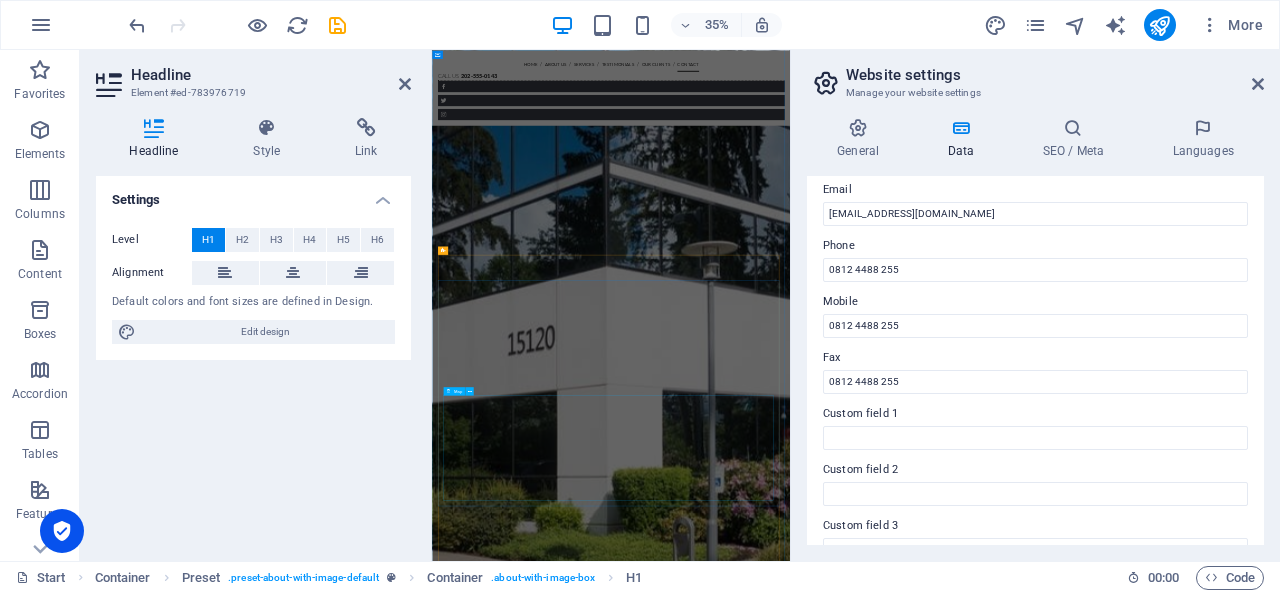 click on "← Move left → Move right ↑ Move up ↓ Move down + Zoom in - Zoom out Home Jump left by 75% End Jump right by 75% Page Up Jump up by 75% Page Down Jump down by 75% Map Terrain Satellite Labels Keyboard shortcuts Map Data Map data ©2025 Google Map data ©2025 Google 200 m  Click to toggle between metric and imperial units Terms Report a map error" at bounding box center (854, 3476) 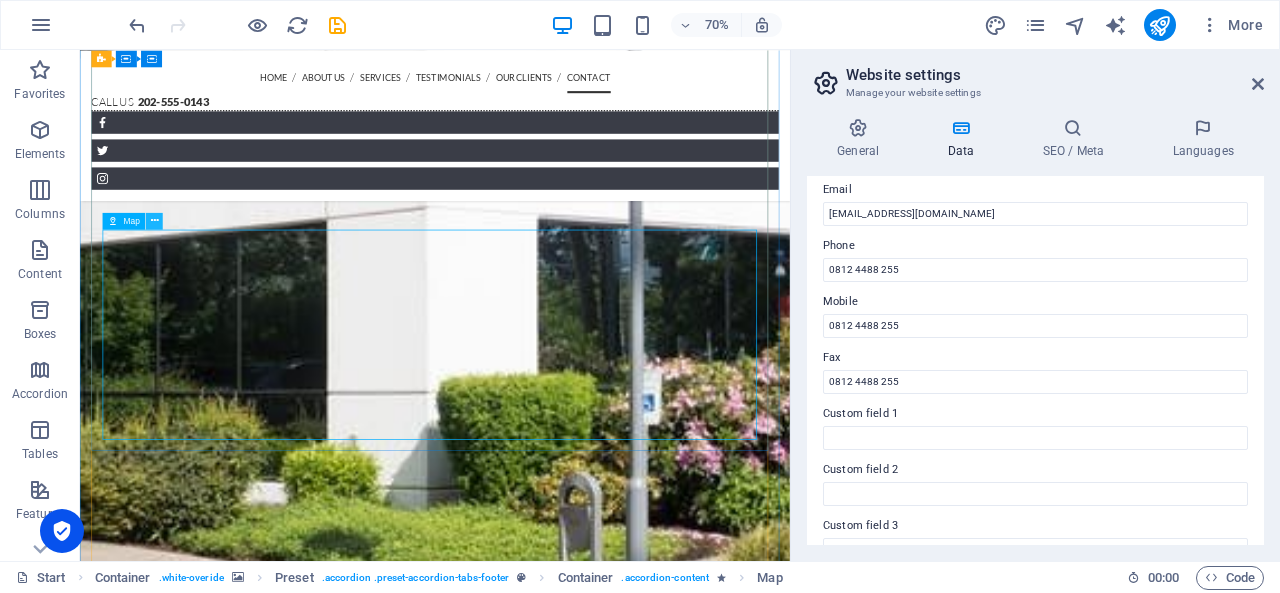 click at bounding box center (155, 220) 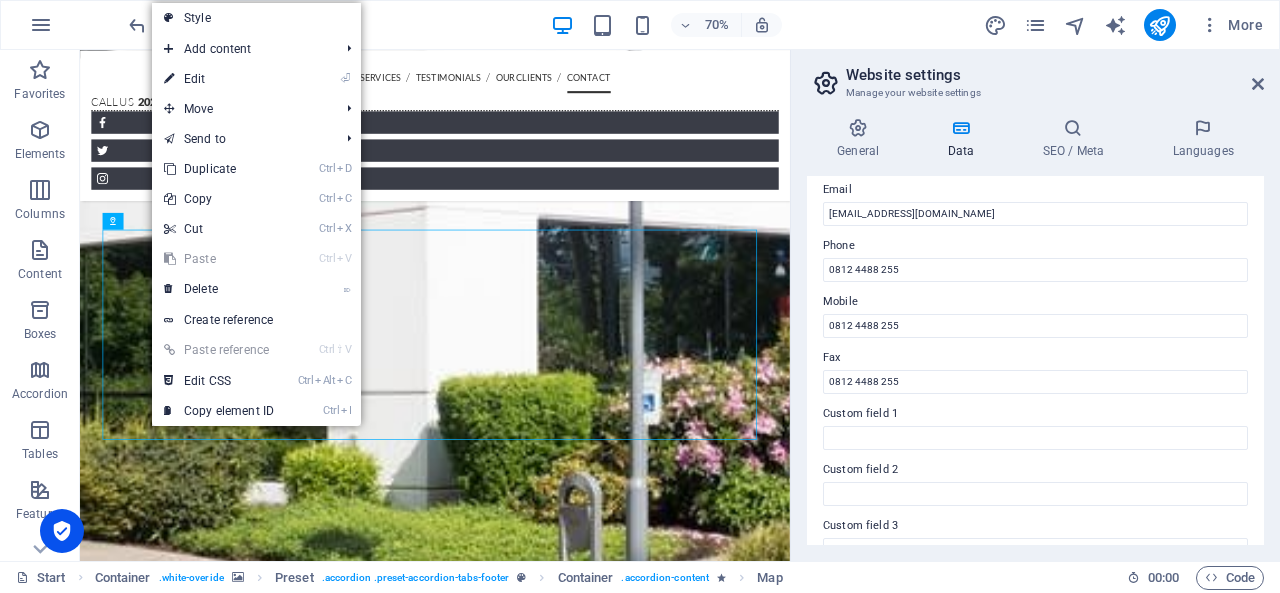 click on "⏎  Edit" at bounding box center [219, 79] 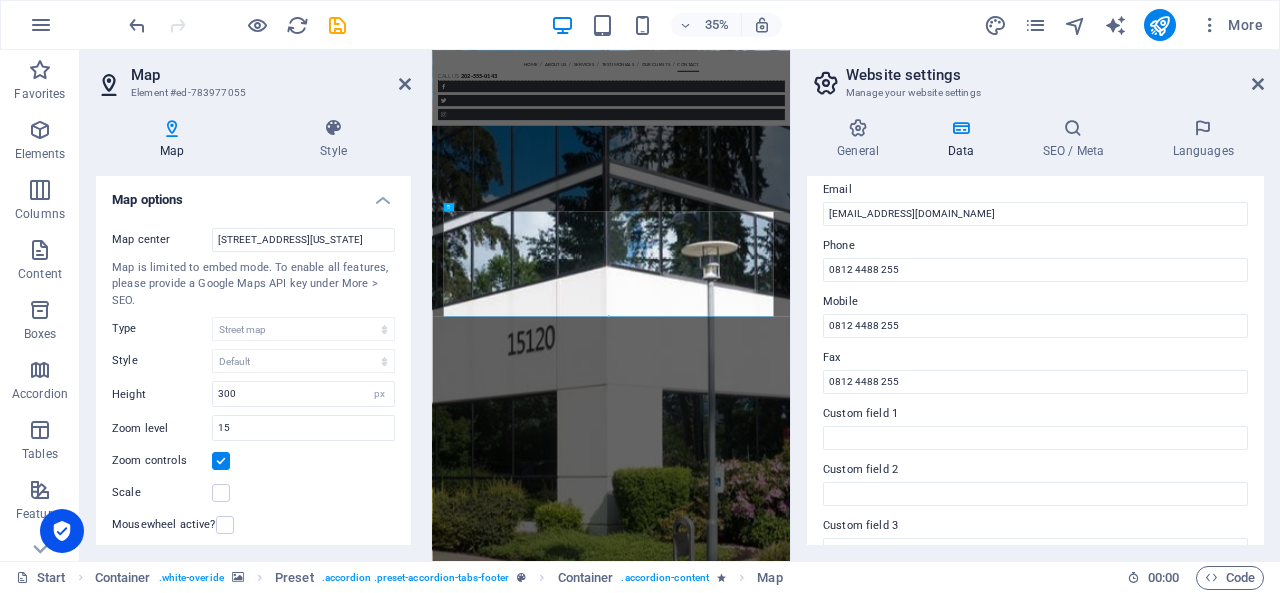 scroll, scrollTop: 4058, scrollLeft: 0, axis: vertical 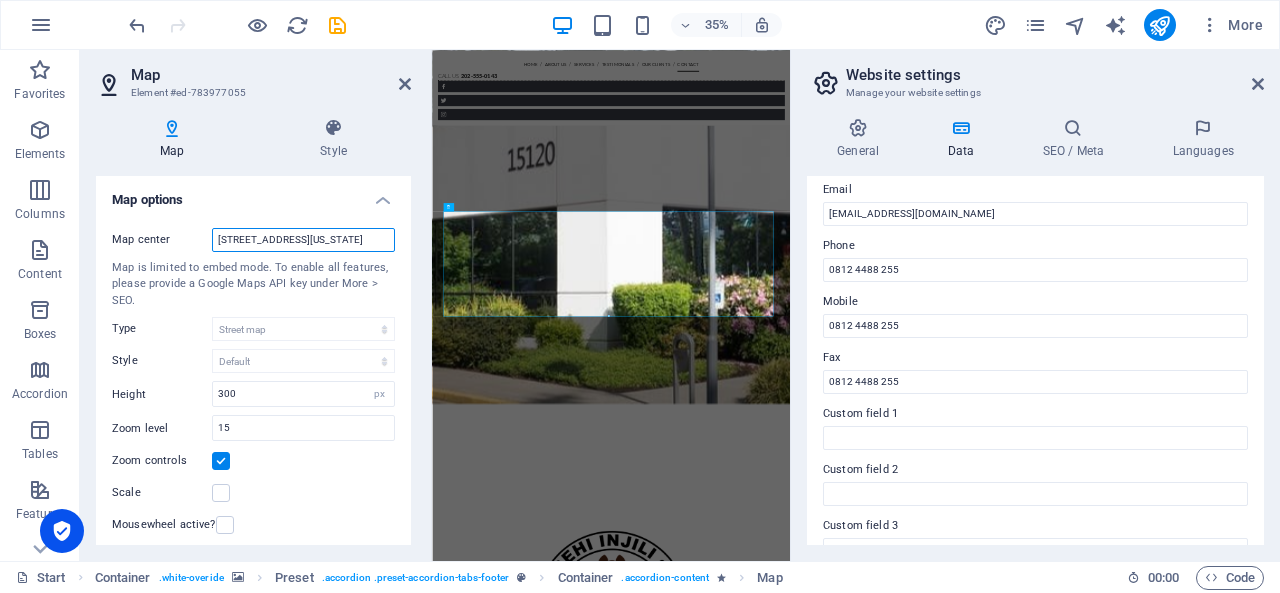 click on "1601 Broadway, 10019 New York, NY" at bounding box center (303, 240) 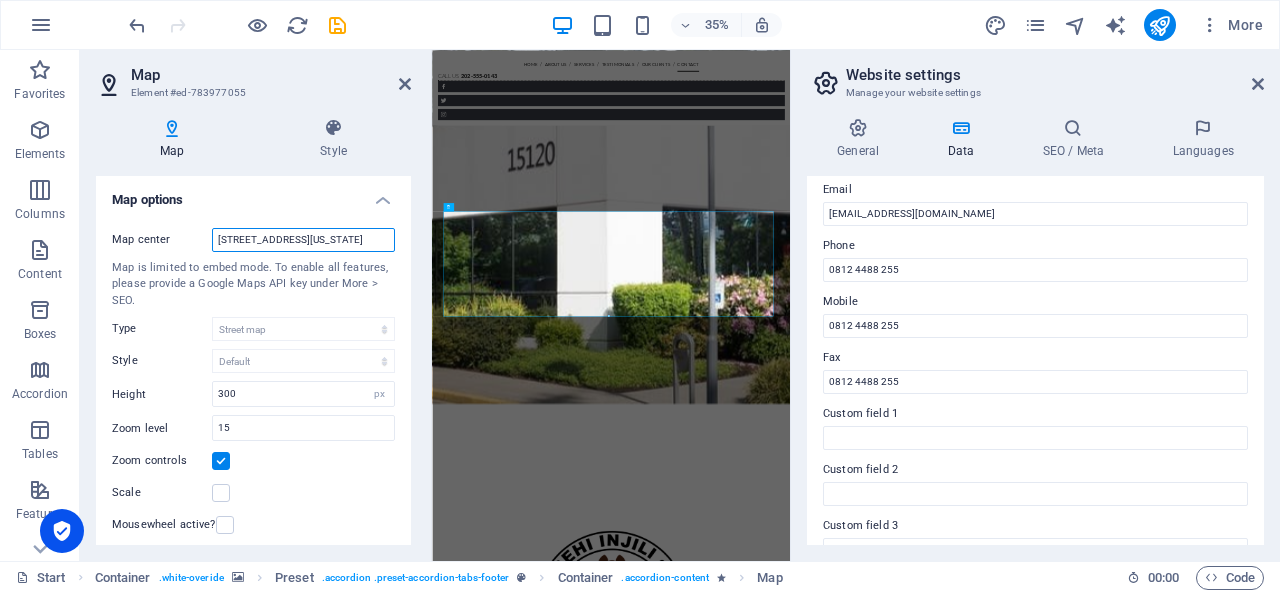 click on "1601 Broadway, 10019 New York, NY" at bounding box center (303, 240) 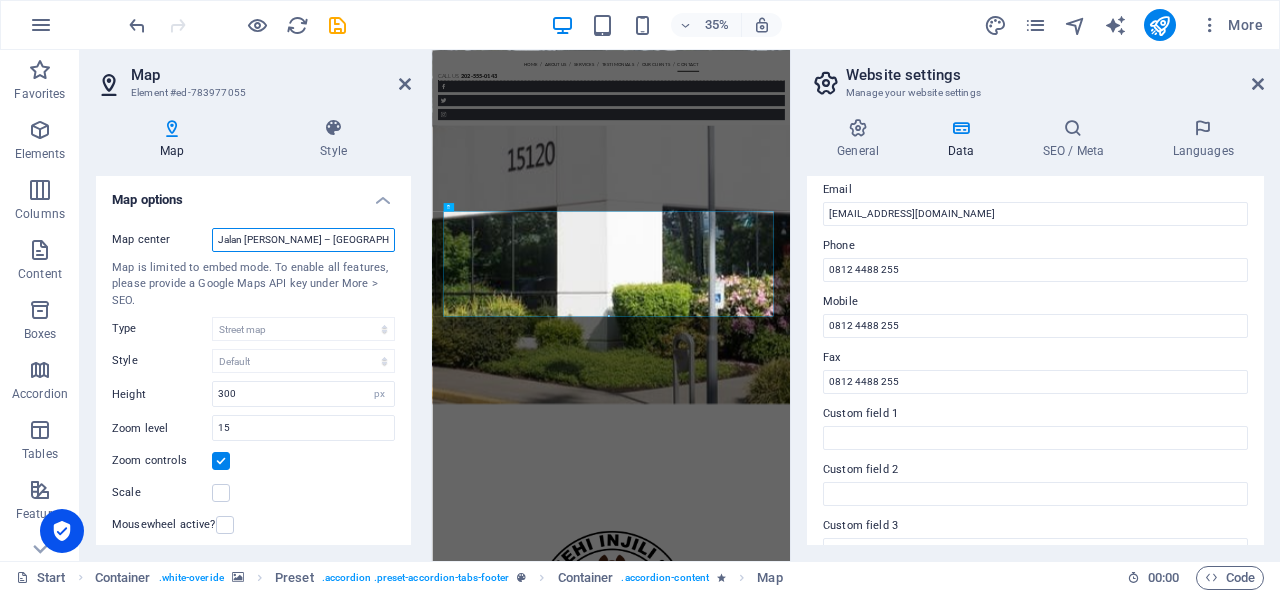 scroll, scrollTop: 0, scrollLeft: 104, axis: horizontal 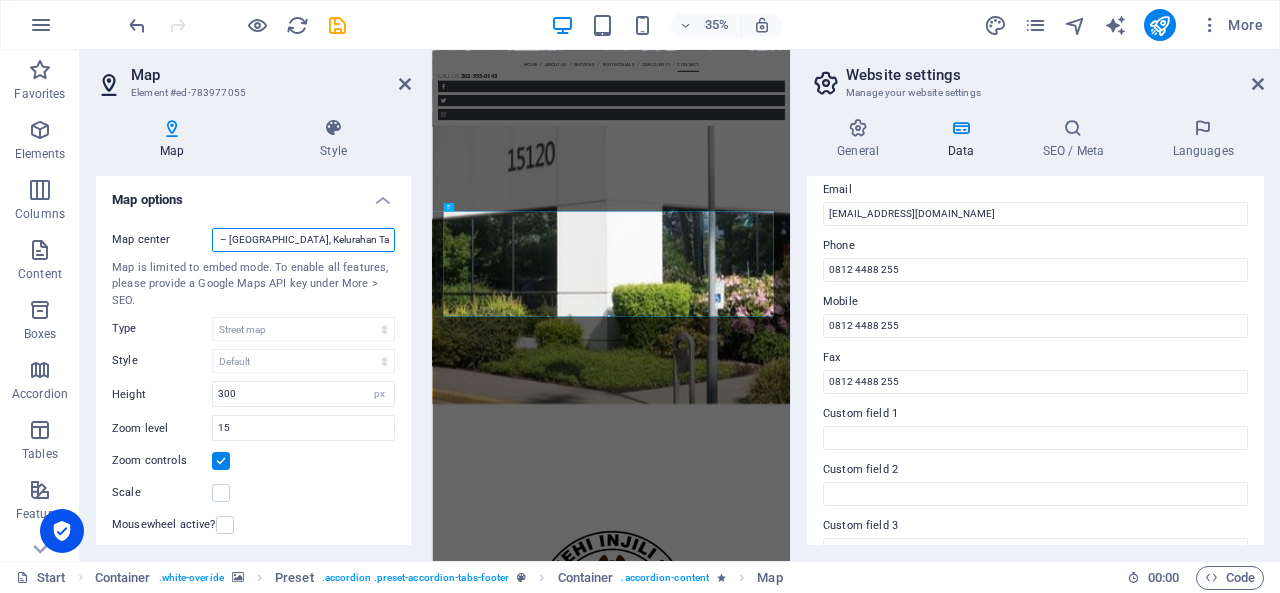 type on "Jalan Raya Tomohon – Manado, Kelurahan Talete II Tomohon" 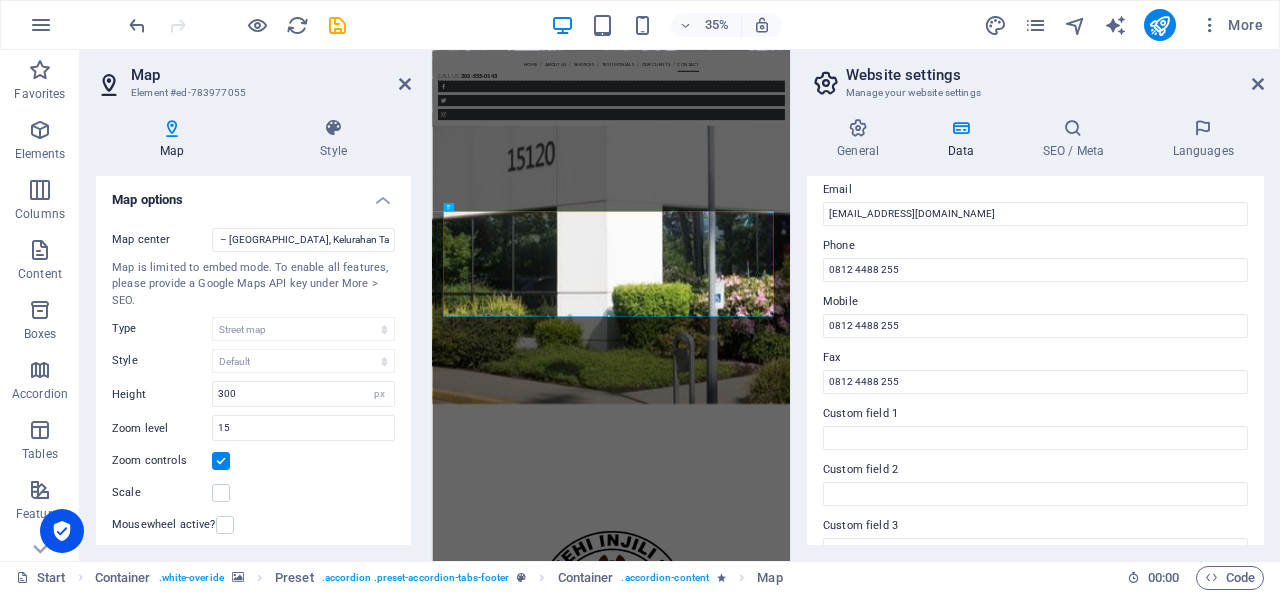 scroll, scrollTop: 0, scrollLeft: 0, axis: both 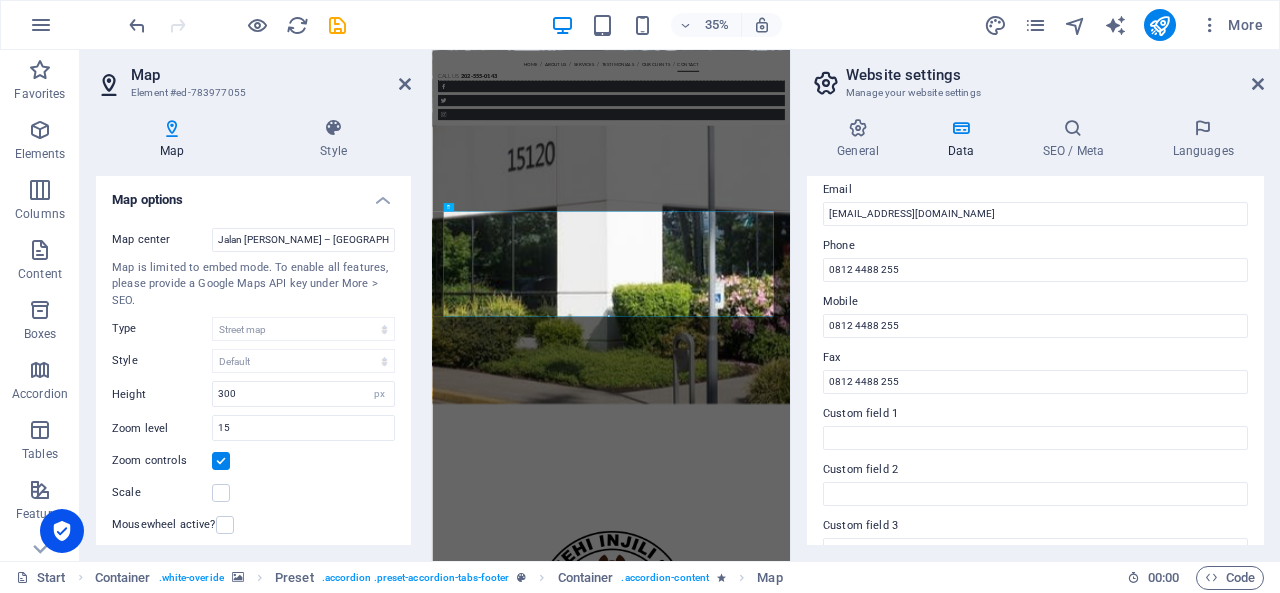 click on "Map options" at bounding box center (253, 194) 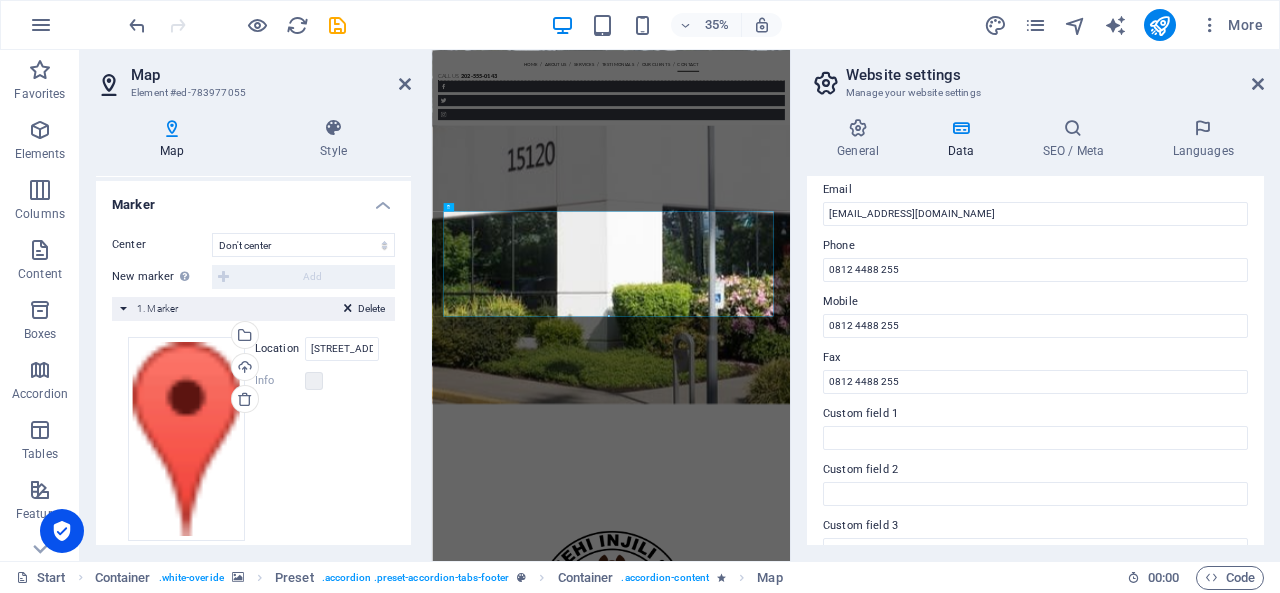 scroll, scrollTop: 71, scrollLeft: 0, axis: vertical 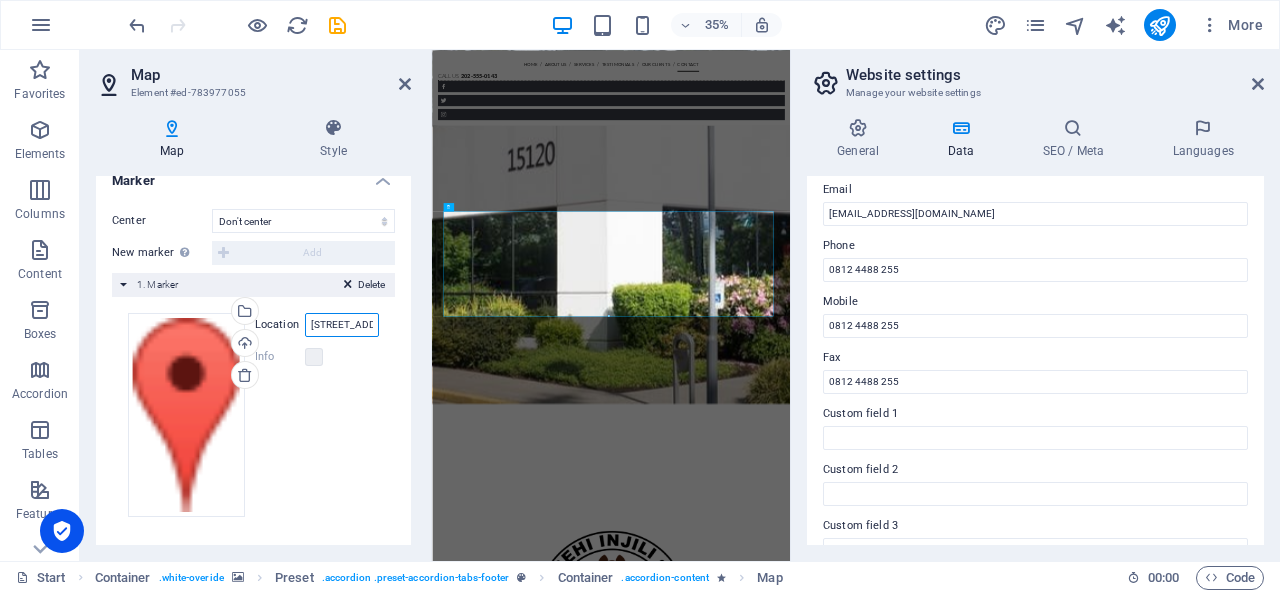 click on "1601 Broadway, New York, NY 10019" at bounding box center (342, 325) 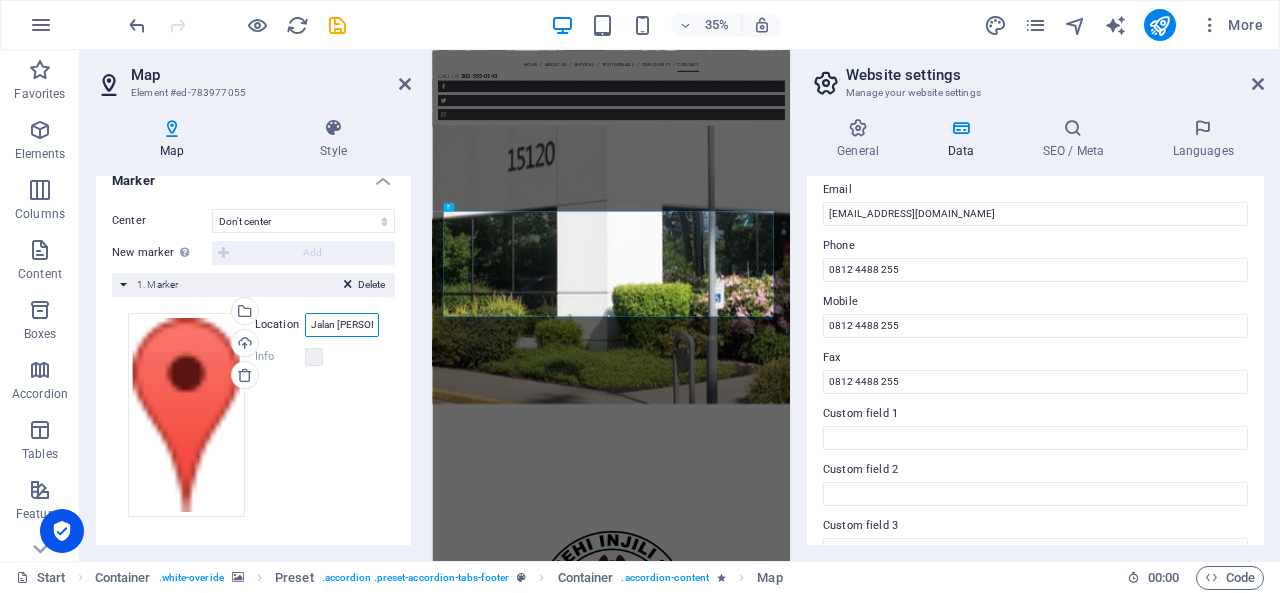 scroll, scrollTop: 0, scrollLeft: 211, axis: horizontal 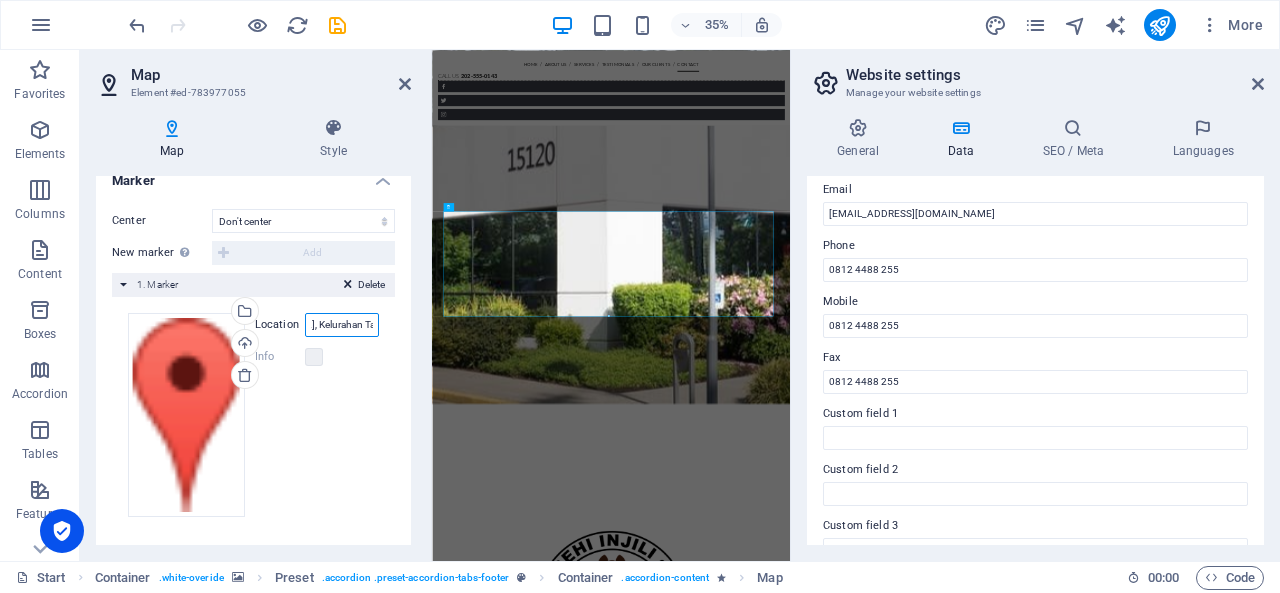 type on "Jalan Raya Tomohon – Manado, Kelurahan Talete II Tomohon" 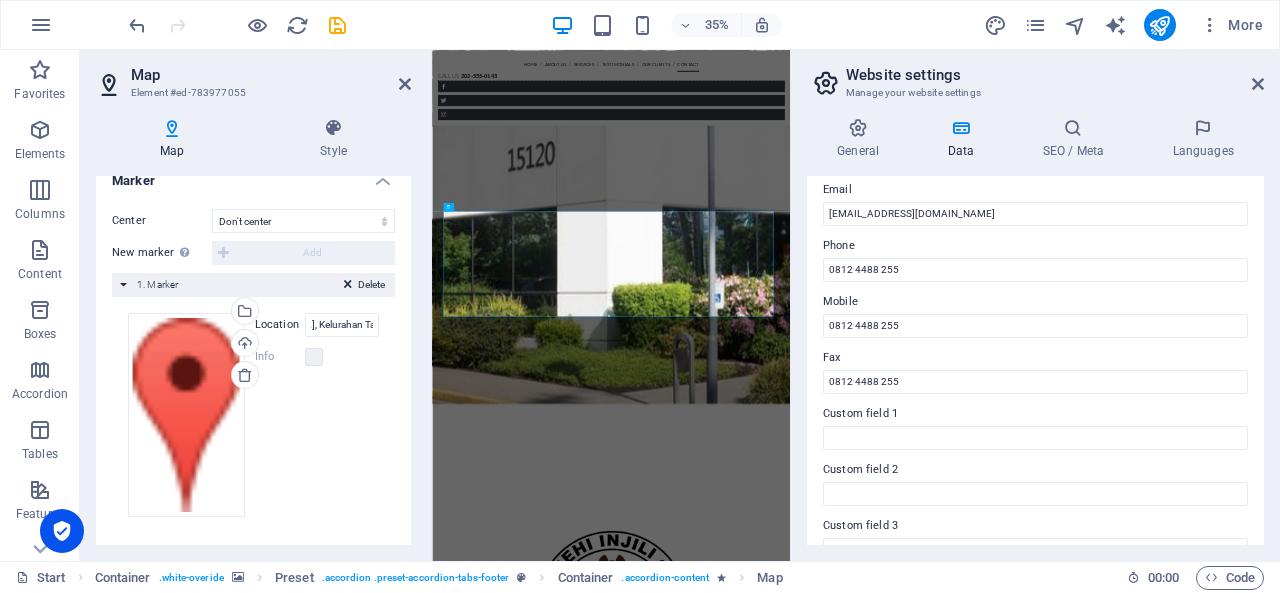 scroll, scrollTop: 0, scrollLeft: 0, axis: both 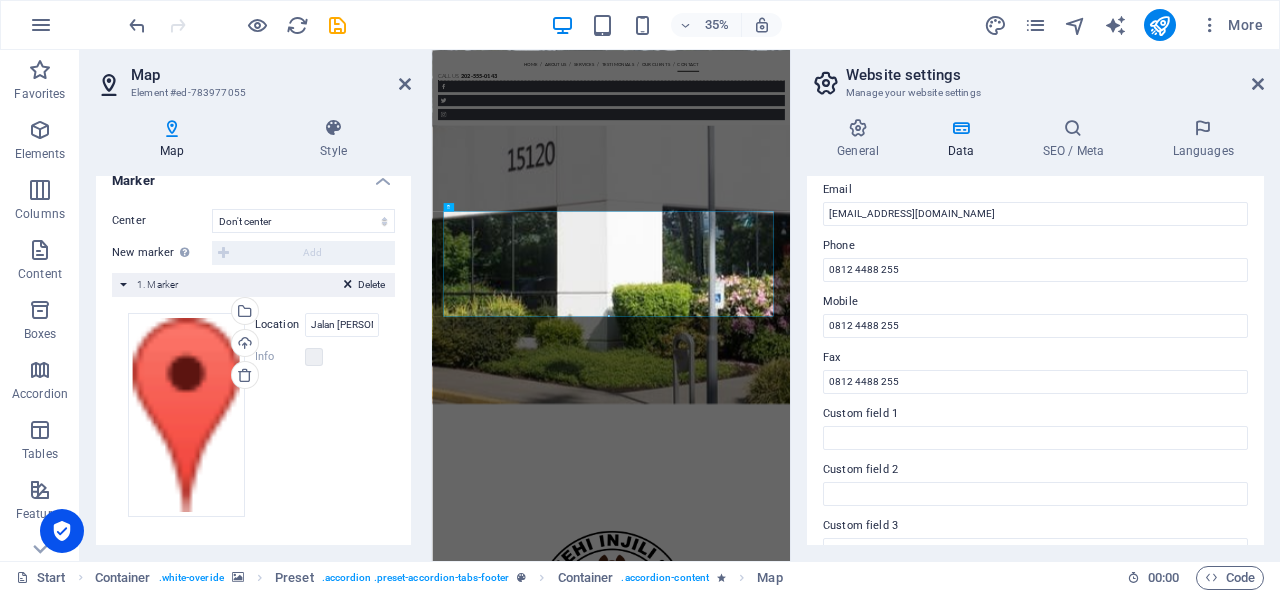 click on "Info" at bounding box center (317, 357) 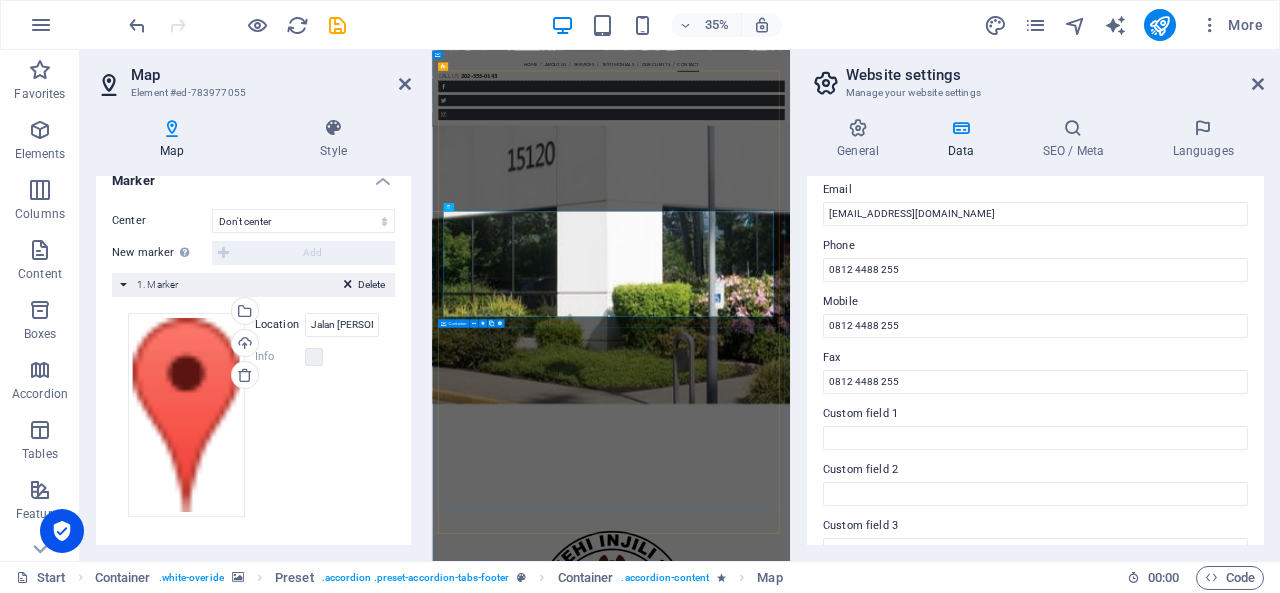 click on "Leave us a message and we will get back to you!   I have read and understand the privacy policy. Unreadable? Regenerate Send Message" at bounding box center (1161, 2575) 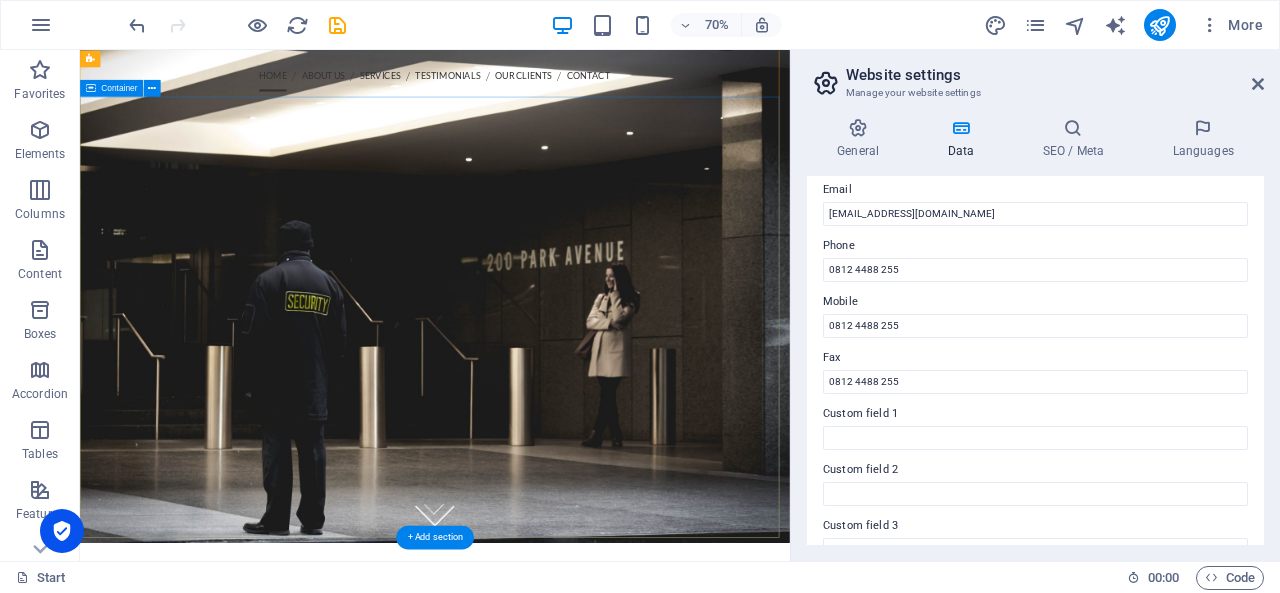 scroll, scrollTop: 0, scrollLeft: 0, axis: both 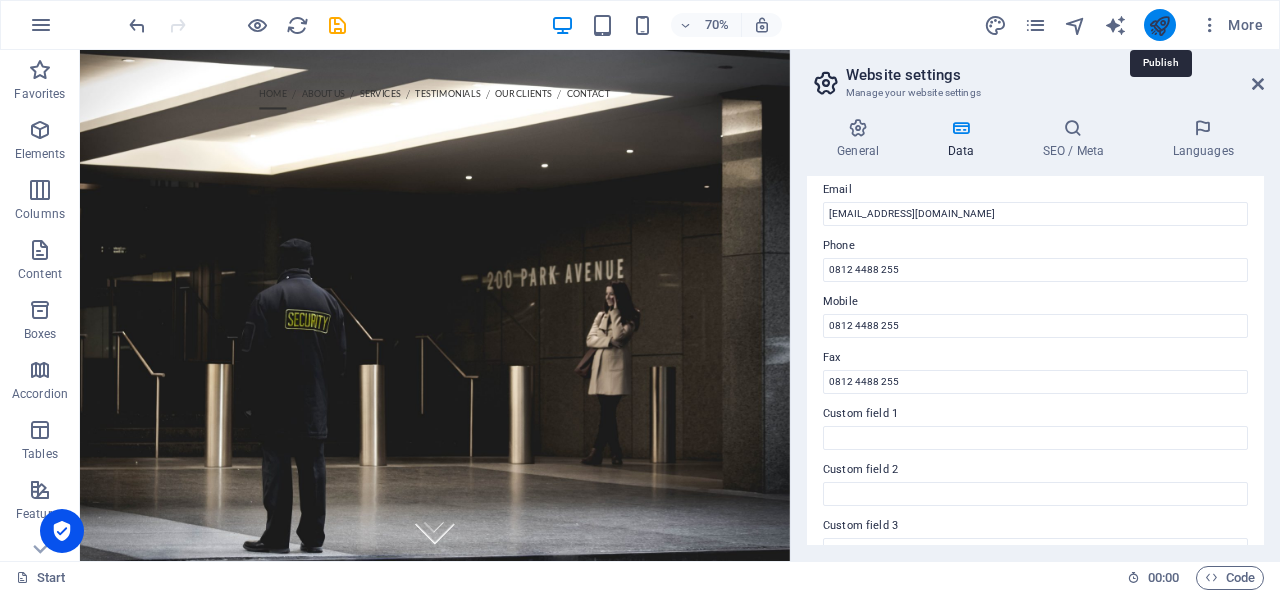 click at bounding box center (1159, 25) 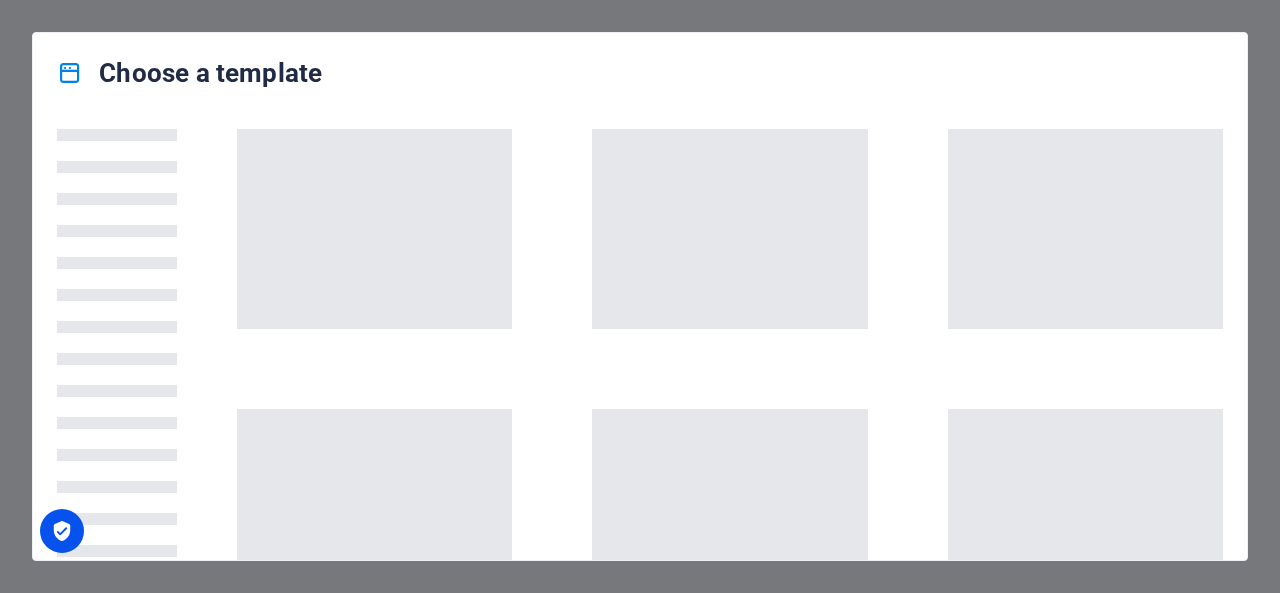 scroll, scrollTop: 0, scrollLeft: 0, axis: both 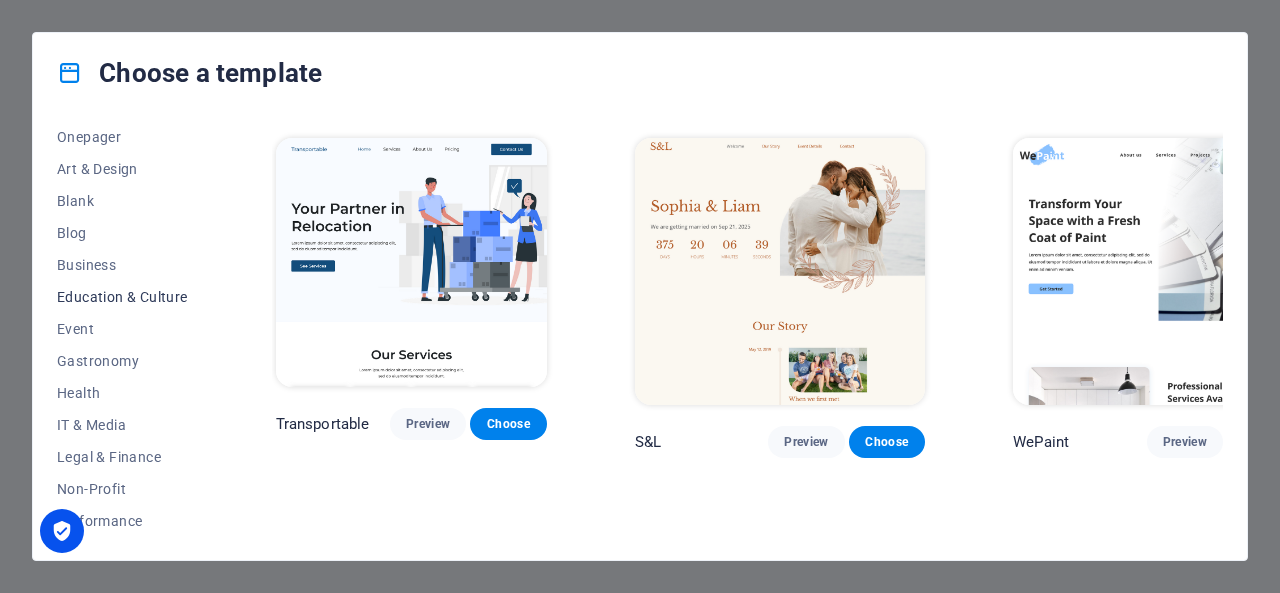 click on "Education & Culture" at bounding box center [122, 297] 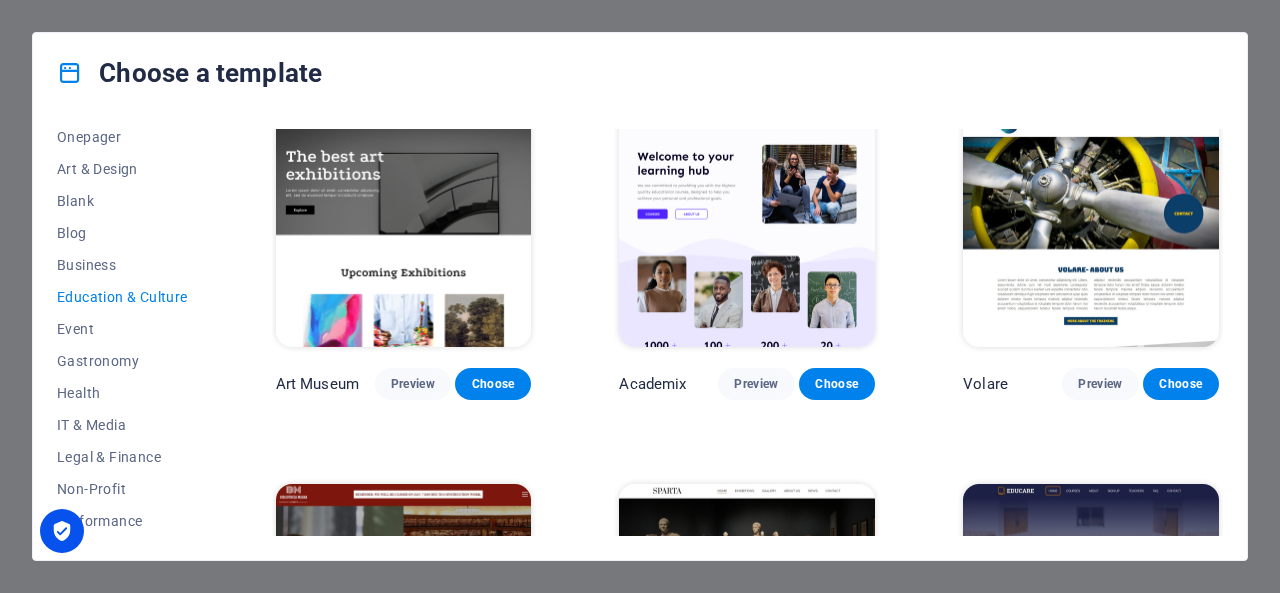 scroll, scrollTop: 0, scrollLeft: 0, axis: both 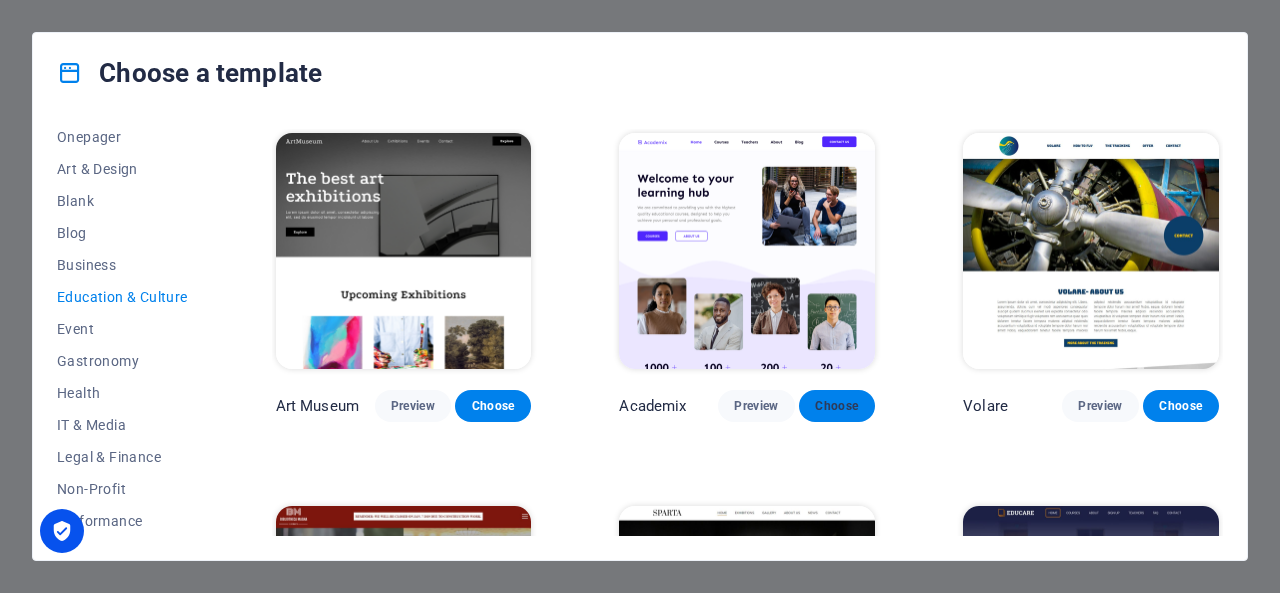 click on "Choose" at bounding box center (837, 406) 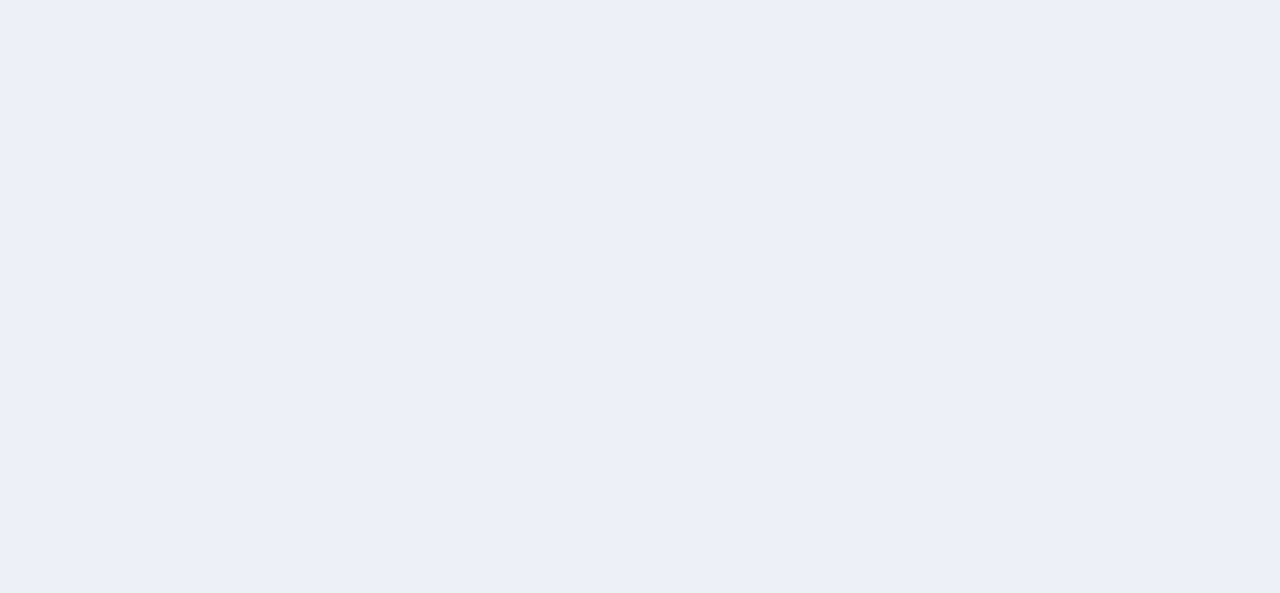 scroll, scrollTop: 0, scrollLeft: 0, axis: both 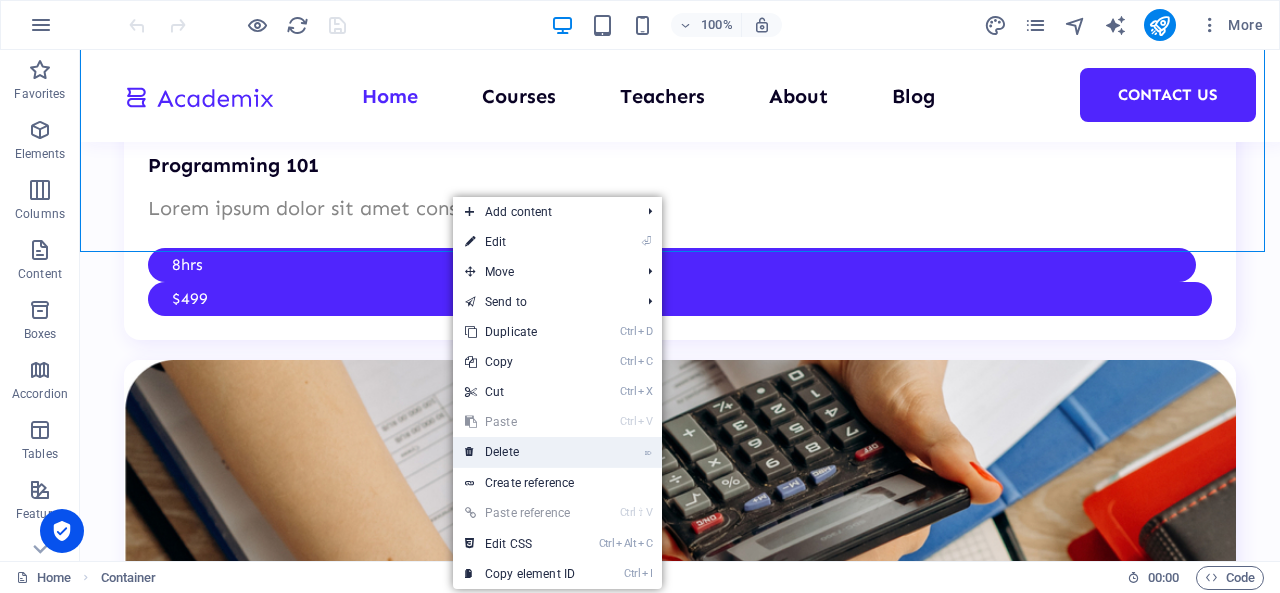click on "⌦  Delete" at bounding box center [520, 452] 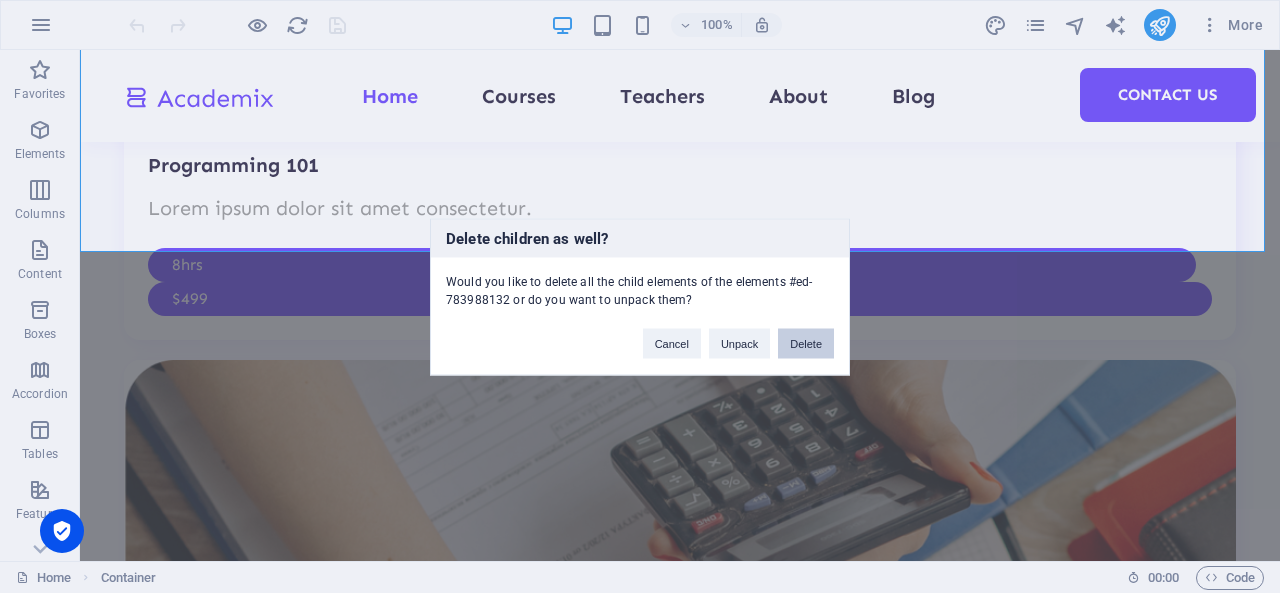 click on "Delete" at bounding box center [806, 343] 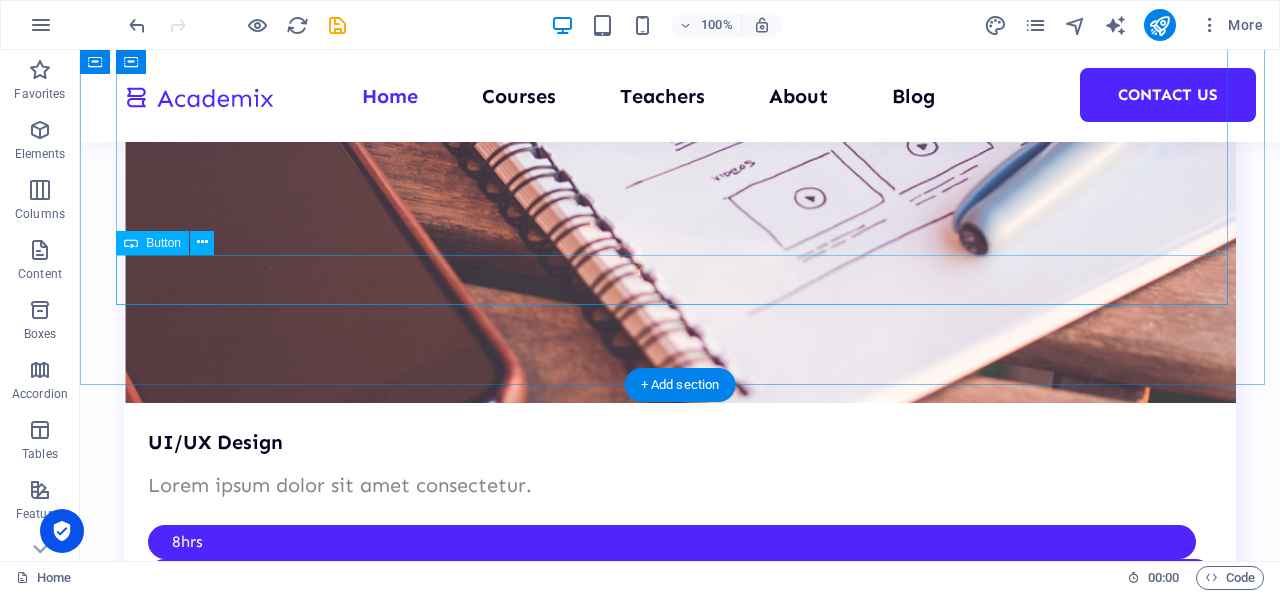 scroll, scrollTop: 5011, scrollLeft: 0, axis: vertical 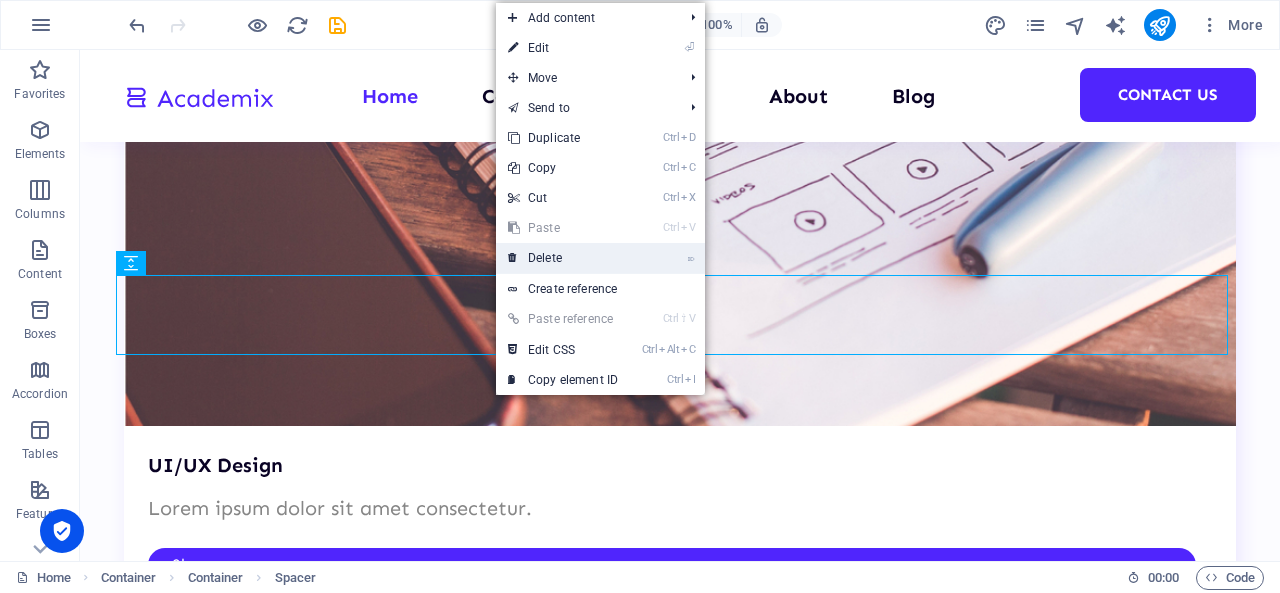 click on "⌦  Delete" at bounding box center (563, 258) 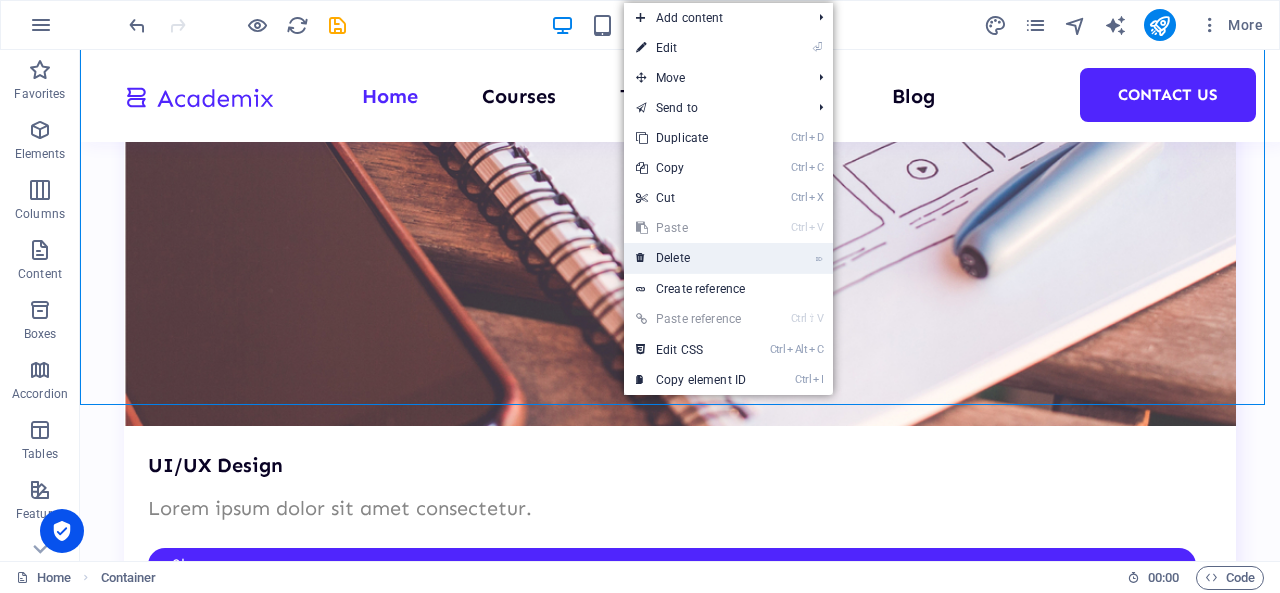 click on "⌦  Delete" at bounding box center (691, 258) 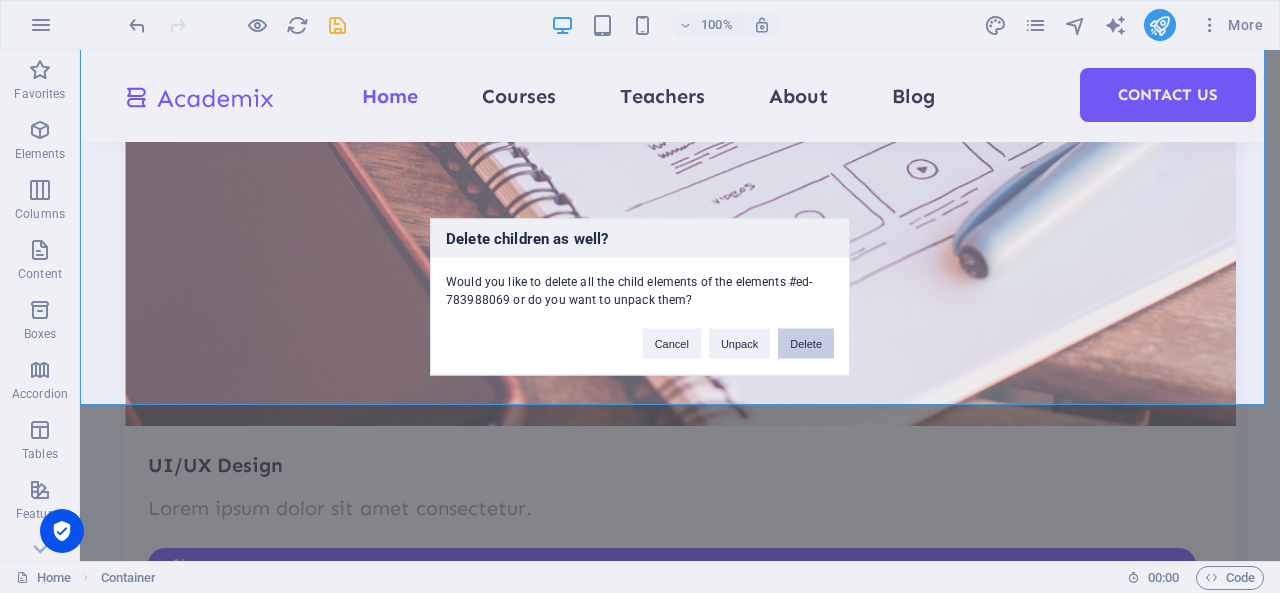 click on "Delete" at bounding box center [806, 343] 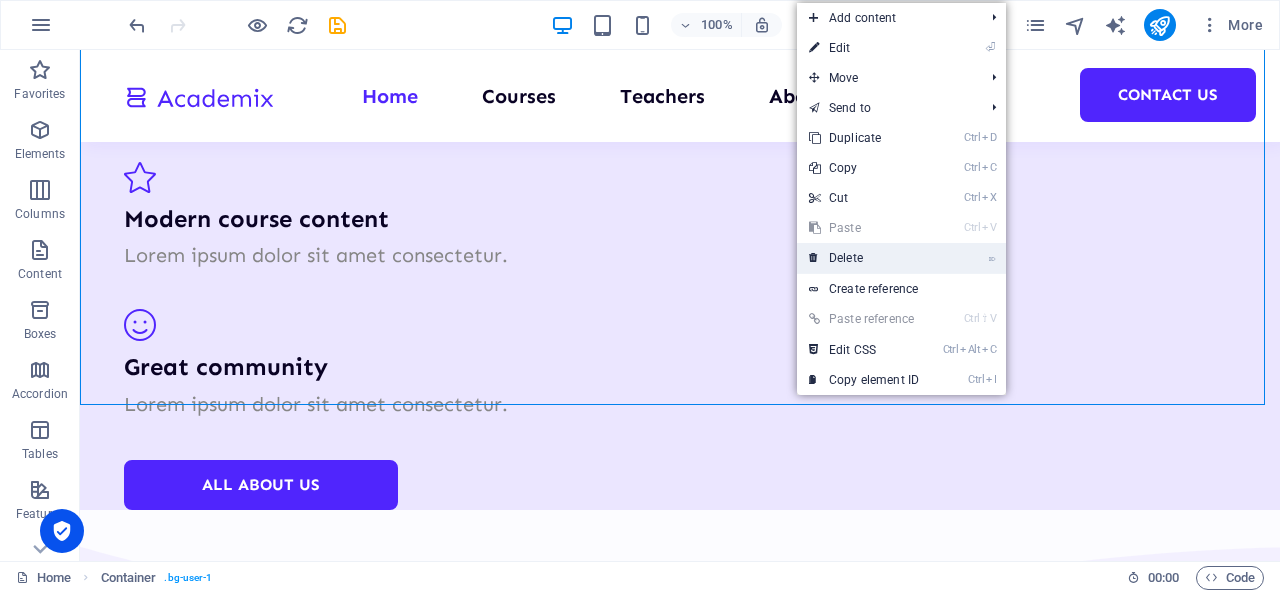 click on "⌦  Delete" at bounding box center (864, 258) 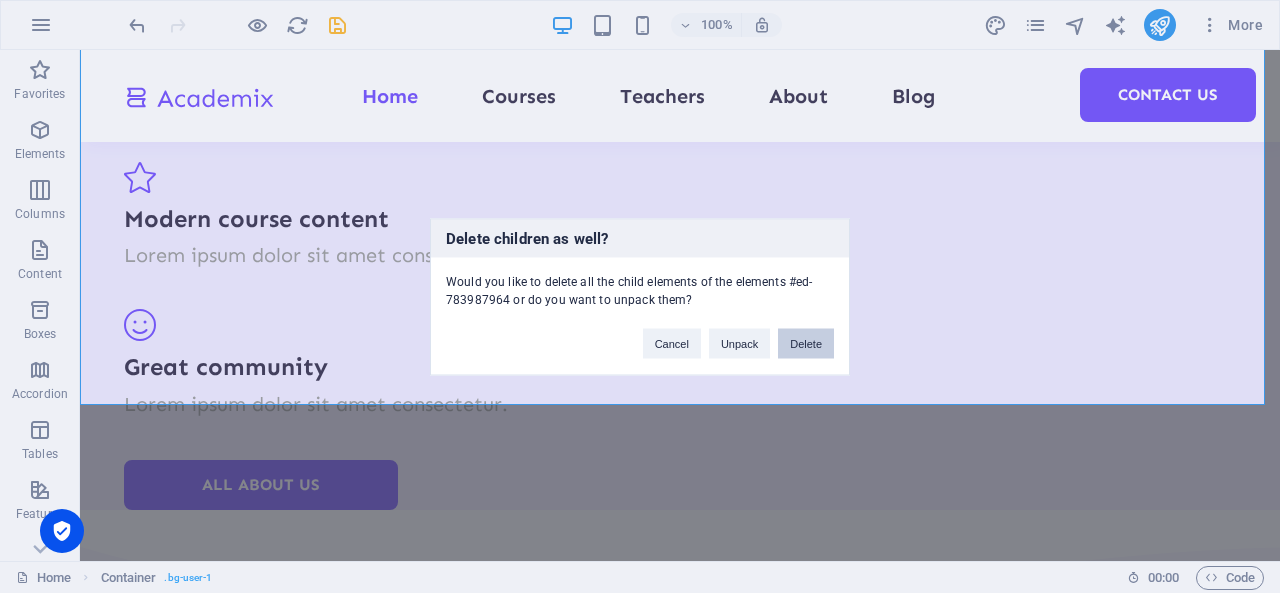 click on "Delete" at bounding box center (806, 343) 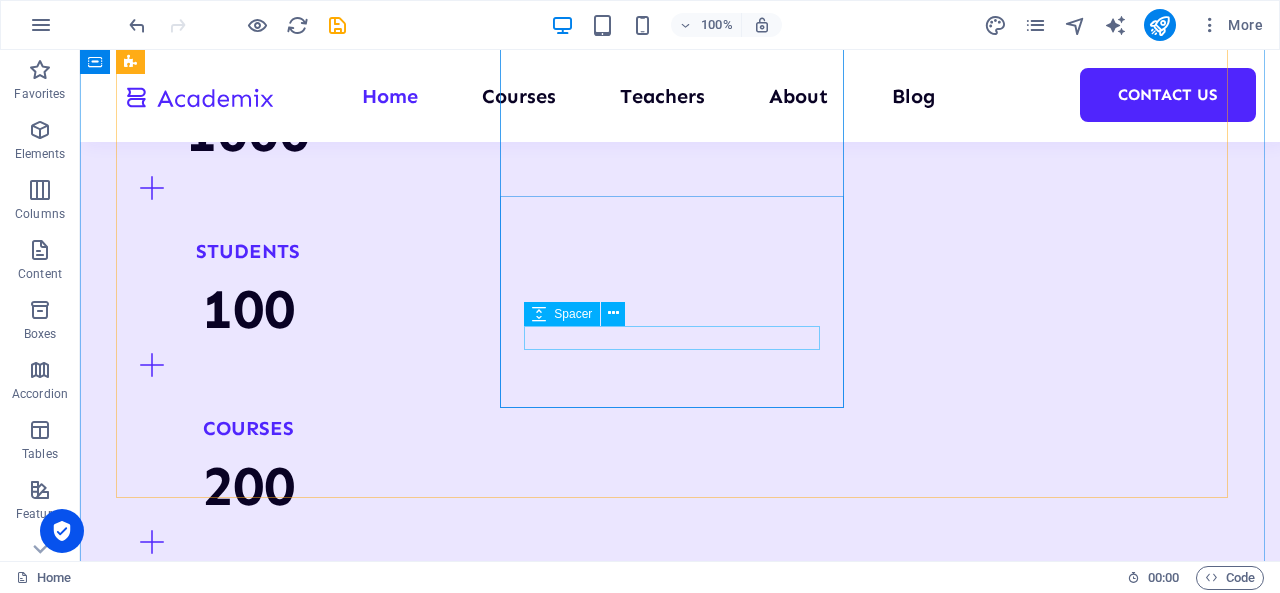 scroll, scrollTop: 2356, scrollLeft: 0, axis: vertical 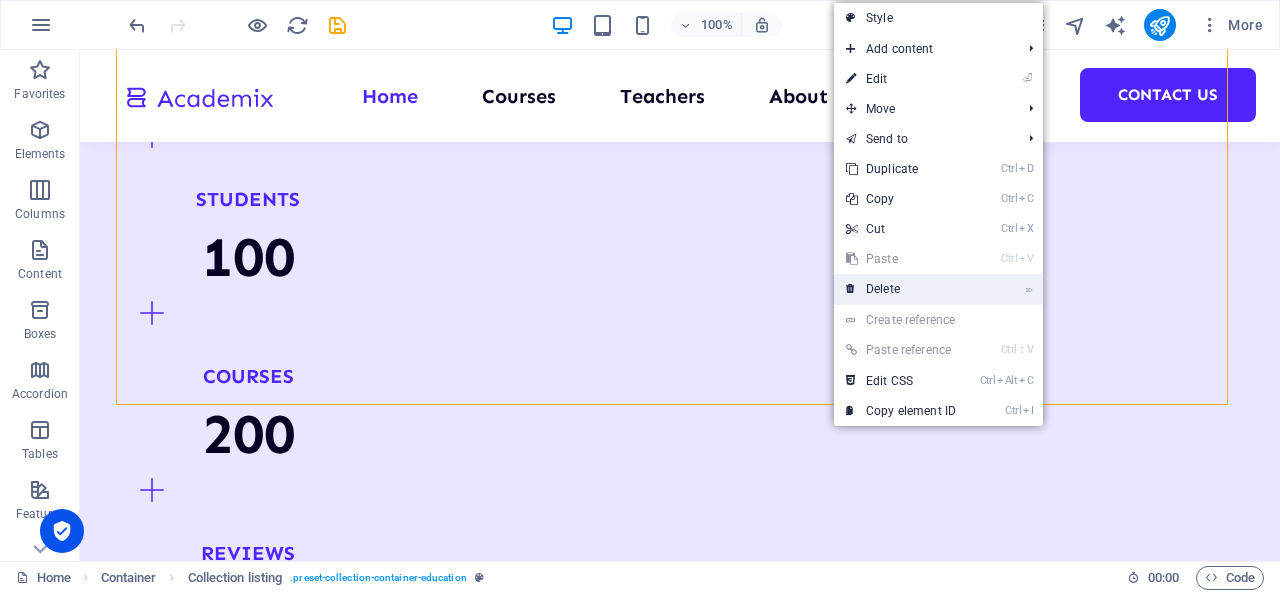 click at bounding box center [851, 289] 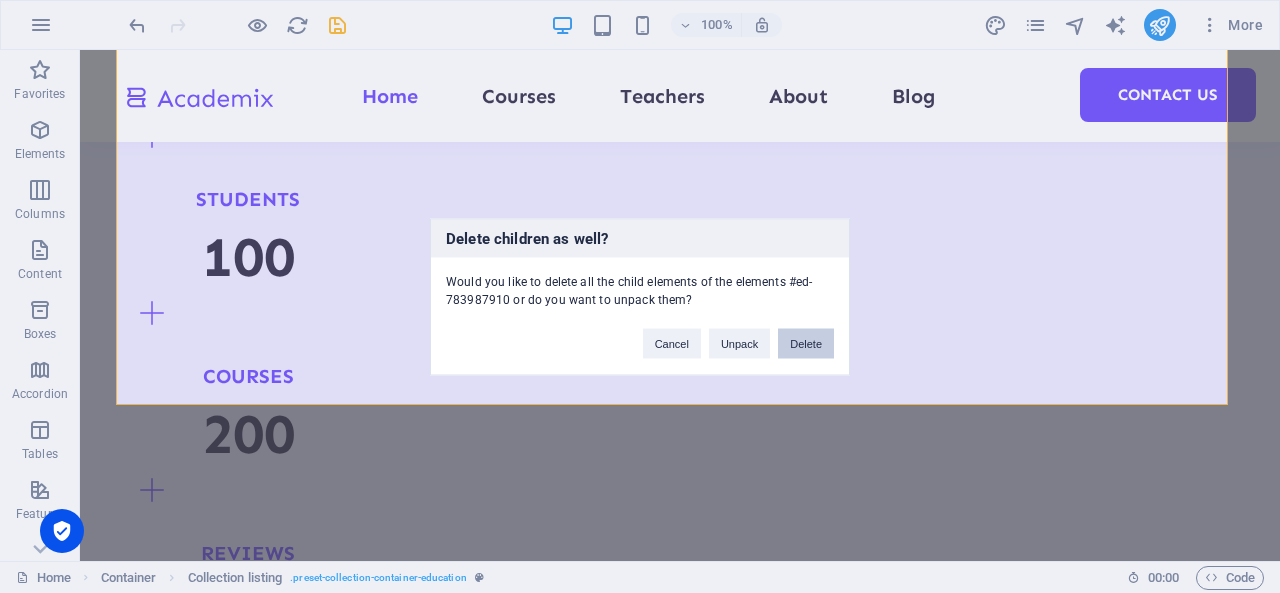 click on "Delete" at bounding box center [806, 343] 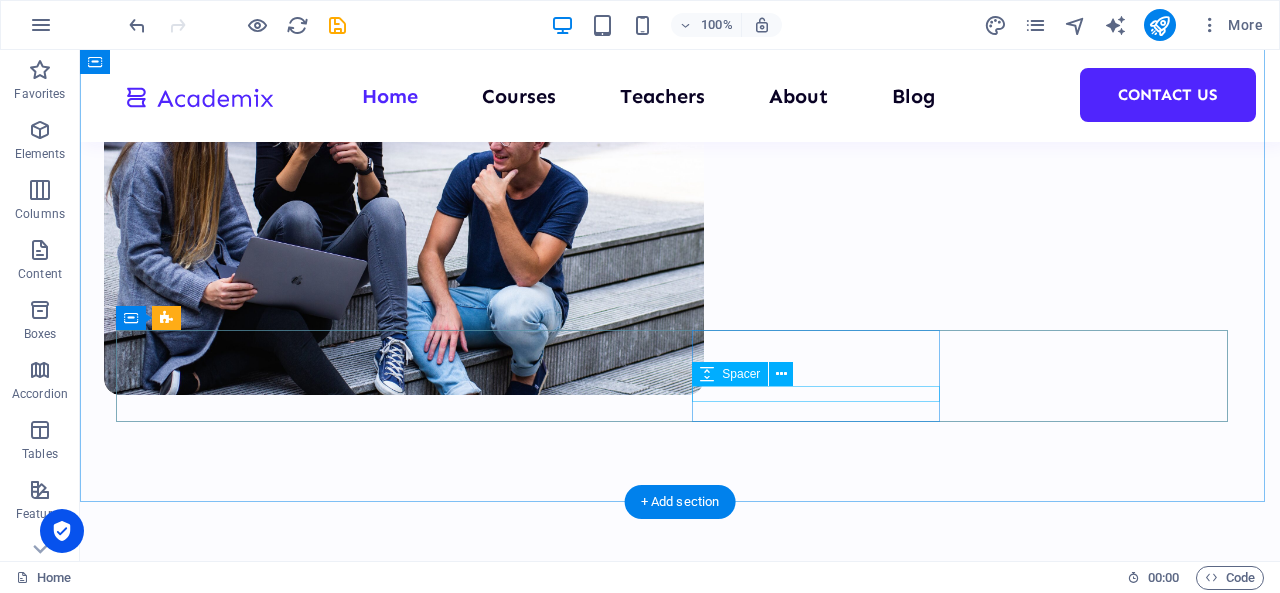 scroll, scrollTop: 883, scrollLeft: 0, axis: vertical 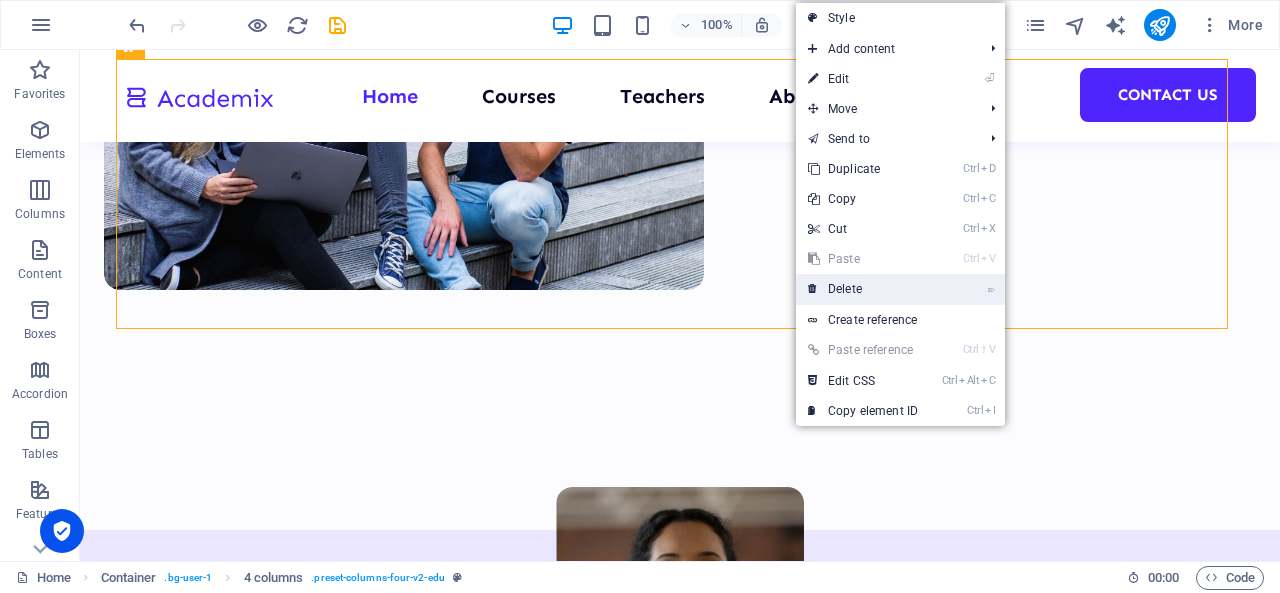 click on "⌦  Delete" at bounding box center [863, 289] 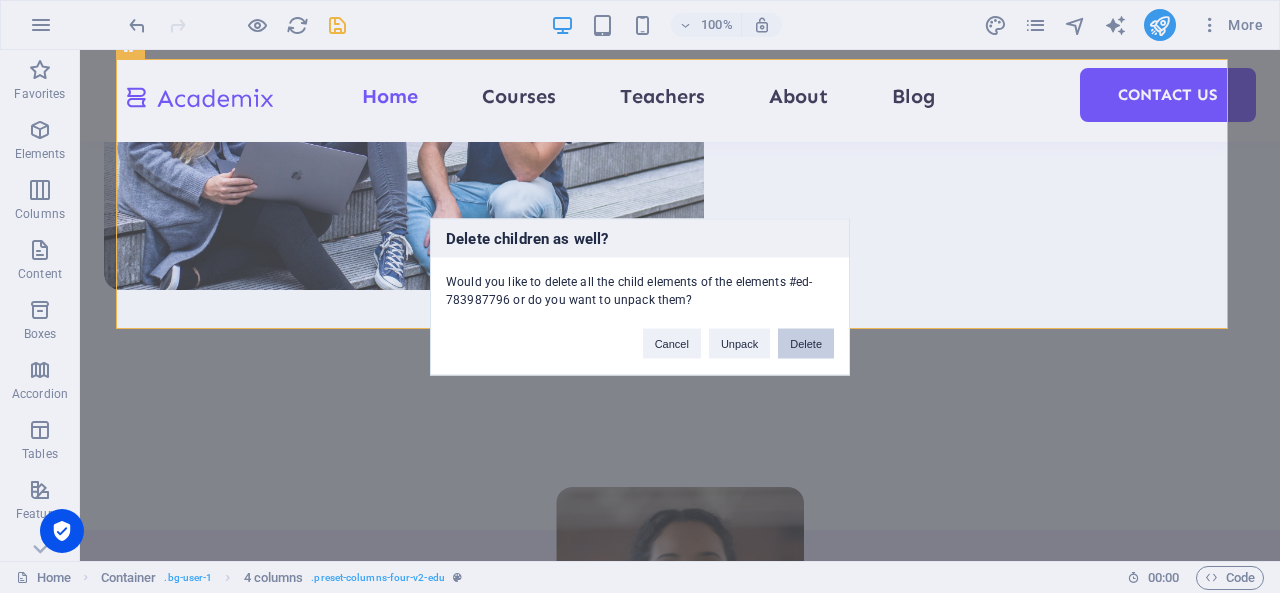 click on "Delete" at bounding box center (806, 343) 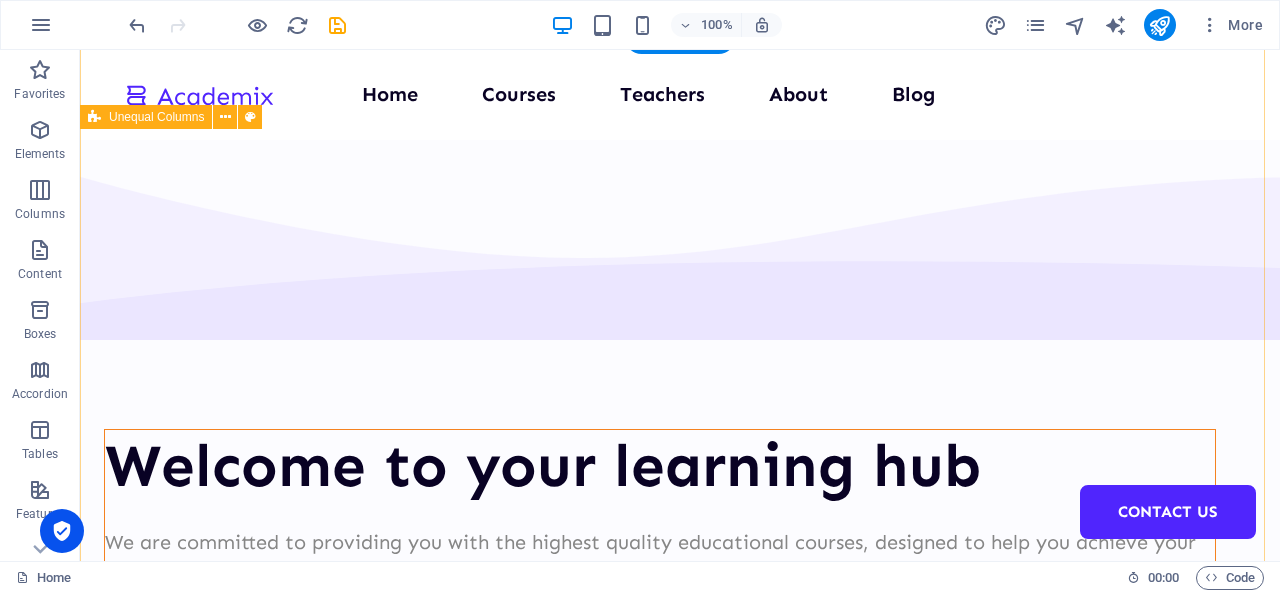 scroll, scrollTop: 0, scrollLeft: 0, axis: both 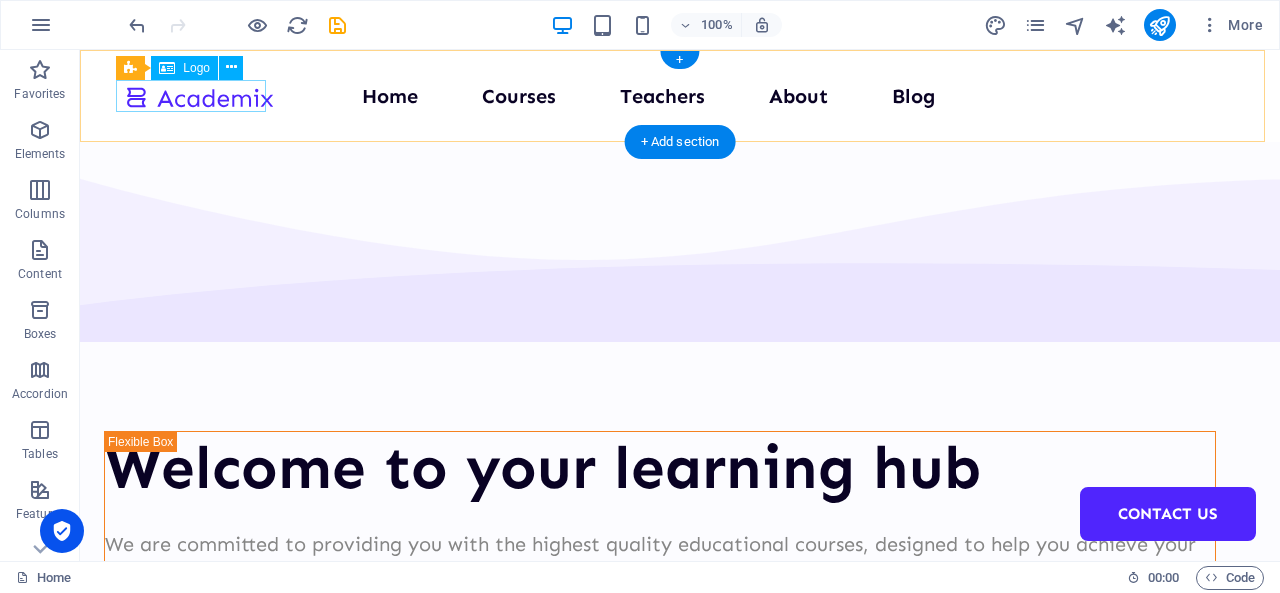 click at bounding box center [199, 96] 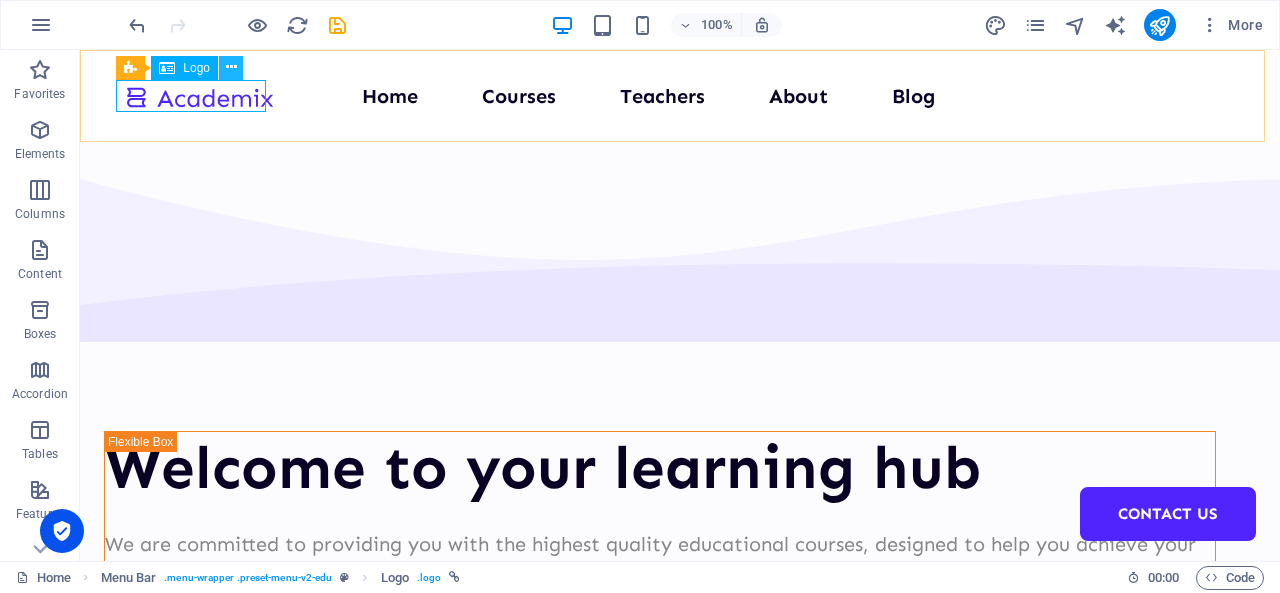 click at bounding box center (231, 67) 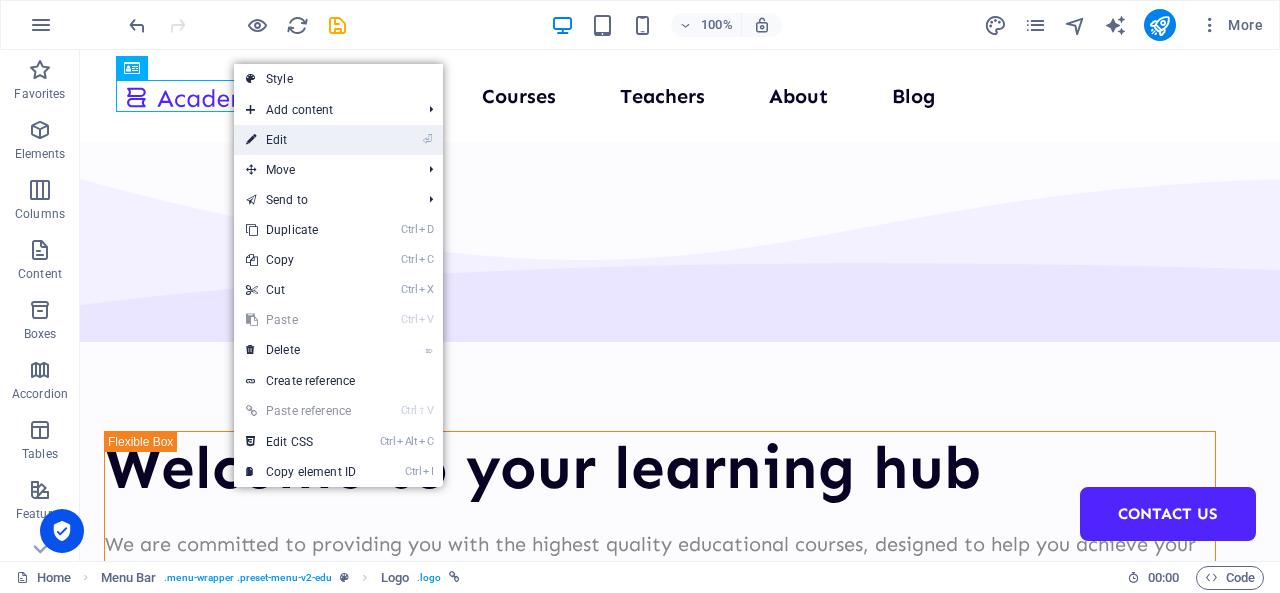 click on "⏎  Edit" at bounding box center [301, 140] 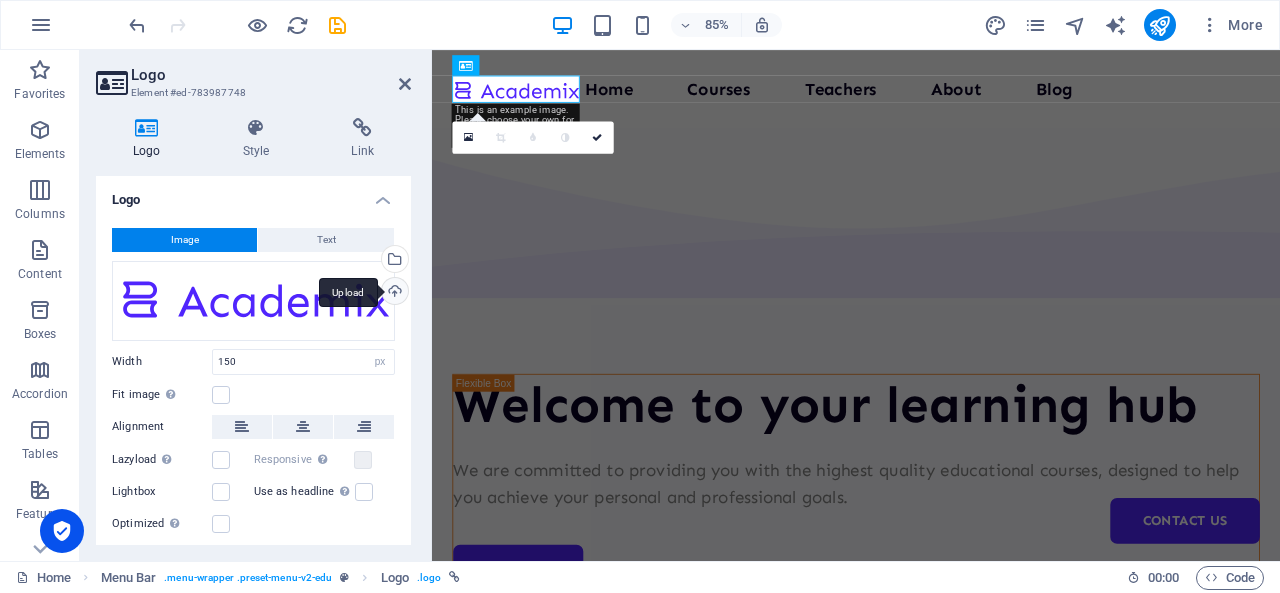 click on "Upload" at bounding box center [393, 293] 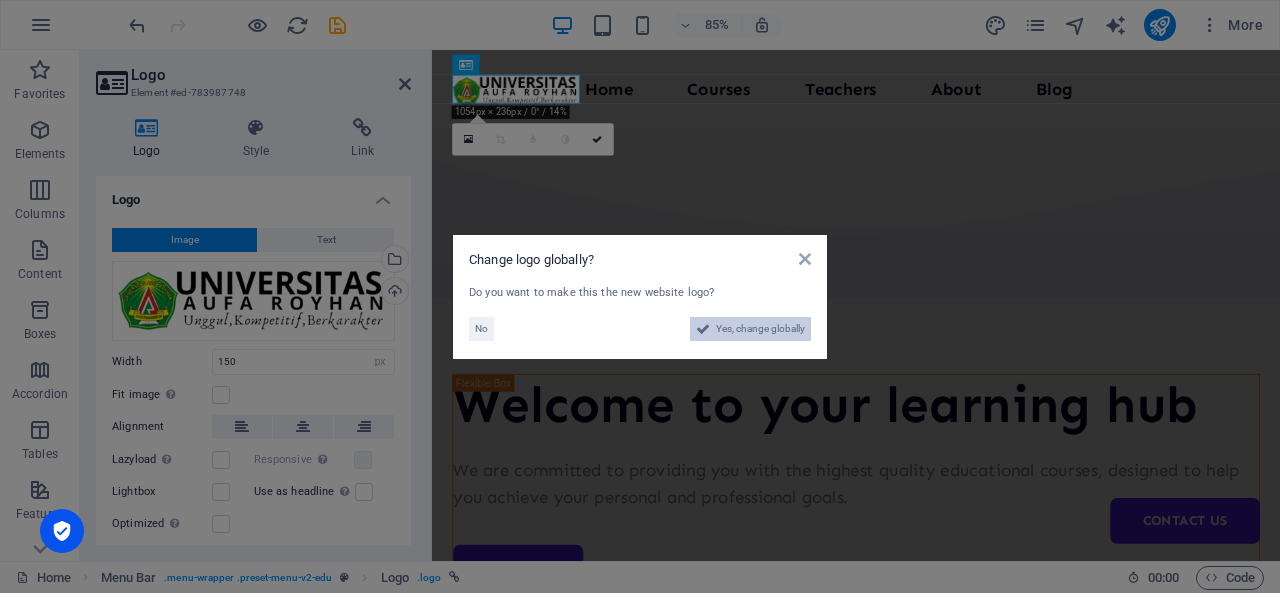 click on "Yes, change globally" at bounding box center (760, 329) 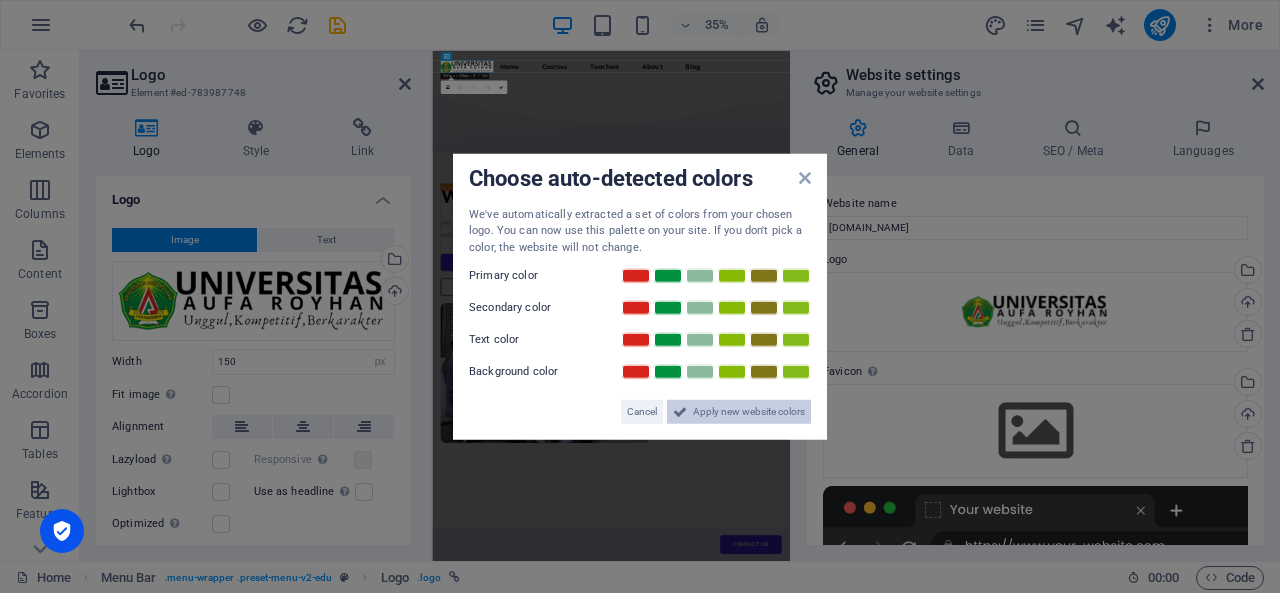 drag, startPoint x: 706, startPoint y: 402, endPoint x: 946, endPoint y: 989, distance: 634.16797 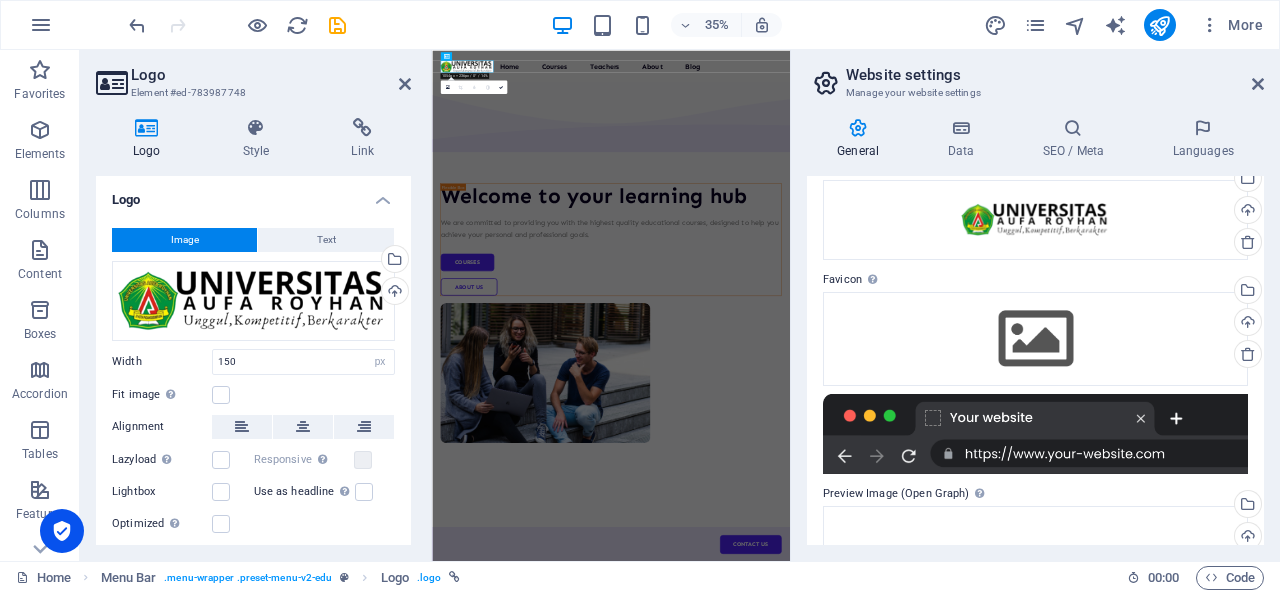 scroll, scrollTop: 100, scrollLeft: 0, axis: vertical 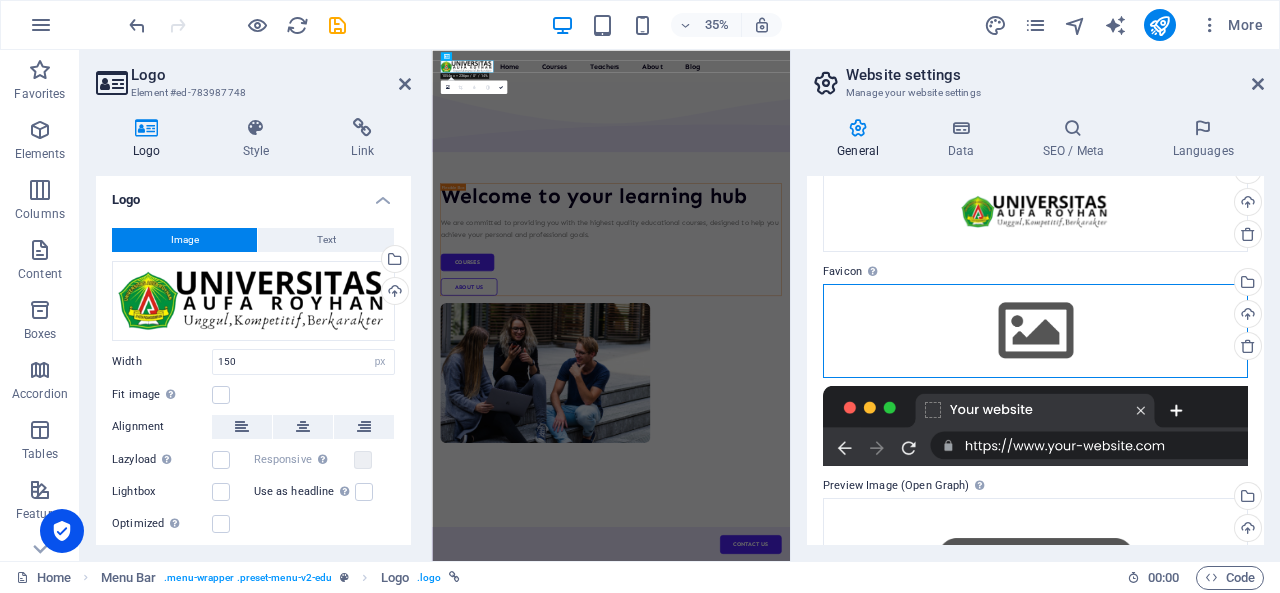 click on "Drag files here, click to choose files or select files from Files or our free stock photos & videos" at bounding box center [1035, 331] 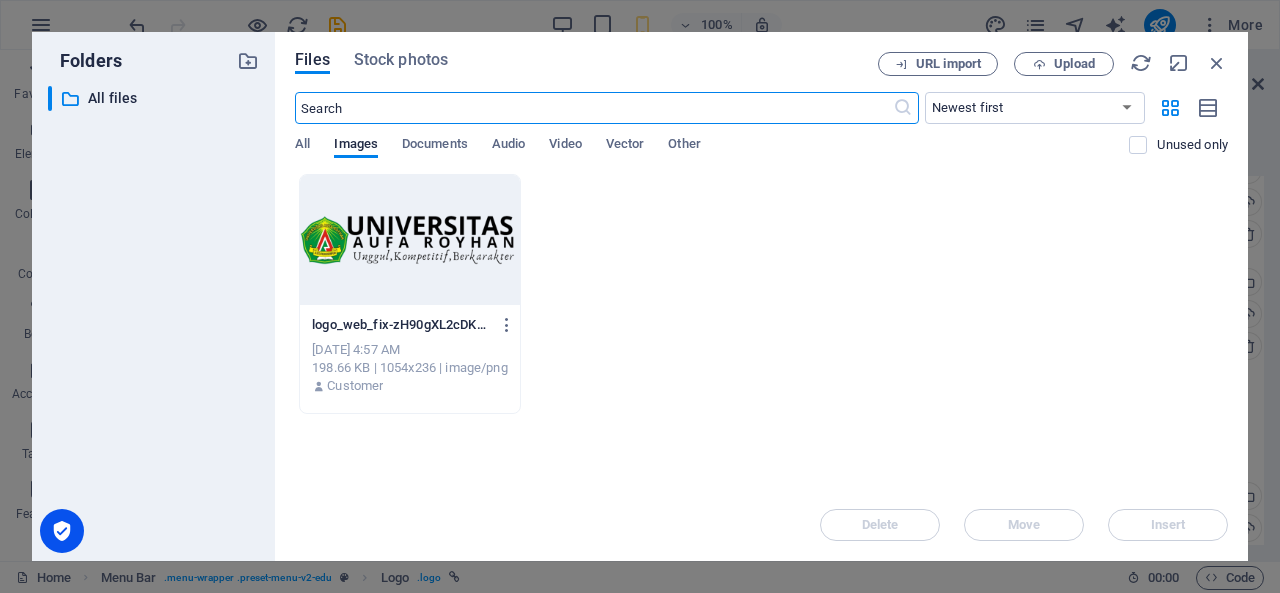 click at bounding box center [410, 240] 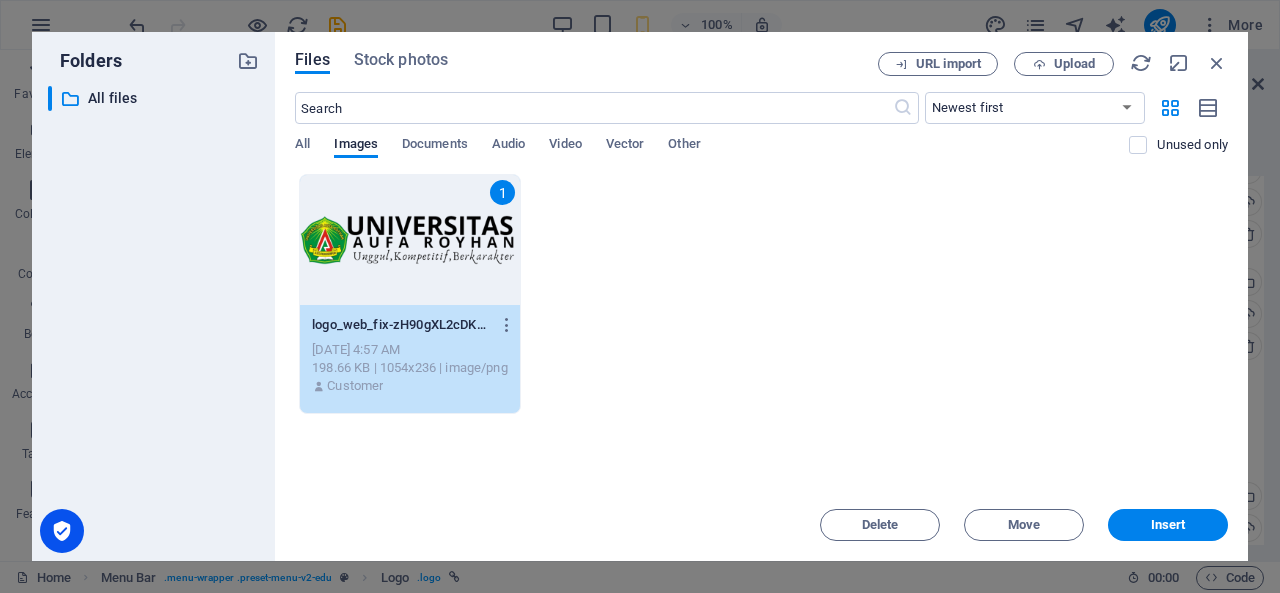 click on "1" at bounding box center [410, 240] 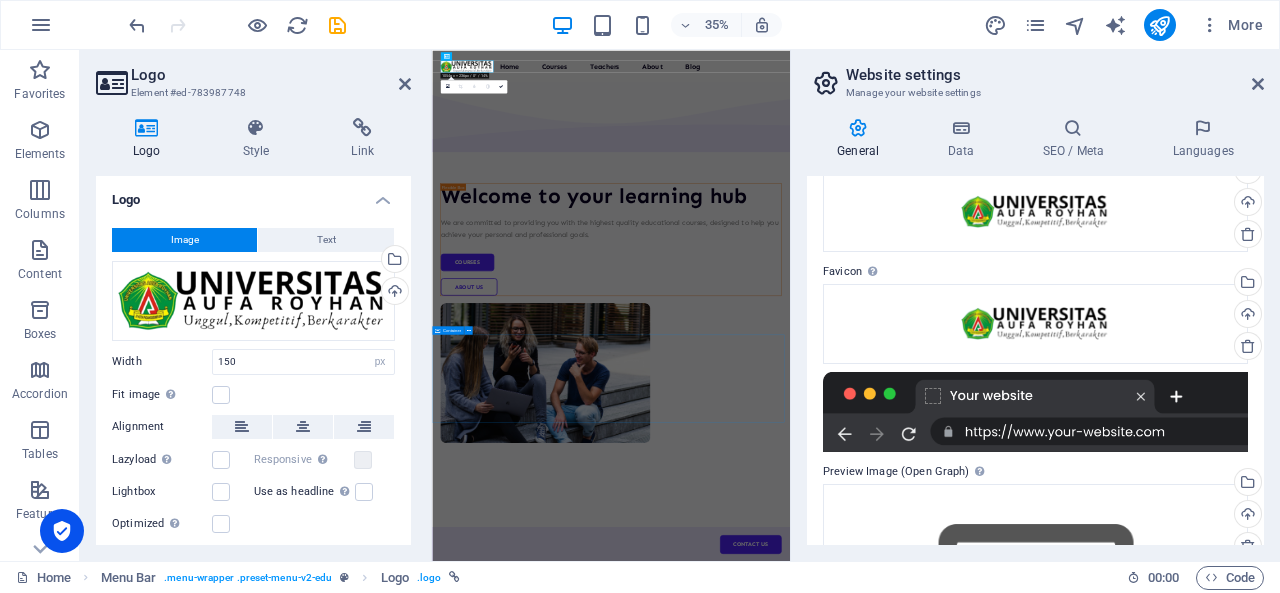 scroll, scrollTop: 200, scrollLeft: 0, axis: vertical 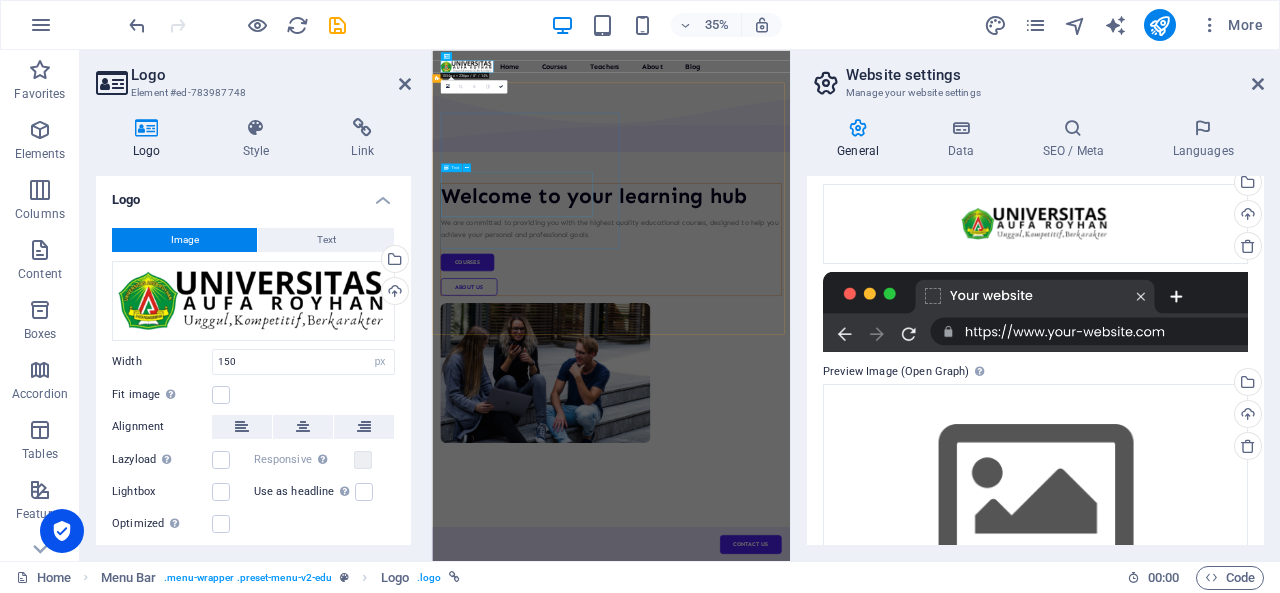 click on "We are committed to providing you with the highest quality educational courses, designed to help you achieve your personal and professional goals." at bounding box center [943, 560] 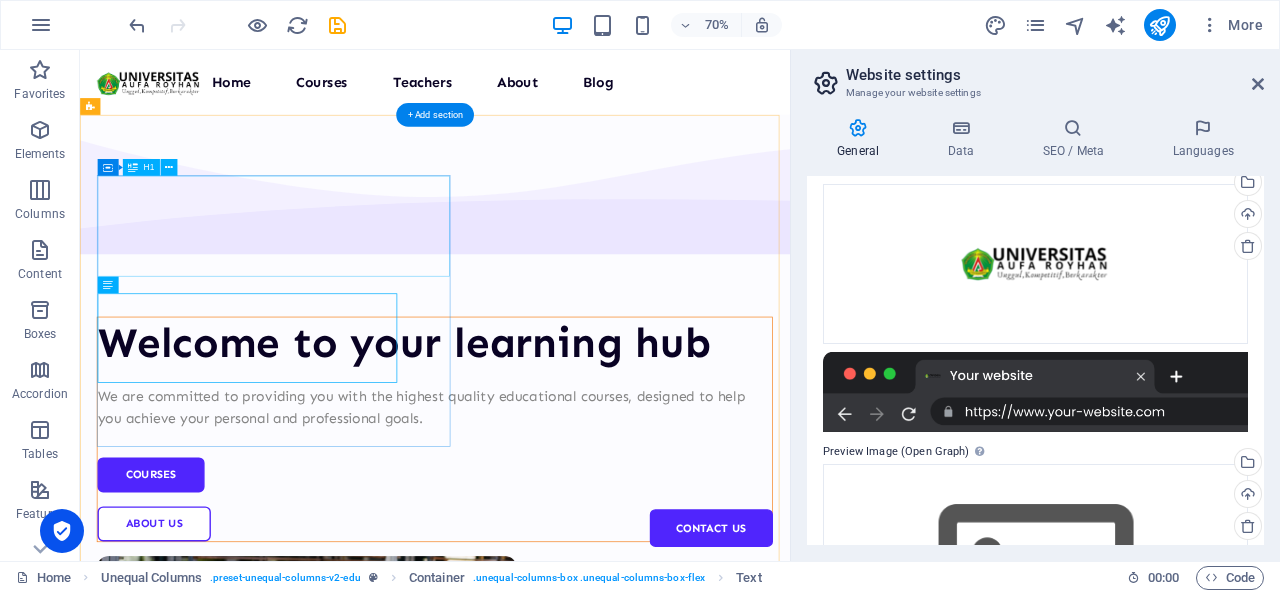 click on "Welcome to your learning hub" at bounding box center (587, 468) 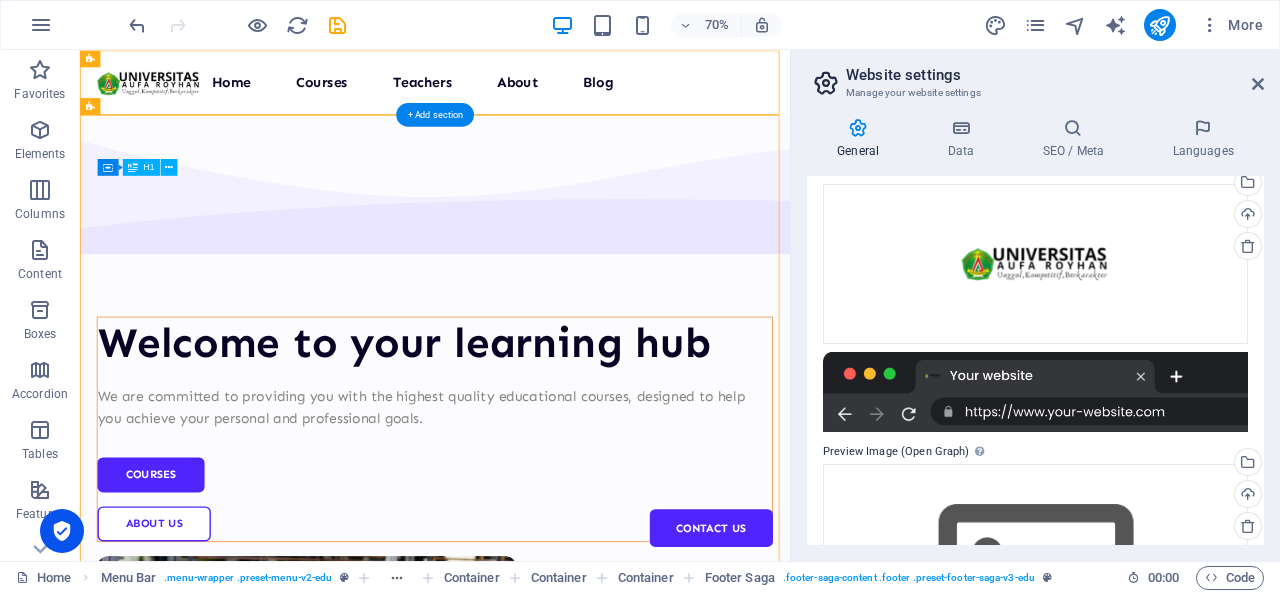 click on "Welcome to your learning hub" at bounding box center (587, 468) 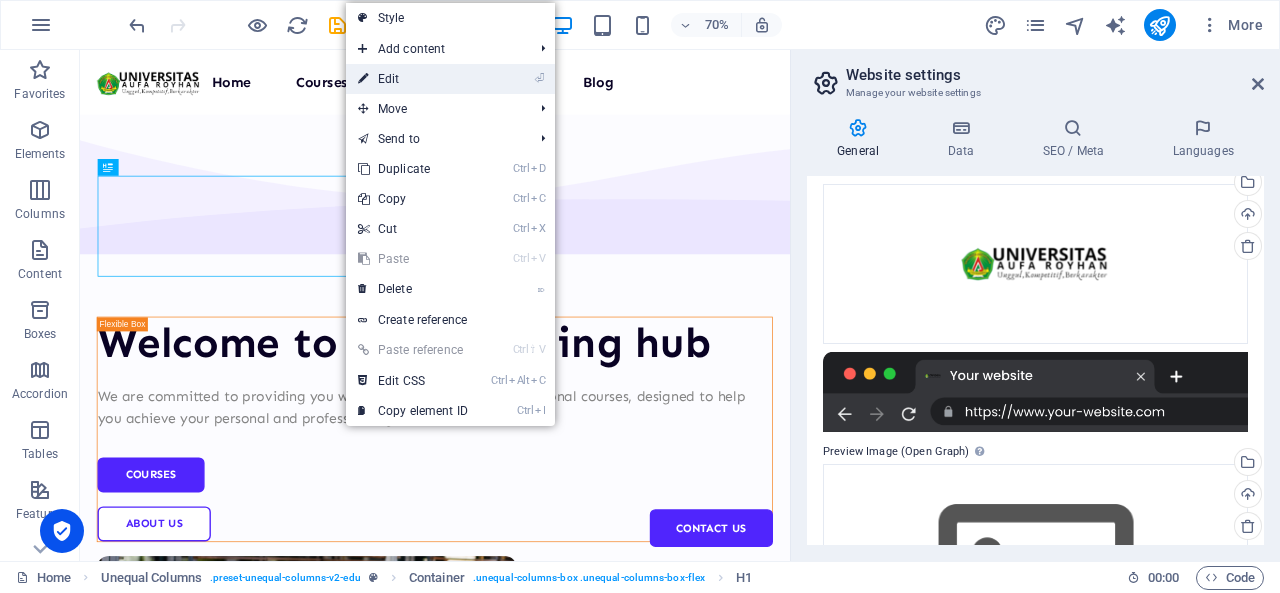 click on "⏎  Edit" at bounding box center [413, 79] 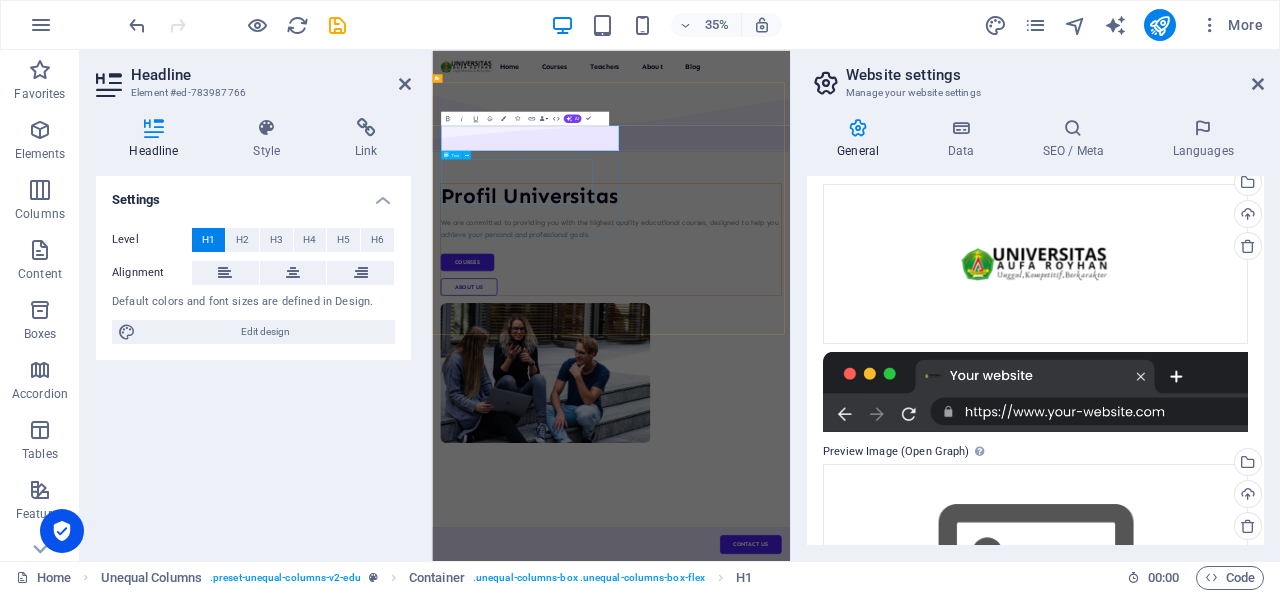 click on "We are committed to providing you with the highest quality educational courses, designed to help you achieve your personal and professional goals." at bounding box center (943, 560) 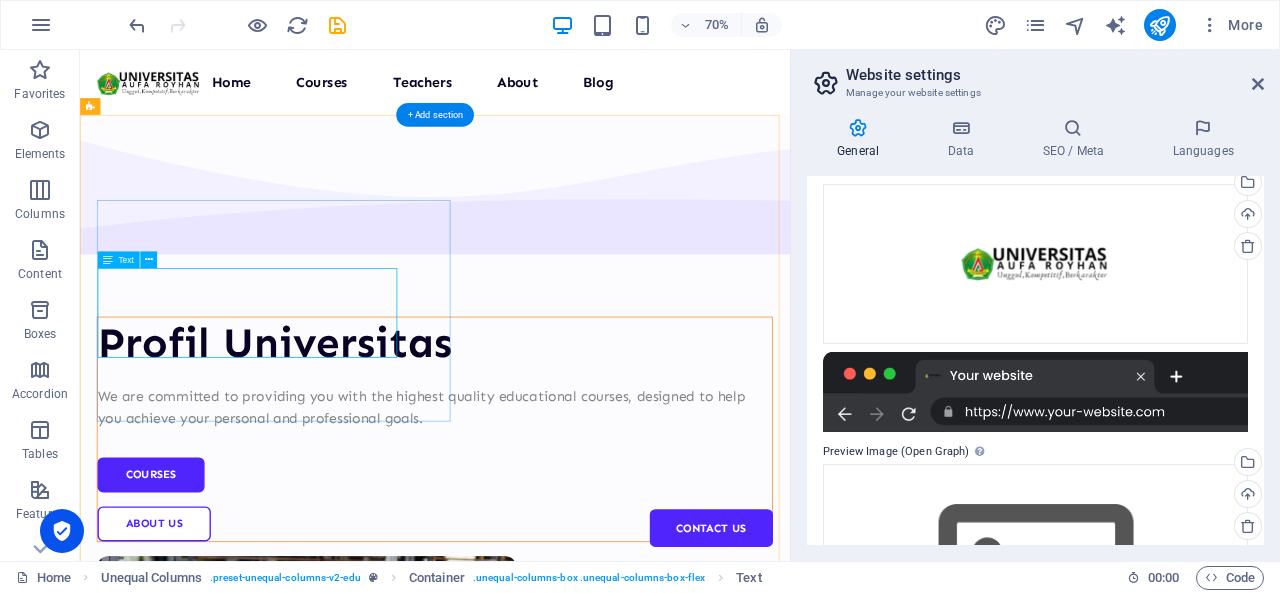 click on "We are committed to providing you with the highest quality educational courses, designed to help you achieve your personal and professional goals." at bounding box center (587, 560) 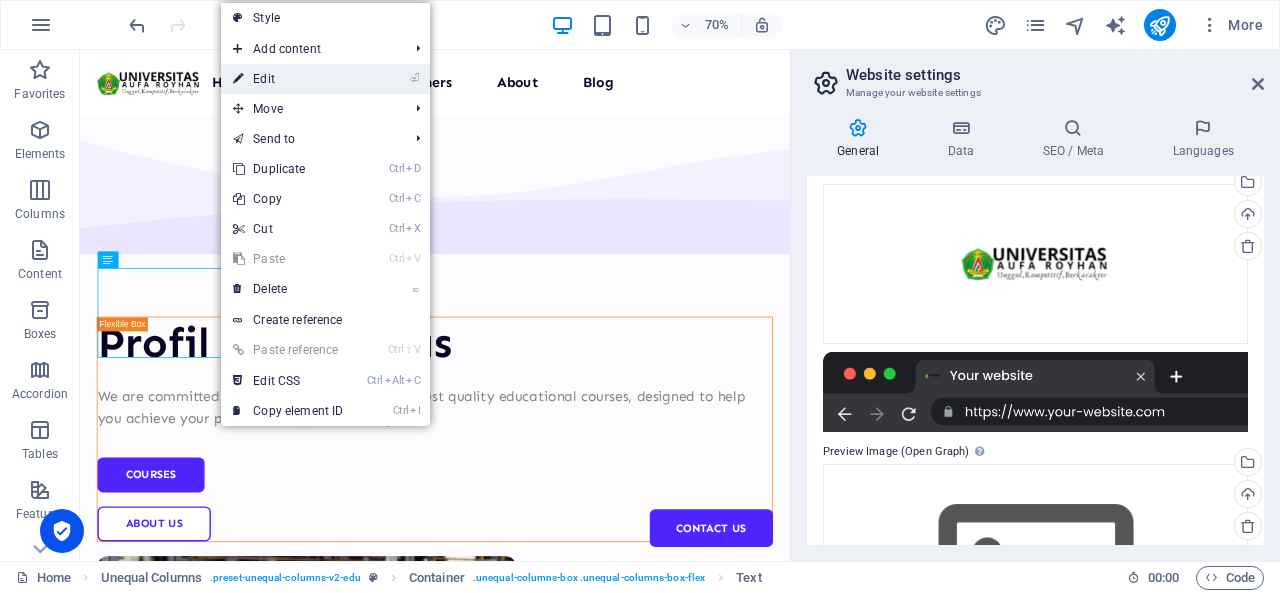 click on "⏎  Edit" at bounding box center (288, 79) 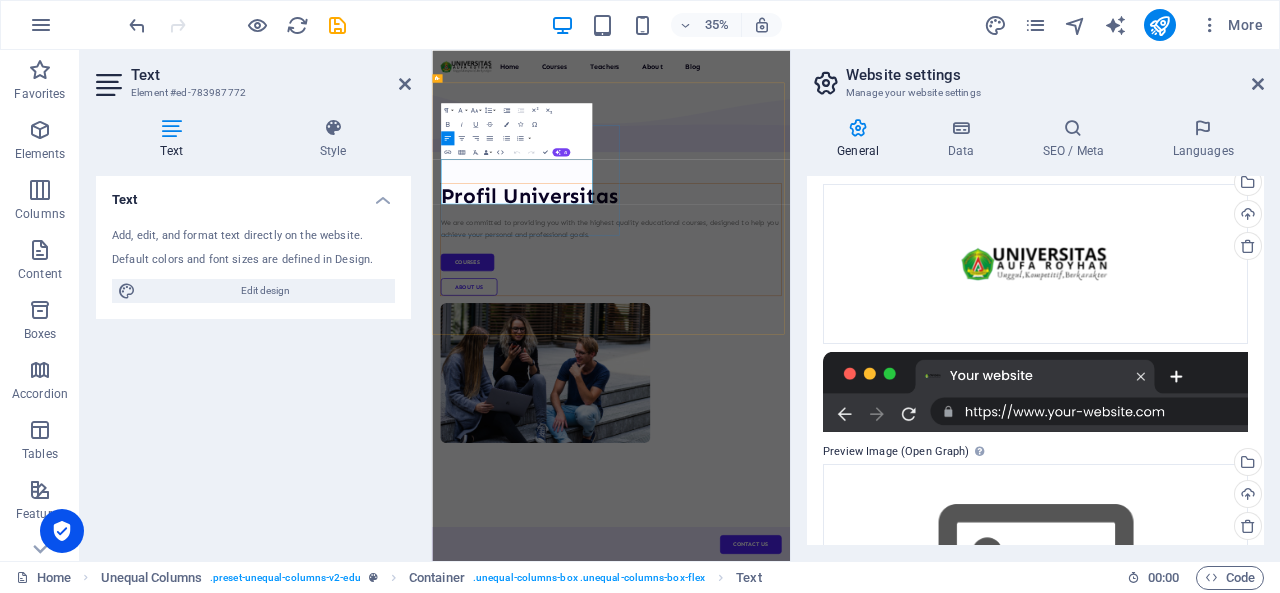 click on "We are committed to providing you with the highest quality educational courses, designed to help you achieve your personal and professional goals." at bounding box center [943, 560] 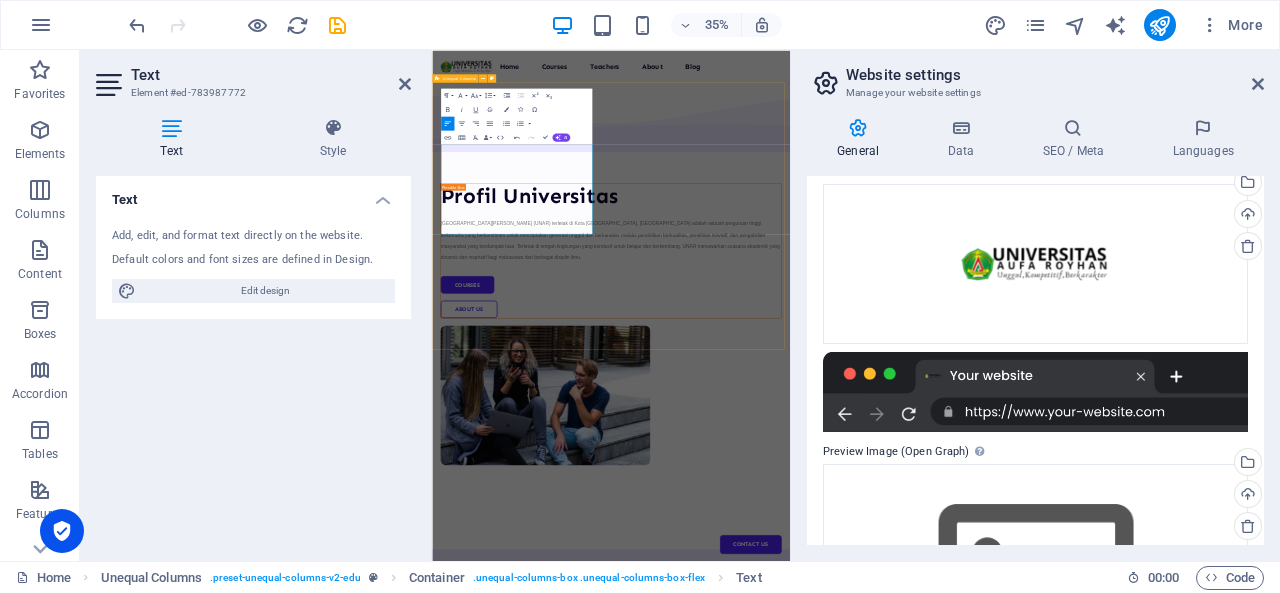 click on "Profil Universitas Universitas Aufa Royhan (UNAR) terletak di Kota Padangsidimpuan, Sumatera Utara adalah sebuah perguruan tinggi terkemuka yang berkomitmen untuk menciptakan generasi unggul dan berkarakter melalui pendidikan berkualitas, penelitian inovatif, dan pengabdian masyarakat yang berdampak luas. Terletak di tengah lingkungan yang kondusif untuk belajar dan berkembang, UNAR menawarkan suasana akademik yang dinamis dan inspiratif bagi mahasiswa dari berbagai disiplin ilmu. Courses About Us" at bounding box center [943, 809] 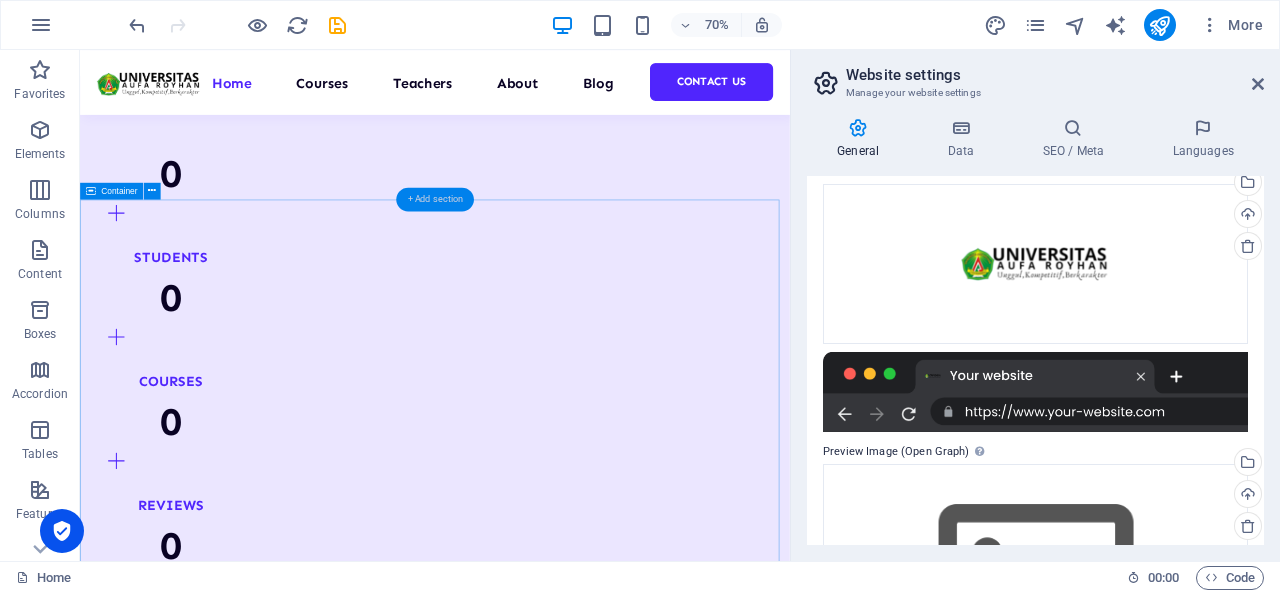 scroll, scrollTop: 1300, scrollLeft: 0, axis: vertical 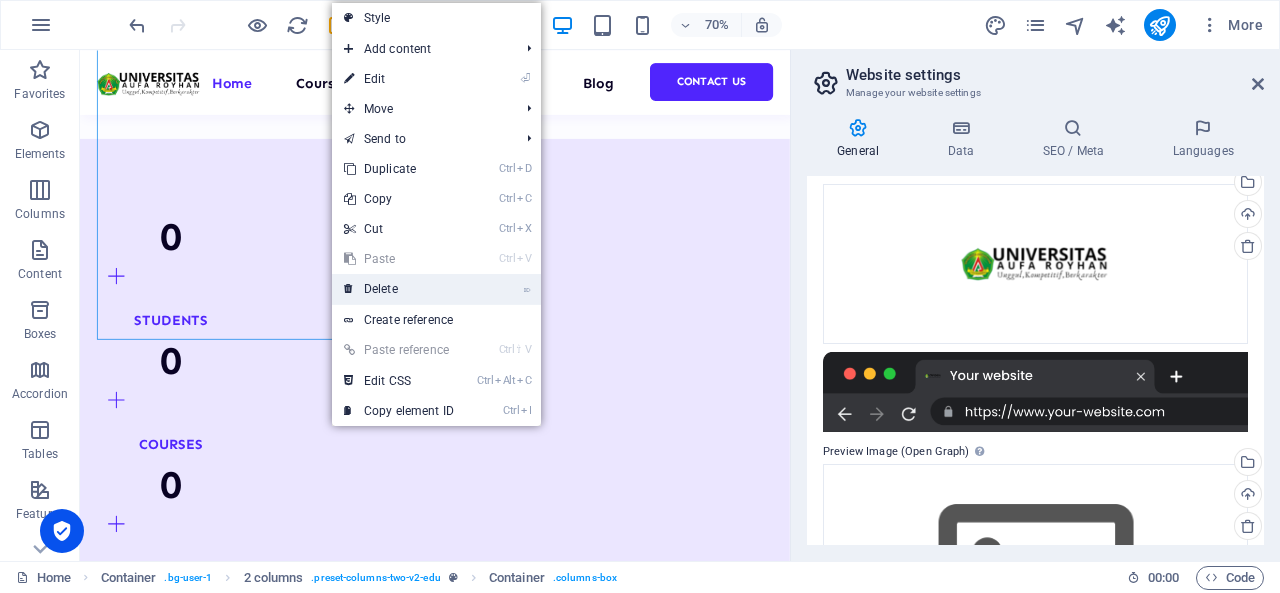 click on "⌦  Delete" at bounding box center (399, 289) 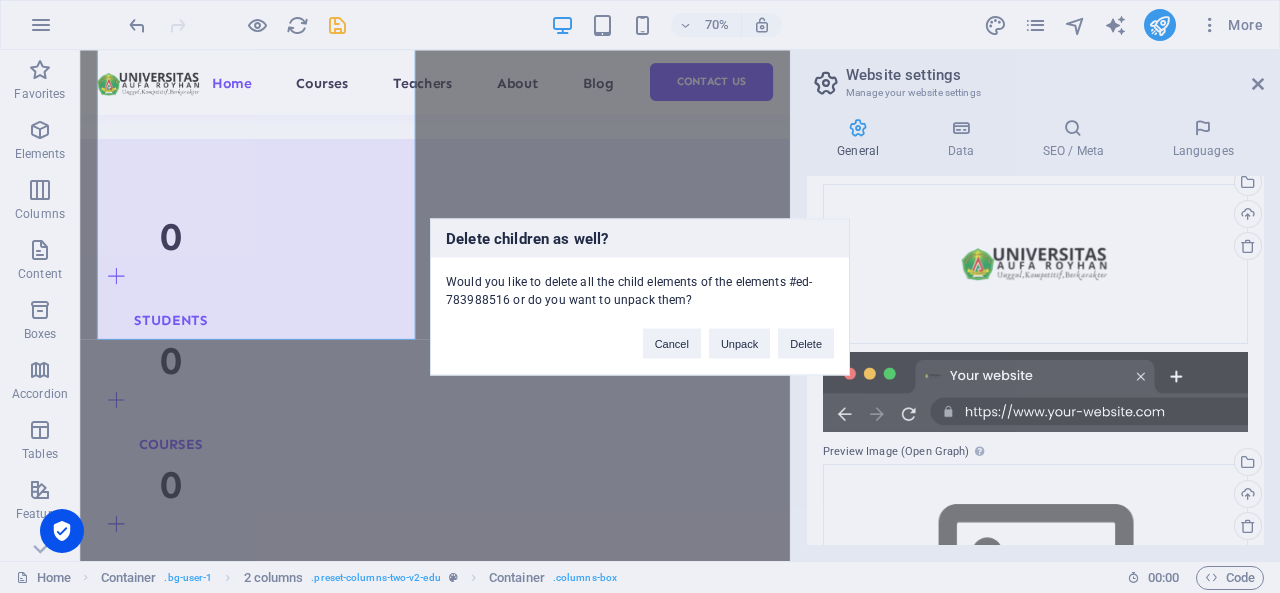drag, startPoint x: 801, startPoint y: 338, endPoint x: 790, endPoint y: 343, distance: 12.083046 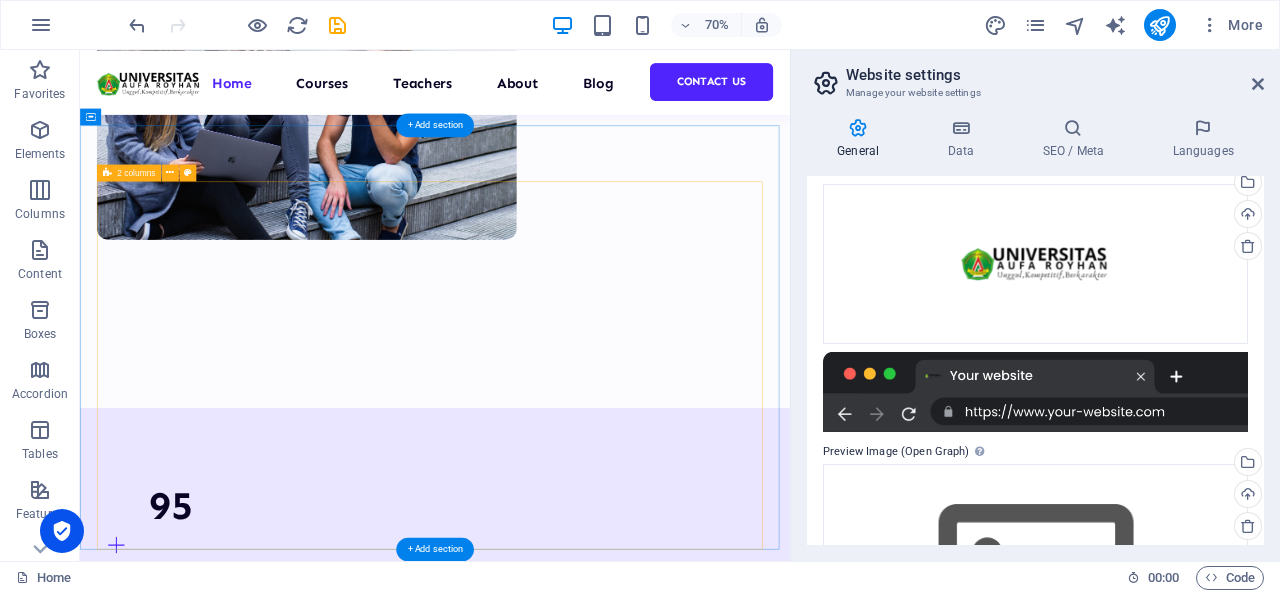 scroll, scrollTop: 800, scrollLeft: 0, axis: vertical 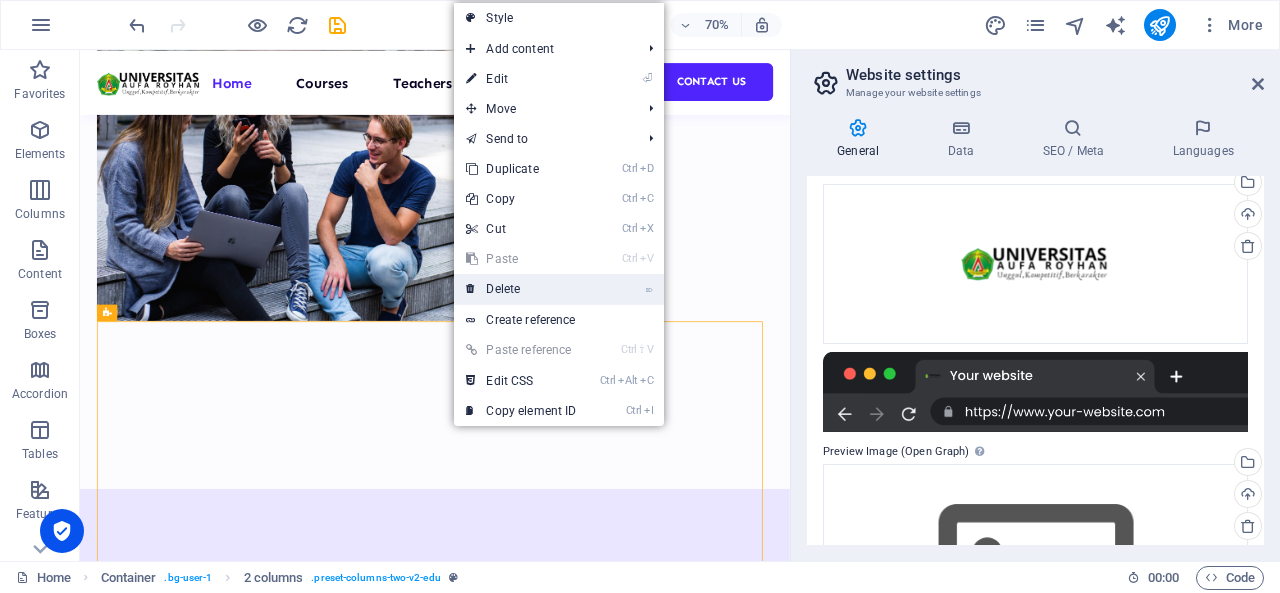 click on "⌦  Delete" at bounding box center [521, 289] 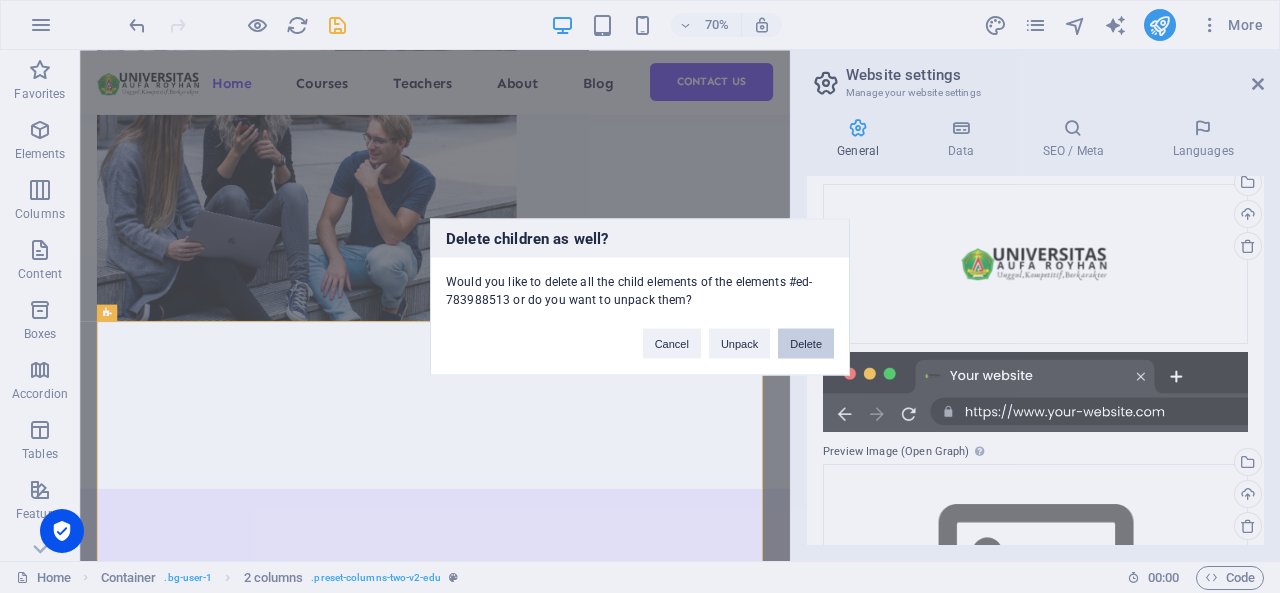 click on "Delete" at bounding box center (806, 343) 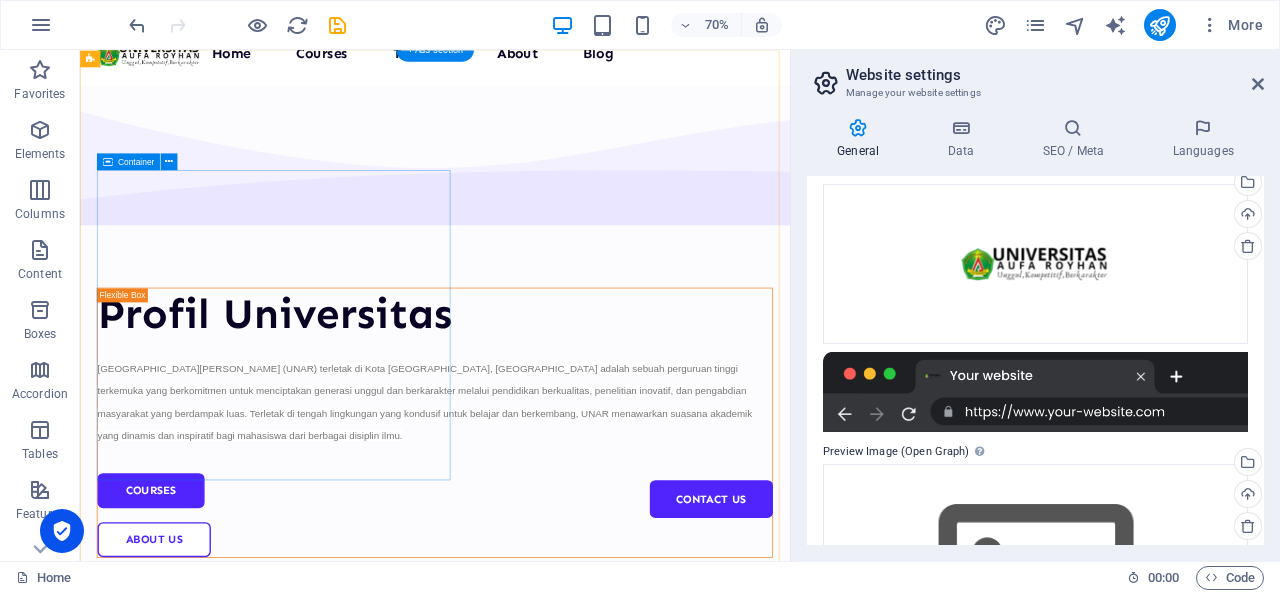 scroll, scrollTop: 0, scrollLeft: 0, axis: both 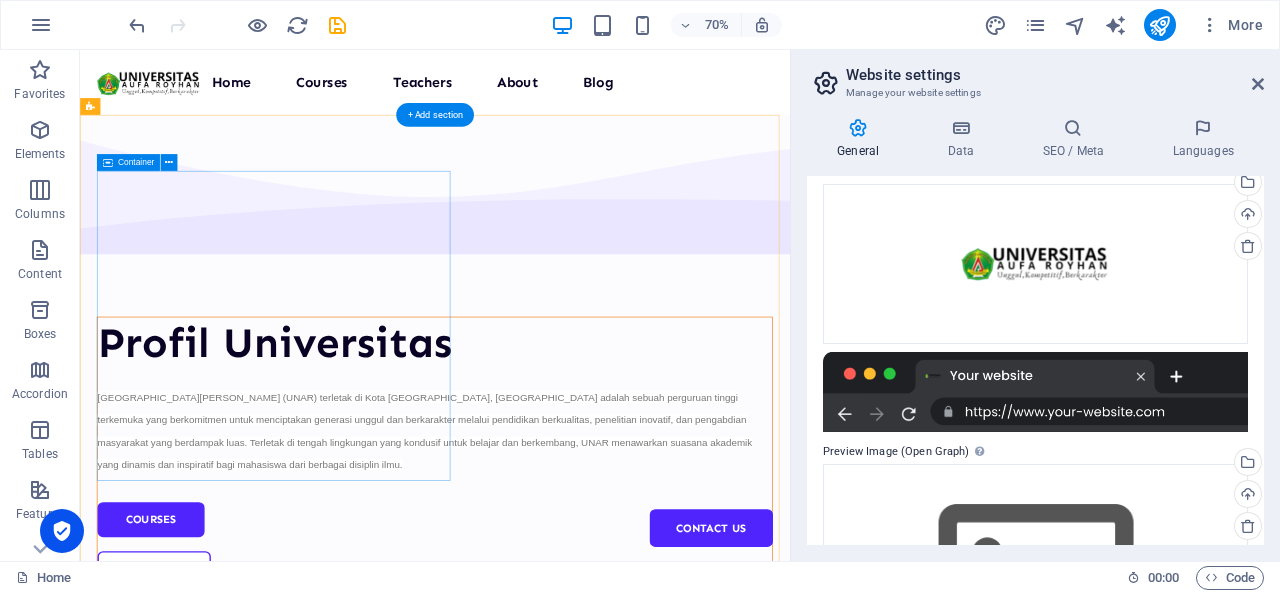 click on "Profil Universitas Universitas Aufa Royhan (UNAR) terletak di Kota Padangsidimpuan, Sumatera Utara adalah sebuah perguruan tinggi terkemuka yang berkomitmen untuk menciptakan generasi unggul dan berkarakter melalui pendidikan berkualitas, penelitian inovatif, dan pengabdian masyarakat yang berdampak luas. Terletak di tengah lingkungan yang kondusif untuk belajar dan berkembang, UNAR menawarkan suasana akademik yang dinamis dan inspiratif bagi mahasiswa dari berbagai disiplin ilmu. Courses About Us" at bounding box center (587, 624) 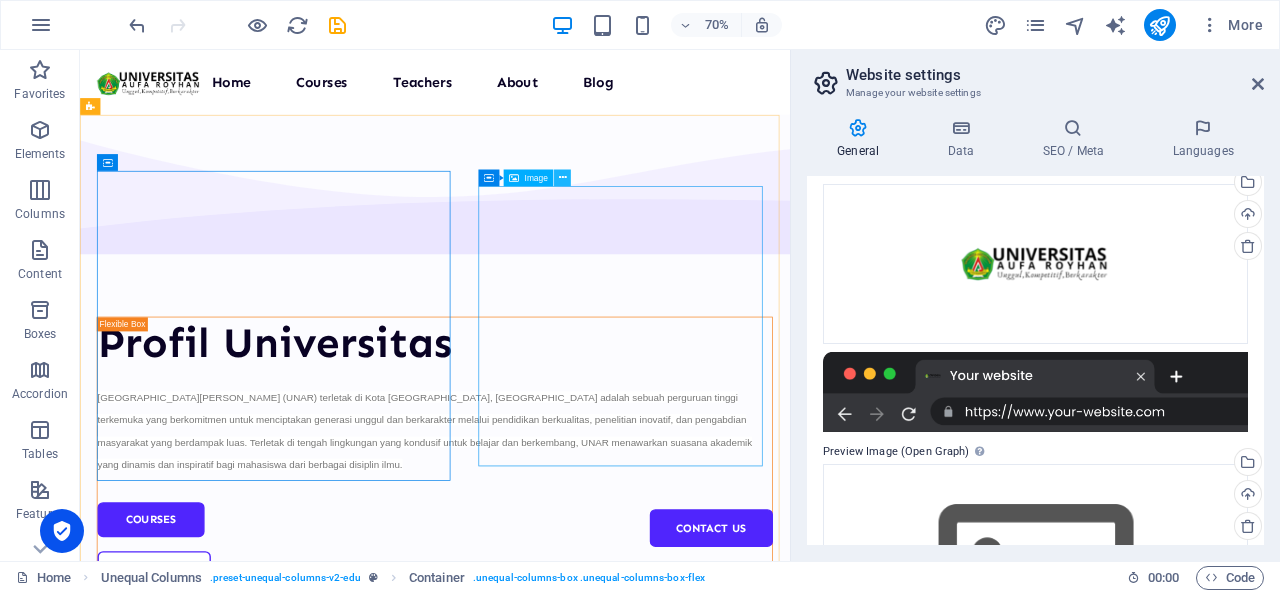 click at bounding box center (562, 177) 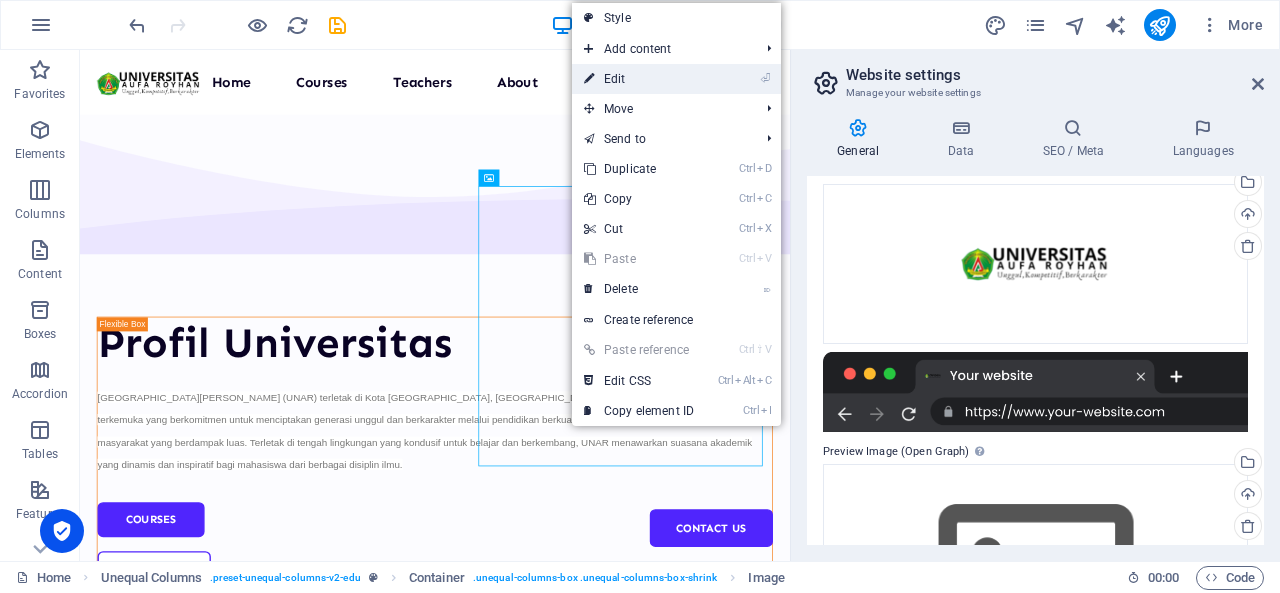 click on "⏎  Edit" at bounding box center [639, 79] 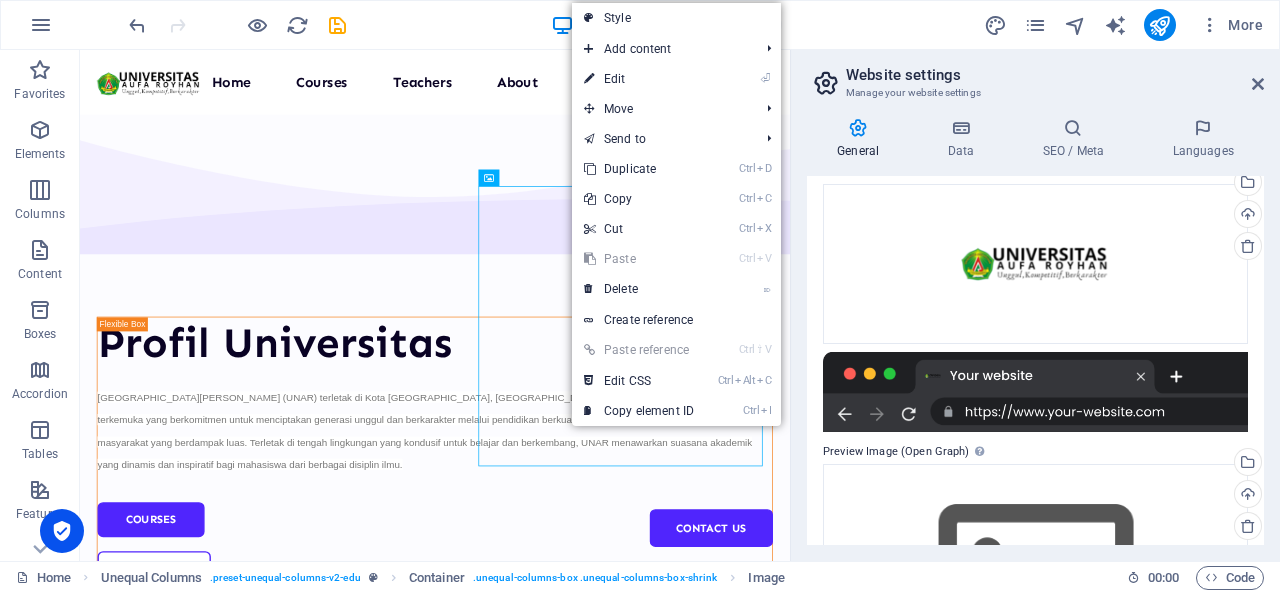 select on "px" 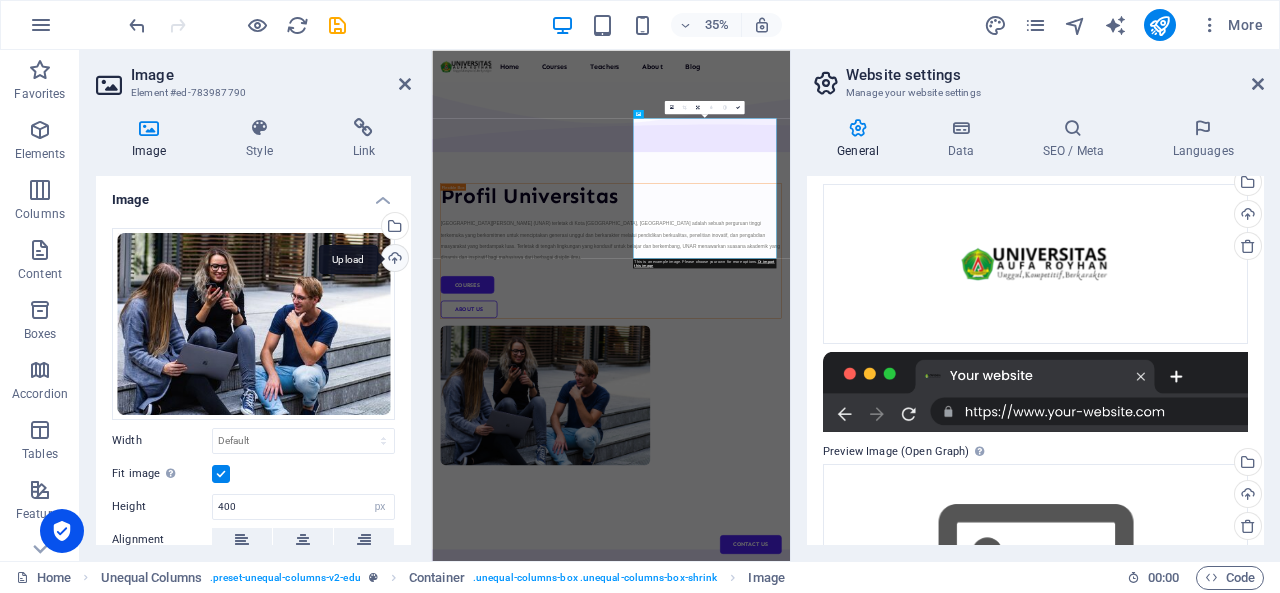click on "Upload" at bounding box center [393, 260] 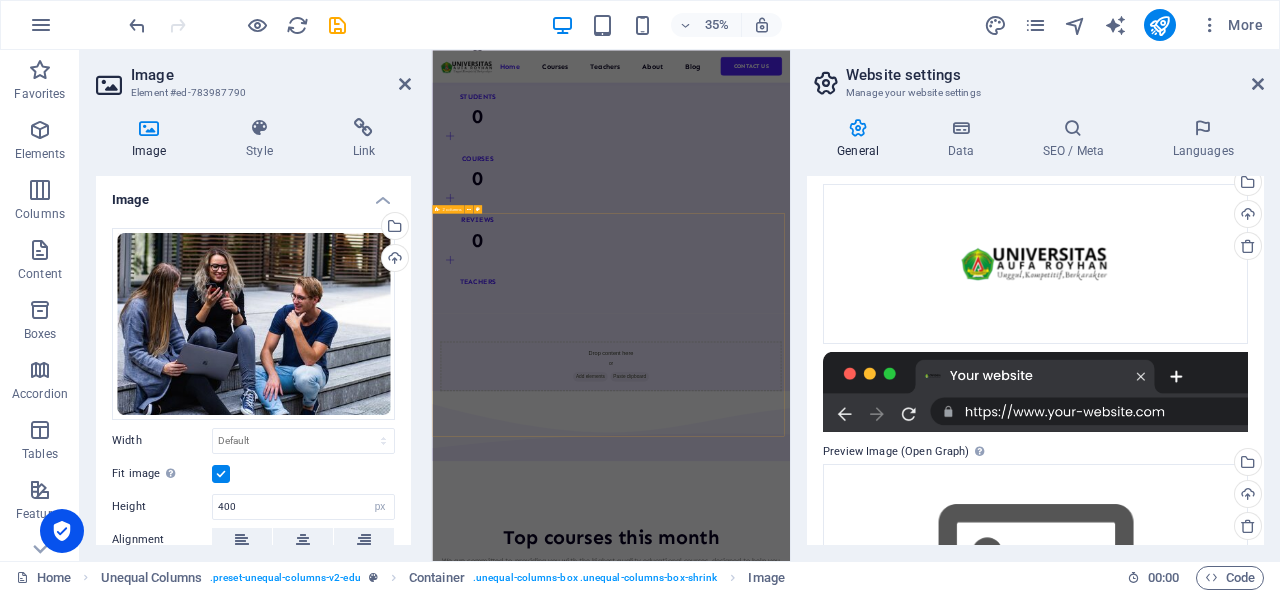 scroll, scrollTop: 1600, scrollLeft: 0, axis: vertical 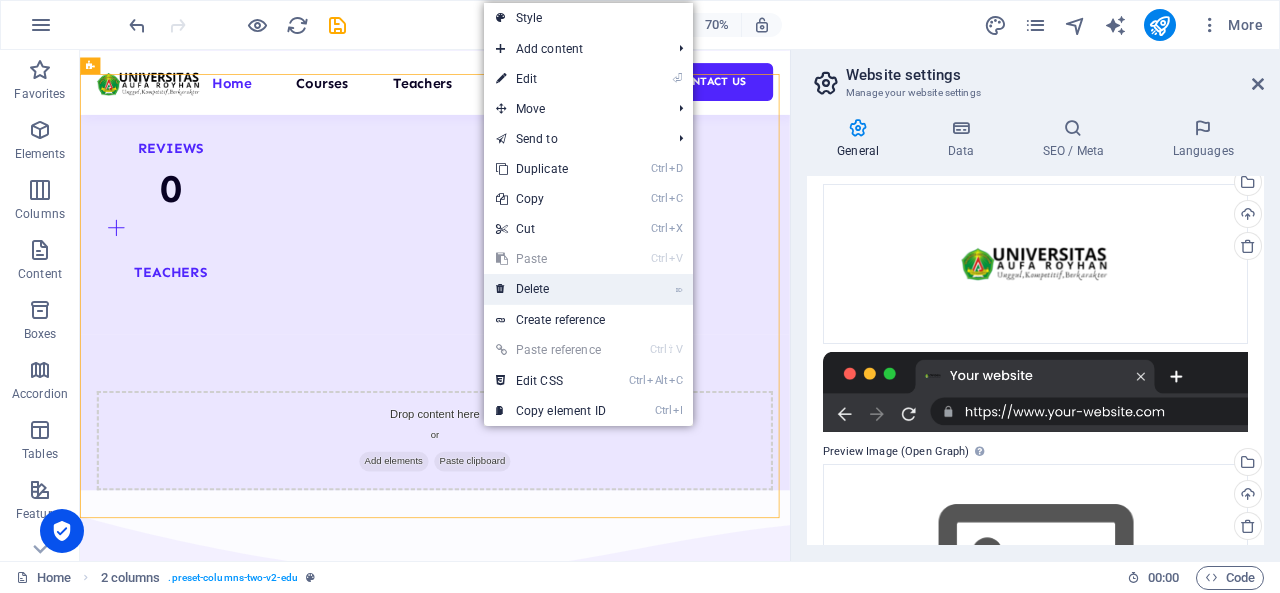 click on "⌦  Delete" at bounding box center [551, 289] 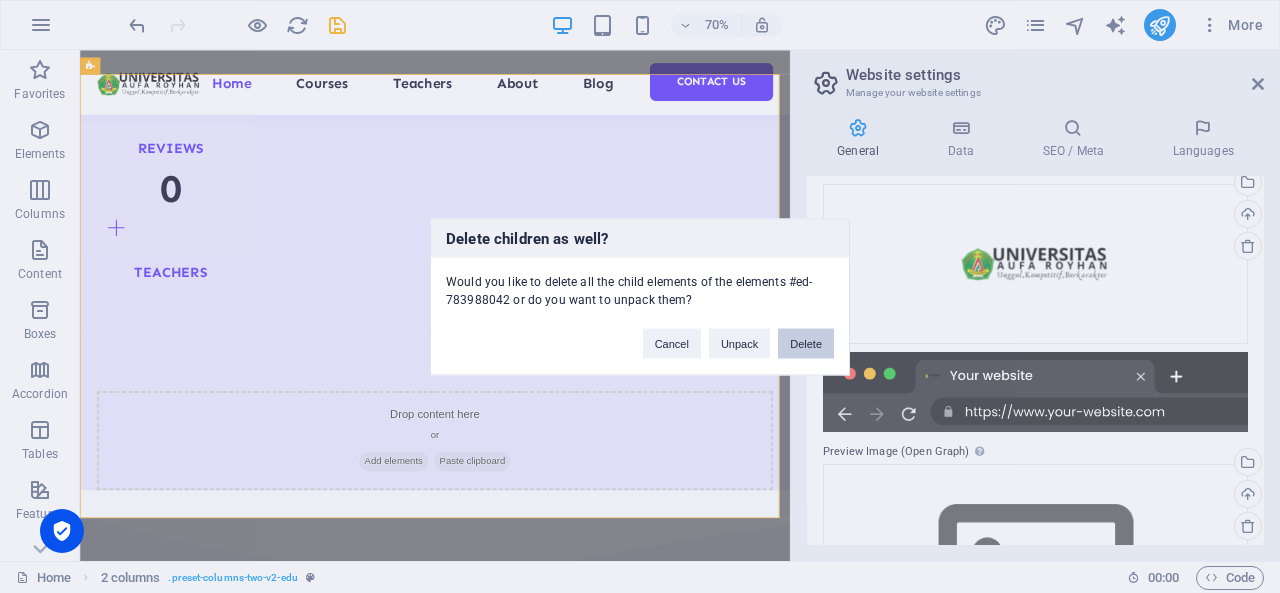 click on "Delete" at bounding box center [806, 343] 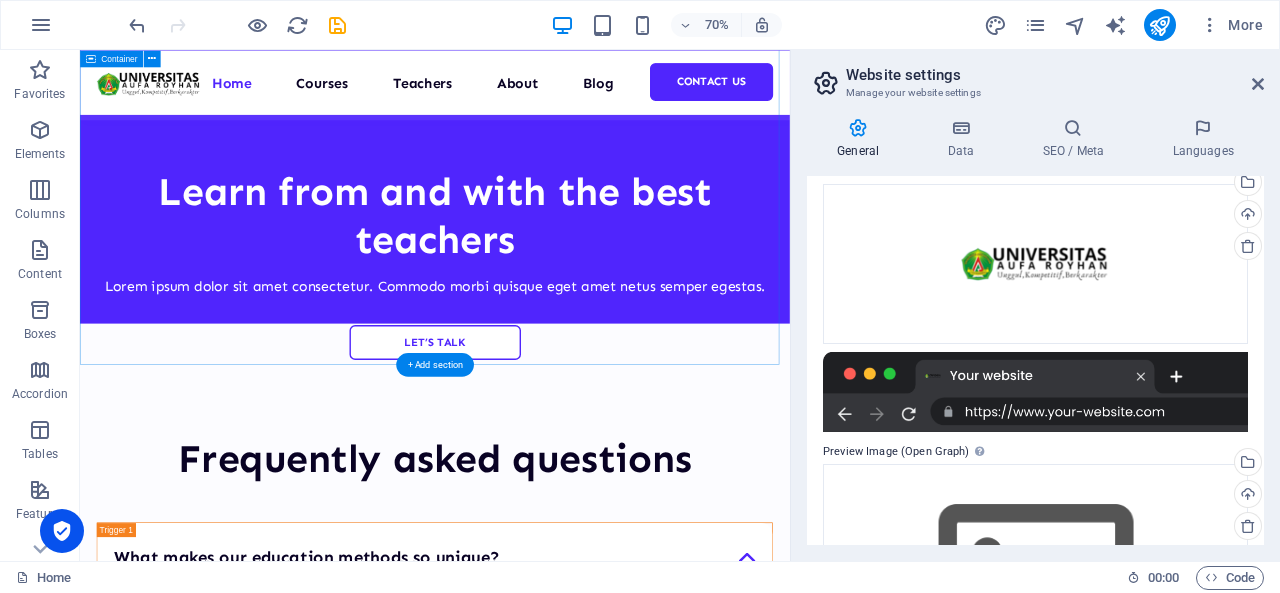 scroll, scrollTop: 3669, scrollLeft: 0, axis: vertical 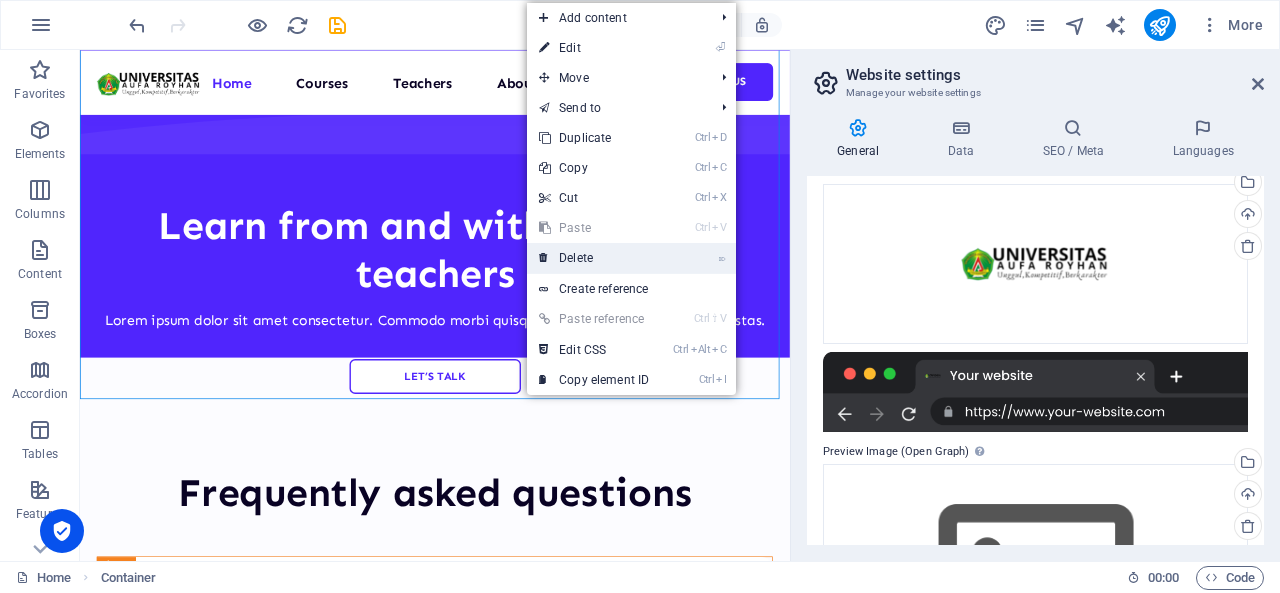 click on "⌦  Delete" at bounding box center [594, 258] 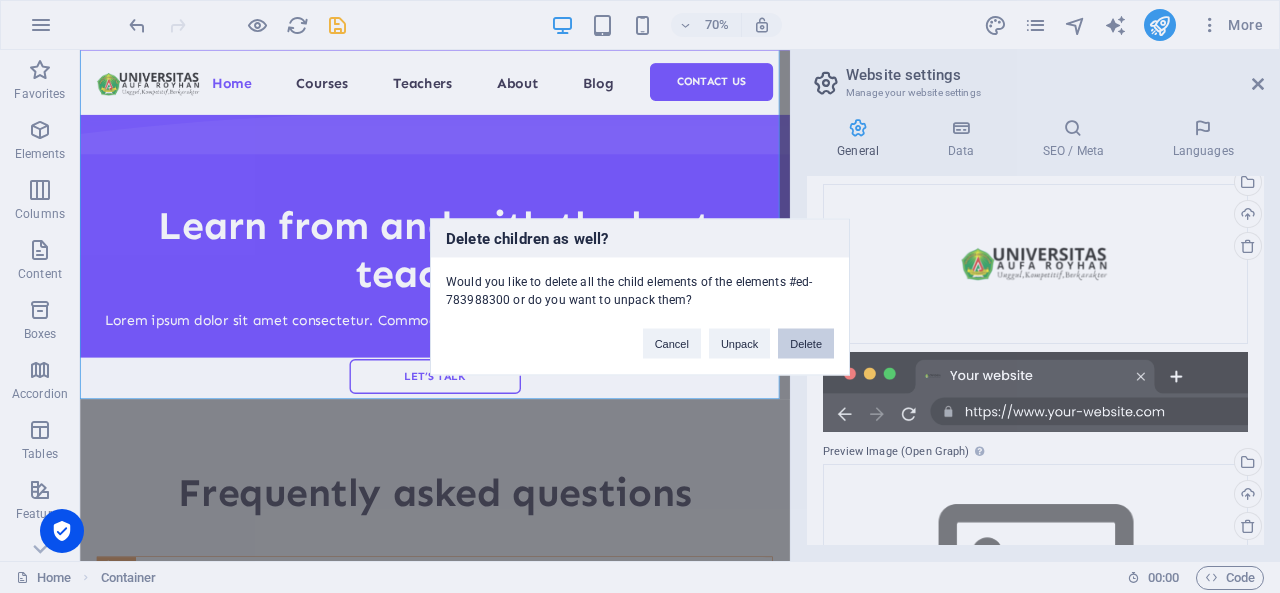 click on "Delete" at bounding box center [806, 343] 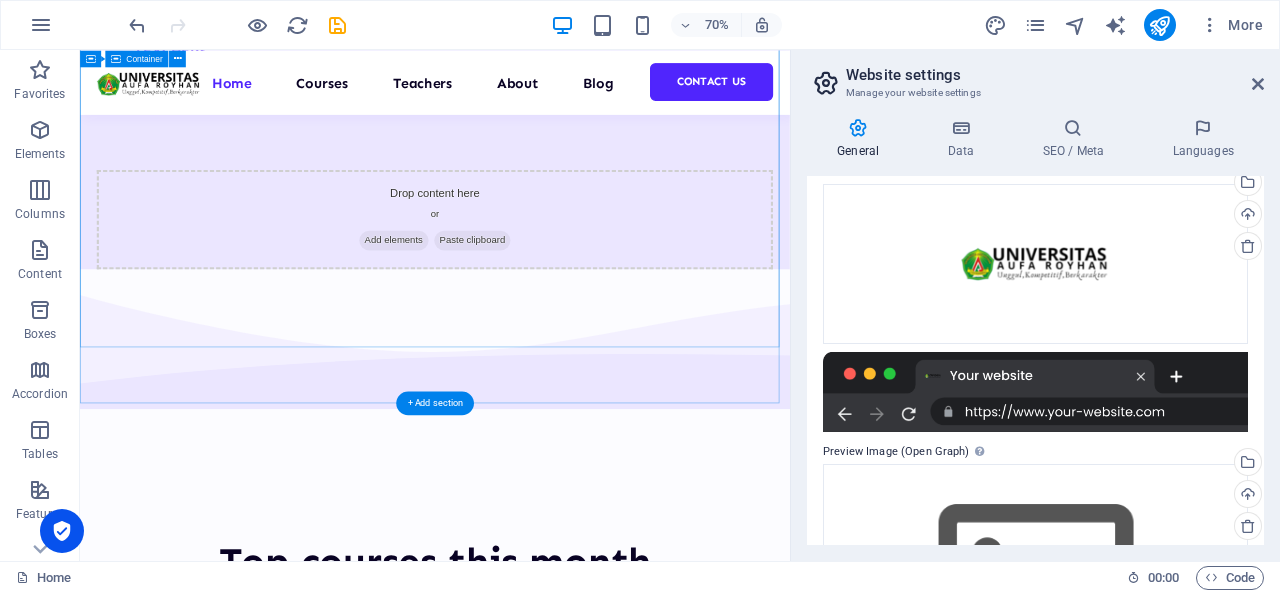 scroll, scrollTop: 2045, scrollLeft: 0, axis: vertical 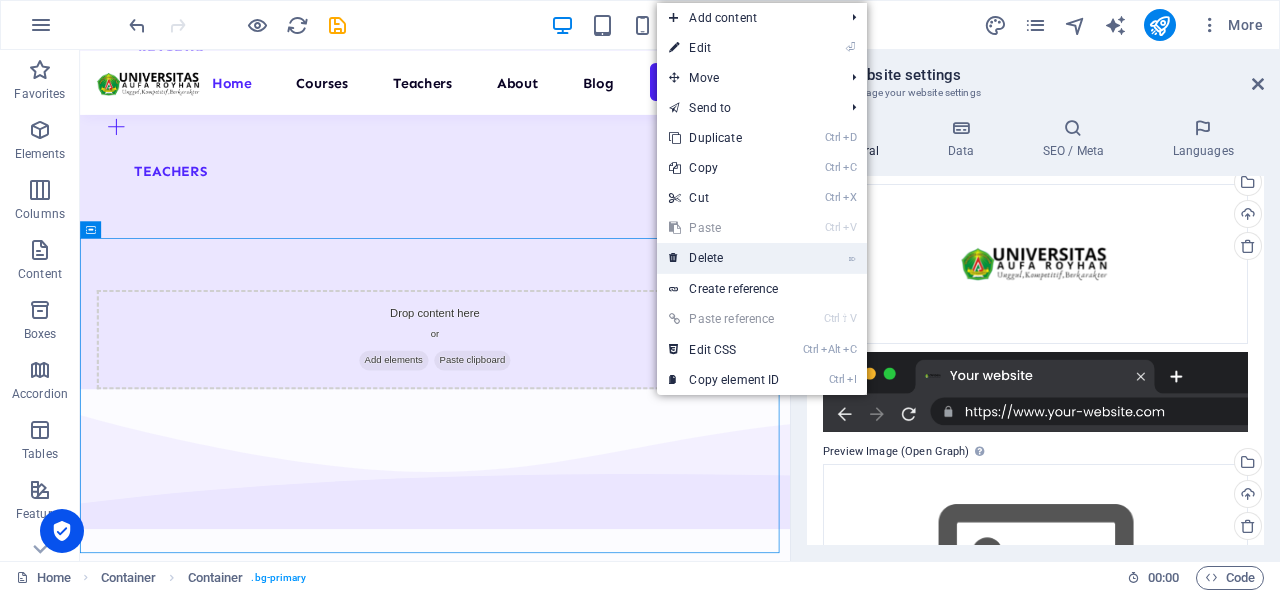 click on "⌦  Delete" at bounding box center [724, 258] 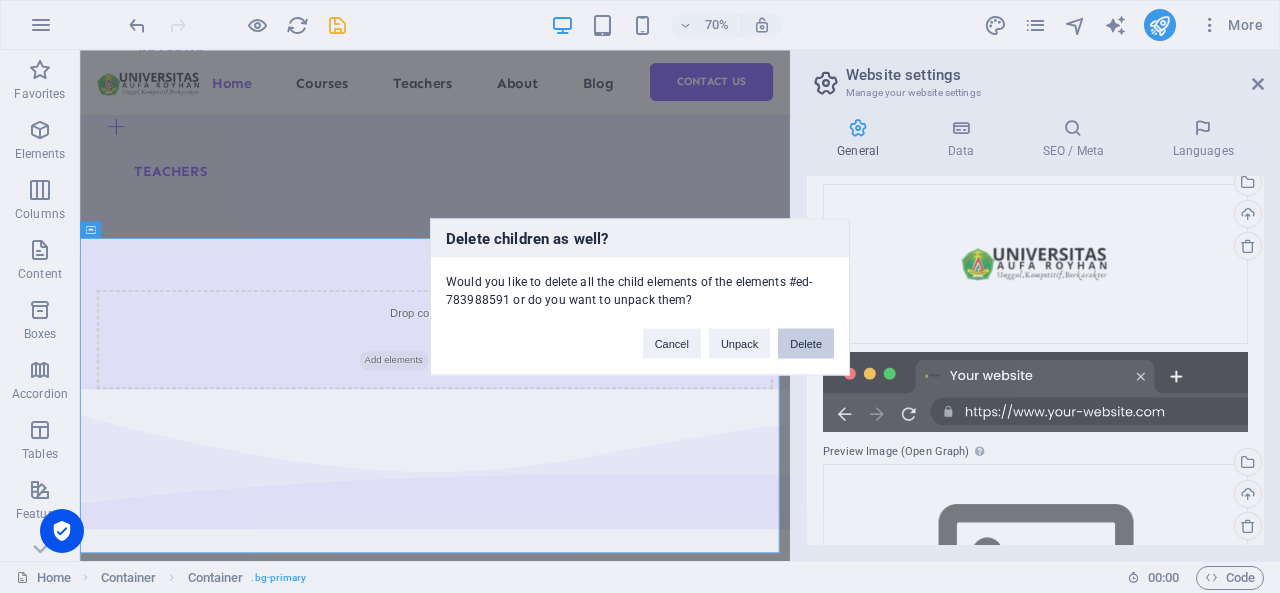 click on "Delete" at bounding box center (806, 343) 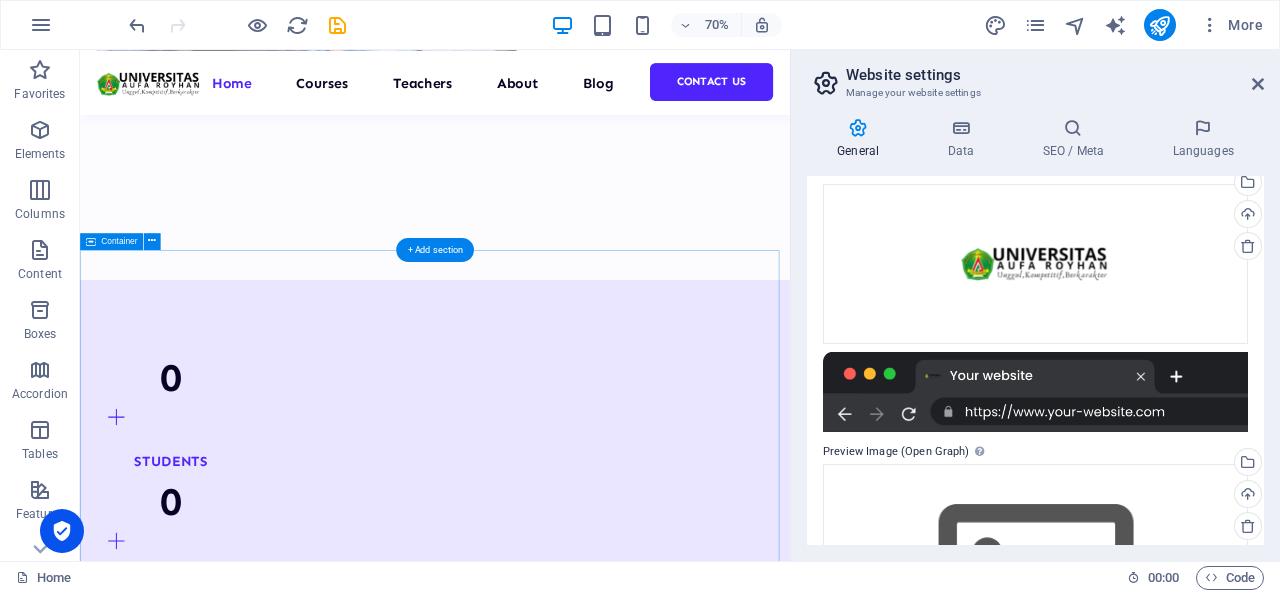 scroll, scrollTop: 1100, scrollLeft: 0, axis: vertical 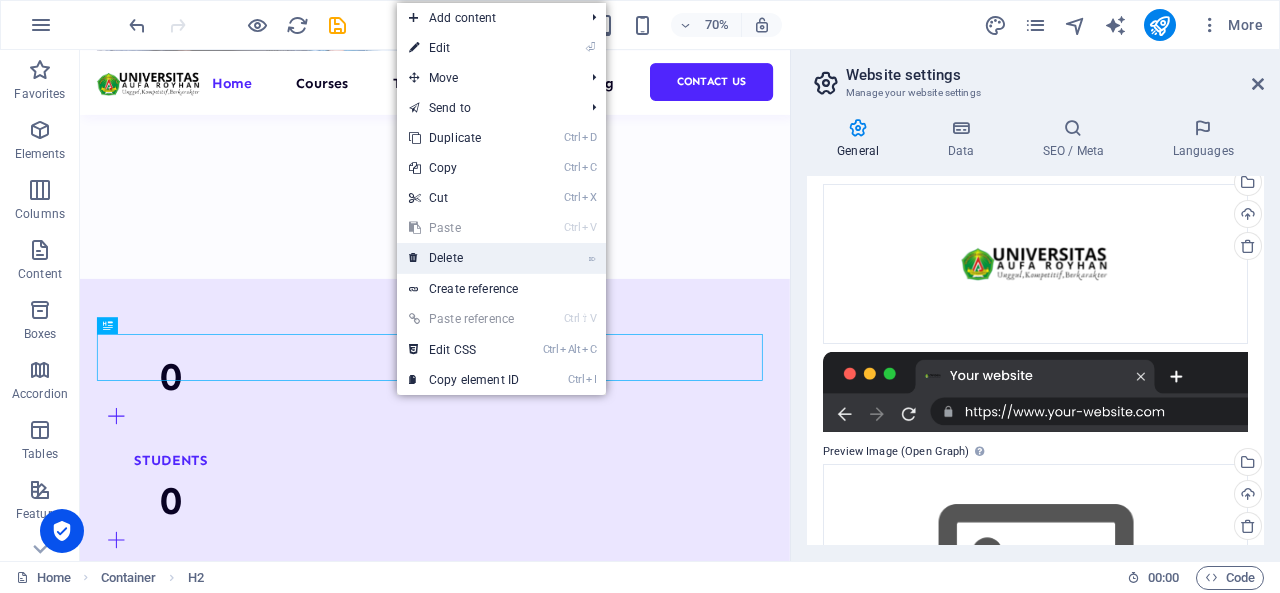 click on "⌦  Delete" at bounding box center (464, 258) 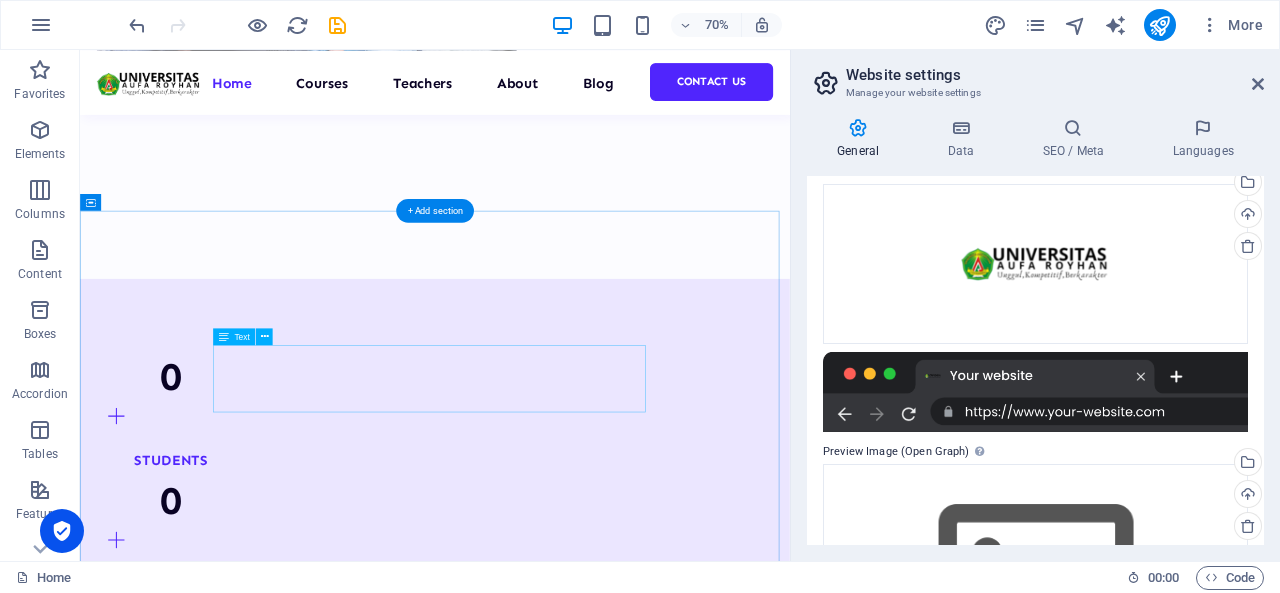 click on "We are committed to providing you with the highest quality educational courses, designed to help you achieve your personal and professional goals." at bounding box center (587, 1912) 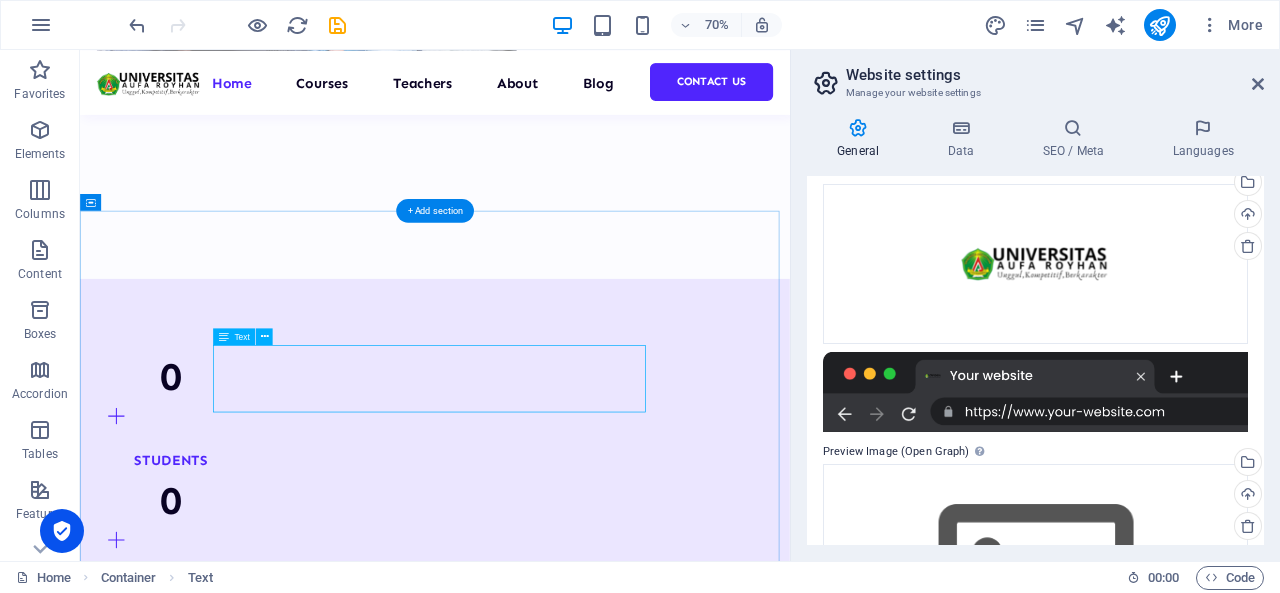 click on "We are committed to providing you with the highest quality educational courses, designed to help you achieve your personal and professional goals." at bounding box center [587, 1912] 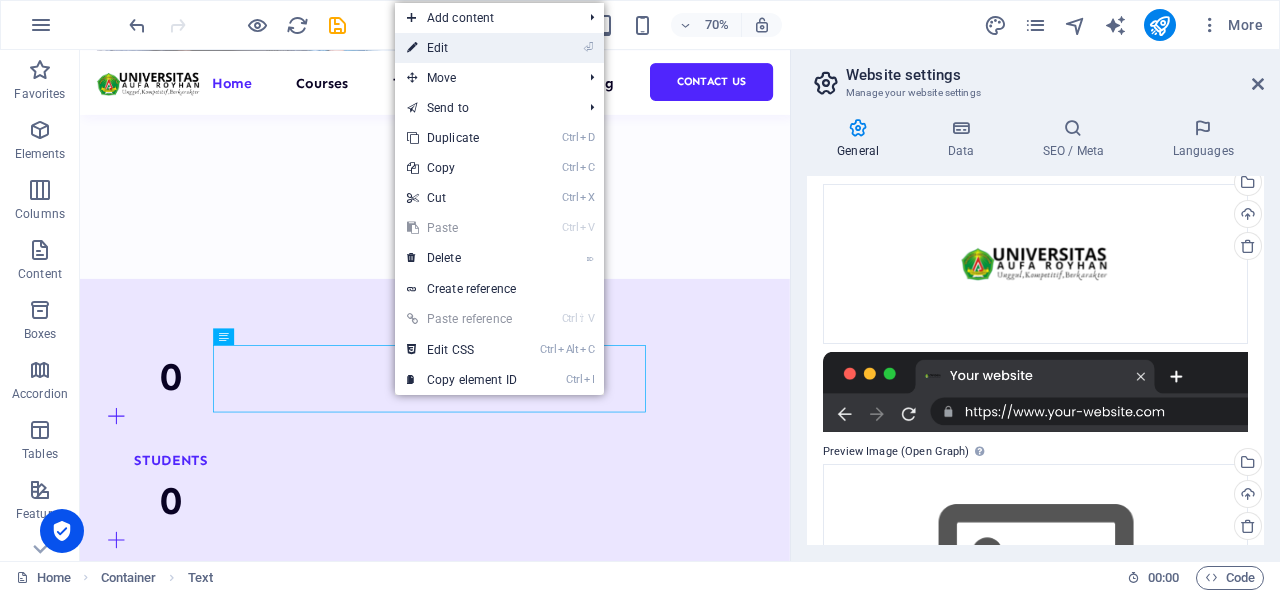 click on "⏎  Edit" at bounding box center (462, 48) 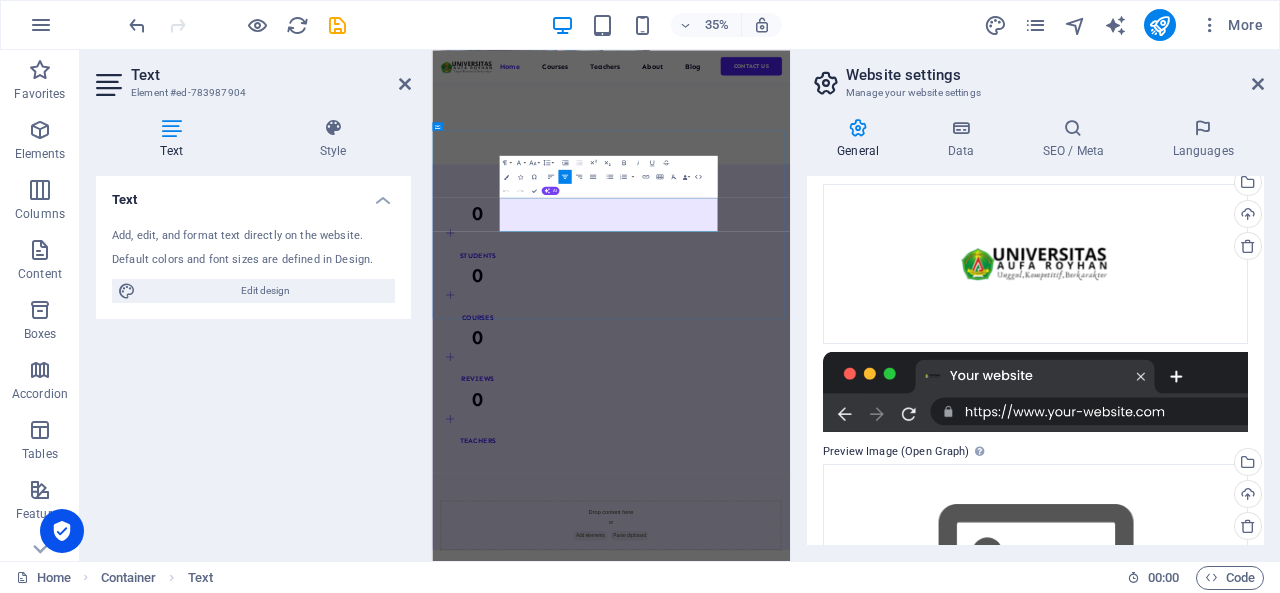 click on "We are committed to providing you with the highest quality educational courses, designed to help you achieve your personal and professional goals." at bounding box center (943, 1912) 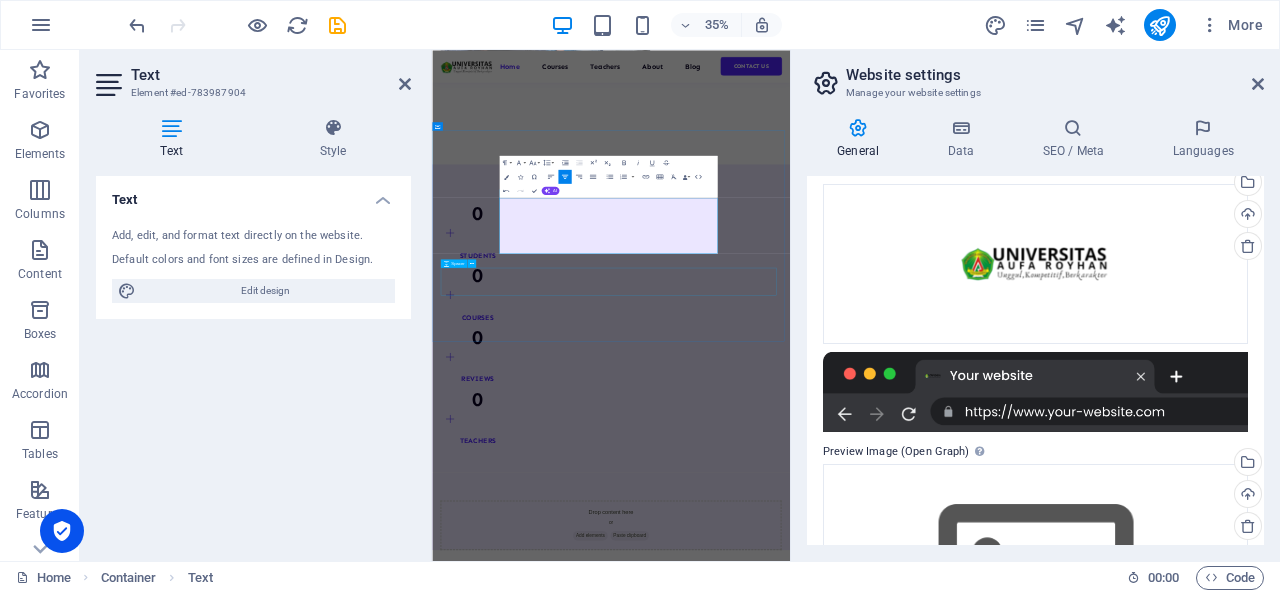 click at bounding box center [943, 2056] 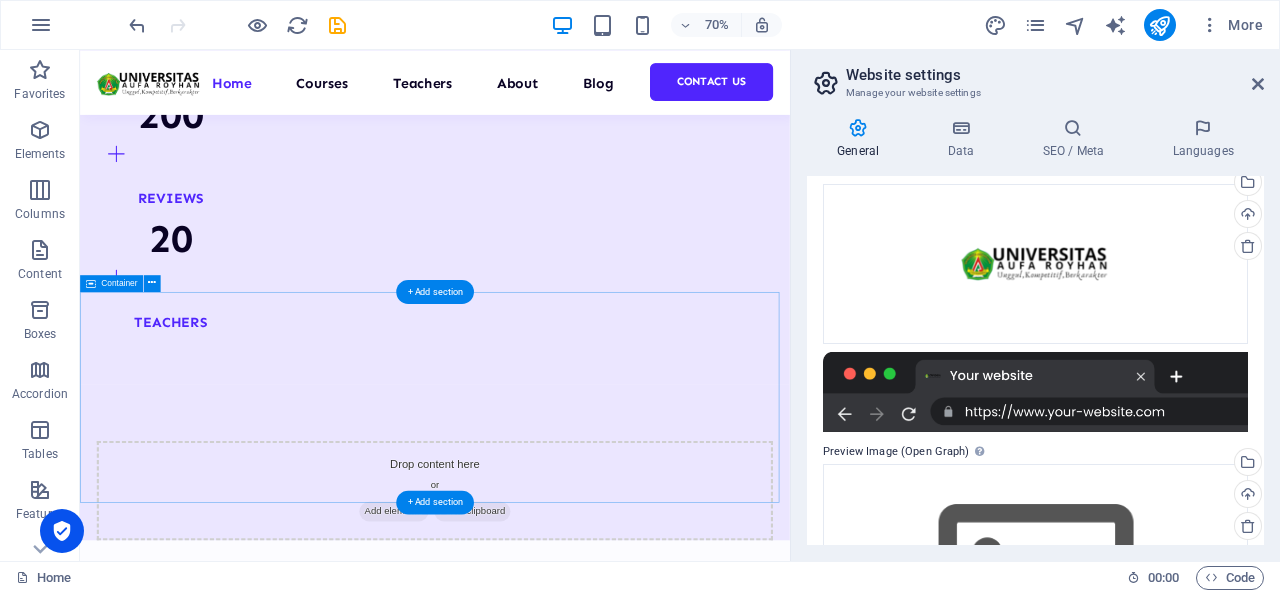 scroll, scrollTop: 1800, scrollLeft: 0, axis: vertical 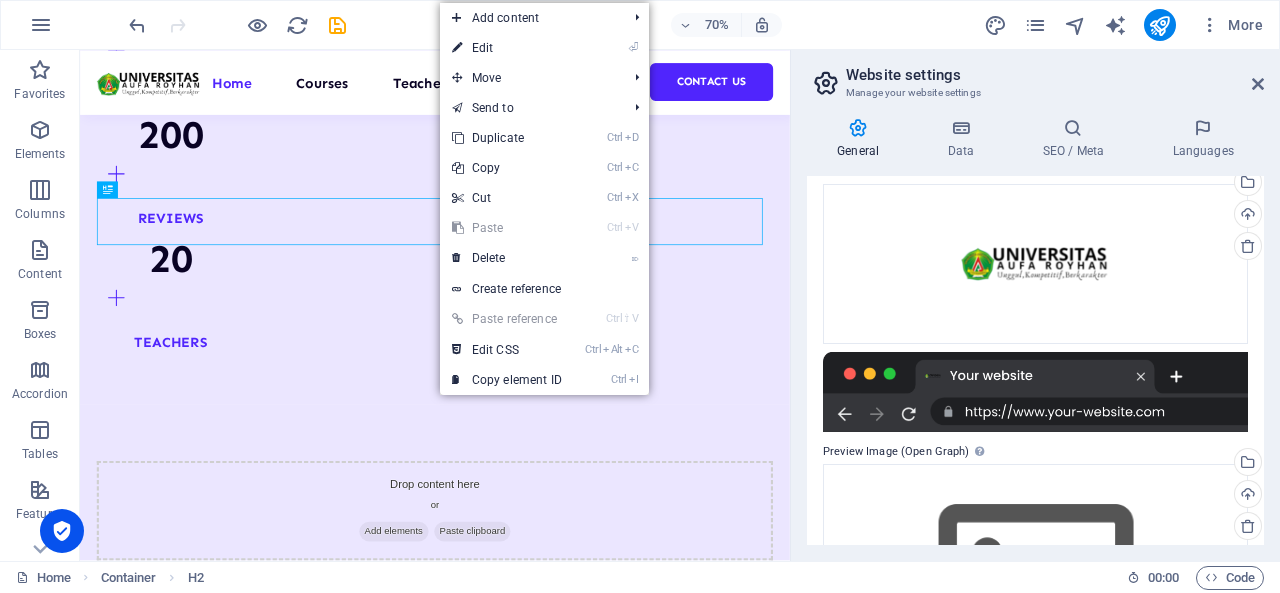 drag, startPoint x: 184, startPoint y: 16, endPoint x: 502, endPoint y: 46, distance: 319.41196 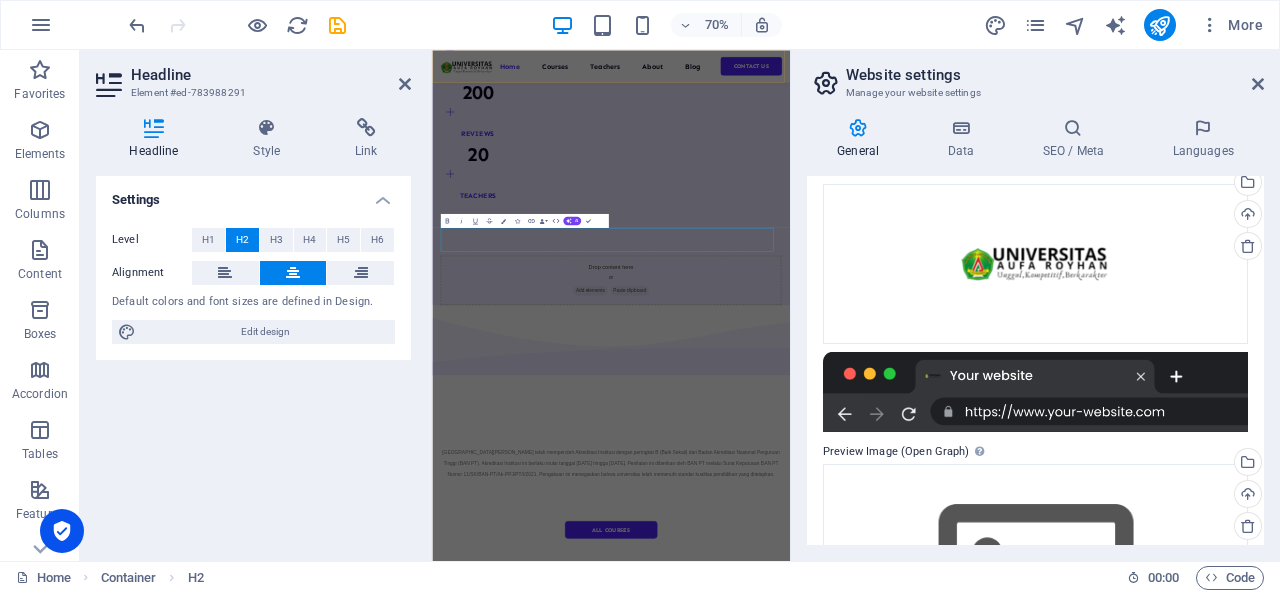 scroll, scrollTop: 1503, scrollLeft: 0, axis: vertical 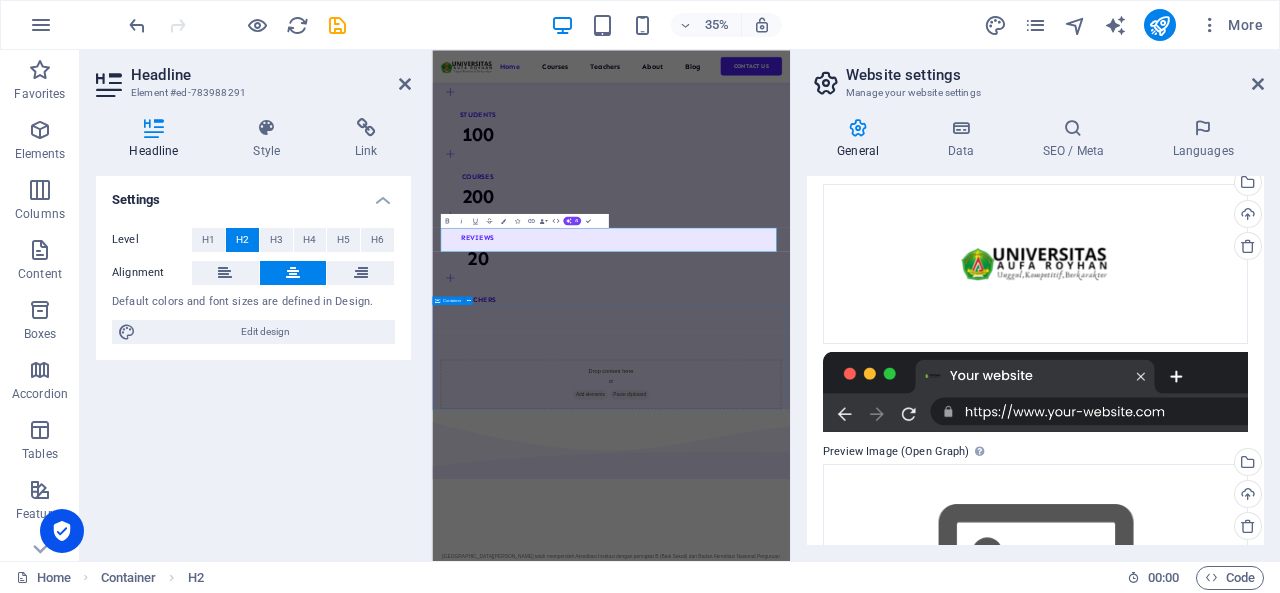 type 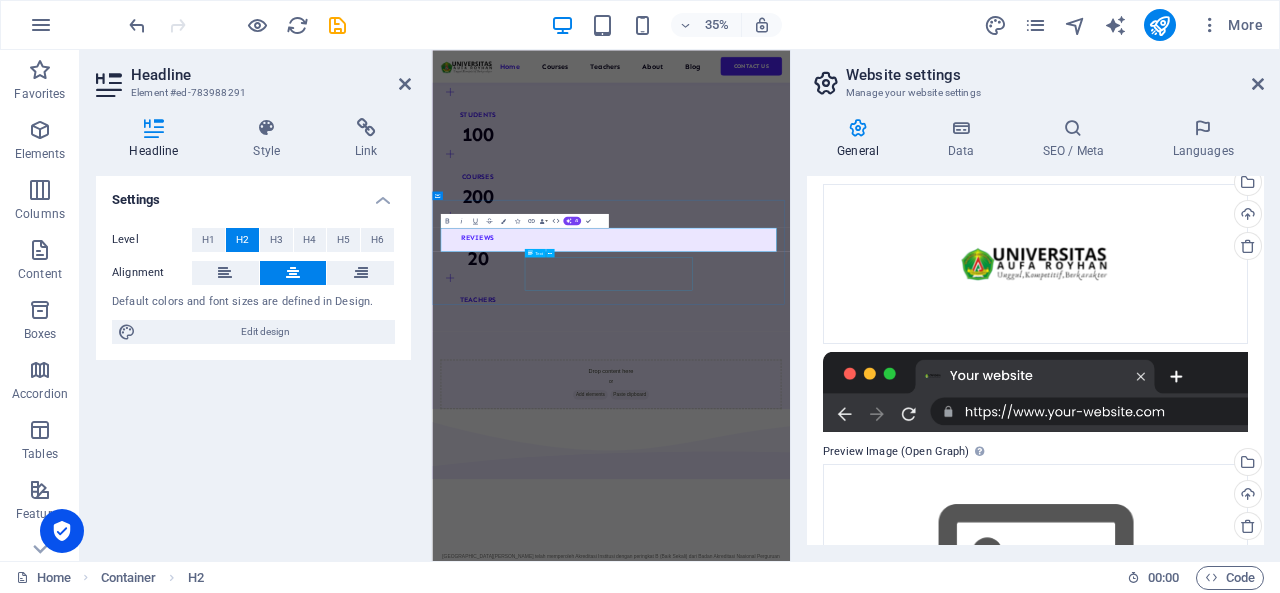 click on "Don’t take our word for it. Have a look at our hundreds of happy clients who got rejuvenated with our treatments." at bounding box center (943, 2018) 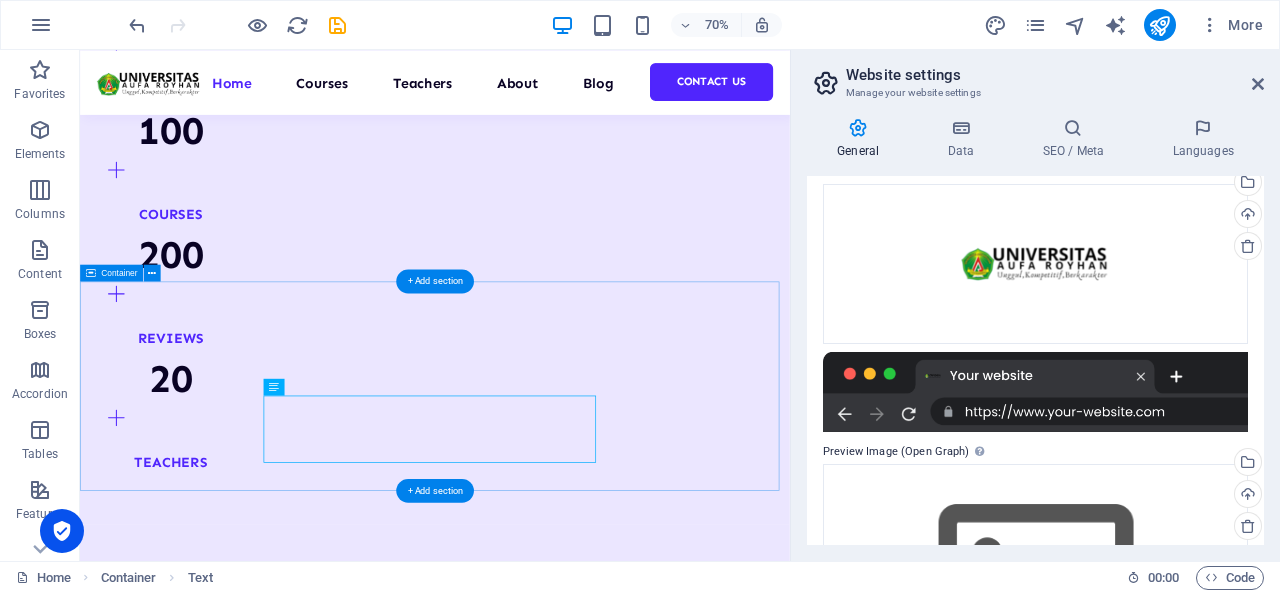 scroll, scrollTop: 1703, scrollLeft: 0, axis: vertical 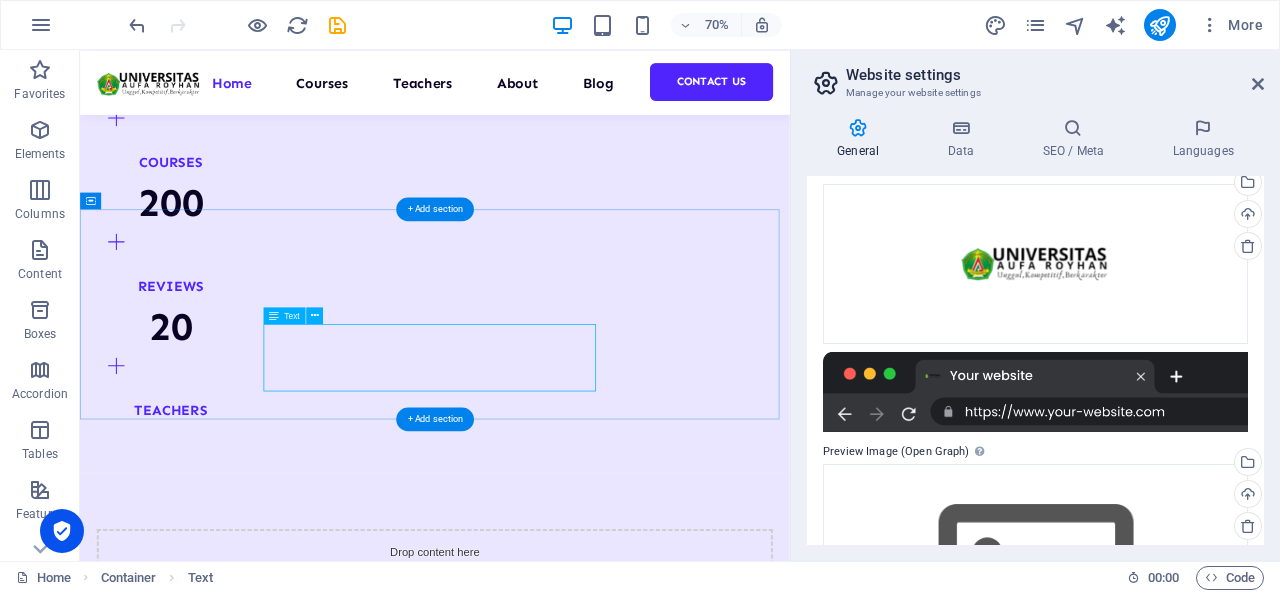 click on "Don’t take our word for it. Have a look at our hundreds of happy clients who got rejuvenated with our treatments." at bounding box center [587, 1818] 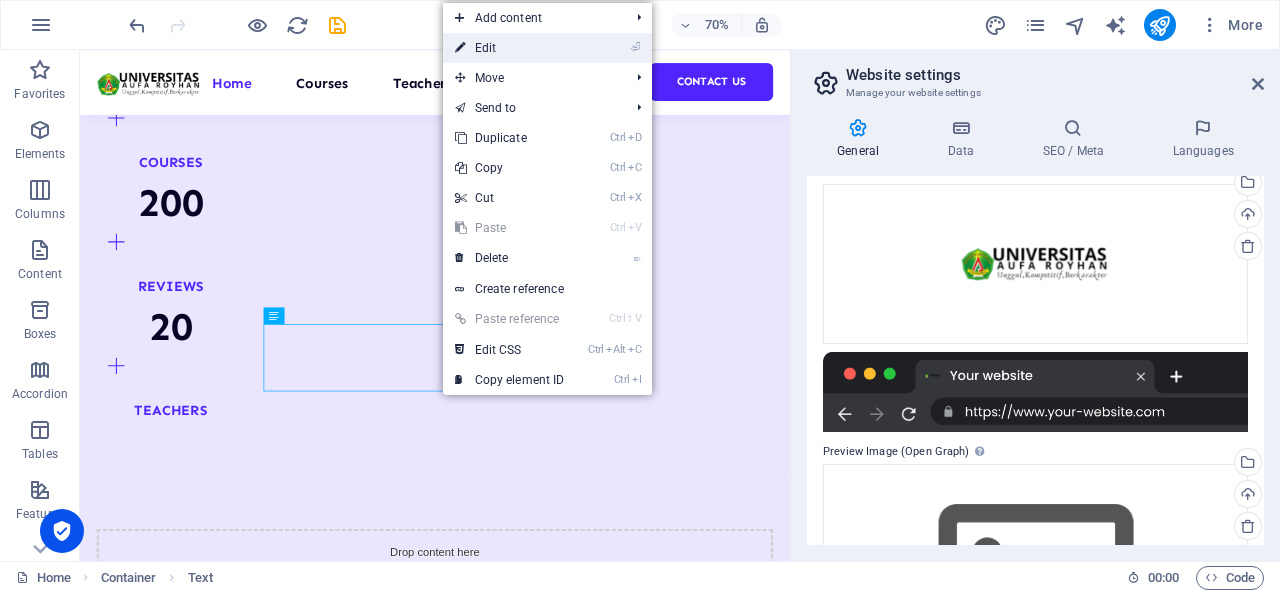 click on "⏎  Edit" at bounding box center [510, 48] 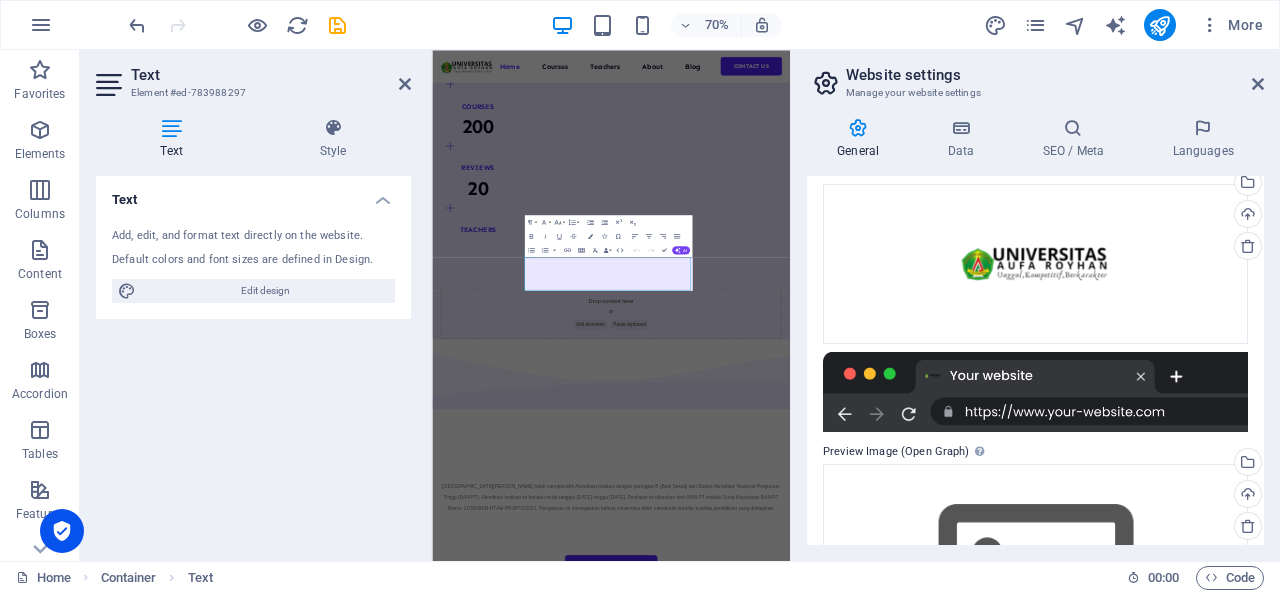 scroll, scrollTop: 1503, scrollLeft: 0, axis: vertical 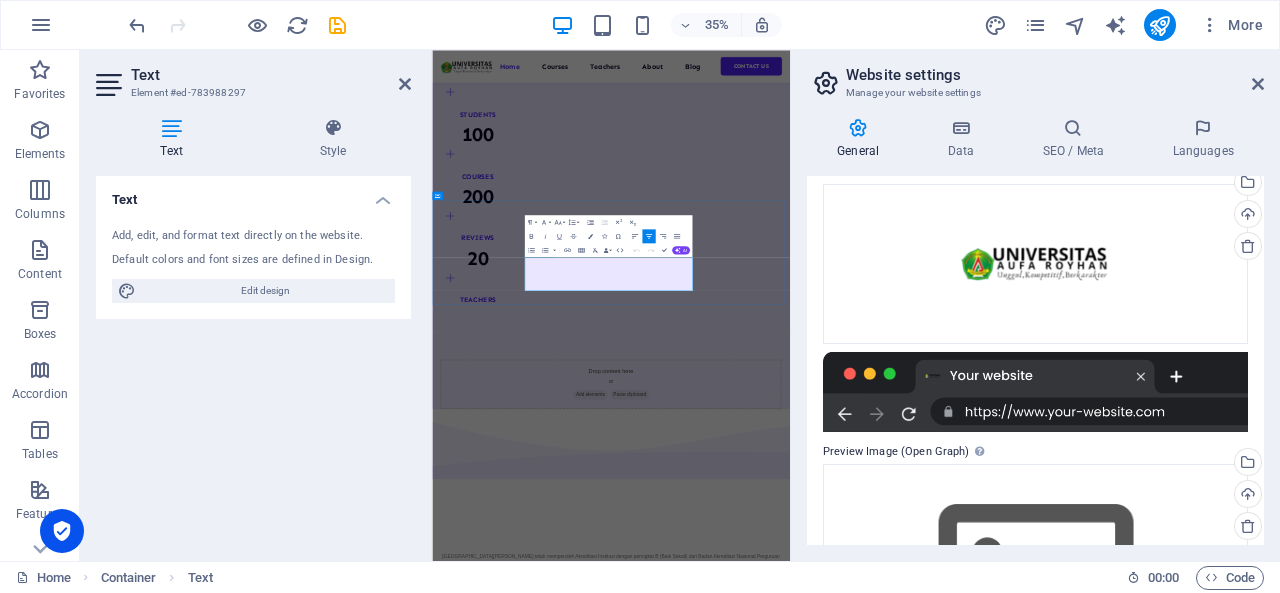 click on "Don’t take our word for it. Have a look at our hundreds of happy clients who got rejuvenated with our treatments." at bounding box center [943, 2018] 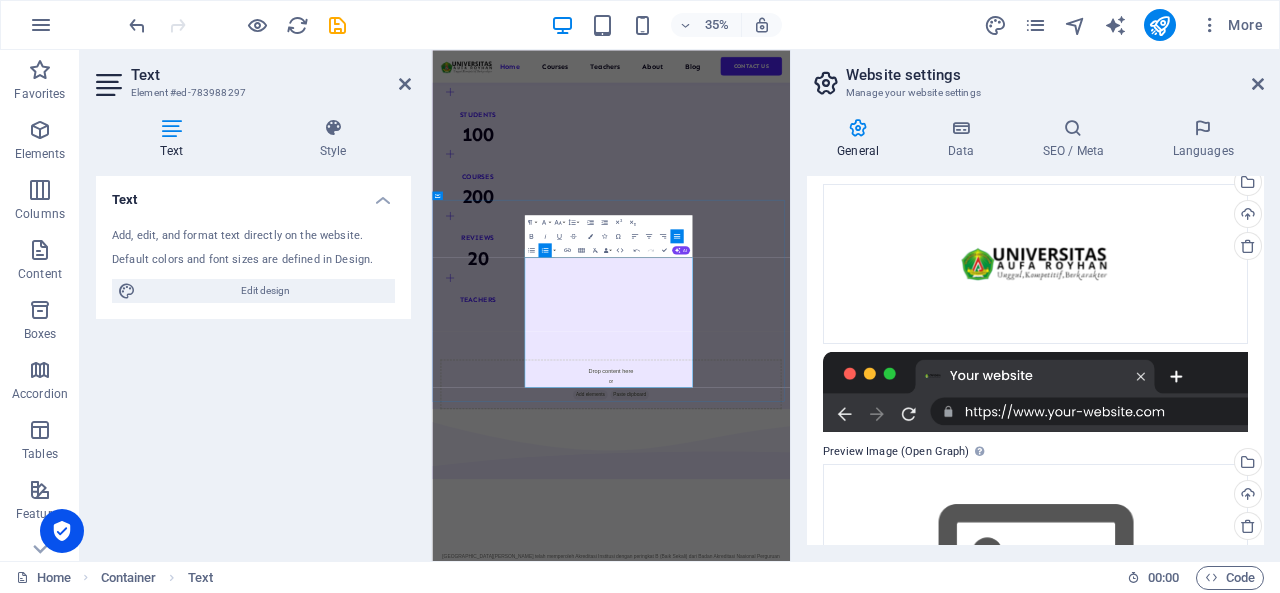 click on "Menyelenggarakan pendidikan dan pengajaran yang bermutu untuk menghasilkan lulusan dengan kompetensi optimal berbasis pengembangan karakter" at bounding box center [971, 2089] 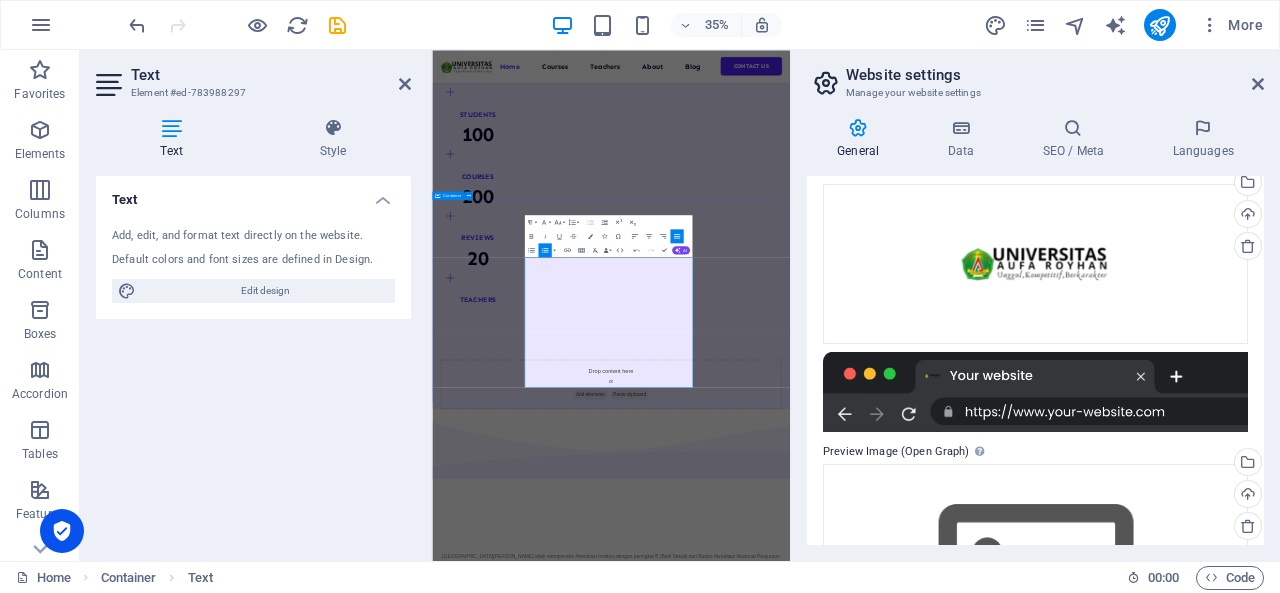 drag, startPoint x: 447, startPoint y: 822, endPoint x: 944, endPoint y: 436, distance: 629.2893 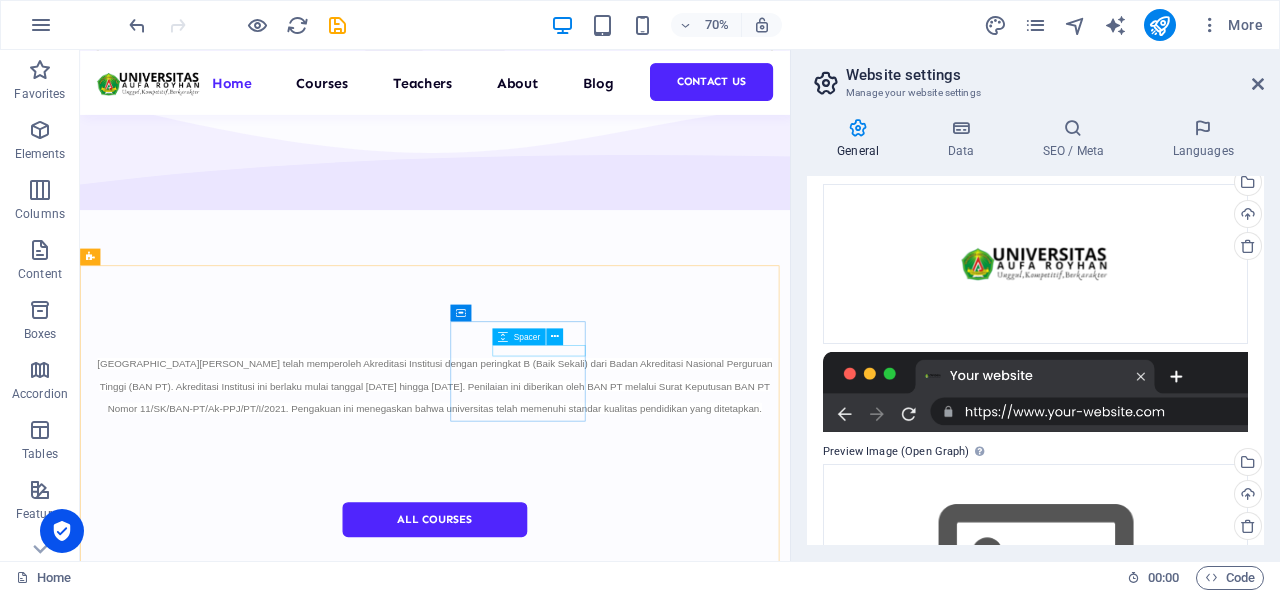scroll, scrollTop: 2400, scrollLeft: 0, axis: vertical 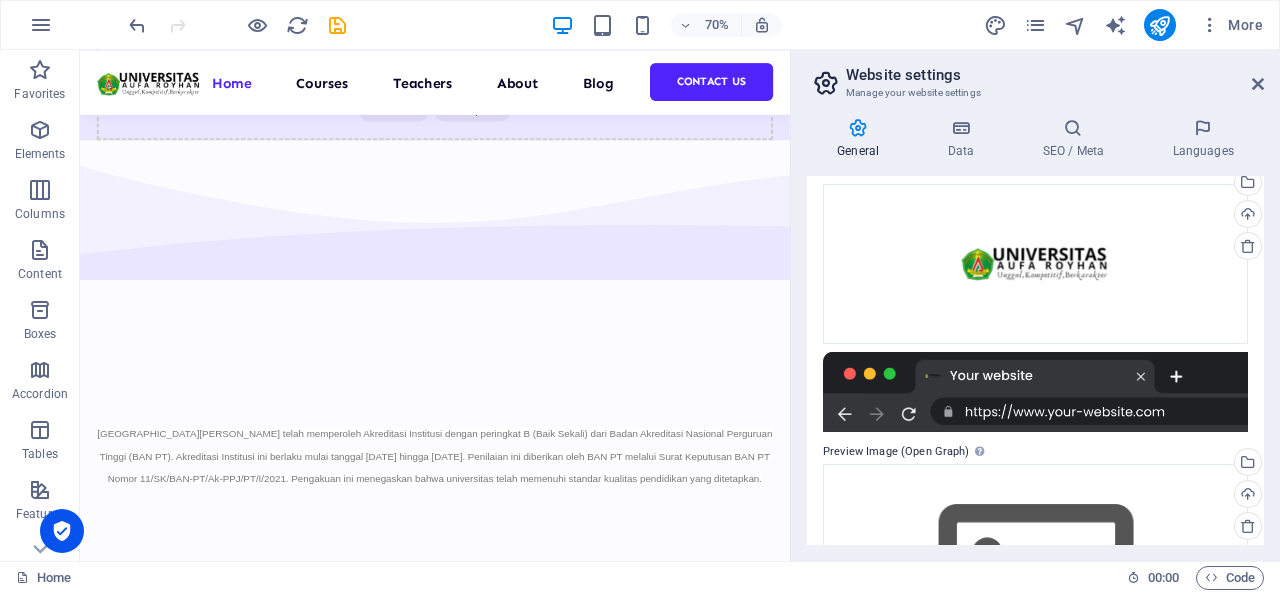 click on "General  Data  SEO / Meta  Languages Website name studi.unar.ac.id Logo Drag files here, click to choose files or select files from Files or our free stock photos & videos Select files from the file manager, stock photos, or upload file(s) Upload Favicon Set the favicon of your website here. A favicon is a small icon shown in the browser tab next to your website title. It helps visitors identify your website. Drag files here, click to choose files or select files from Files or our free stock photos & videos Select files from the file manager, stock photos, or upload file(s) Upload Preview Image (Open Graph) This image will be shown when the website is shared on social networks Drag files here, click to choose files or select files from Files or our free stock photos & videos Select files from the file manager, stock photos, or upload file(s) Upload Contact data for this website. This can be used everywhere on the website and will update automatically. Company studi.unar.ac.id First name Last name Street City" at bounding box center (1035, 331) 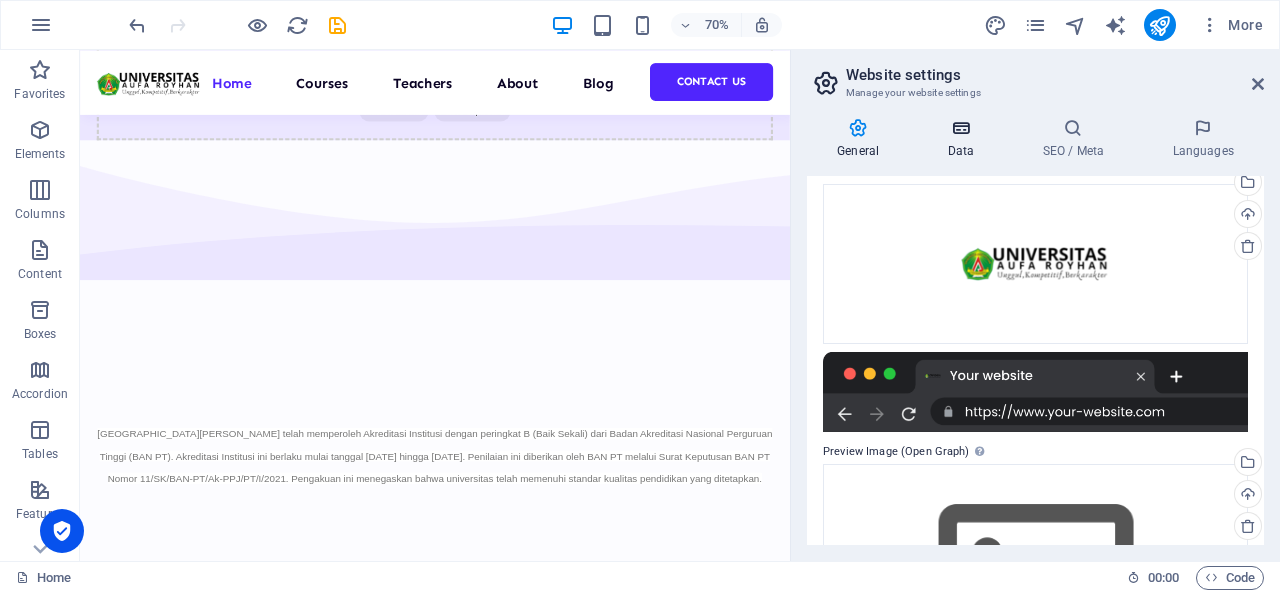 click on "Data" at bounding box center [964, 139] 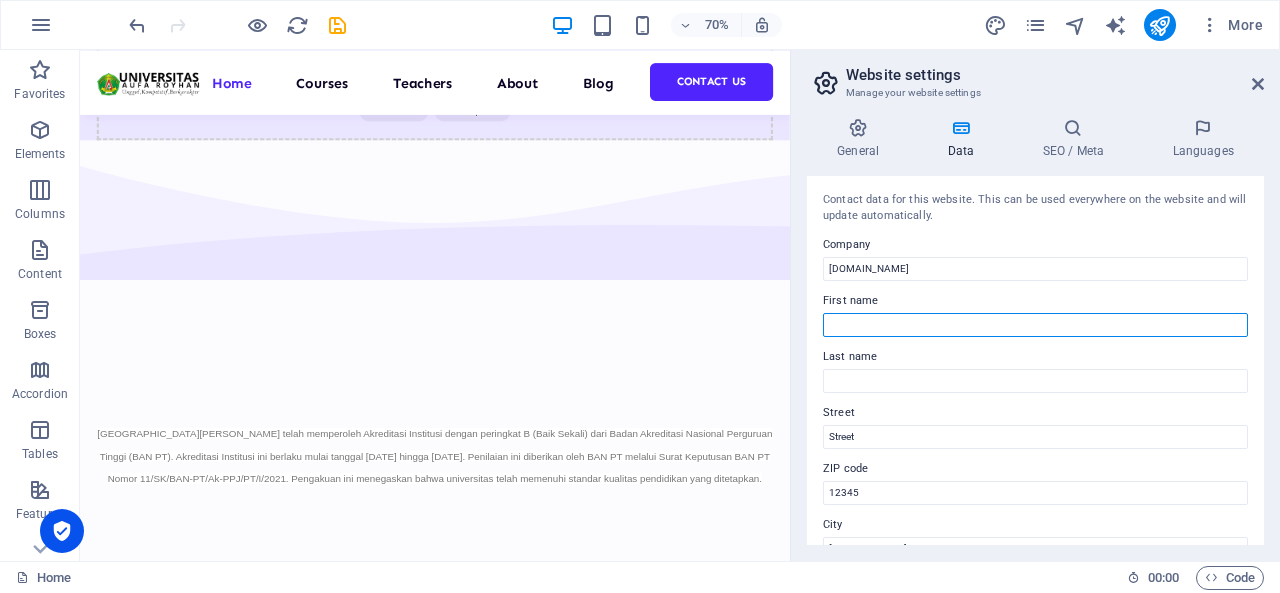 click on "First name" at bounding box center [1035, 325] 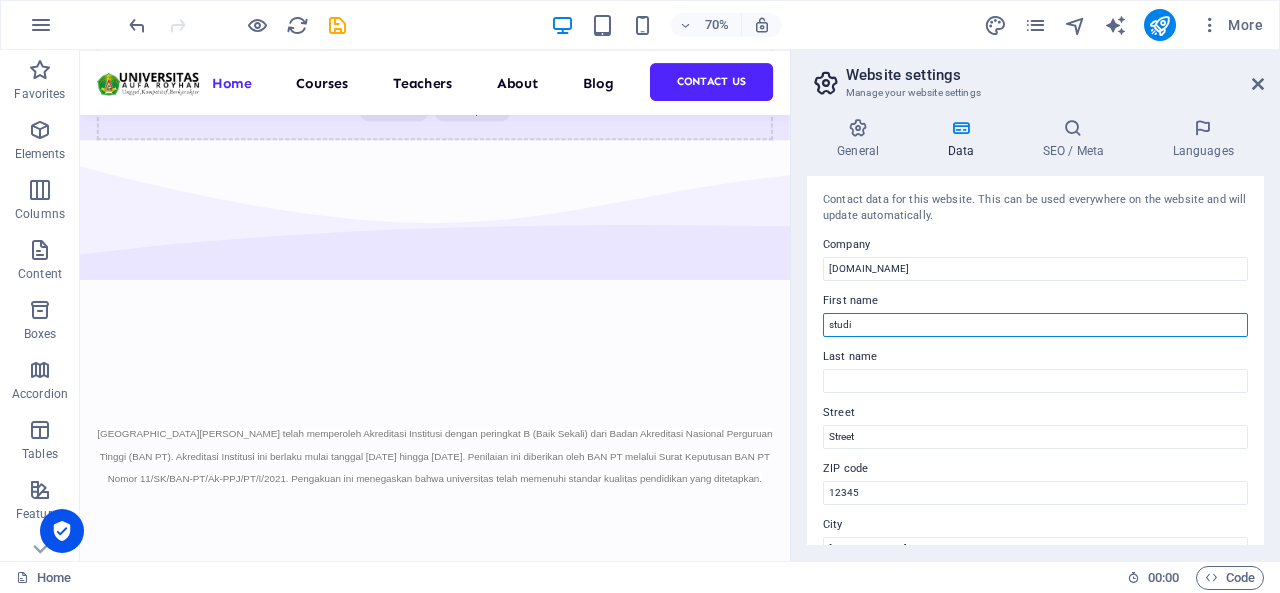 type on "studi" 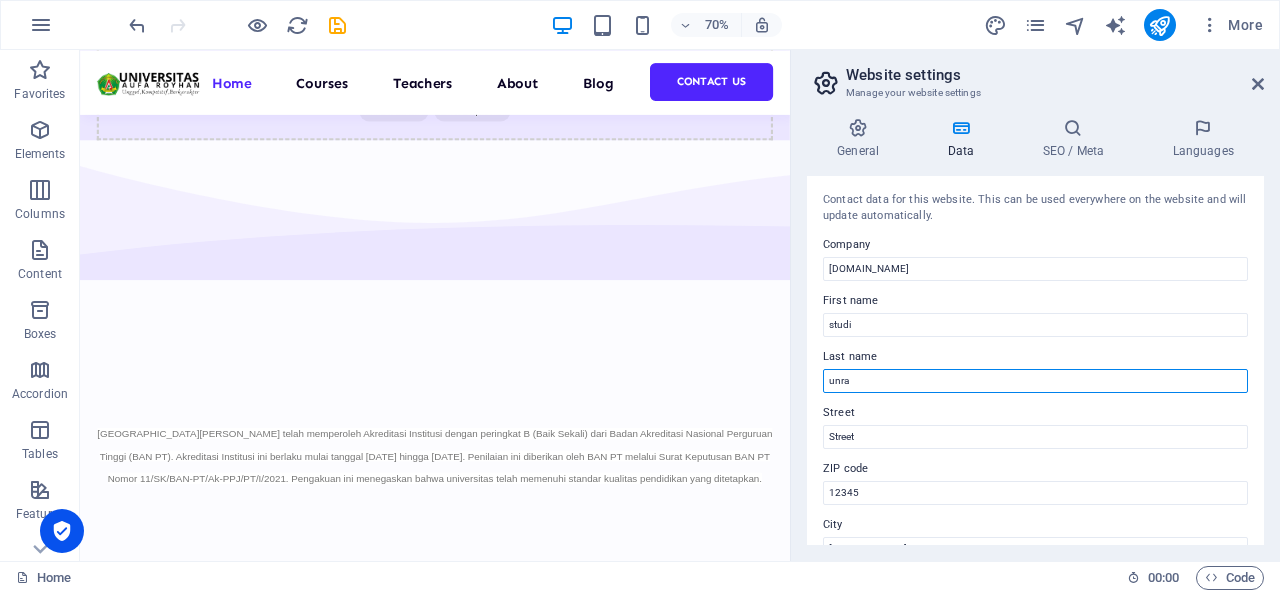 type on "unra" 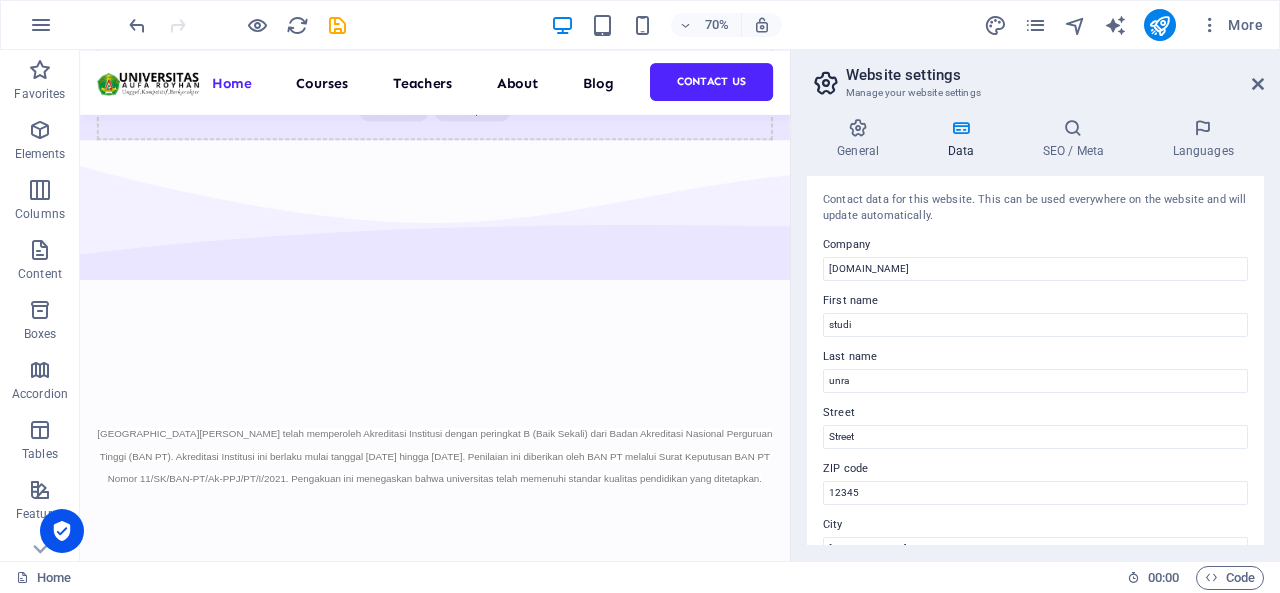 click on "Street" at bounding box center [1035, 413] 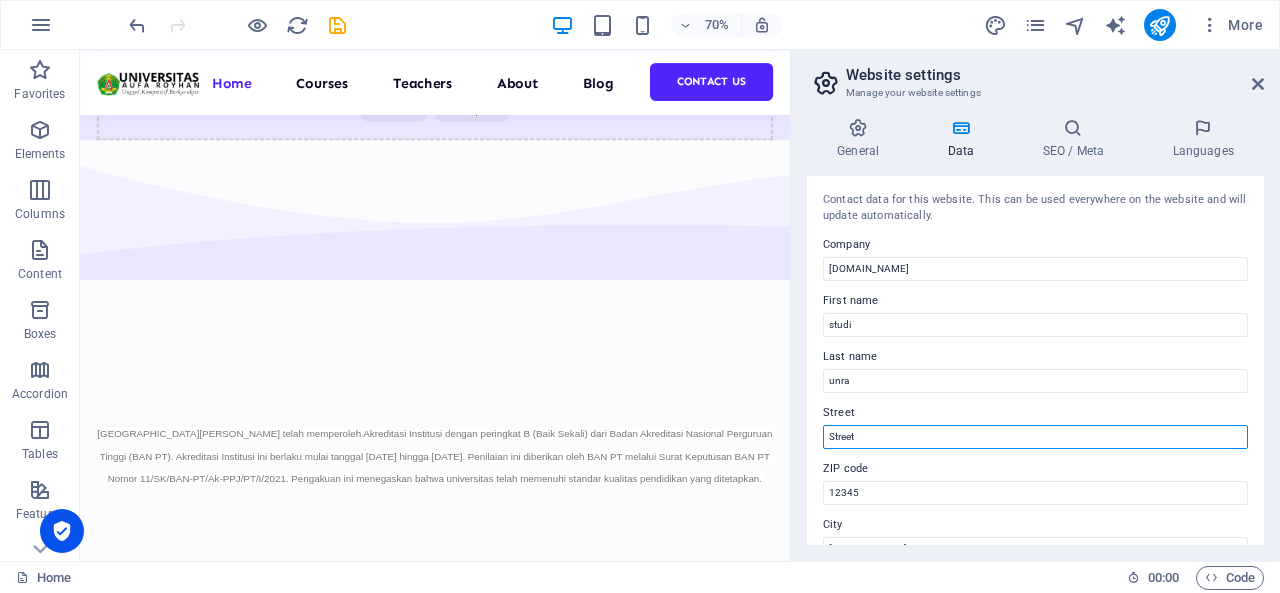 click on "Street" at bounding box center [1035, 437] 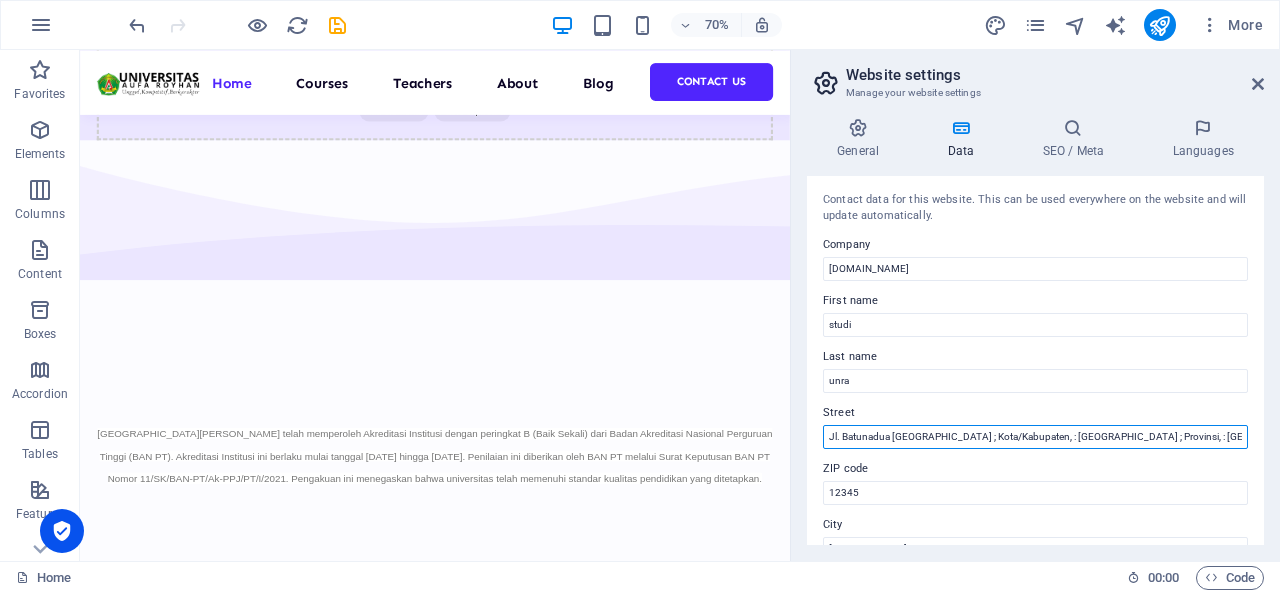 scroll, scrollTop: 0, scrollLeft: 41, axis: horizontal 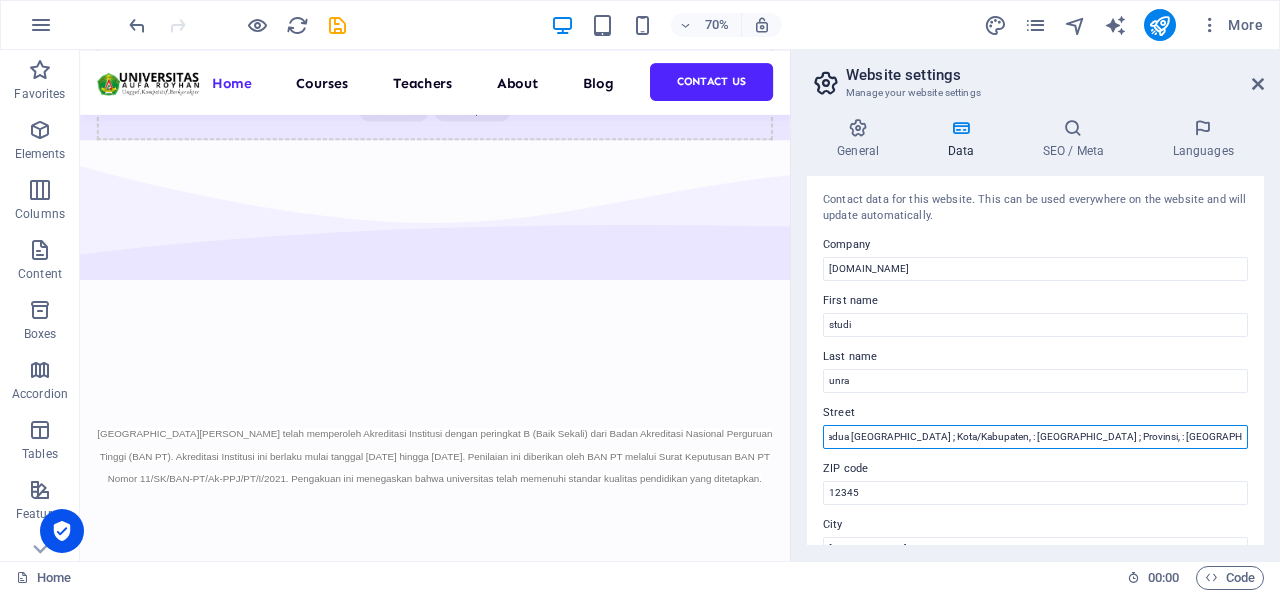 drag, startPoint x: 1126, startPoint y: 444, endPoint x: 1270, endPoint y: 437, distance: 144.17004 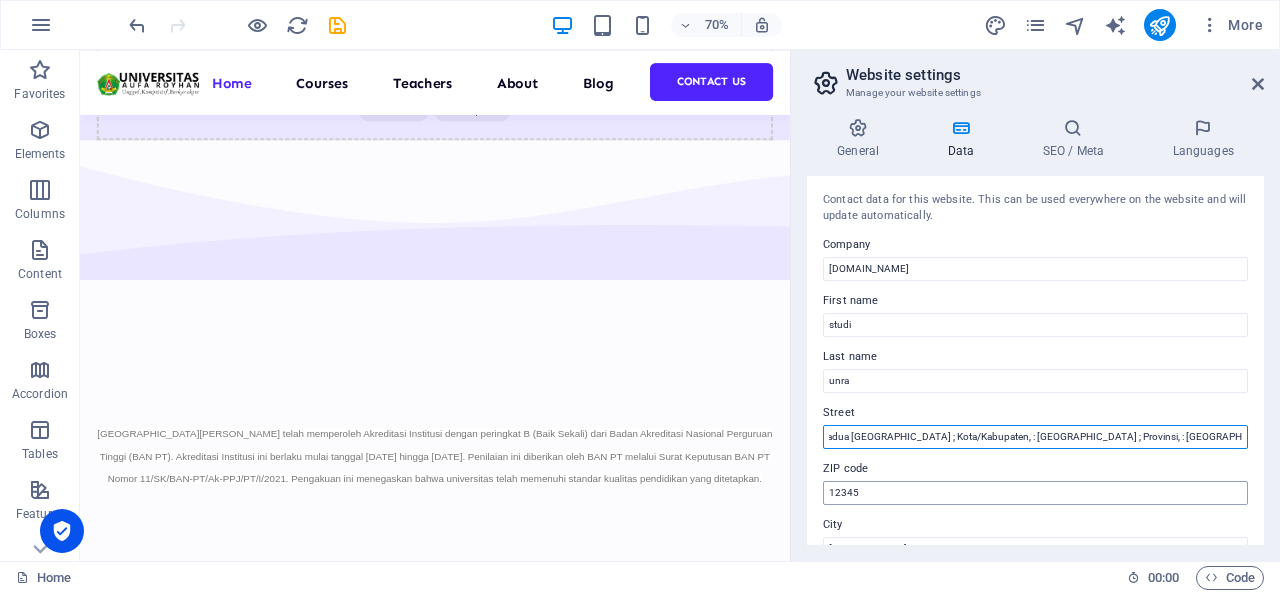 scroll, scrollTop: 200, scrollLeft: 0, axis: vertical 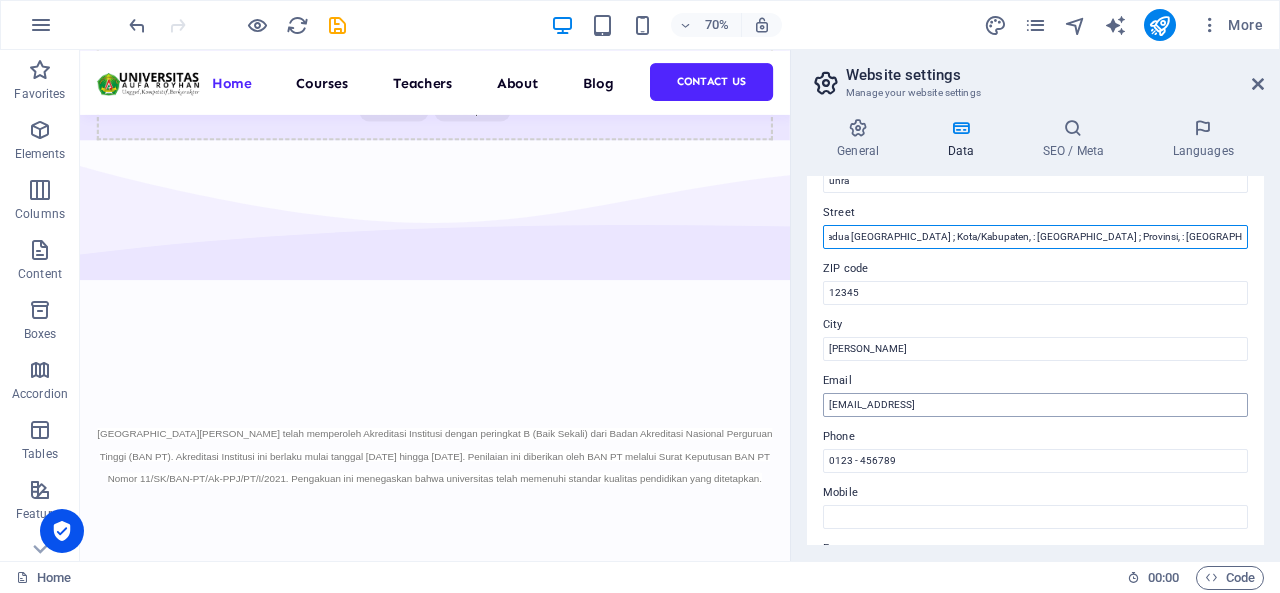 type on "Jl. Batunadua Ujung Gurap Baruas ; Kota/Kabupaten, : Padang Sidempuan ; Provinsi, : Sumatera Utara" 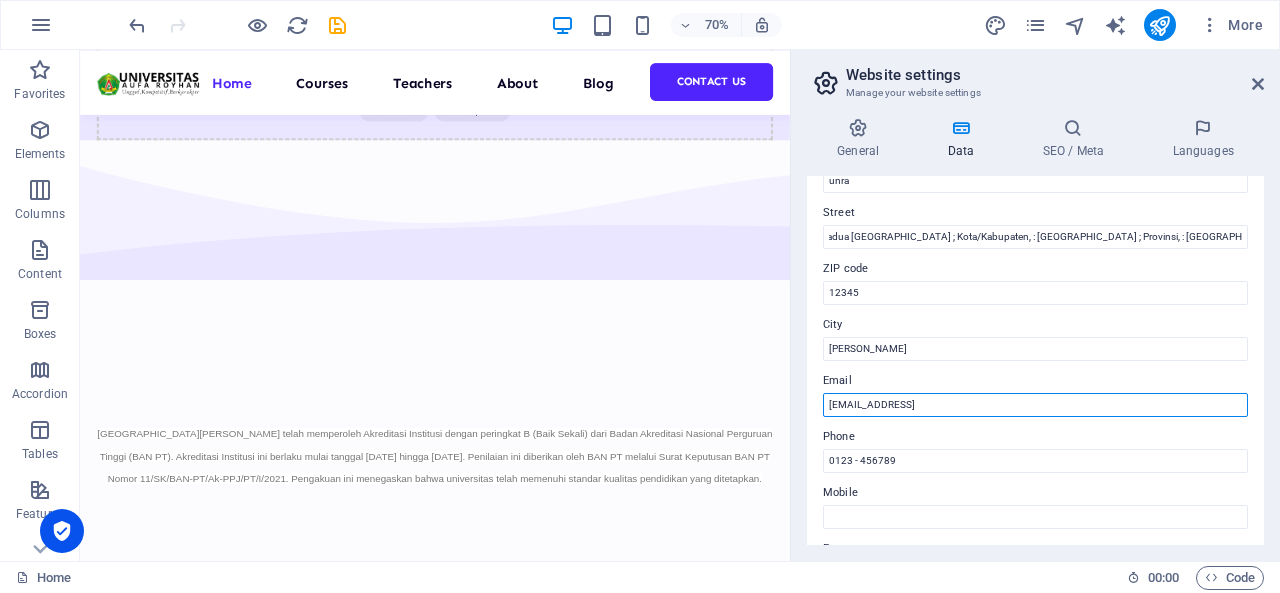 scroll, scrollTop: 0, scrollLeft: 0, axis: both 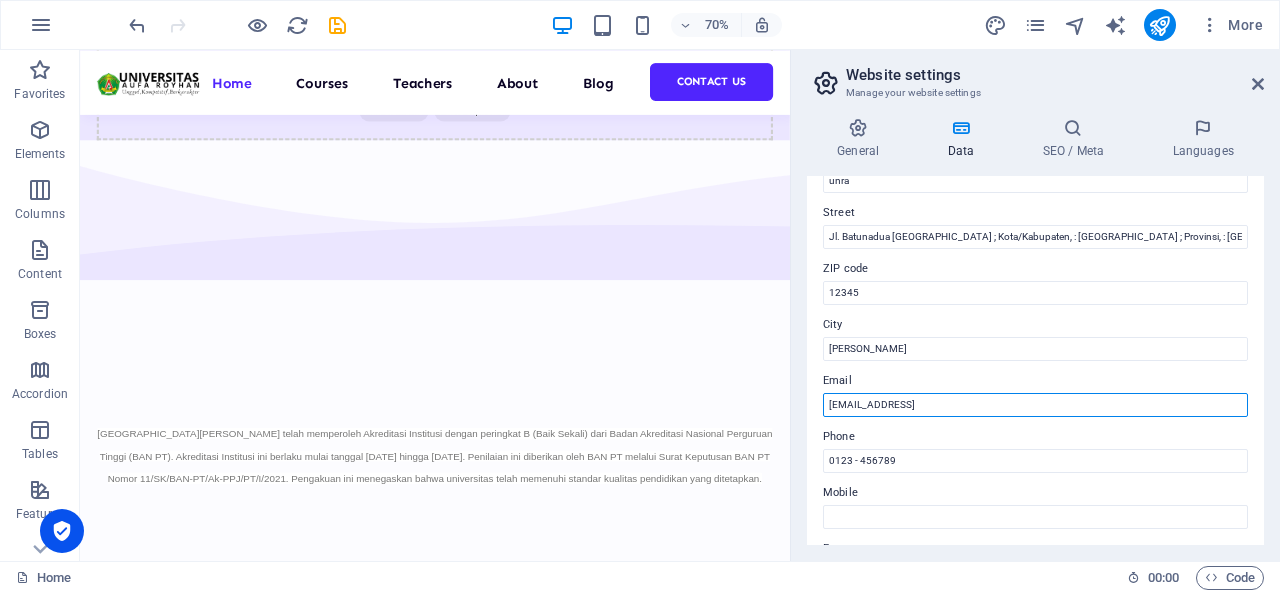 click on "28b39dd22fea4dbaea16608f8db72d@cpanel.local" at bounding box center (1035, 405) 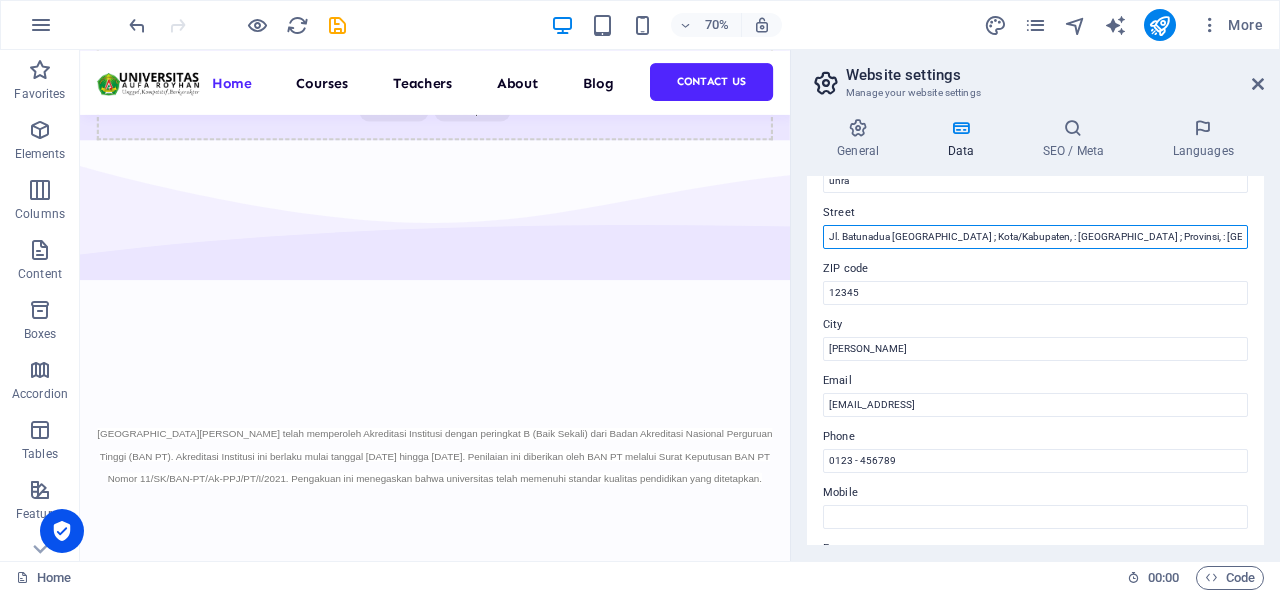 drag, startPoint x: 1156, startPoint y: 237, endPoint x: 1067, endPoint y: 242, distance: 89.140335 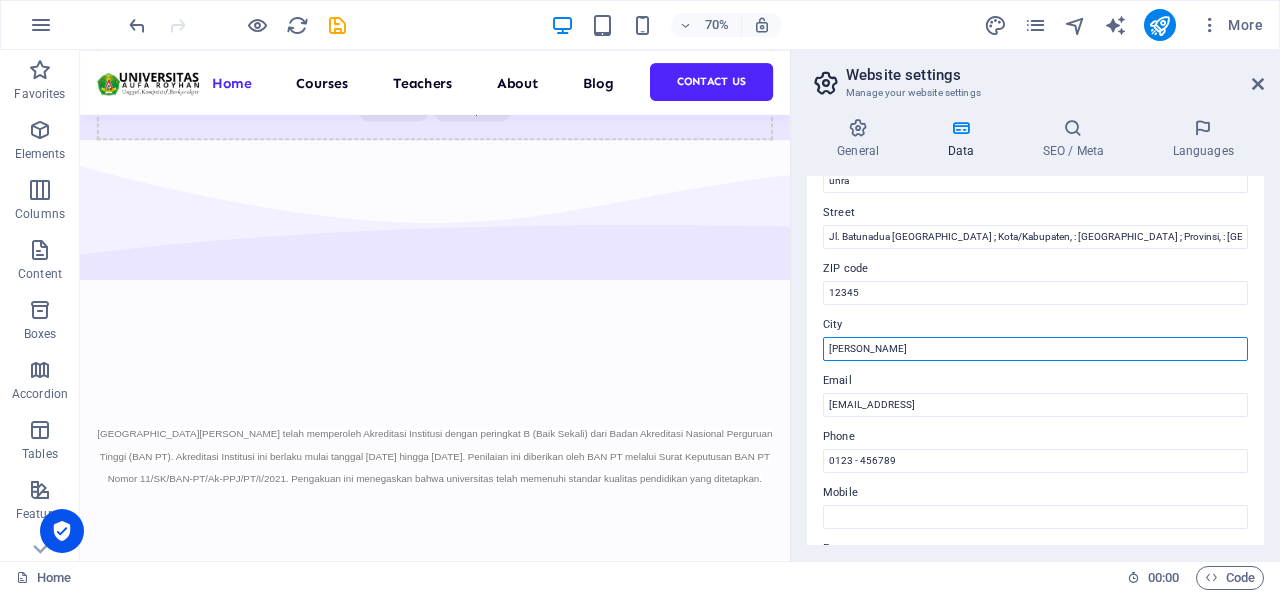 click on "Berlin" at bounding box center [1035, 349] 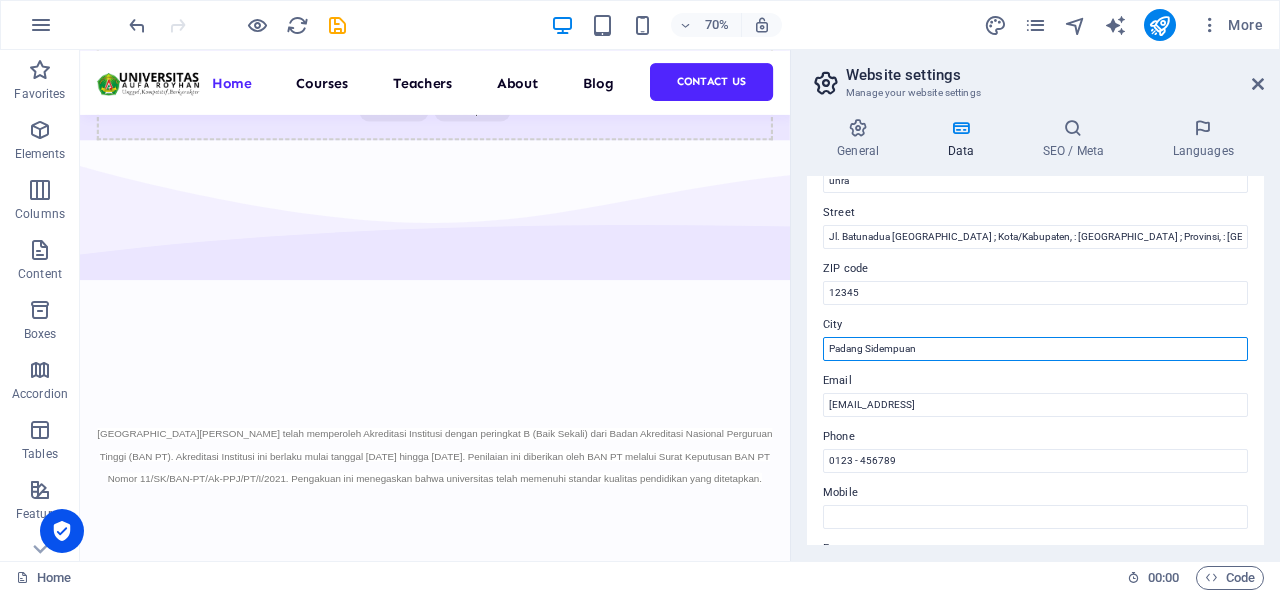 type on "Padang Sidempuan" 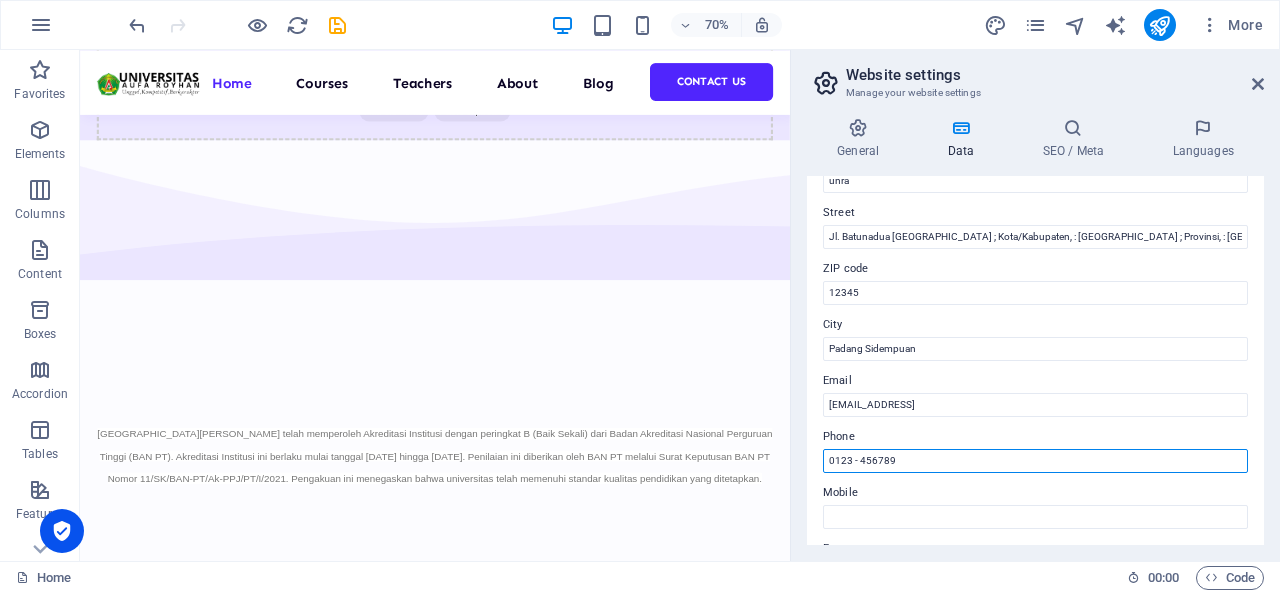 click on "0123 - 456789" at bounding box center (1035, 461) 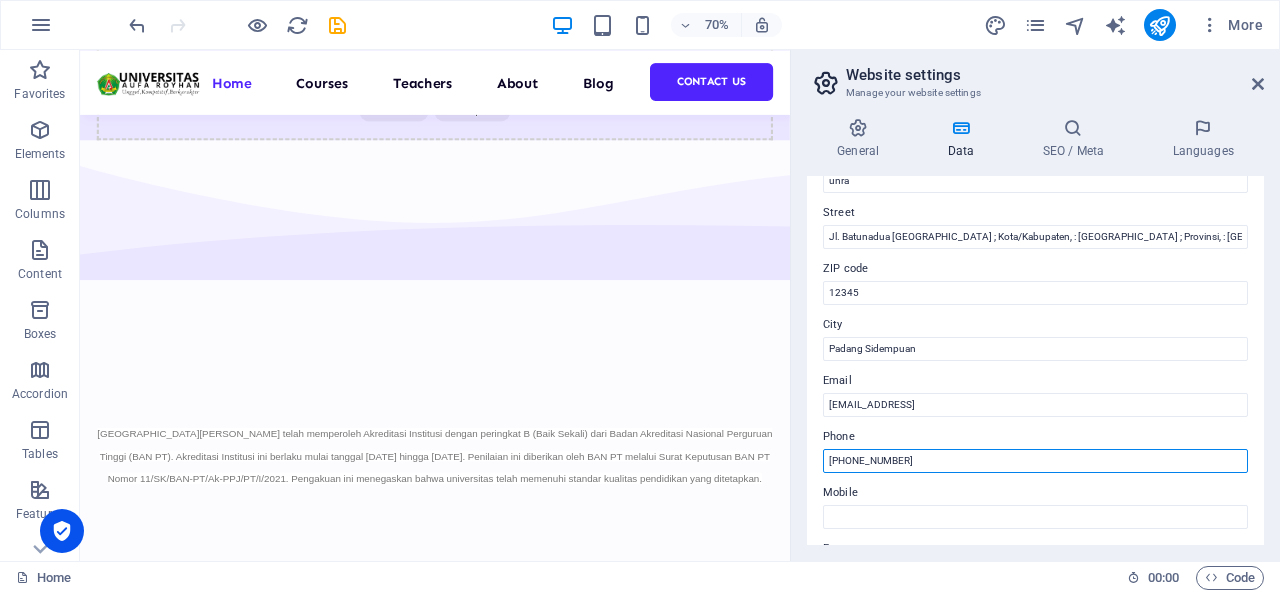 type on "(0634) 7009557" 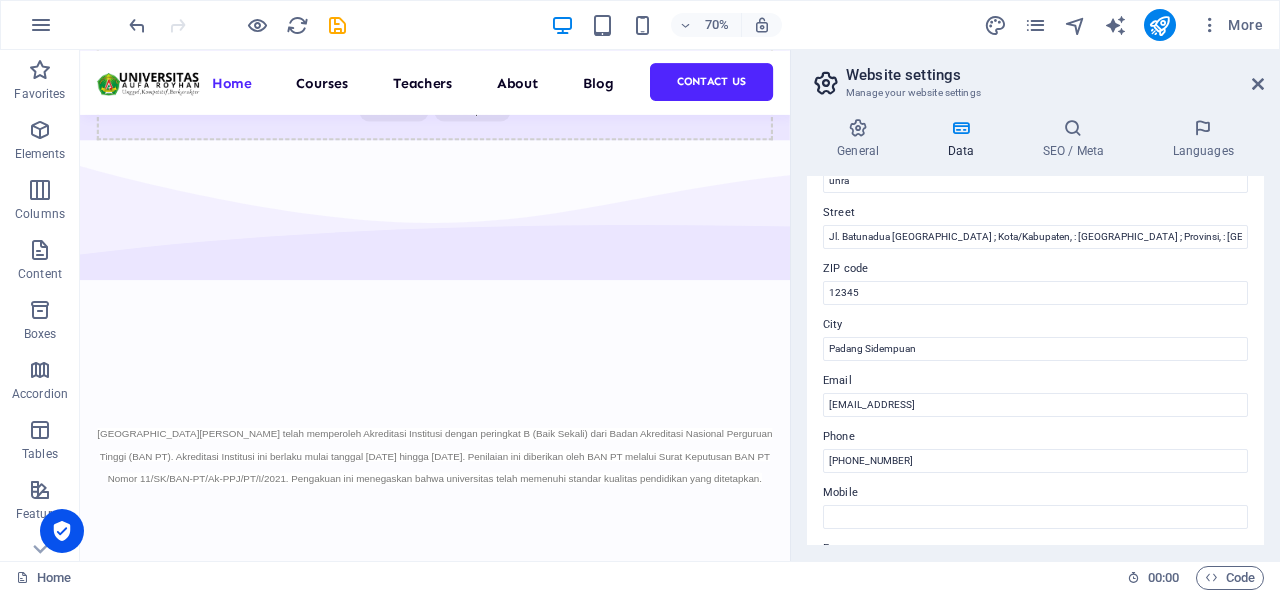 click on "Phone" at bounding box center [1035, 437] 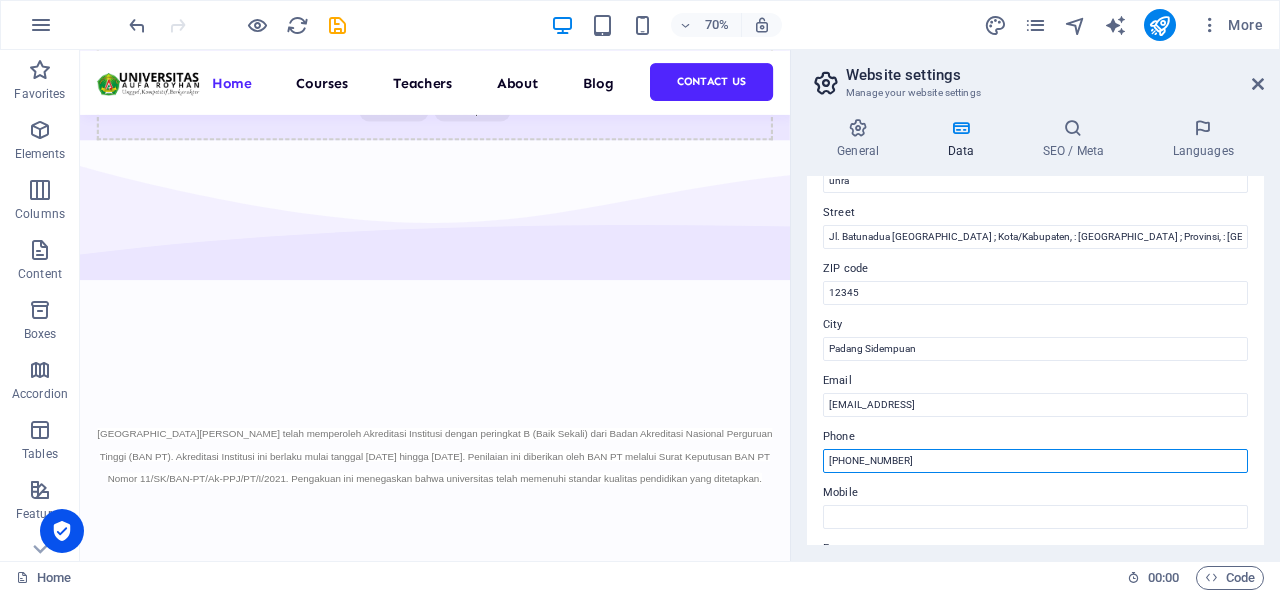 click on "(0634) 7009557" at bounding box center (1035, 461) 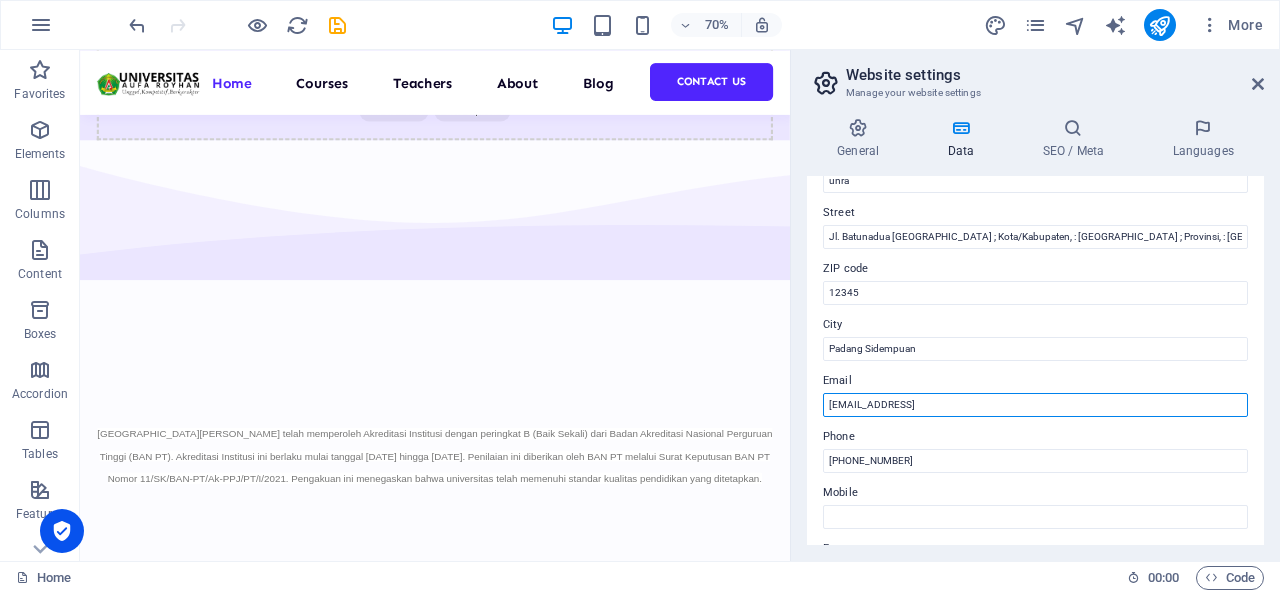 click on "28b39dd22fea4dbaea16608f8db72d@cpanel.local" at bounding box center [1035, 405] 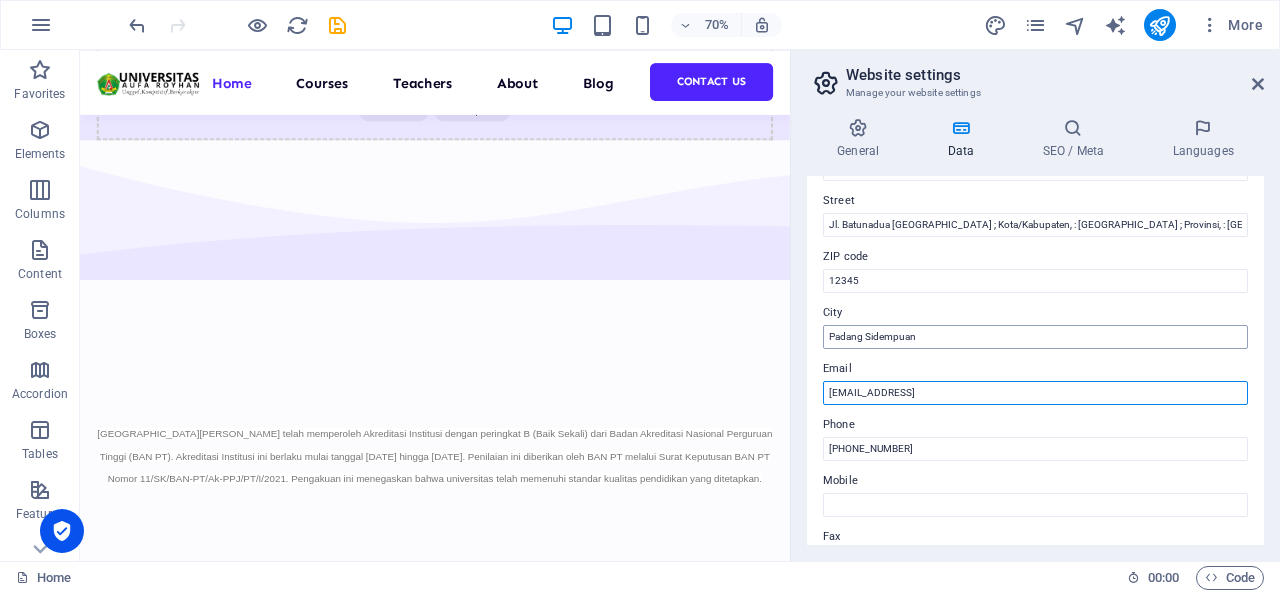 scroll, scrollTop: 100, scrollLeft: 0, axis: vertical 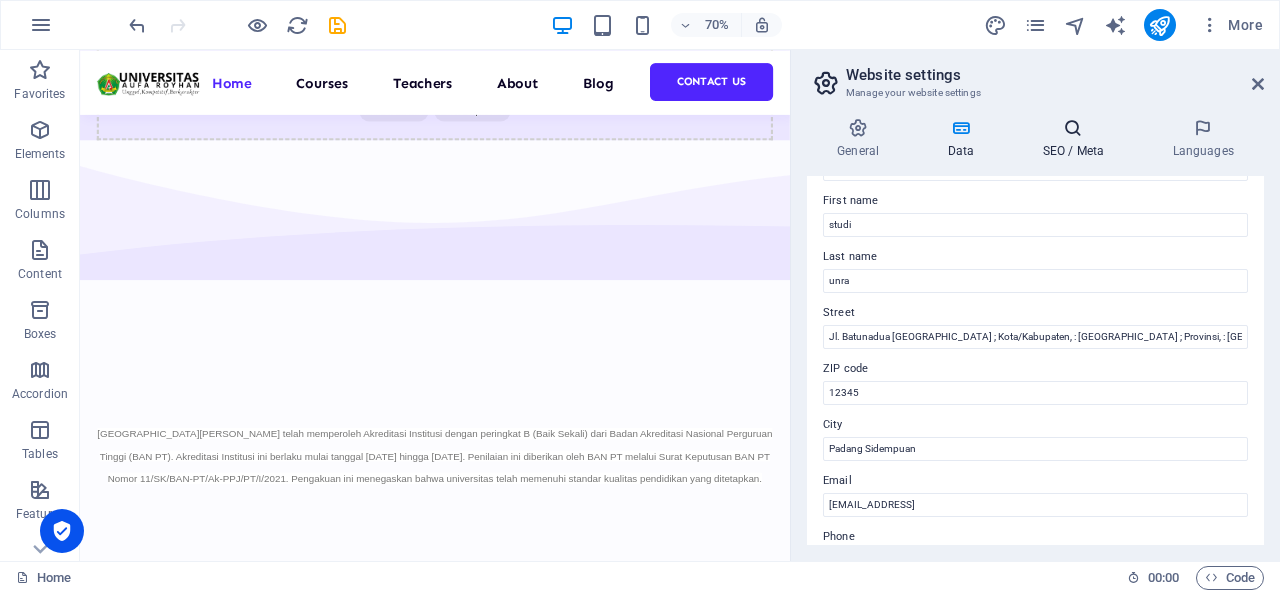 click on "SEO / Meta" at bounding box center (1077, 139) 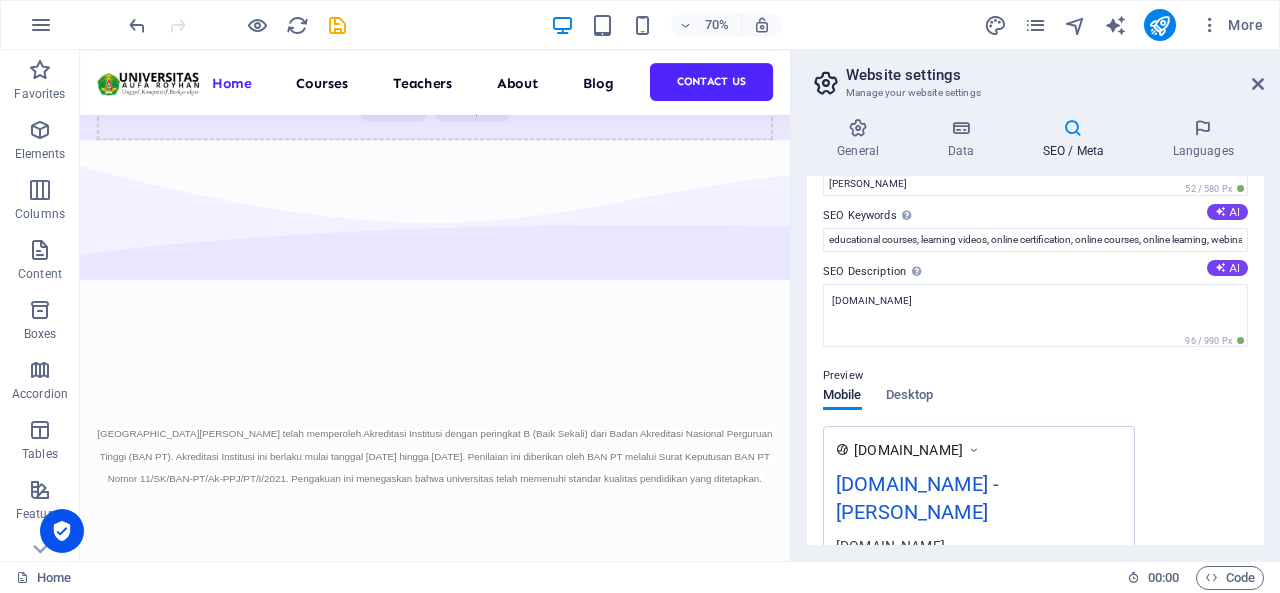 scroll, scrollTop: 0, scrollLeft: 0, axis: both 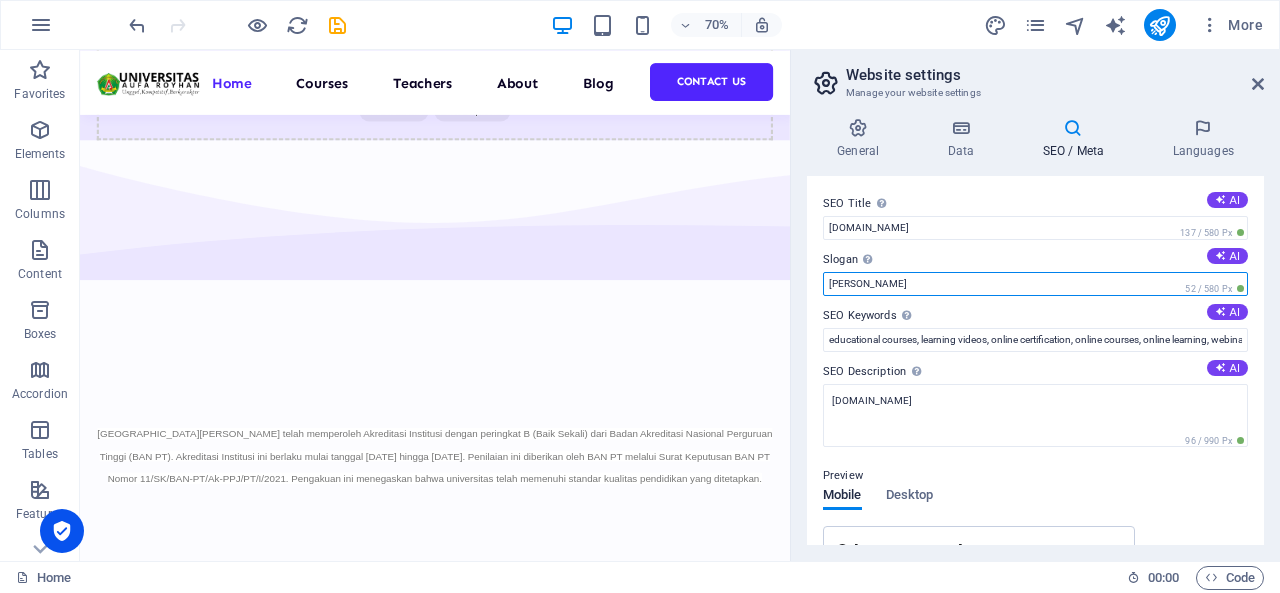 click on "Berlin" at bounding box center (1035, 284) 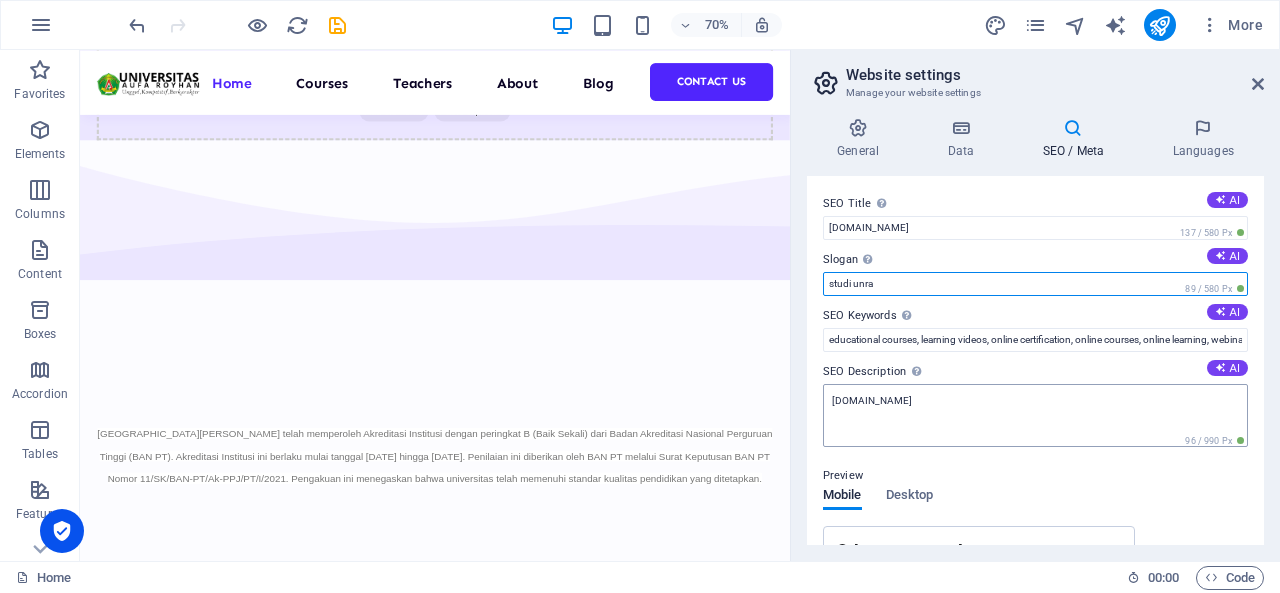 type on "studi unra" 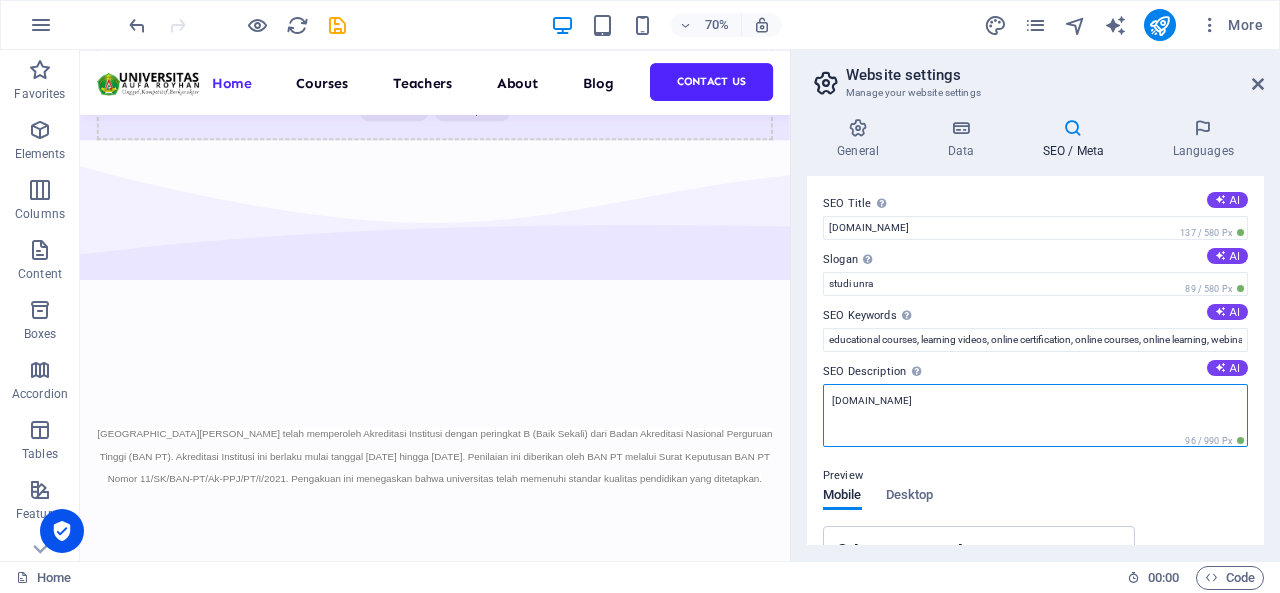click on "studi.unar.ac.id" at bounding box center [1035, 415] 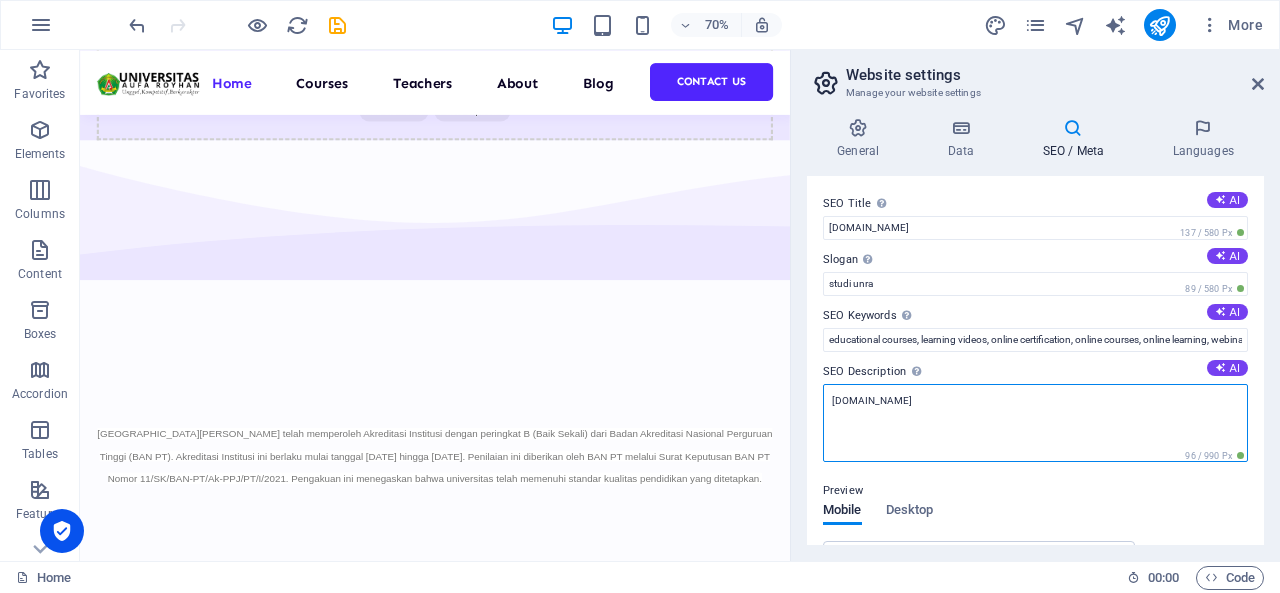 click on "studi.unar.ac.id" at bounding box center [1035, 423] 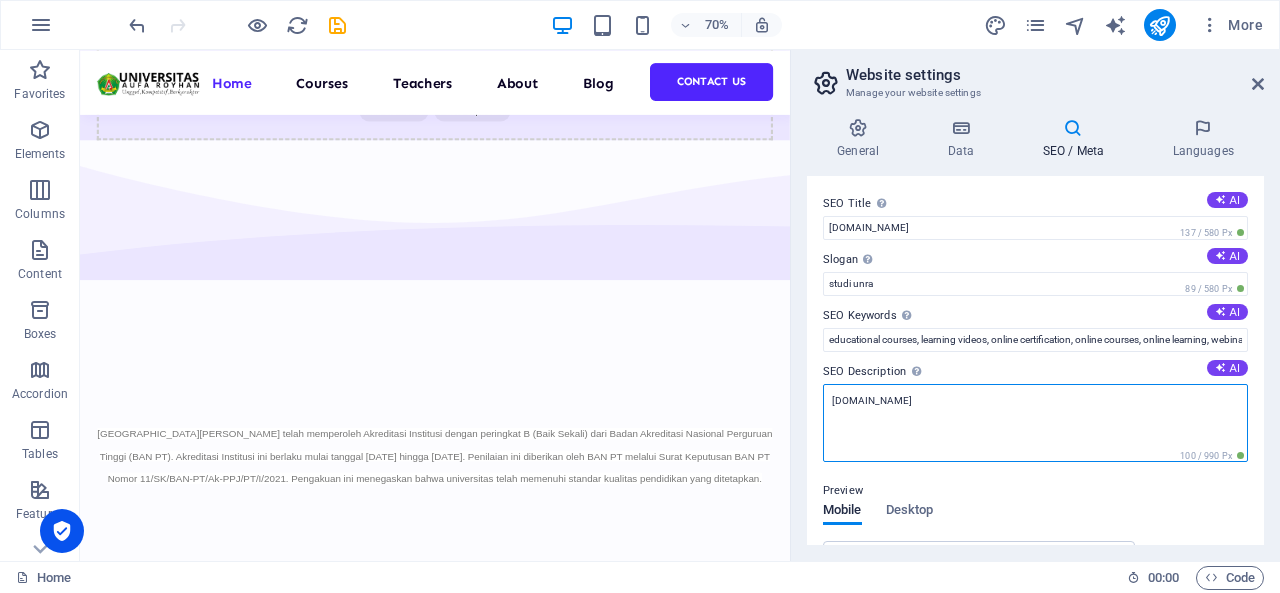 paste on "Universitas Aufa Royhan (UNAR) terletak di Kota Padangsidimpuan, Sumatera Utara adalah sebuah perguruan tinggi terkemuka yang berkomitmen untuk menciptakan generasi unggul dan berkarakter melalui pendidikan berkualitas, penelitian inovatif, dan pengabdian masyarakat yang berdampak luas. Terletak di tengah lingkungan yang kondusif untuk belajar dan berkembang, UNAR menawarkan suasana akademik yang dinamis dan inspiratif bagi mahasiswa dari berbagai disiplin ilmu." 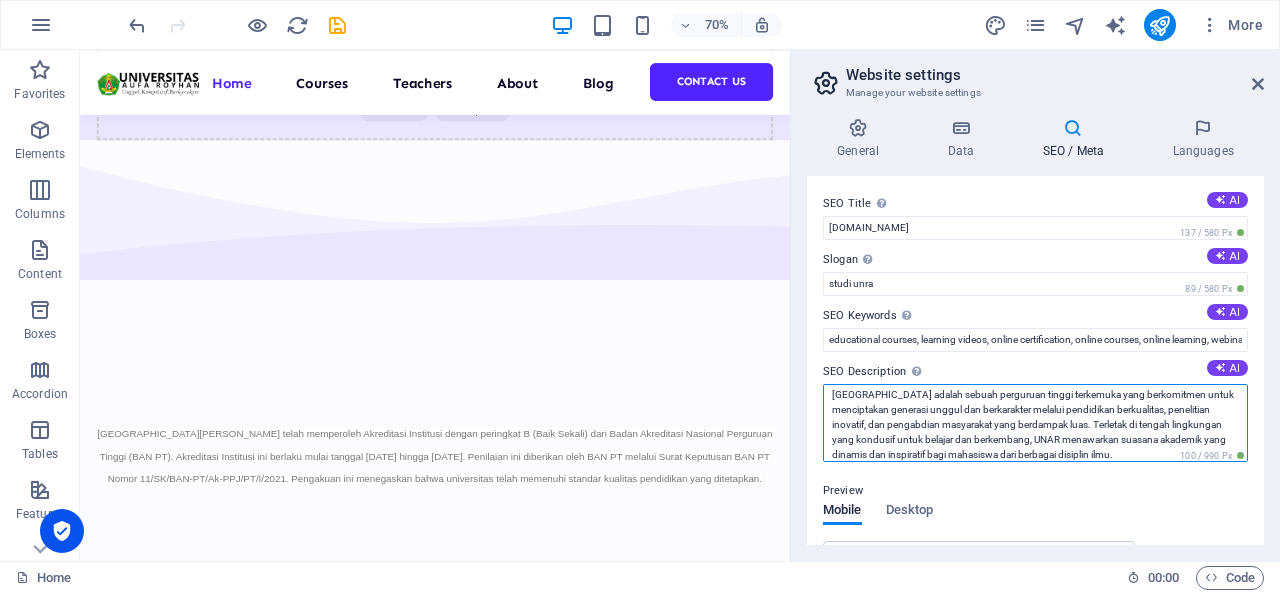 scroll, scrollTop: 0, scrollLeft: 0, axis: both 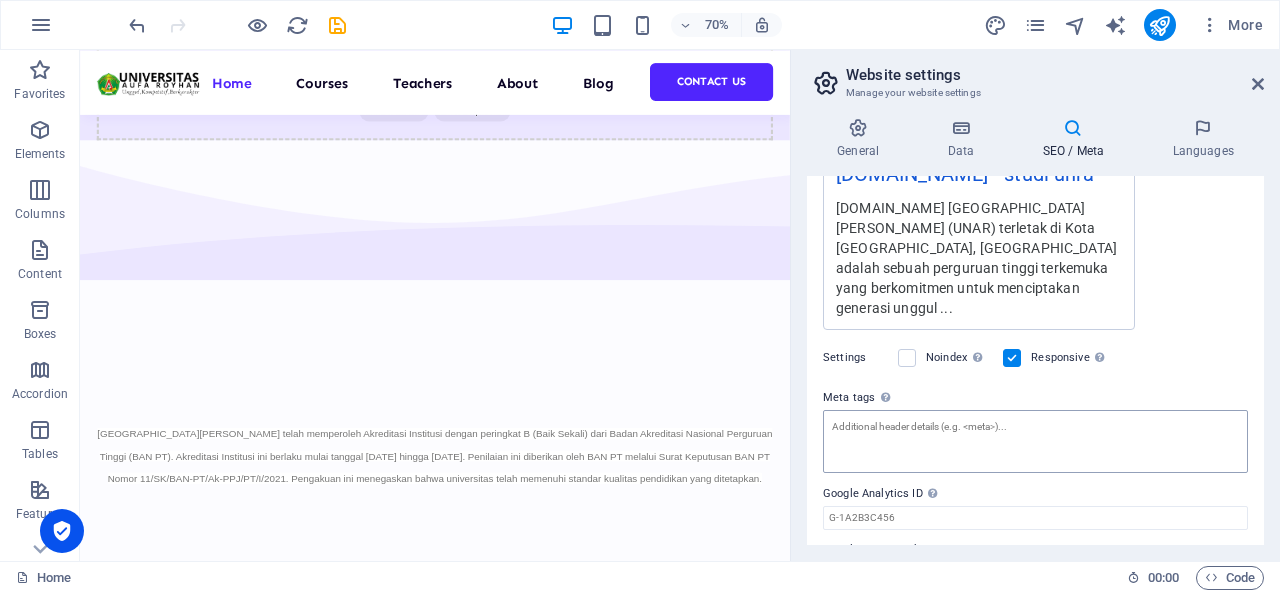 type on "studi.unar.ac.id
Universitas Aufa Royhan (UNAR) terletak di Kota Padangsidimpuan, Sumatera Utara adalah sebuah perguruan tinggi terkemuka yang berkomitmen untuk menciptakan generasi unggul dan berkarakter melalui pendidikan berkualitas, penelitian inovatif, dan pengabdian masyarakat yang berdampak luas. Terletak di tengah lingkungan yang kondusif untuk belajar dan berkembang, UNAR menawarkan suasana akademik yang dinamis dan inspiratif bagi mahasiswa dari berbagai disiplin ilmu." 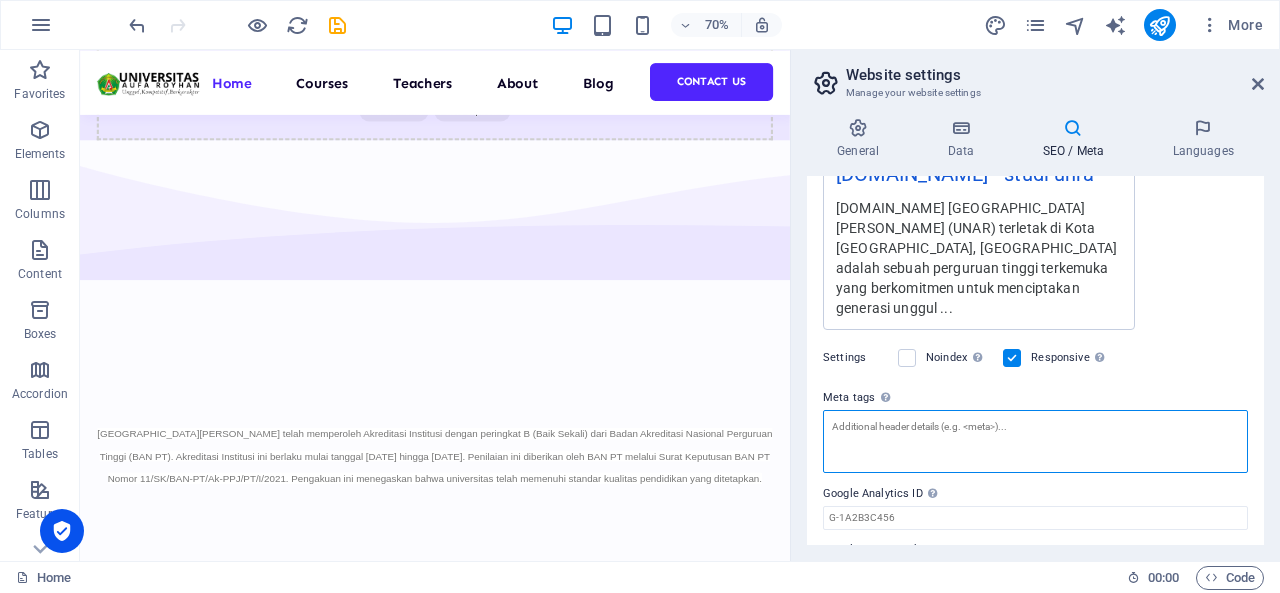 scroll, scrollTop: 410, scrollLeft: 0, axis: vertical 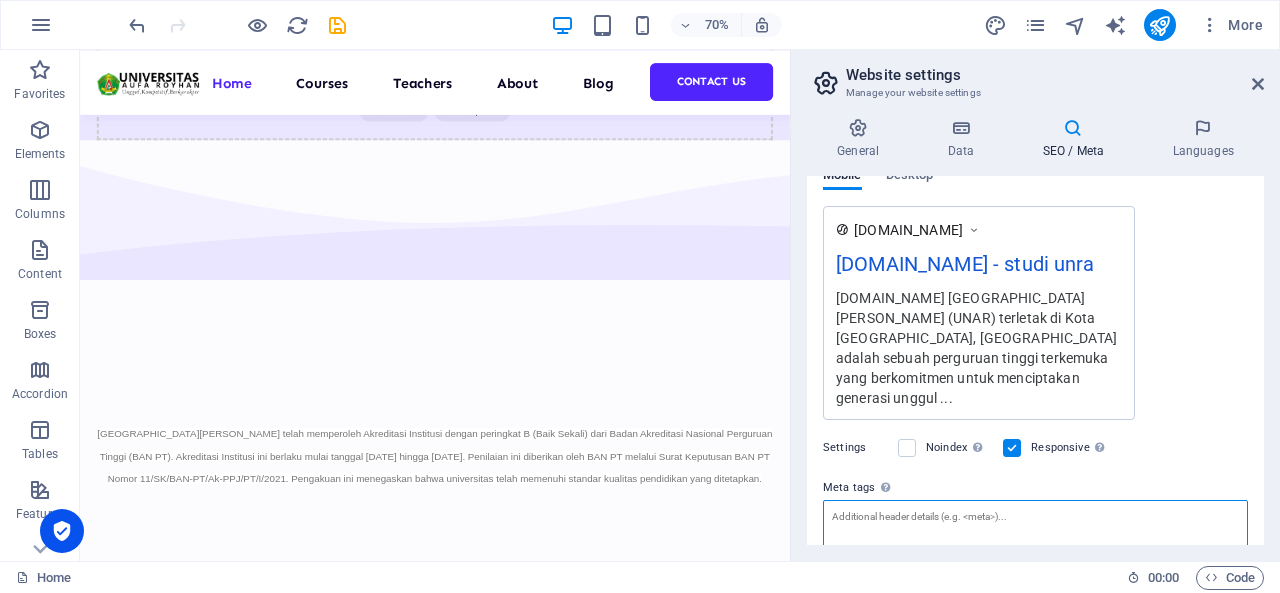 click on "Meta tags Enter HTML code here that will be placed inside the  tags of your website. Please note that your website may not function if you include code with errors." at bounding box center (1035, 531) 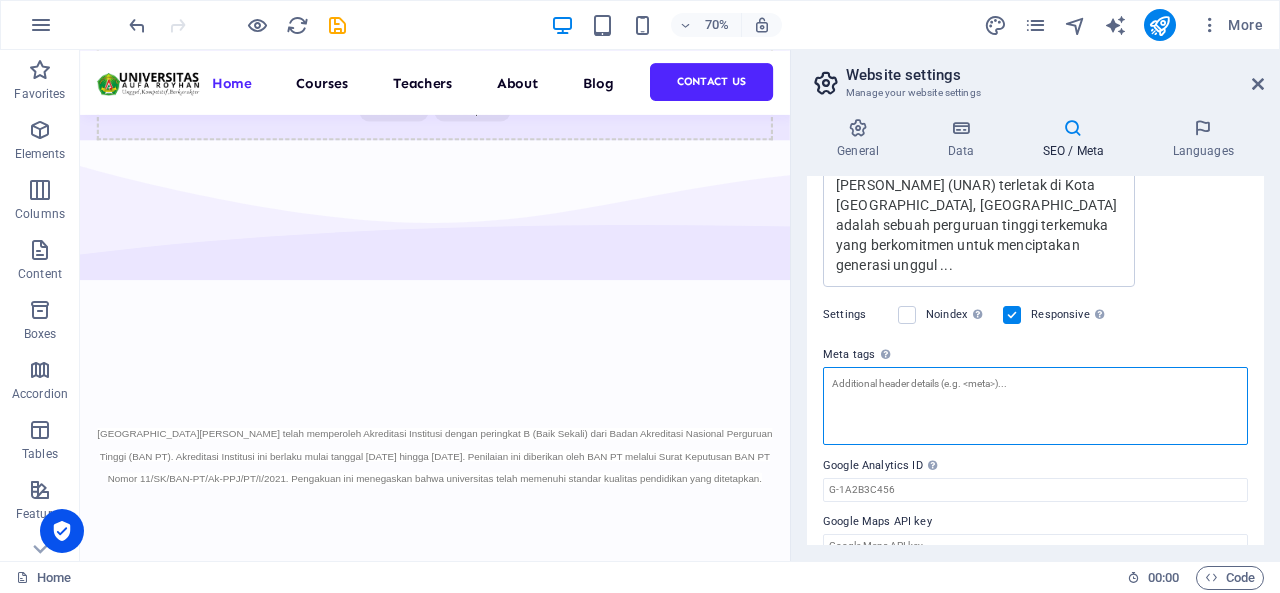 scroll, scrollTop: 459, scrollLeft: 0, axis: vertical 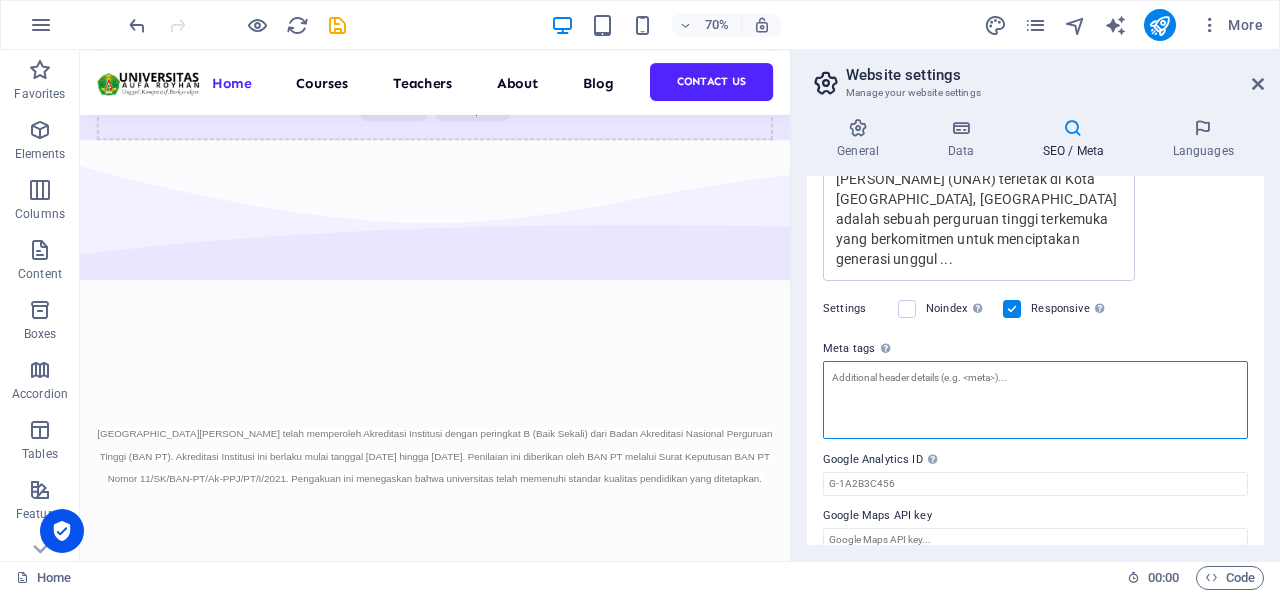 click on "Meta tags Enter HTML code here that will be placed inside the  tags of your website. Please note that your website may not function if you include code with errors." at bounding box center [1035, 400] 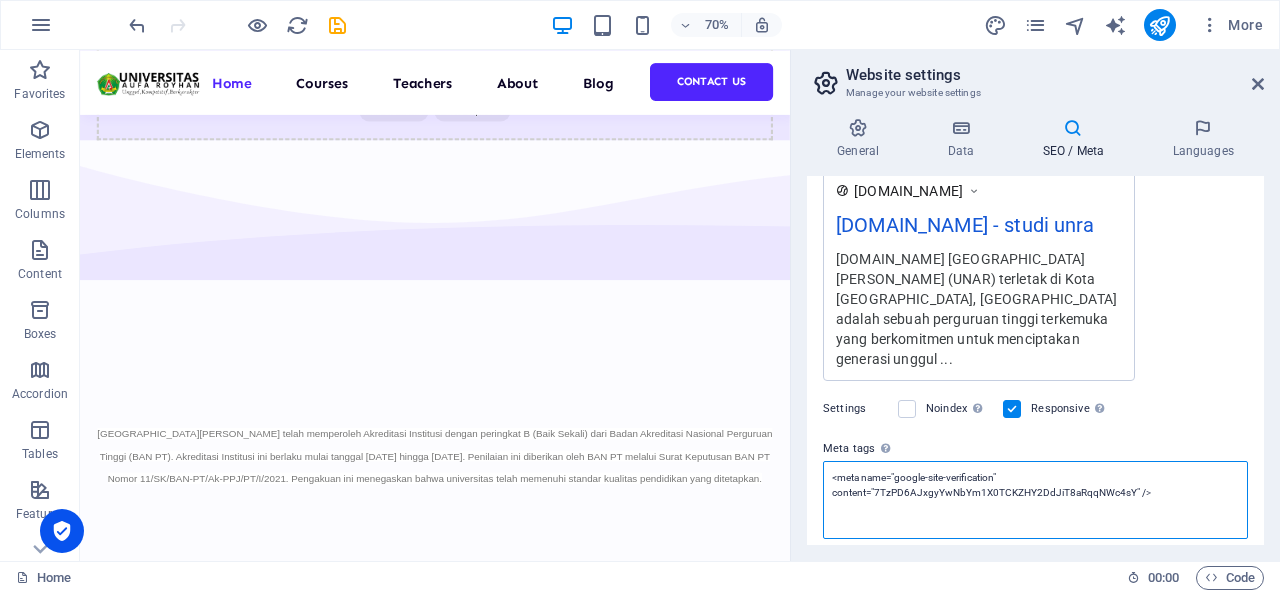 scroll, scrollTop: 459, scrollLeft: 0, axis: vertical 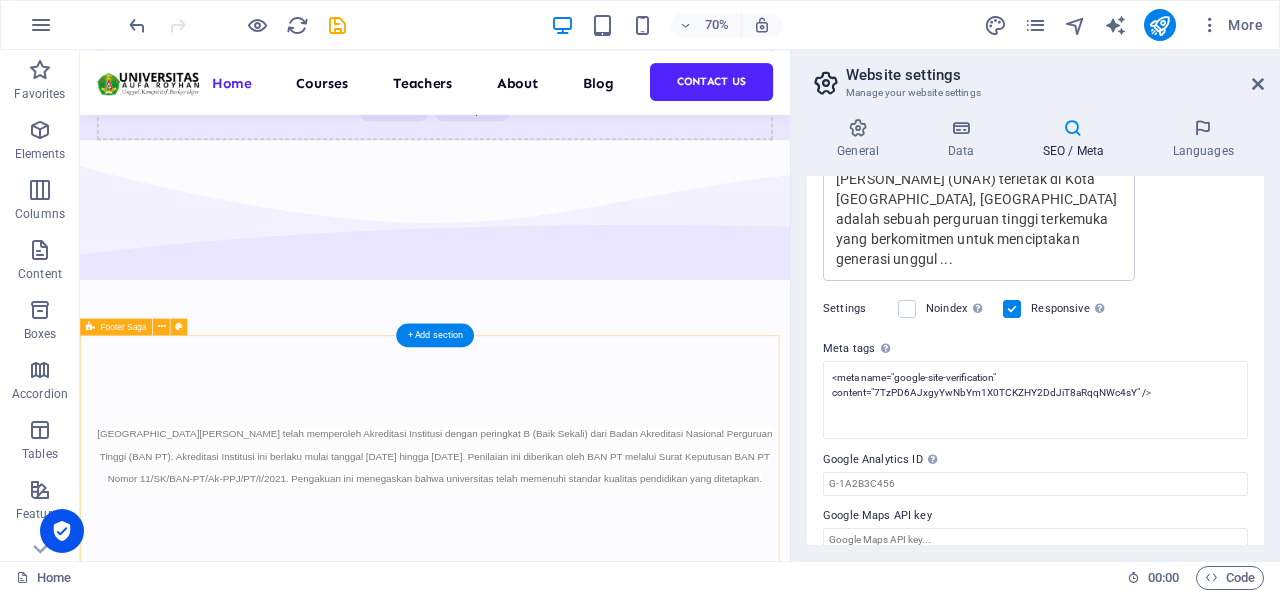 type on "<meta name="google-site-verification" content="7TzPD6AJxgyYwNbYm1X0TCKZHY2DdJiT8aRqqNWc4sY">" 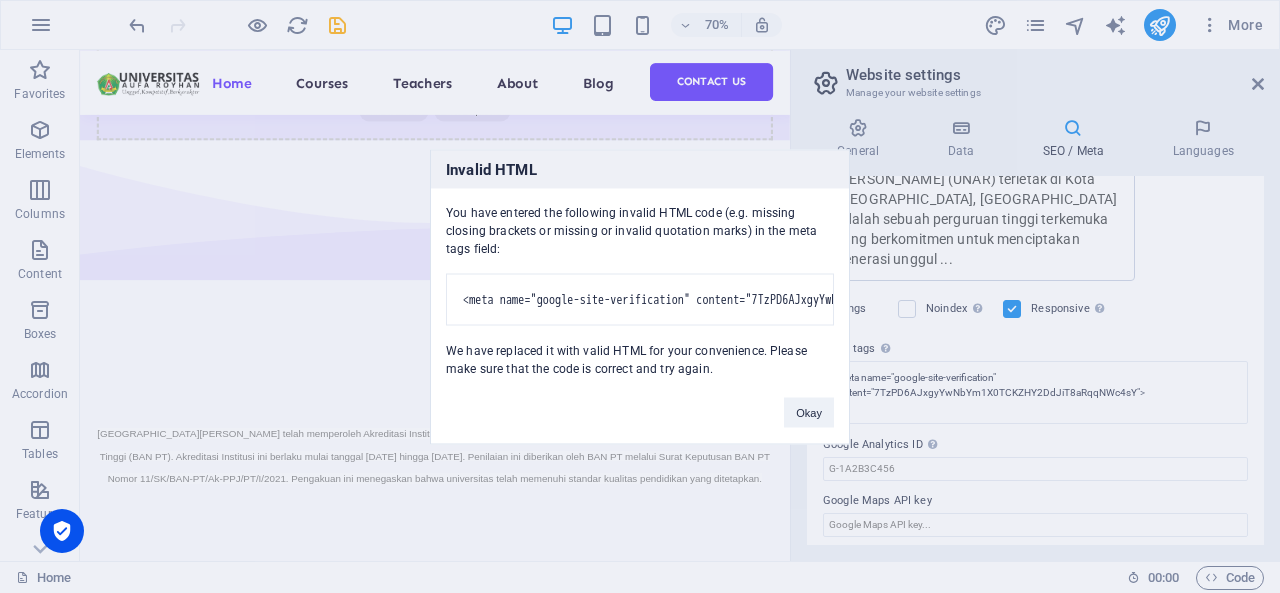 scroll, scrollTop: 444, scrollLeft: 0, axis: vertical 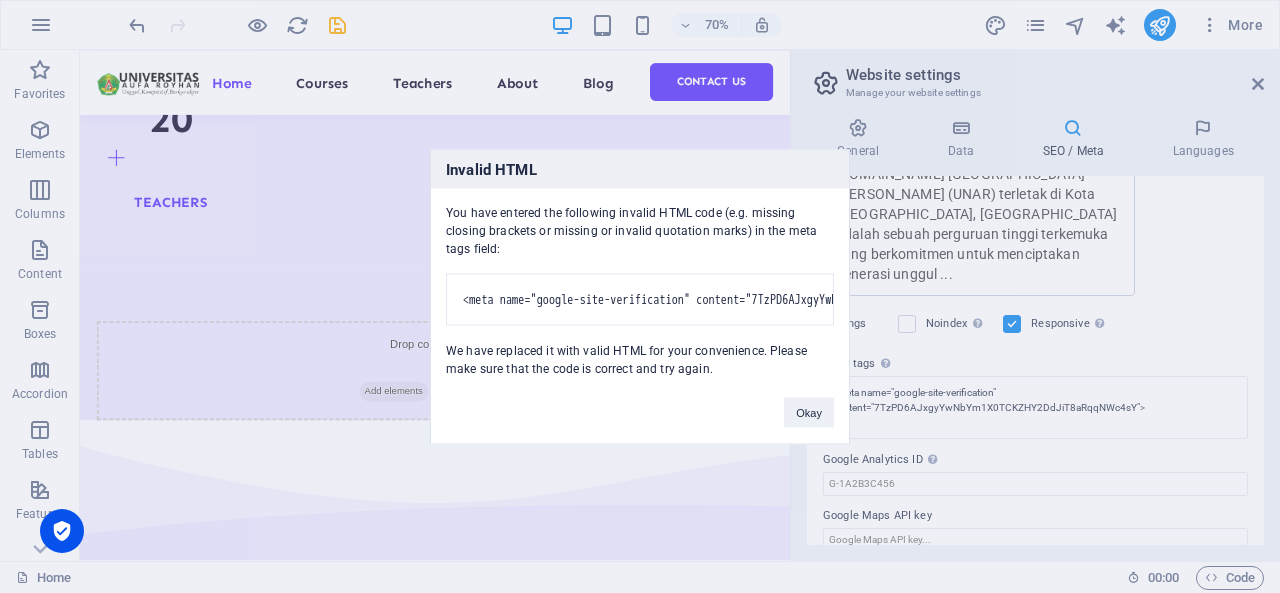 click on "Okay" at bounding box center [809, 412] 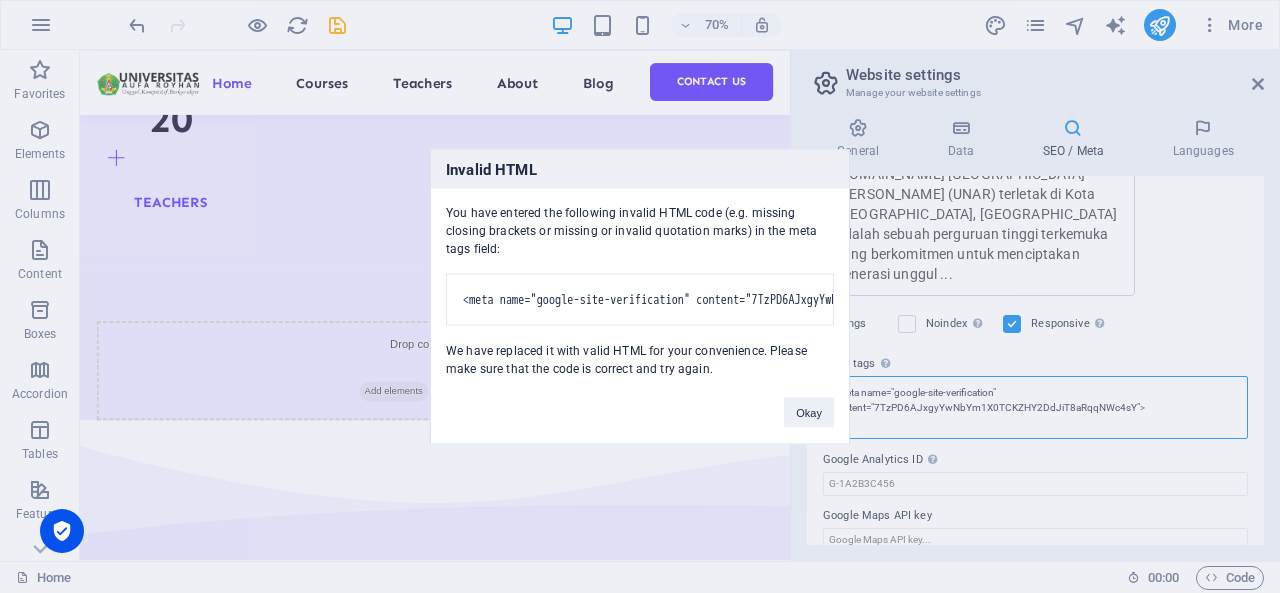 scroll, scrollTop: 459, scrollLeft: 0, axis: vertical 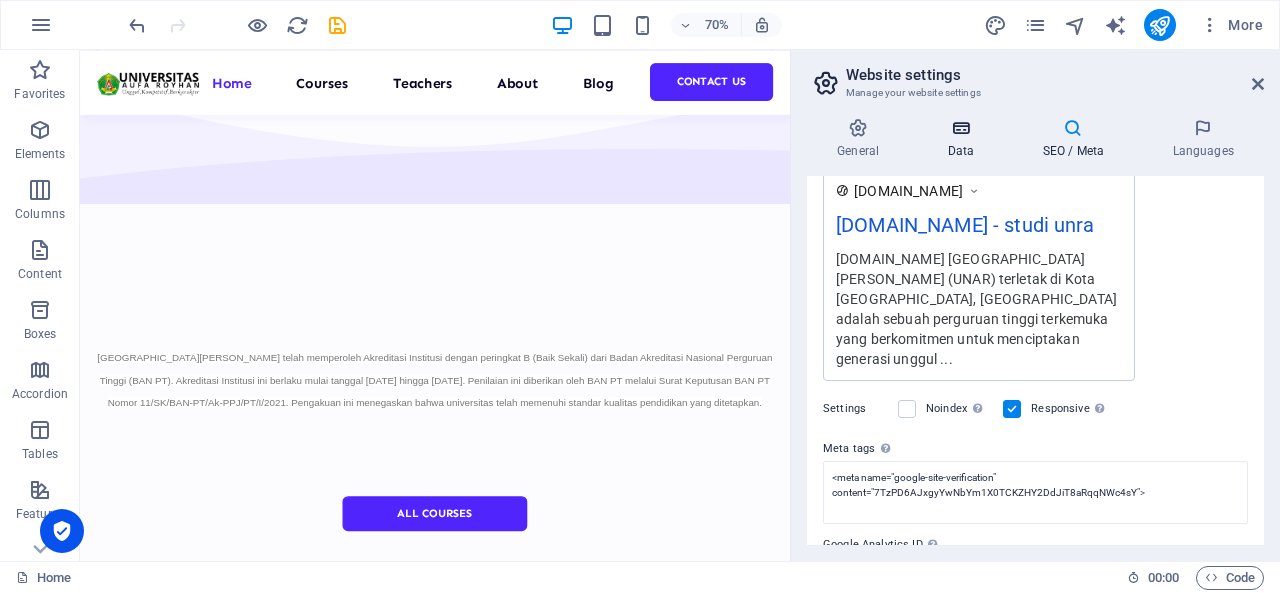 click at bounding box center [960, 128] 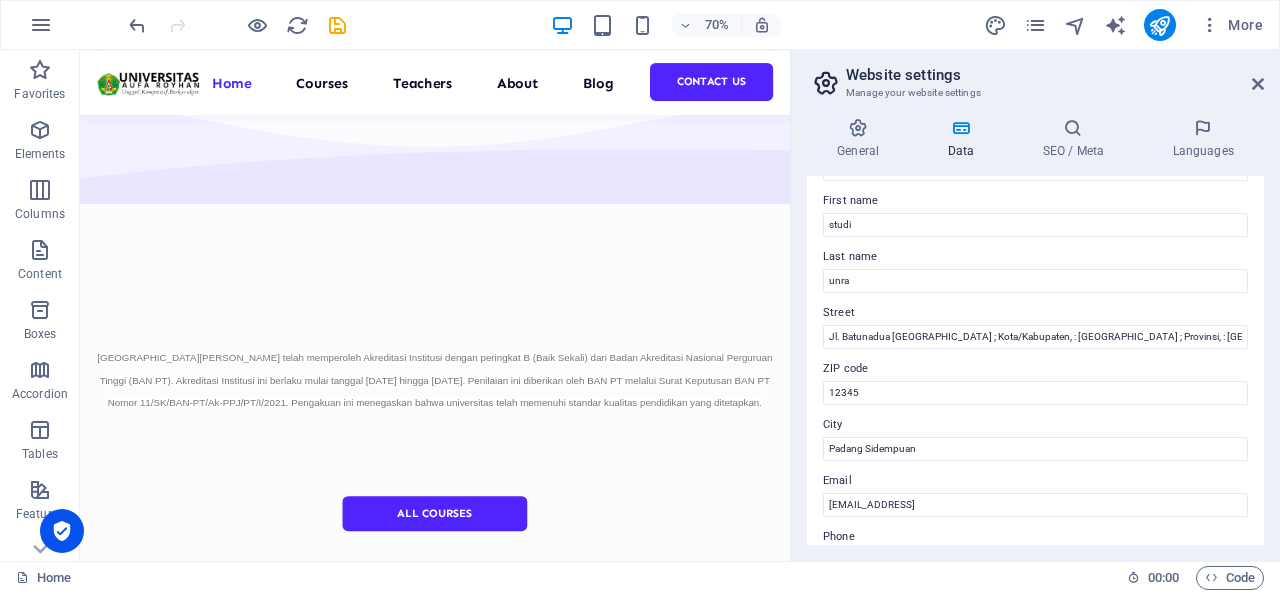 scroll, scrollTop: 200, scrollLeft: 0, axis: vertical 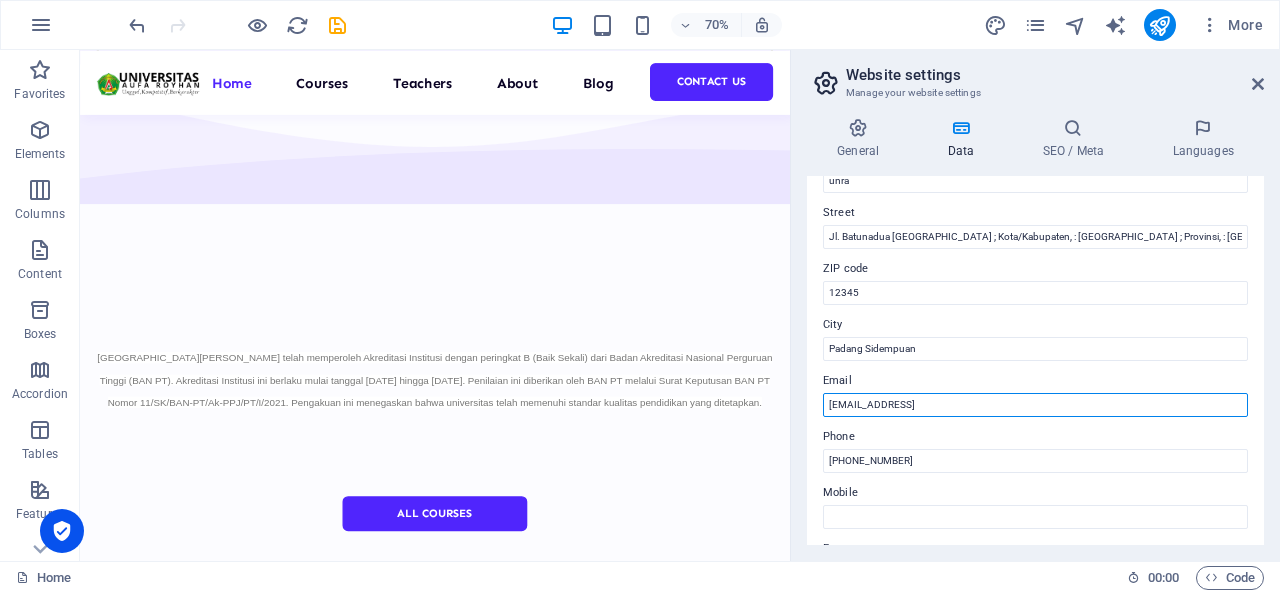 click on "28b39dd22fea4dbaea16608f8db72d@cpanel.local" at bounding box center [1035, 405] 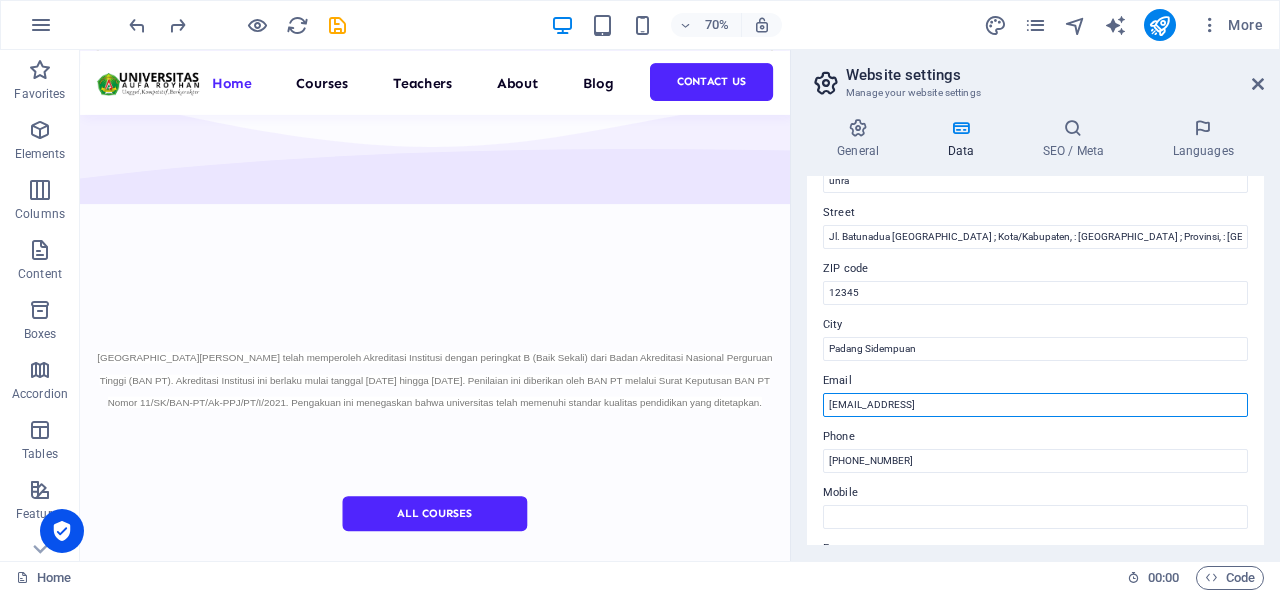 scroll, scrollTop: 0, scrollLeft: 0, axis: both 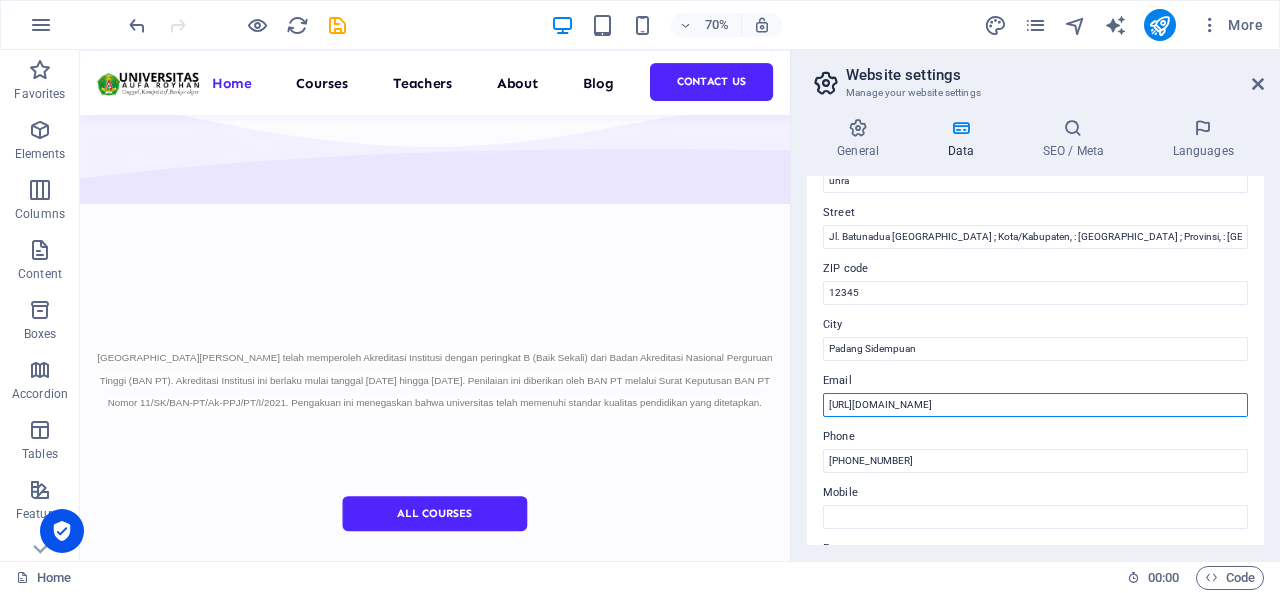 click on "http://studi.unar.ac.id" at bounding box center (1035, 405) 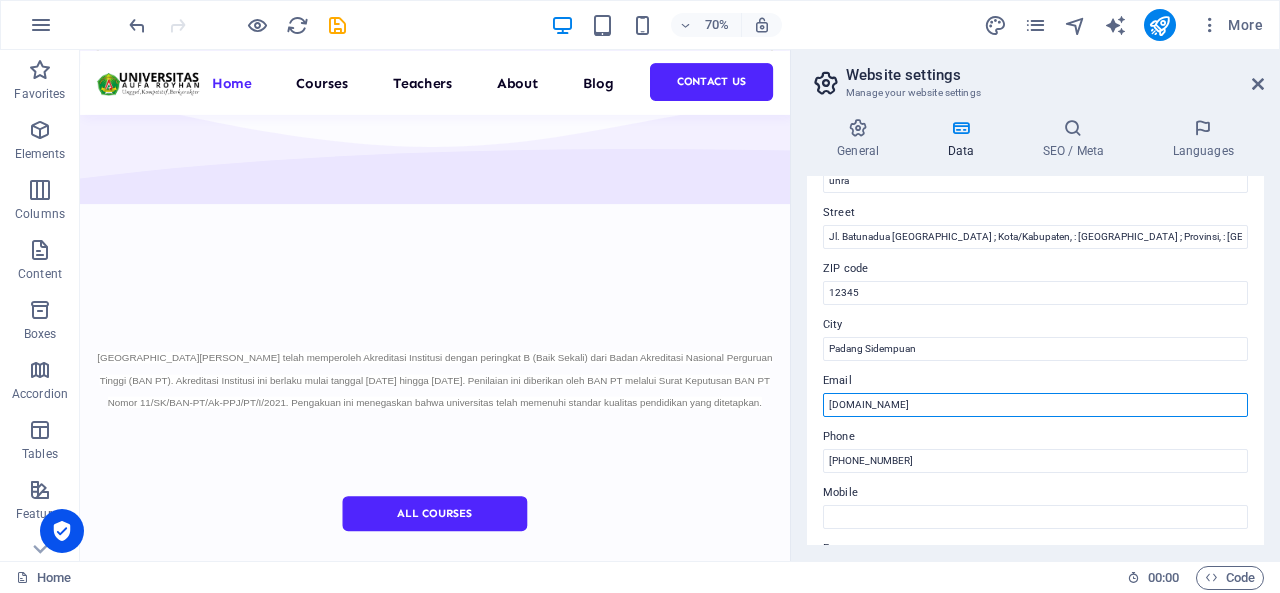 type on "admin@studi.unar.ac.id" 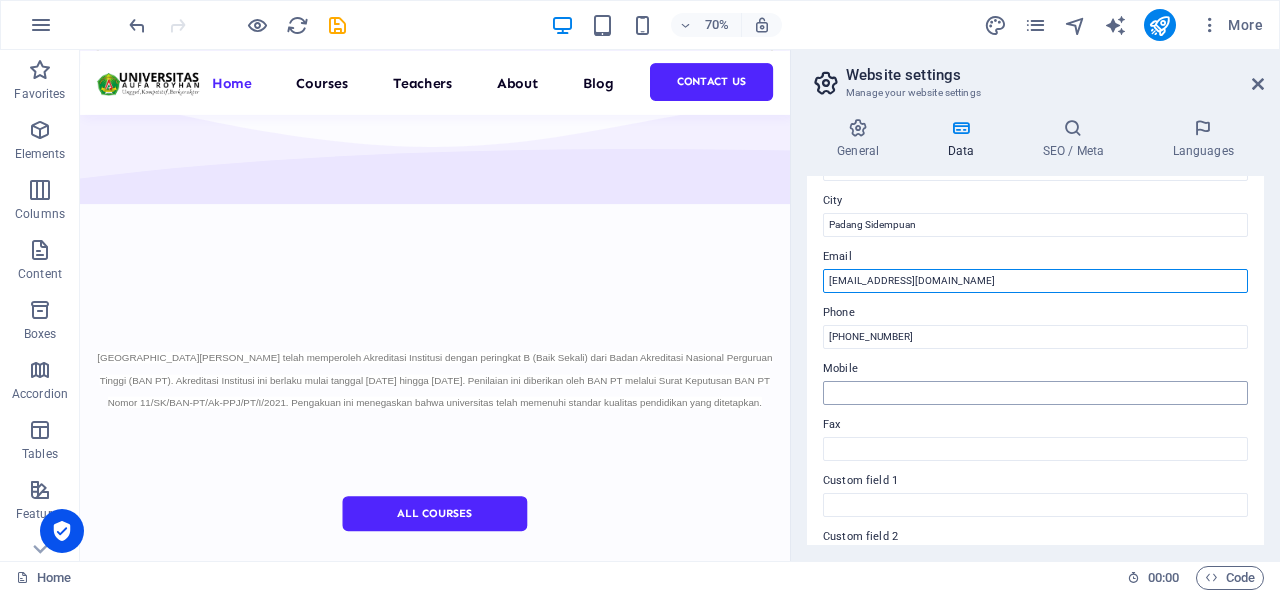 scroll, scrollTop: 300, scrollLeft: 0, axis: vertical 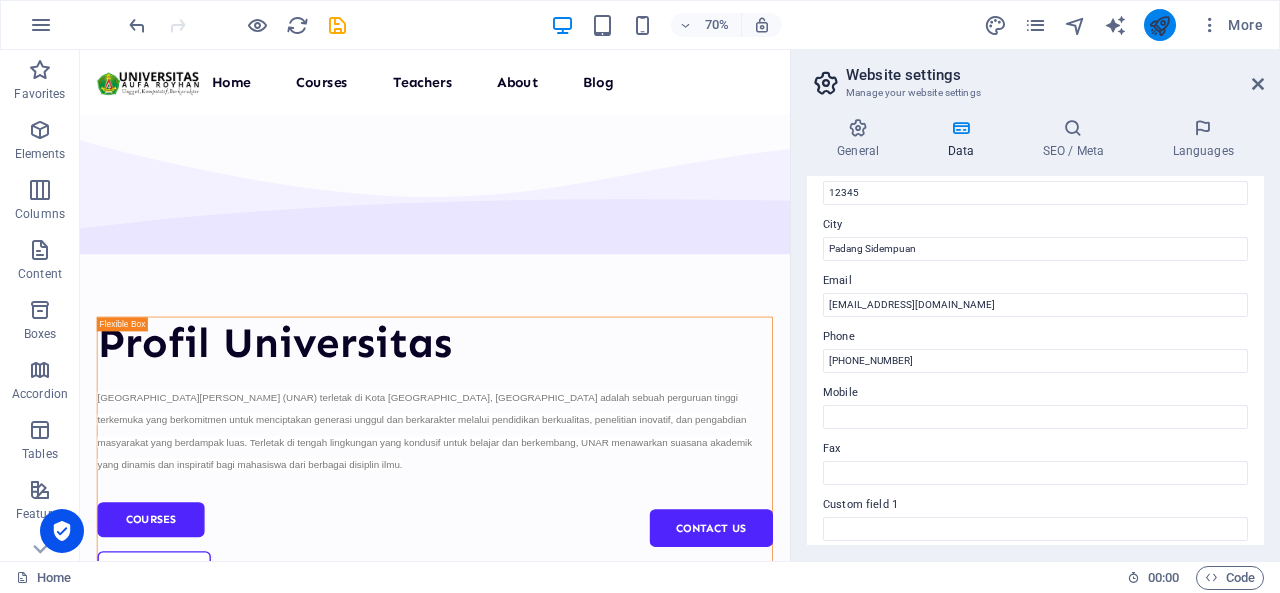 click at bounding box center [1159, 25] 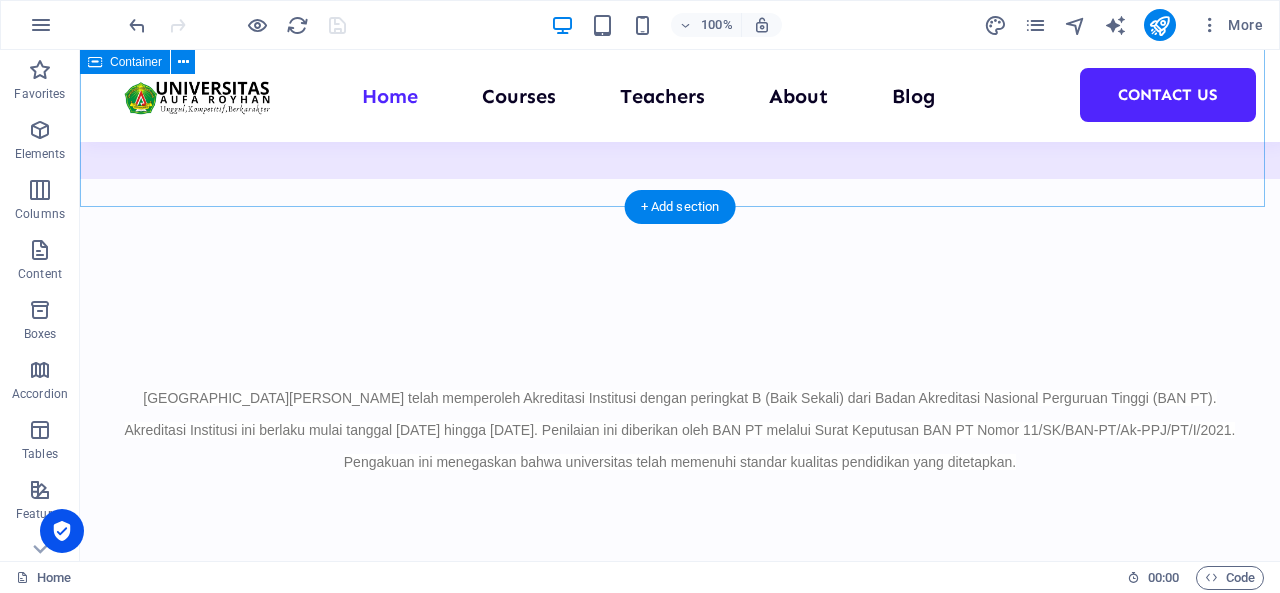 scroll, scrollTop: 2599, scrollLeft: 0, axis: vertical 